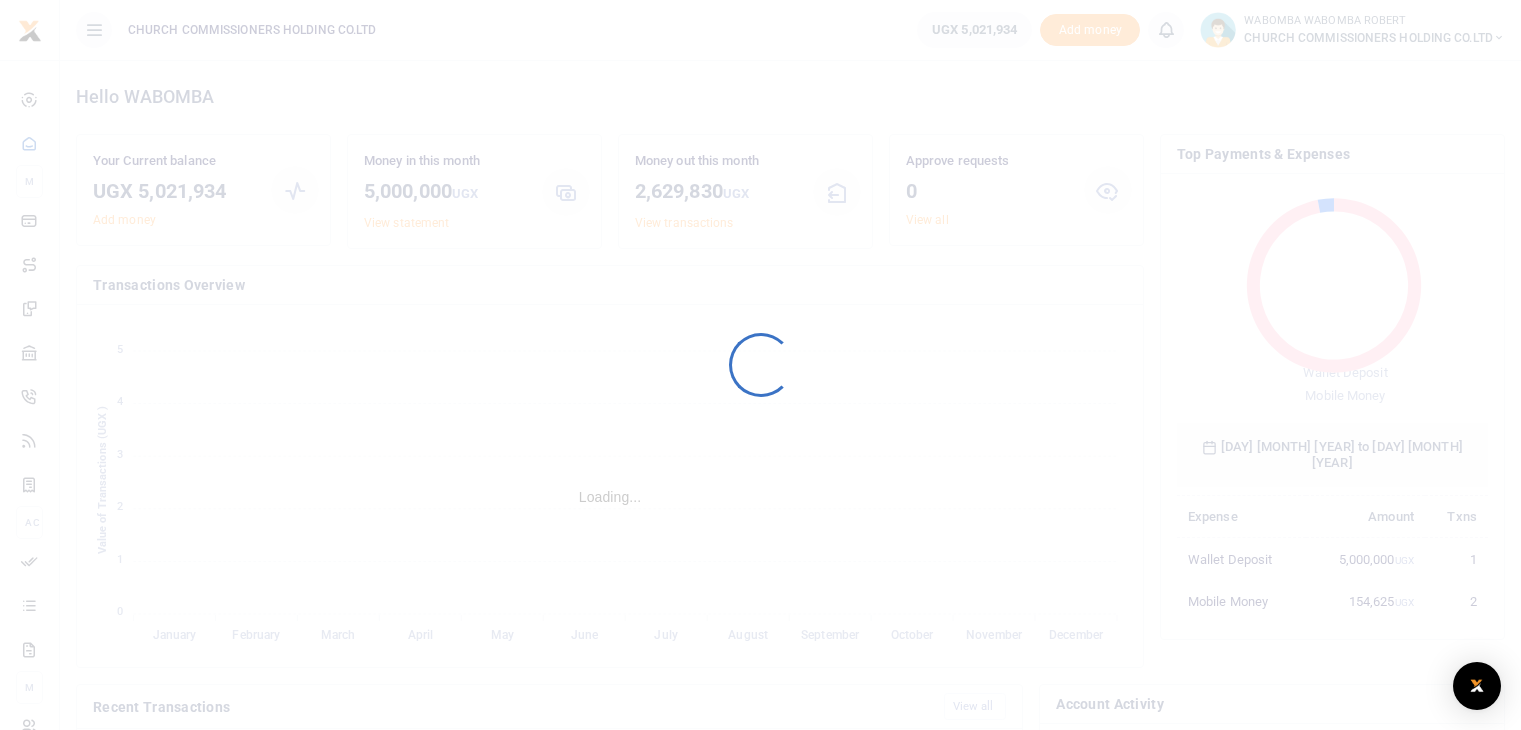 scroll, scrollTop: 0, scrollLeft: 0, axis: both 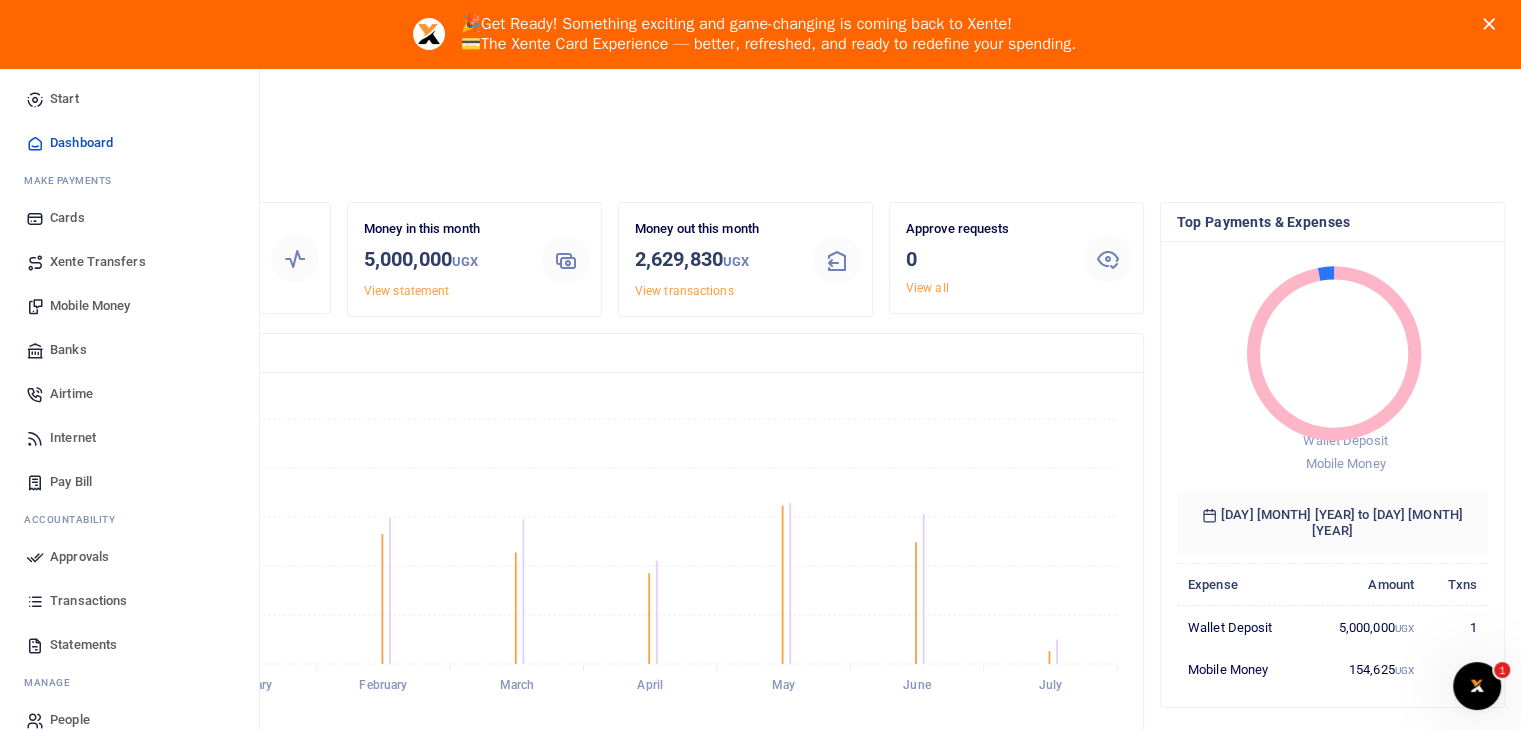 click on "Mobile Money" at bounding box center [90, 306] 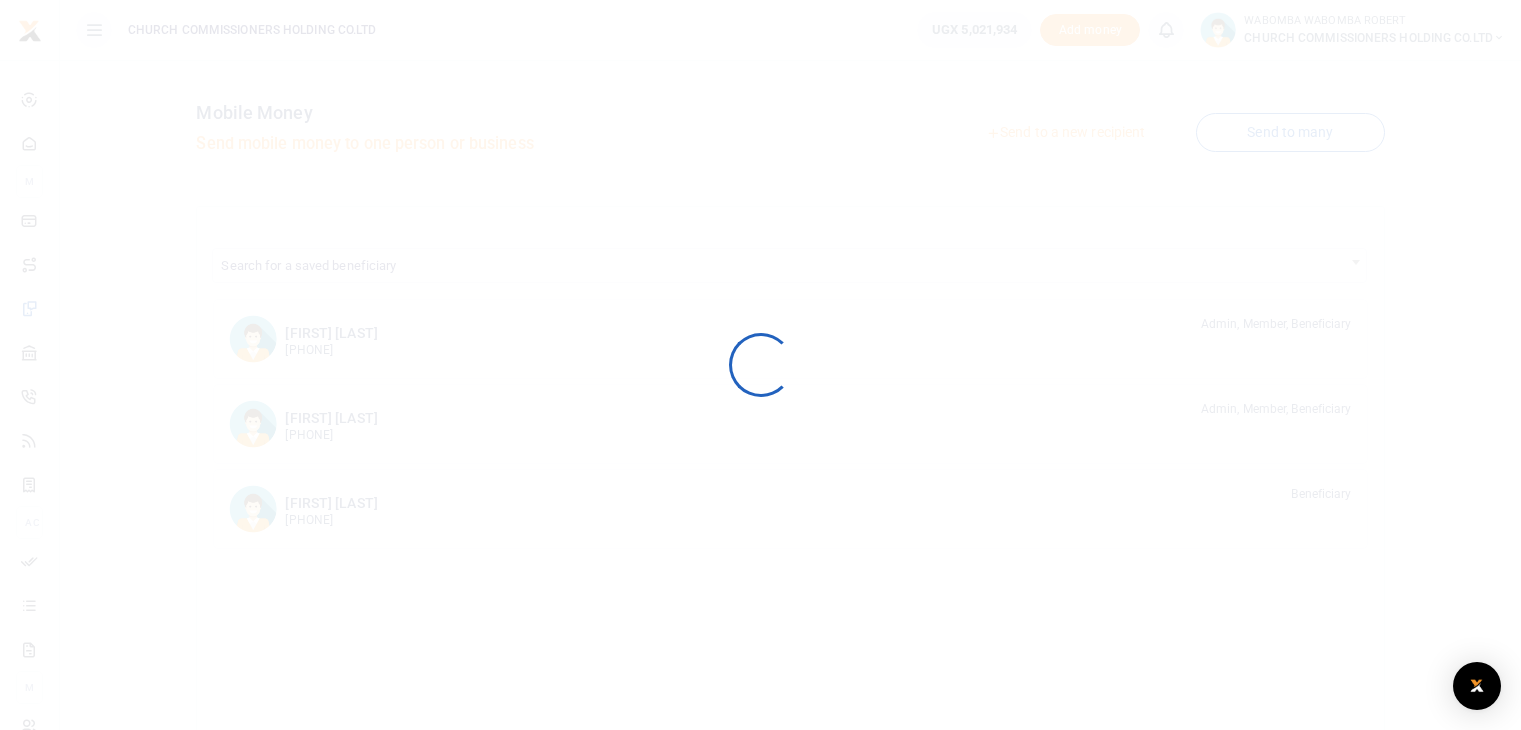 scroll, scrollTop: 0, scrollLeft: 0, axis: both 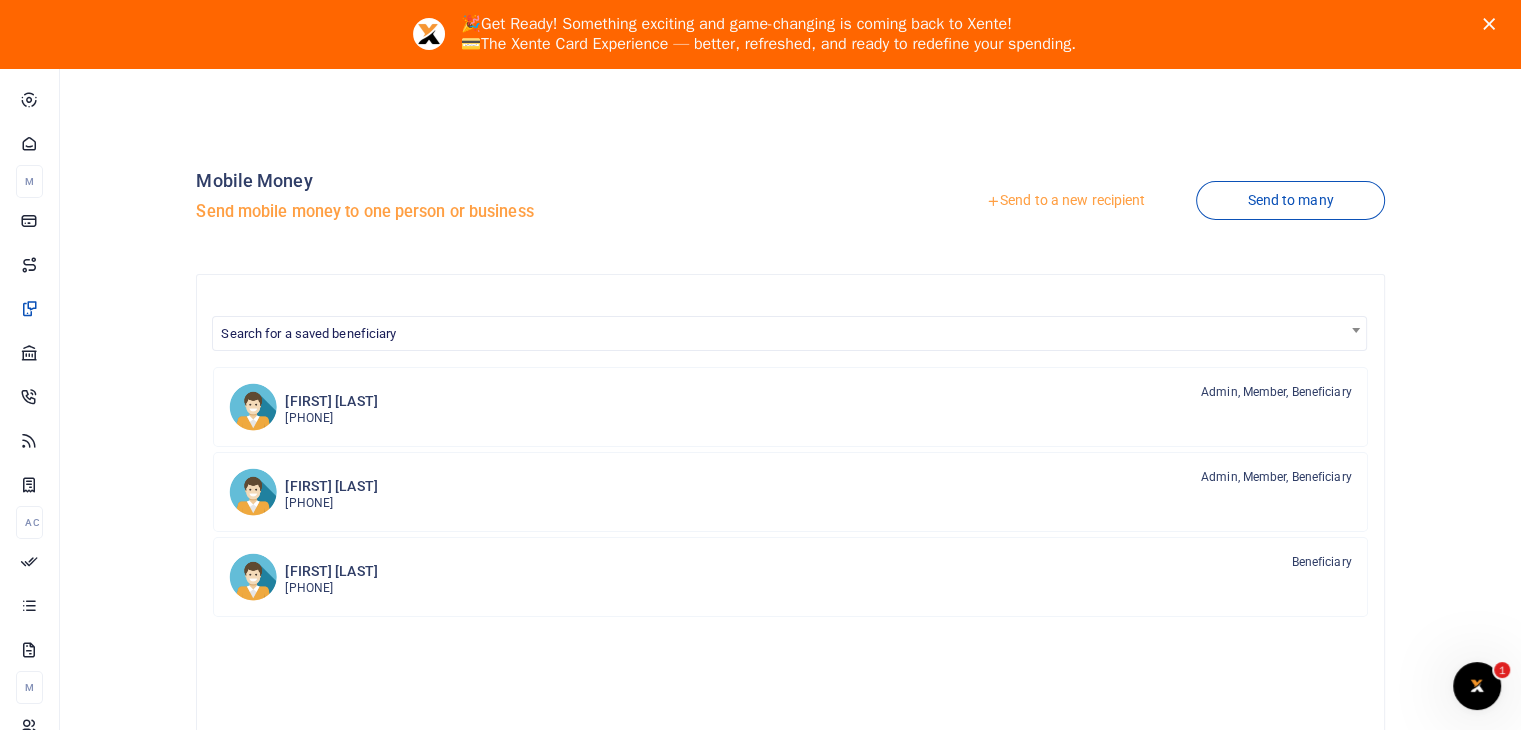 click on "Send to a new recipient" at bounding box center [1065, 201] 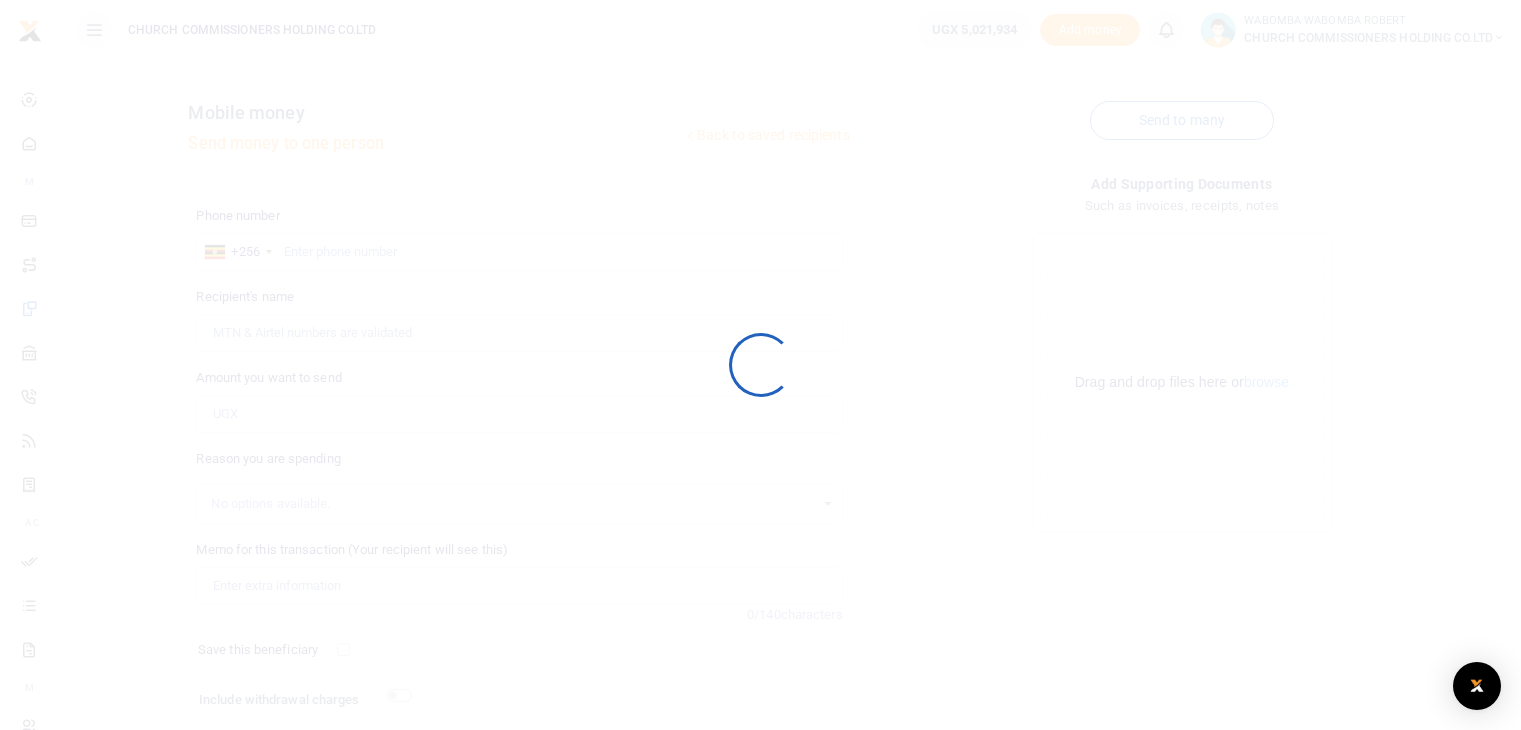 scroll, scrollTop: 0, scrollLeft: 0, axis: both 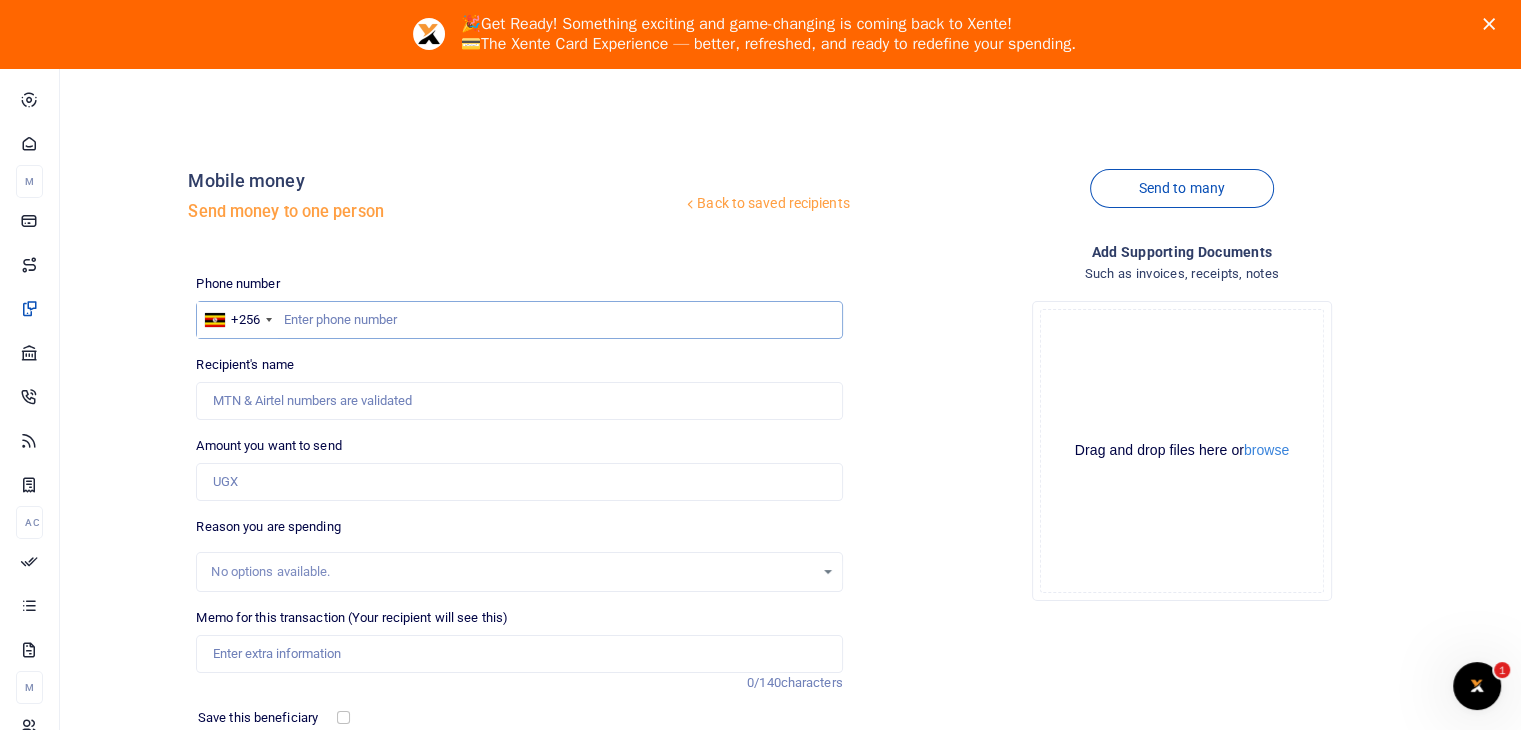 click at bounding box center [519, 320] 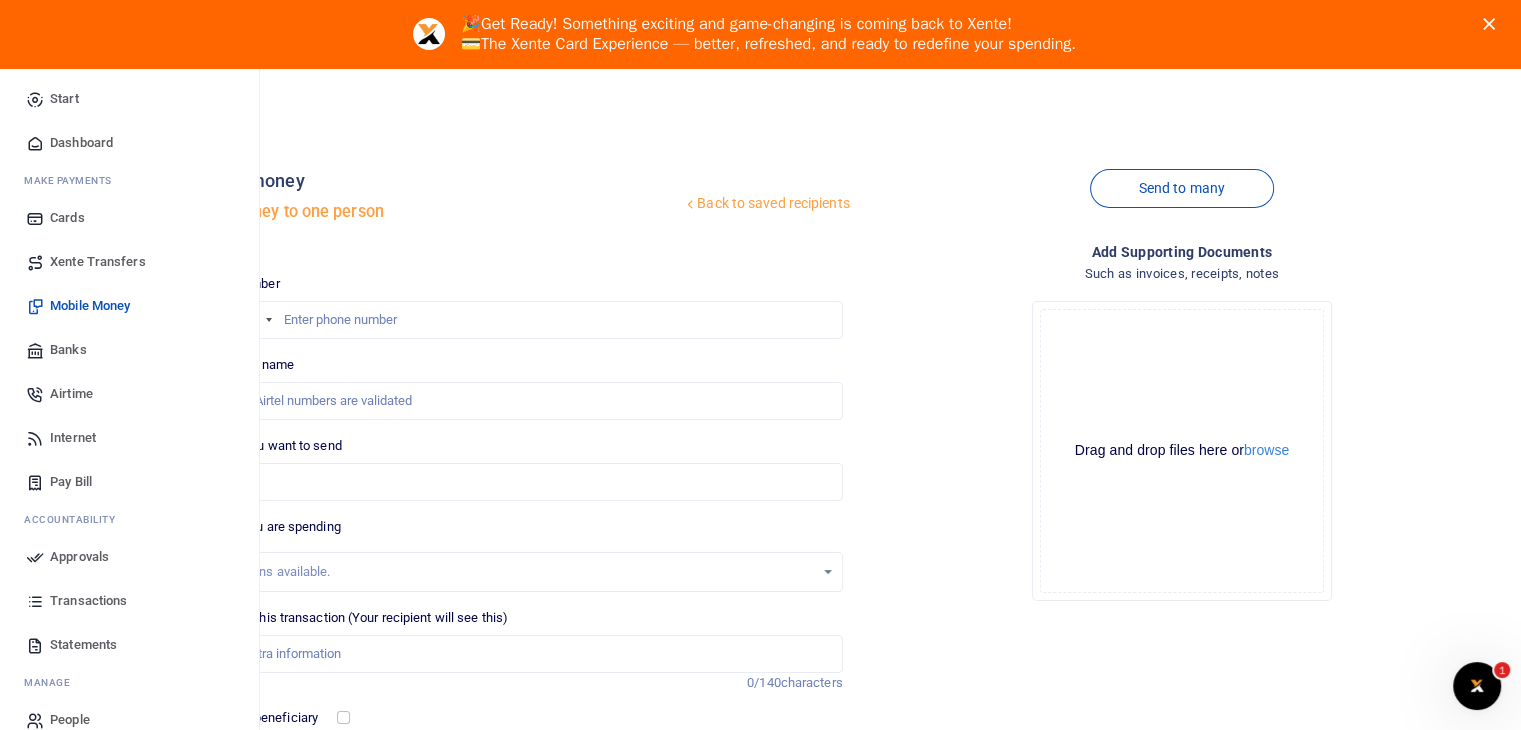 click on "Transactions" at bounding box center [88, 601] 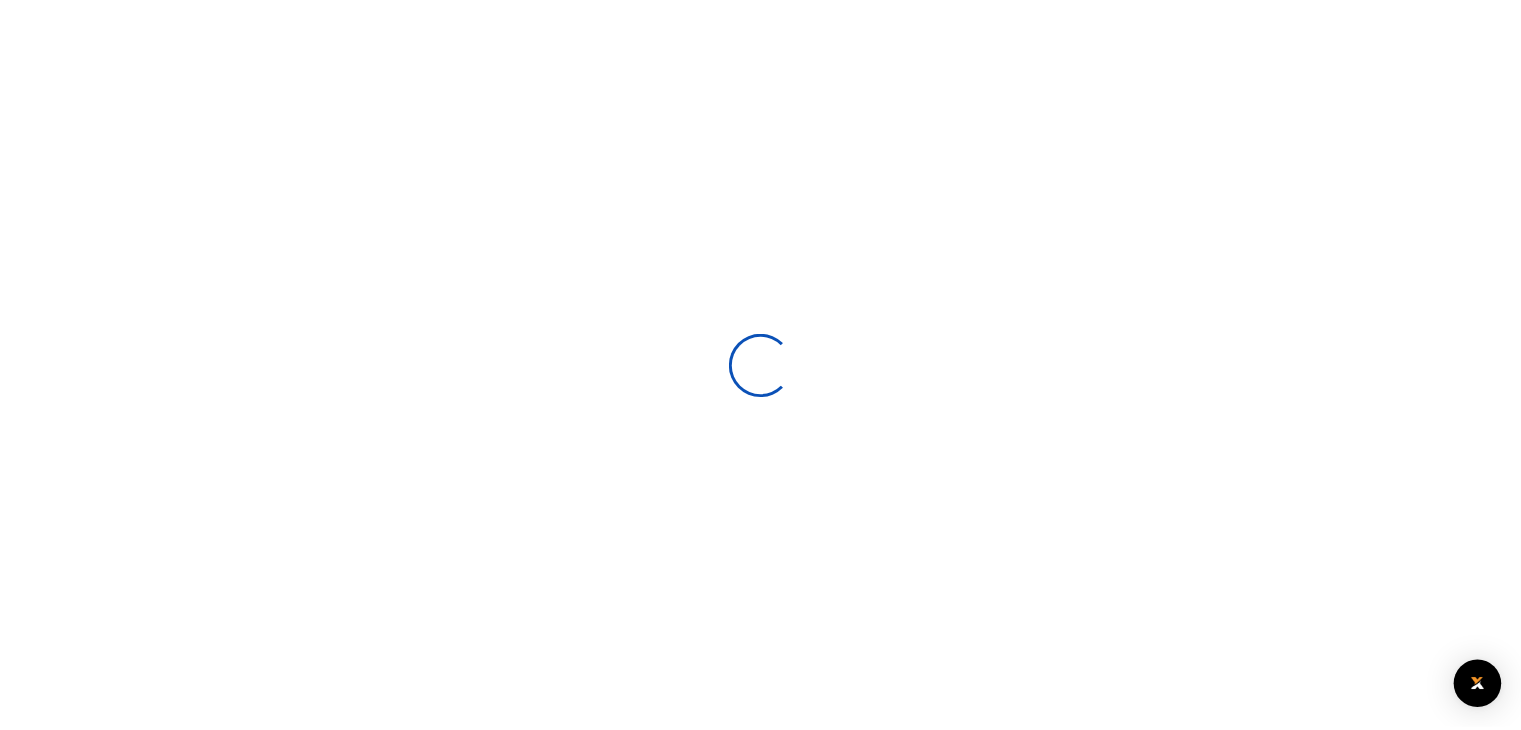 scroll, scrollTop: 0, scrollLeft: 0, axis: both 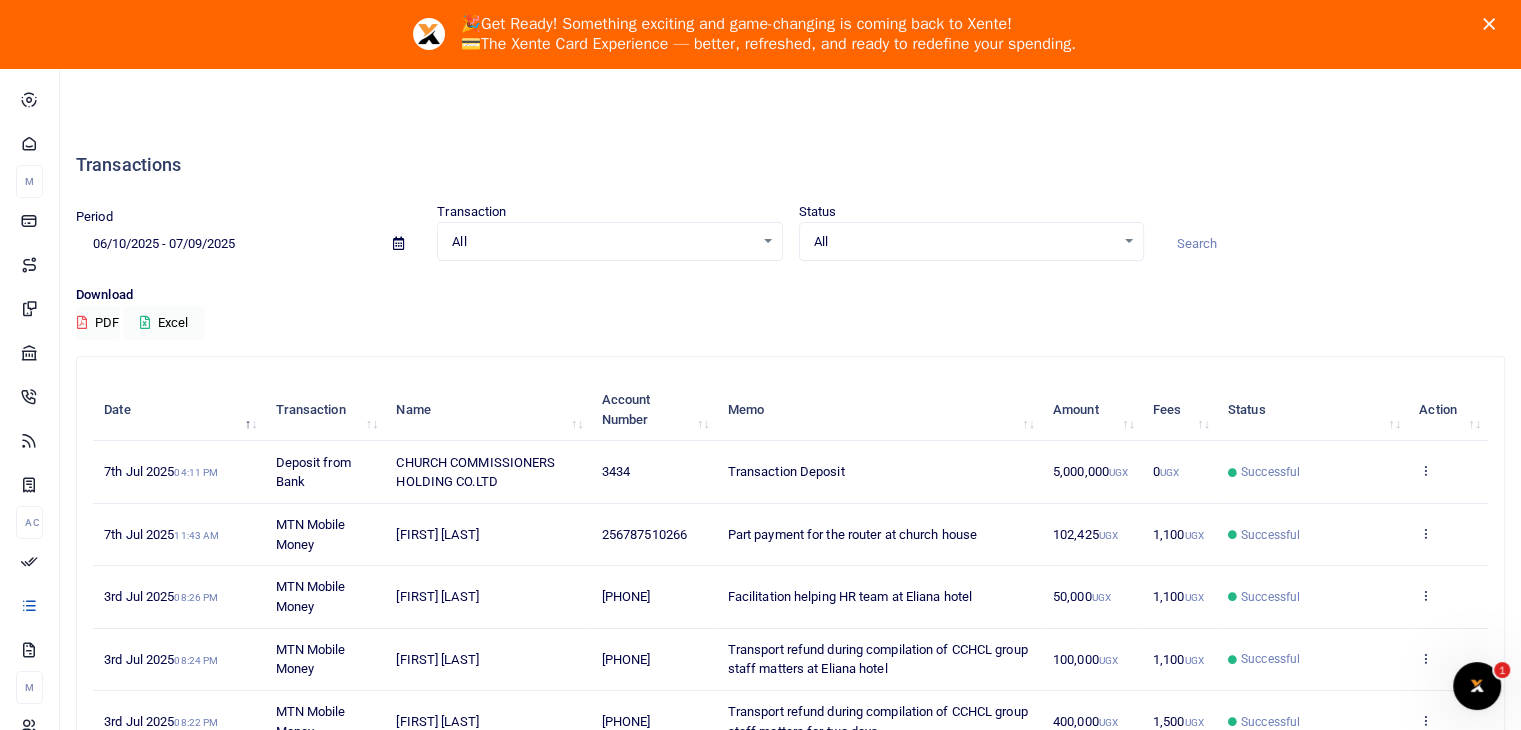 click at bounding box center (398, 243) 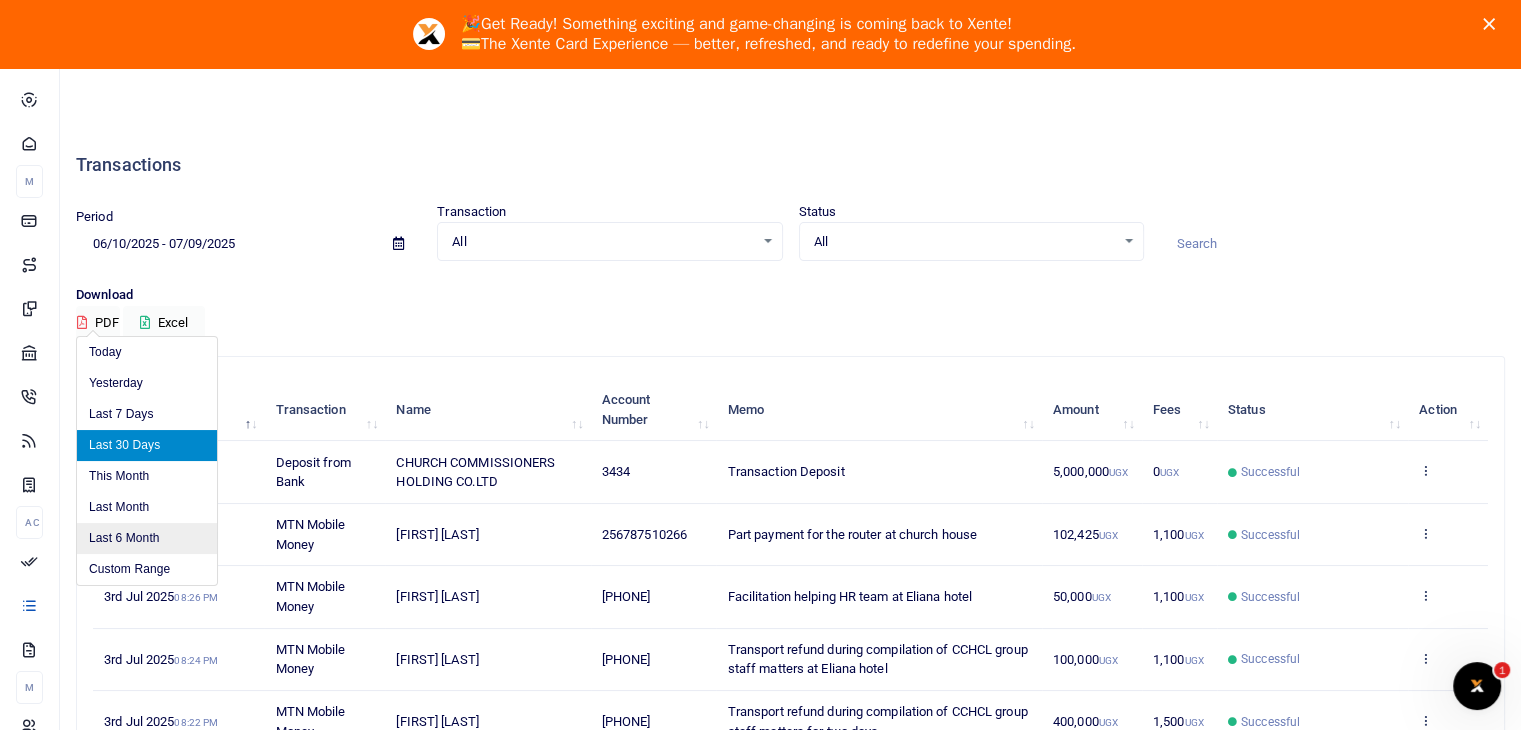 click on "Last 6 Month" at bounding box center (147, 538) 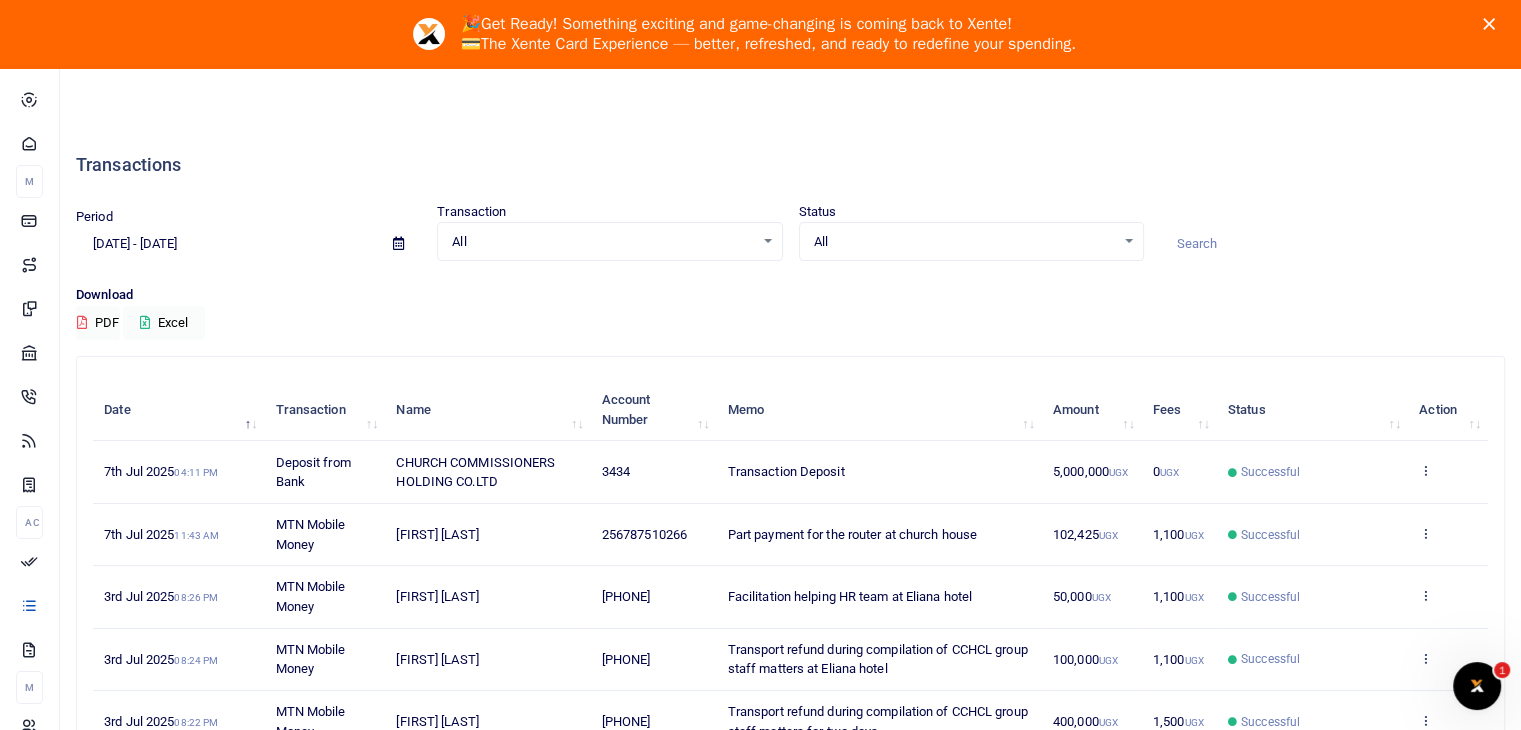 scroll, scrollTop: 469, scrollLeft: 0, axis: vertical 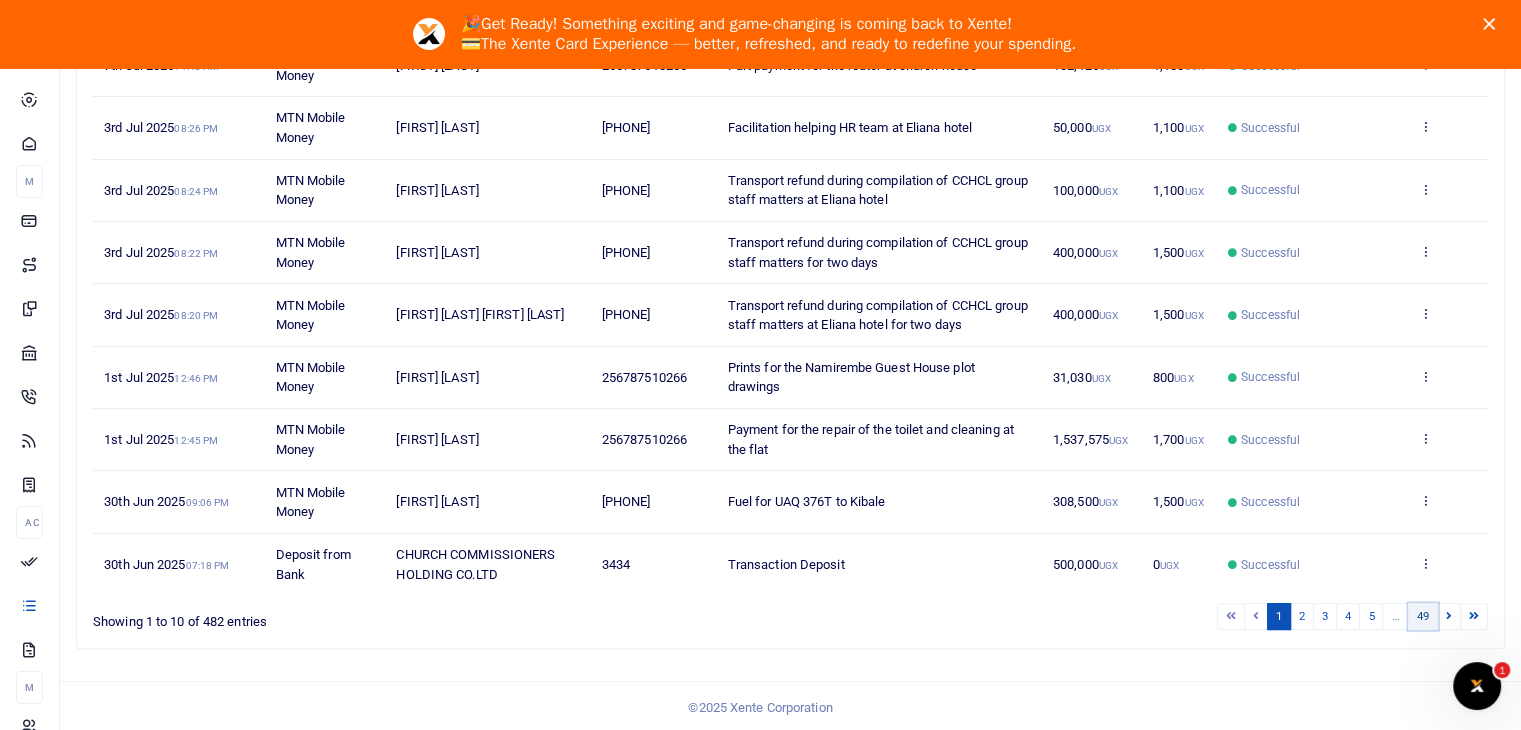 click on "49" at bounding box center [1231, 616] 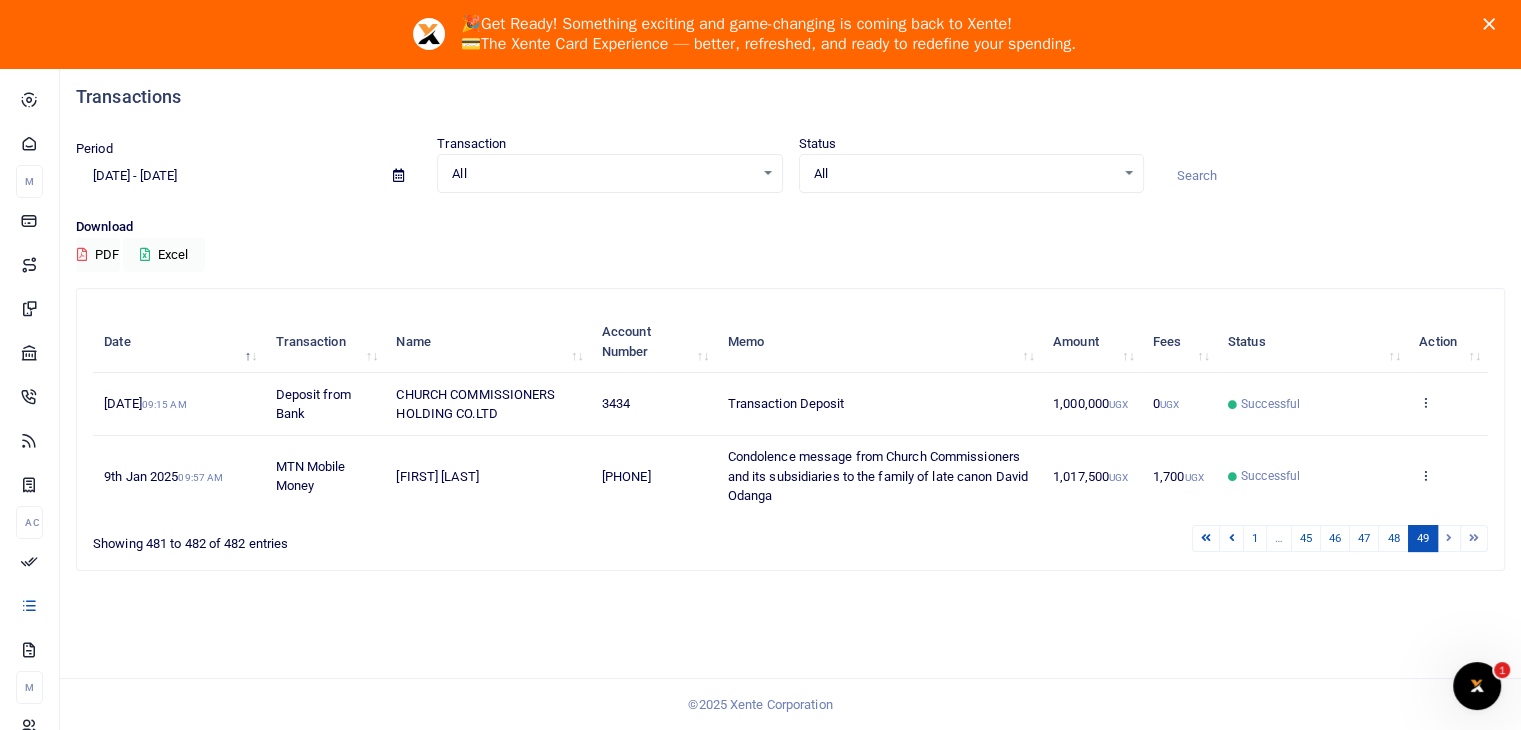 scroll, scrollTop: 68, scrollLeft: 0, axis: vertical 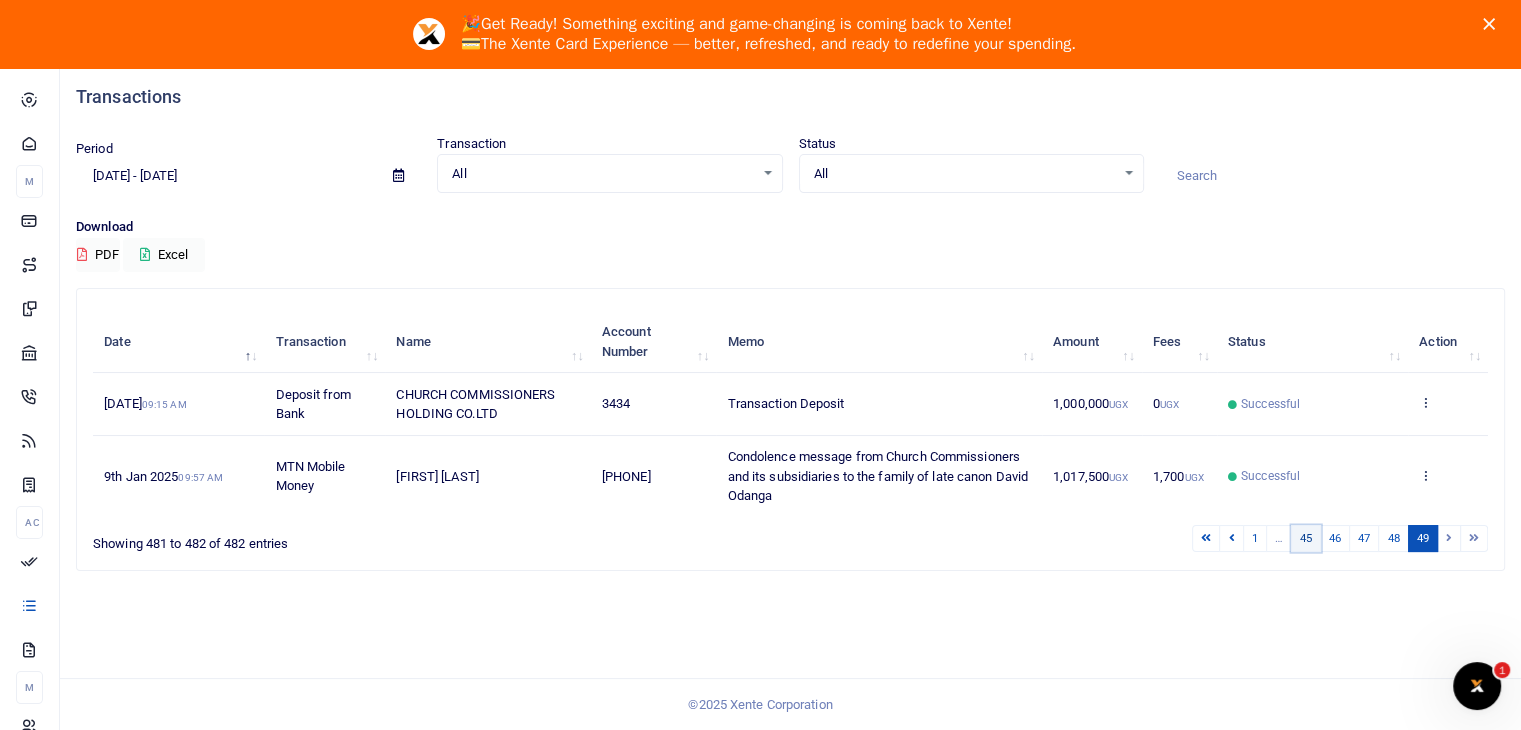 click on "45" at bounding box center [1206, 538] 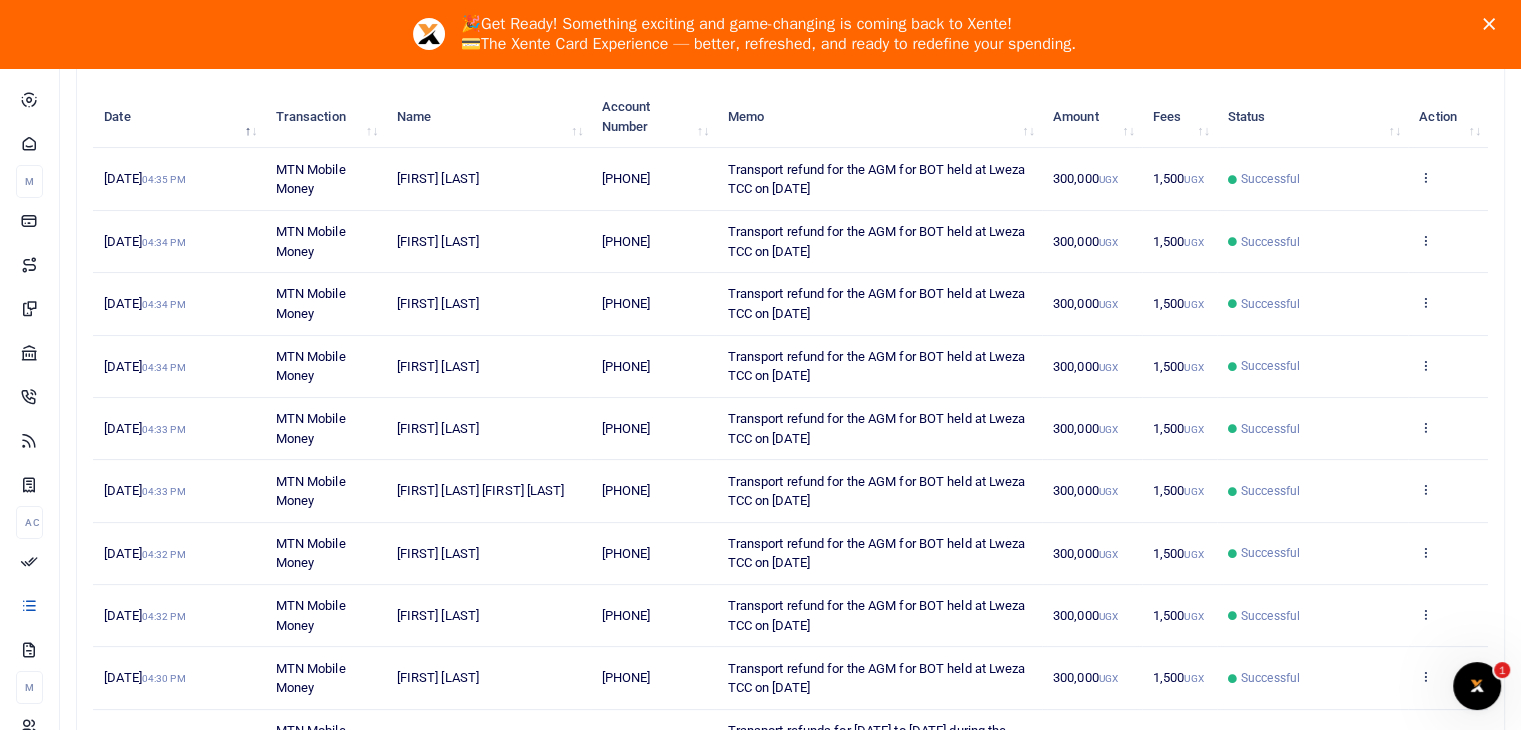 scroll, scrollTop: 469, scrollLeft: 0, axis: vertical 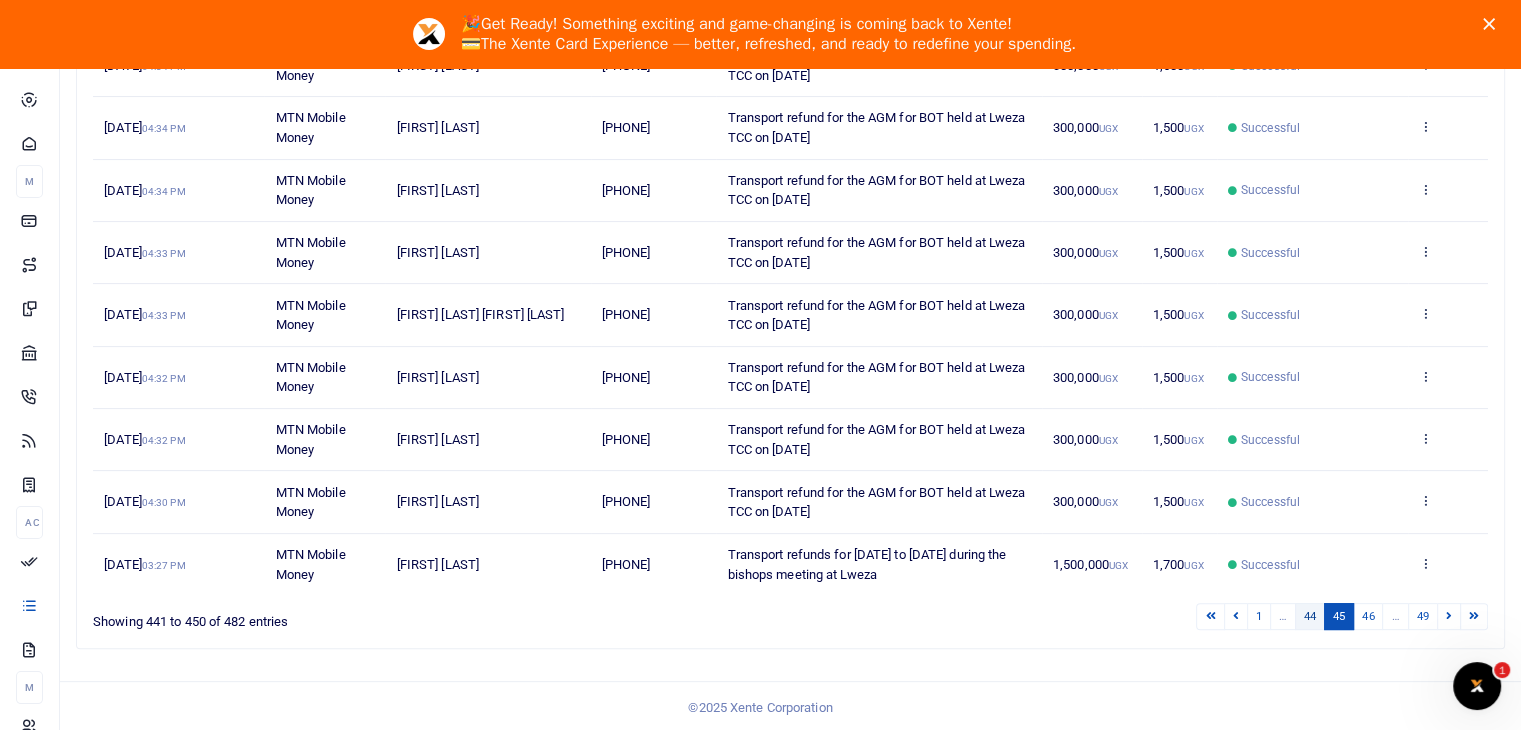 click on "44" at bounding box center [1210, 616] 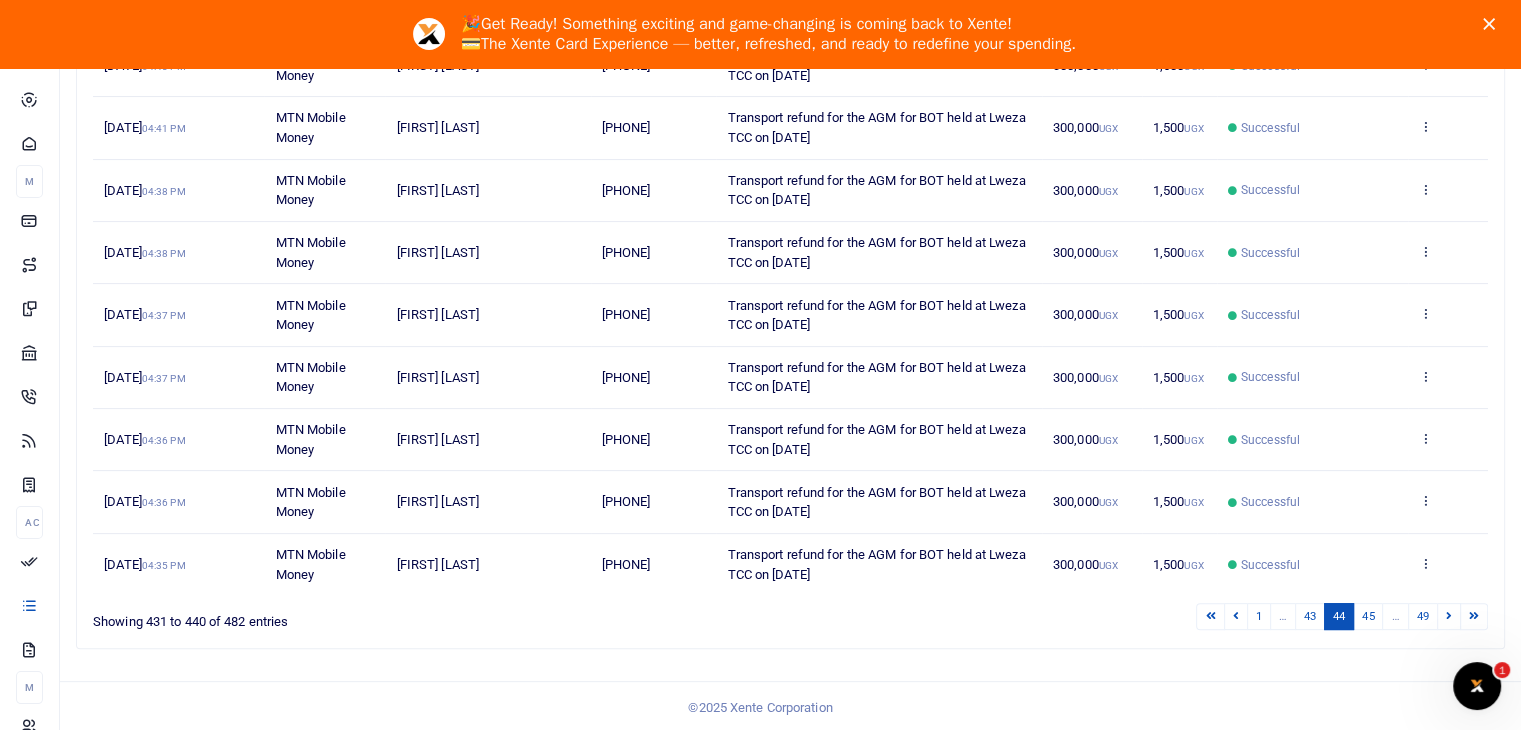 click on "43" at bounding box center (1210, 616) 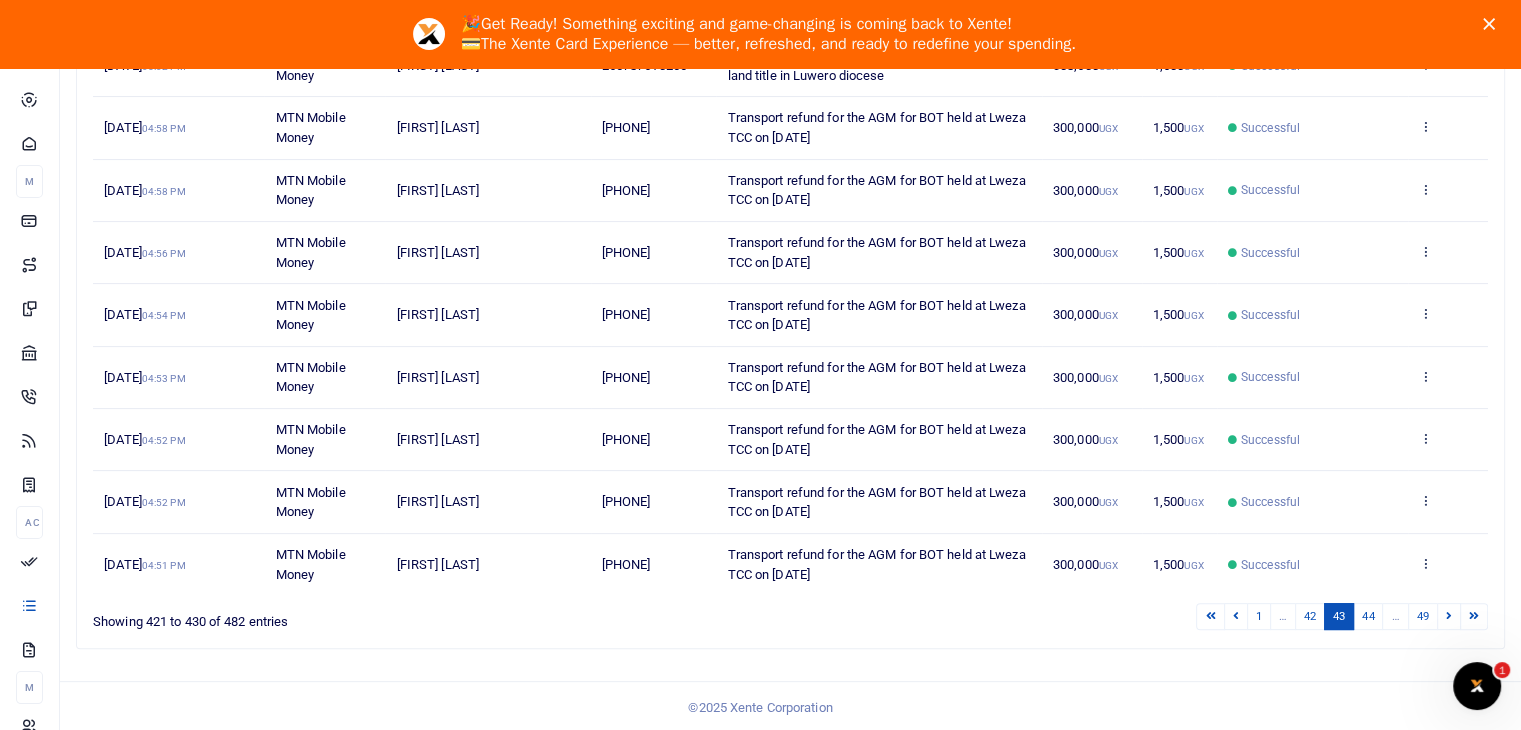 click on "42" at bounding box center [1210, 616] 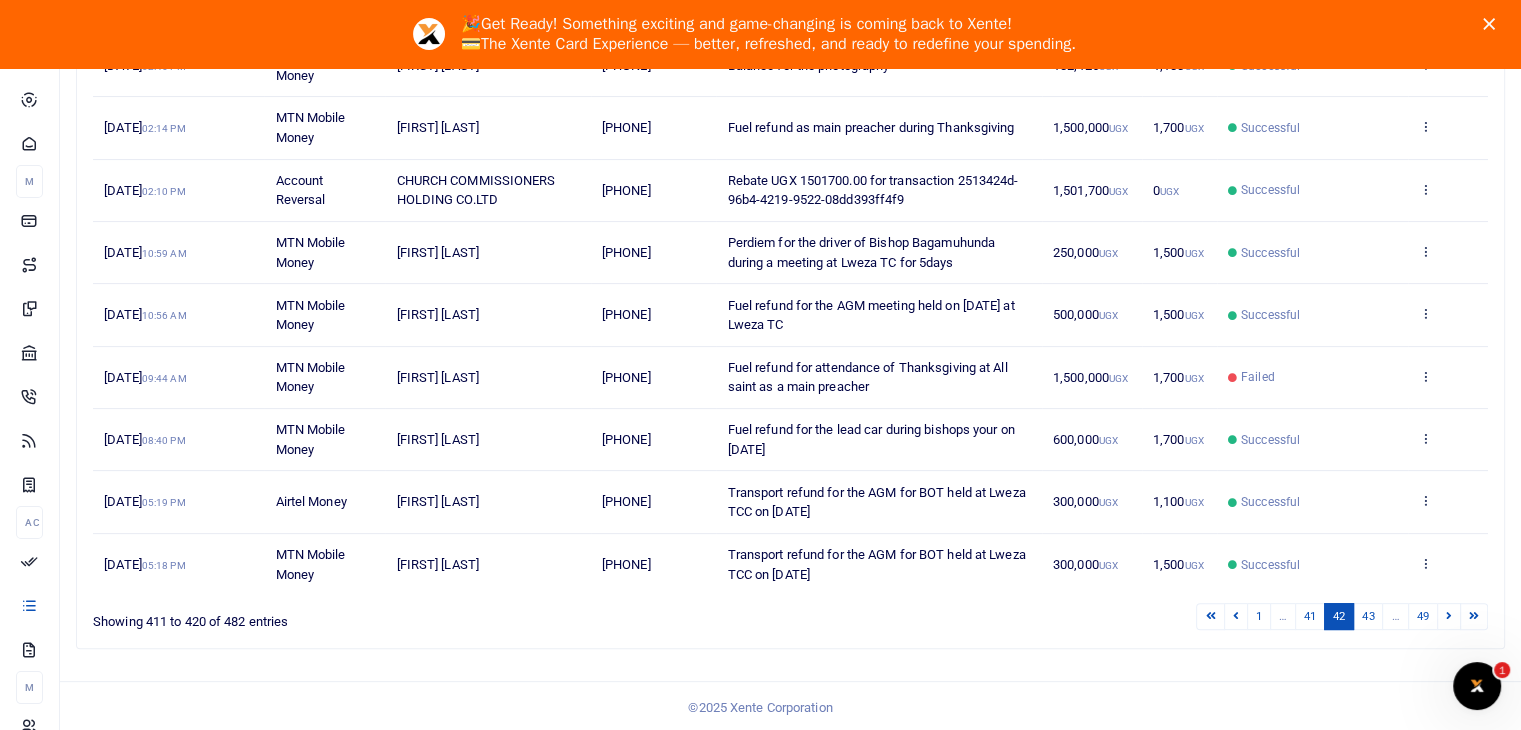 click on "41" at bounding box center (1210, 616) 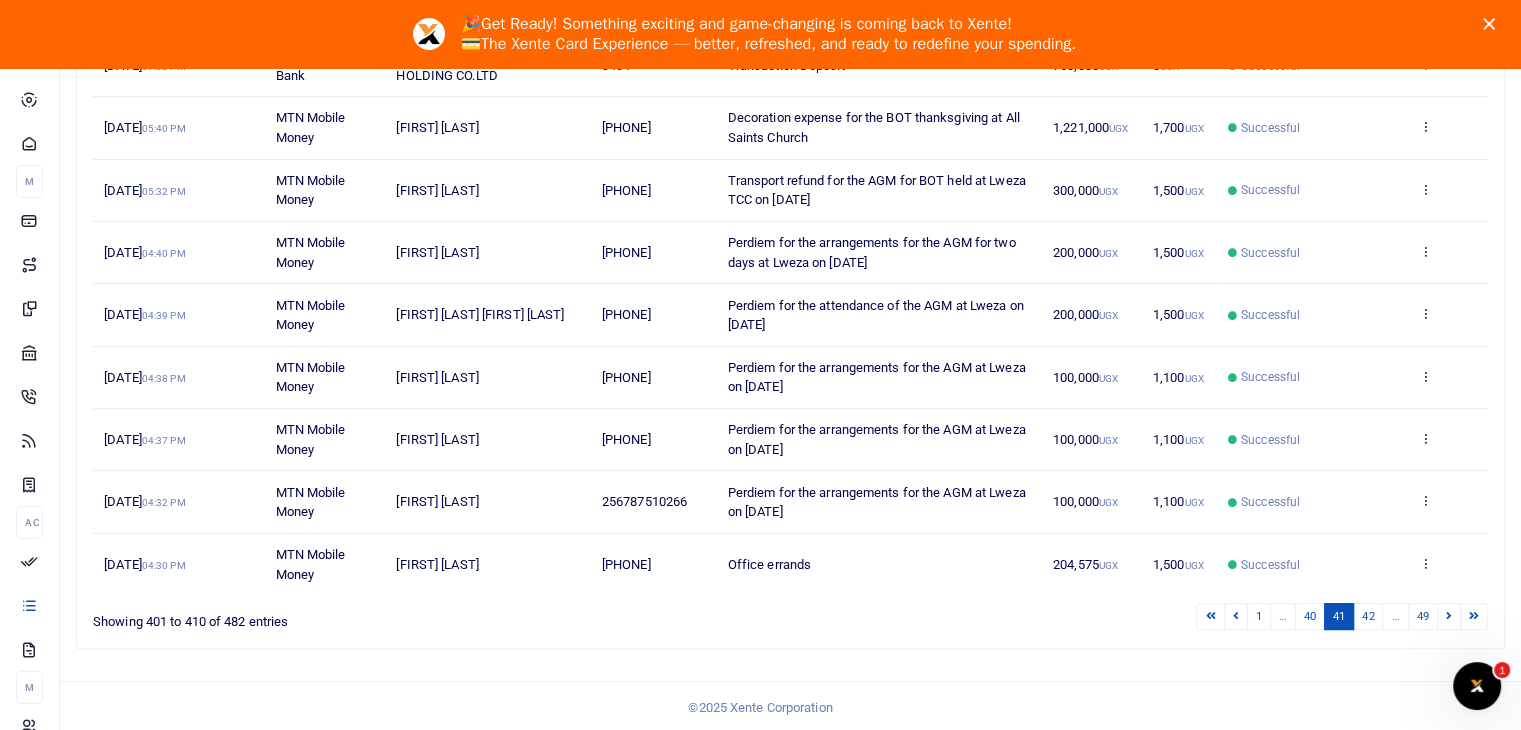 click on "40" at bounding box center (1210, 616) 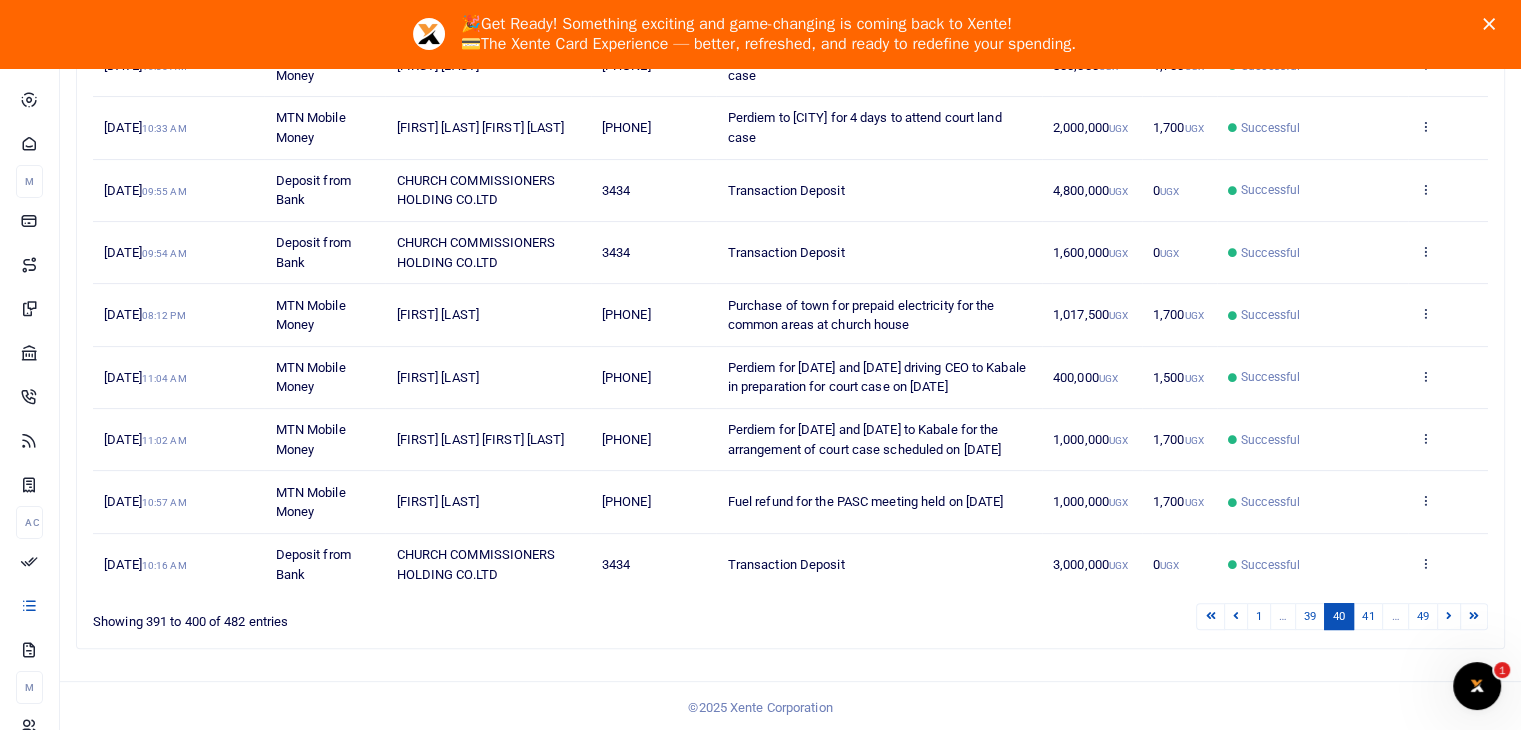 scroll, scrollTop: 0, scrollLeft: 0, axis: both 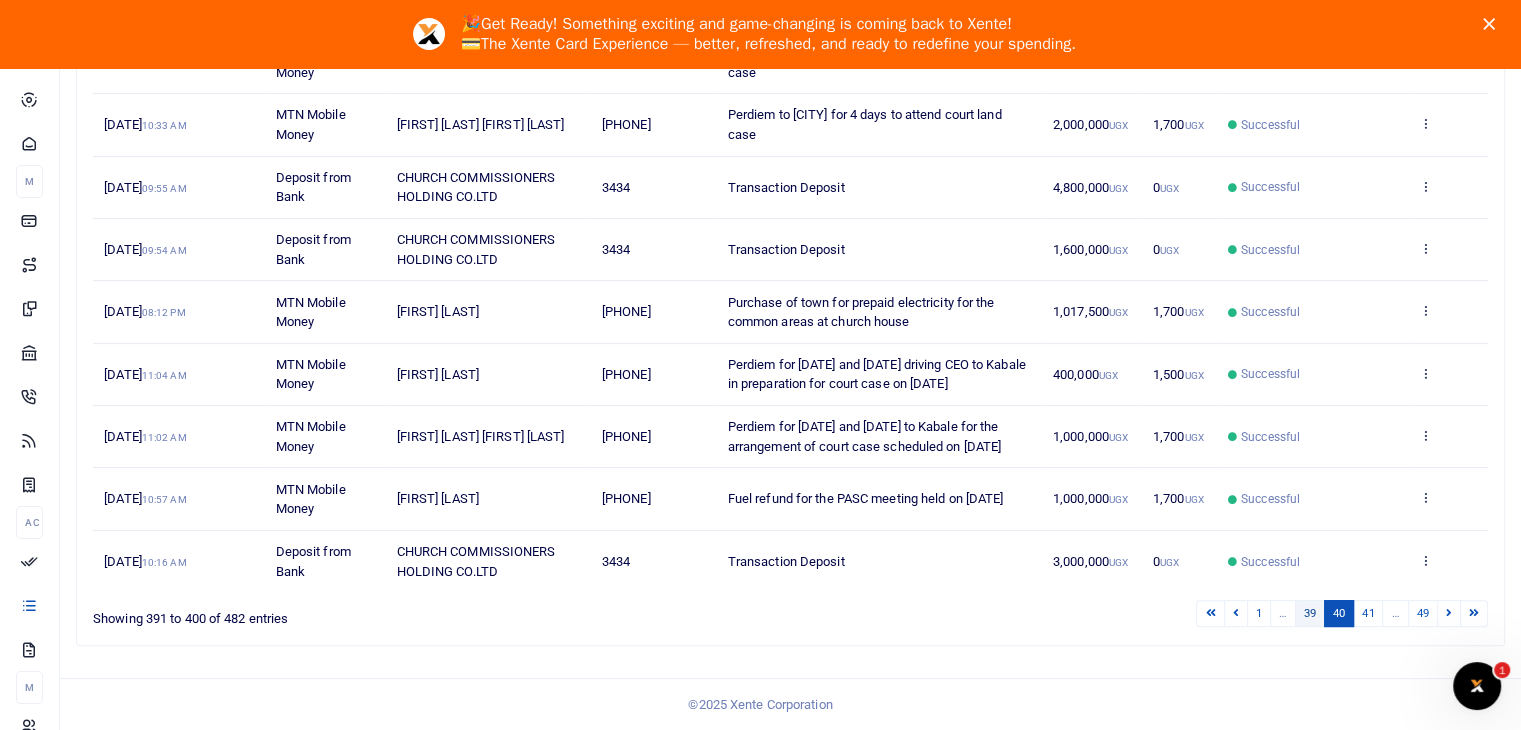 click on "39" at bounding box center [1210, 613] 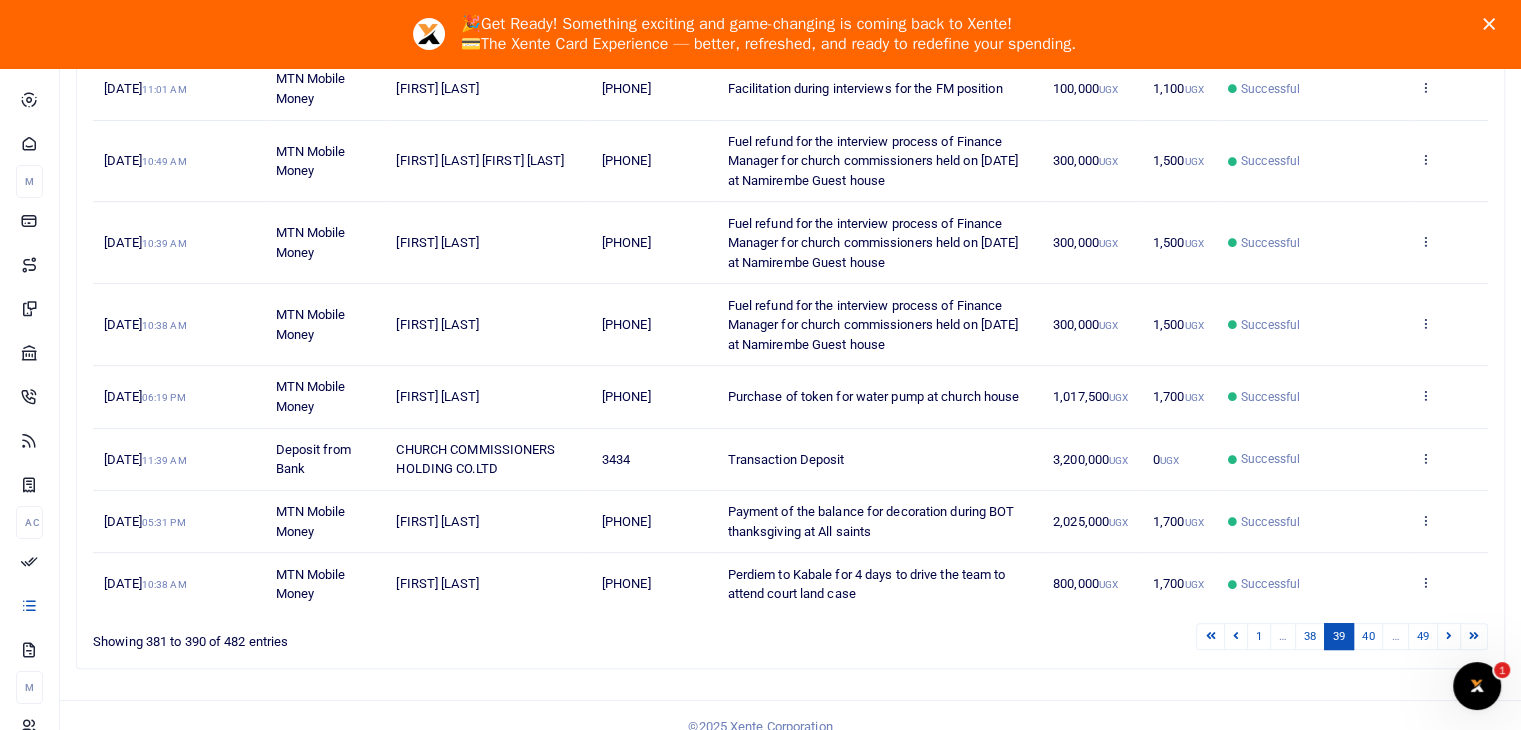 scroll, scrollTop: 0, scrollLeft: 0, axis: both 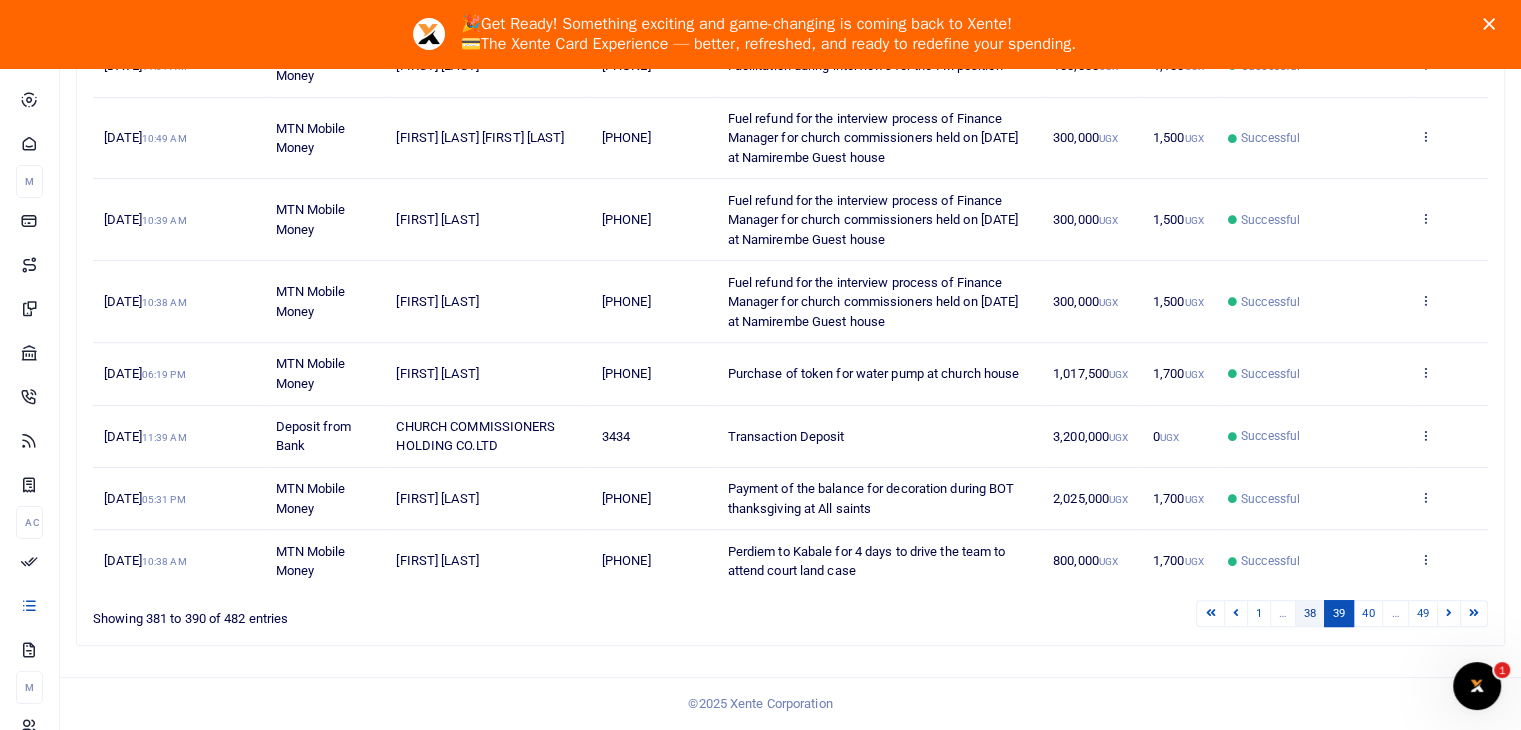 click on "38" at bounding box center (1210, 616) 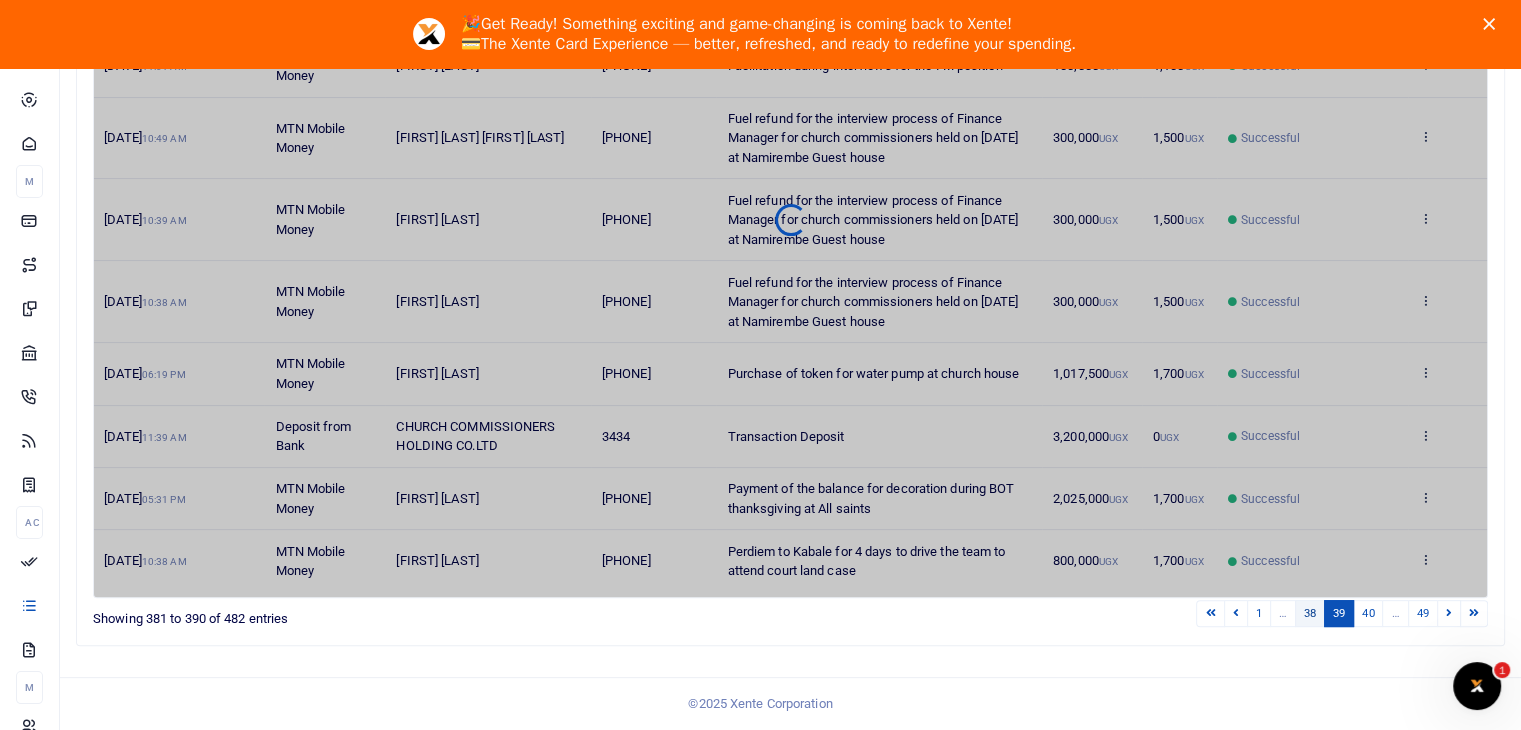 scroll, scrollTop: 488, scrollLeft: 0, axis: vertical 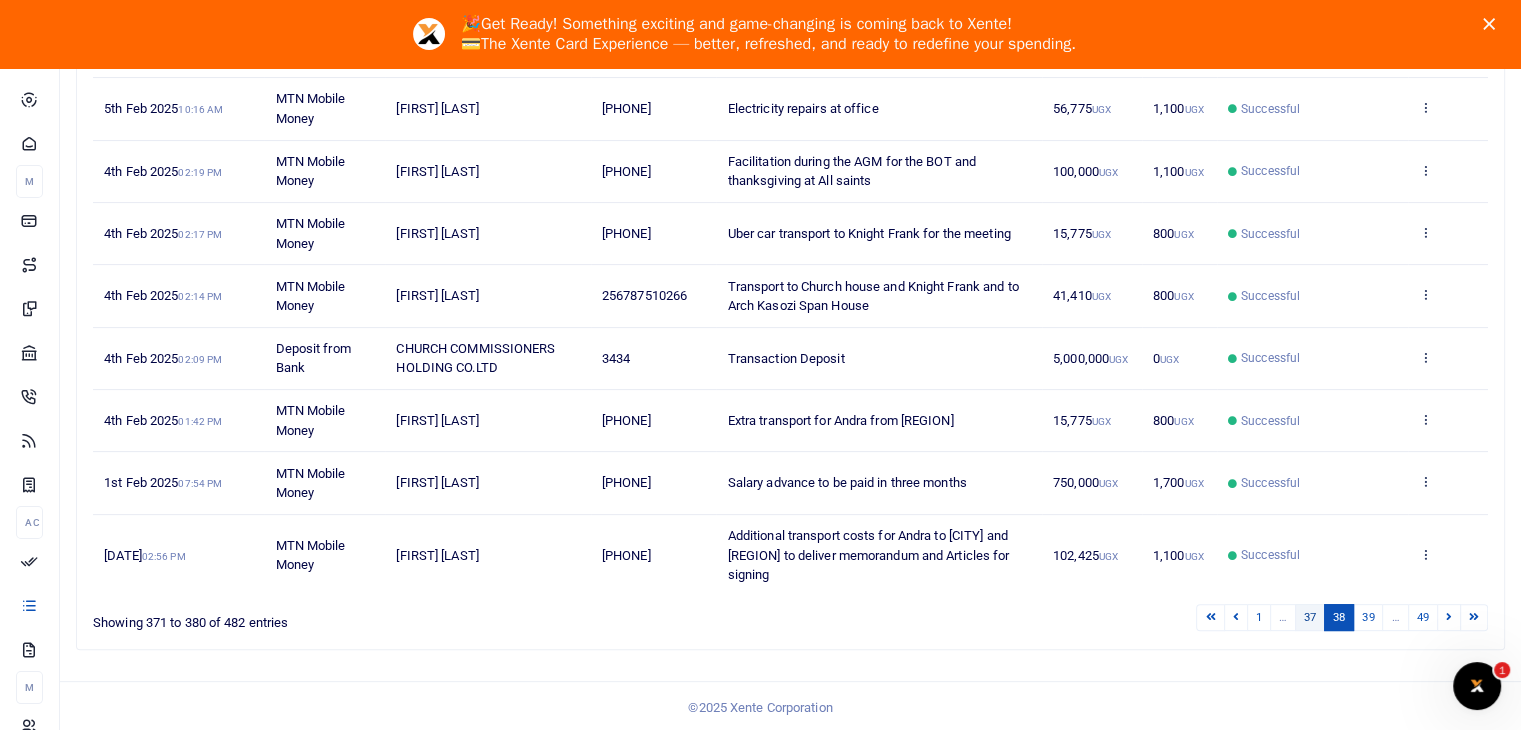 click on "37" at bounding box center [1210, 617] 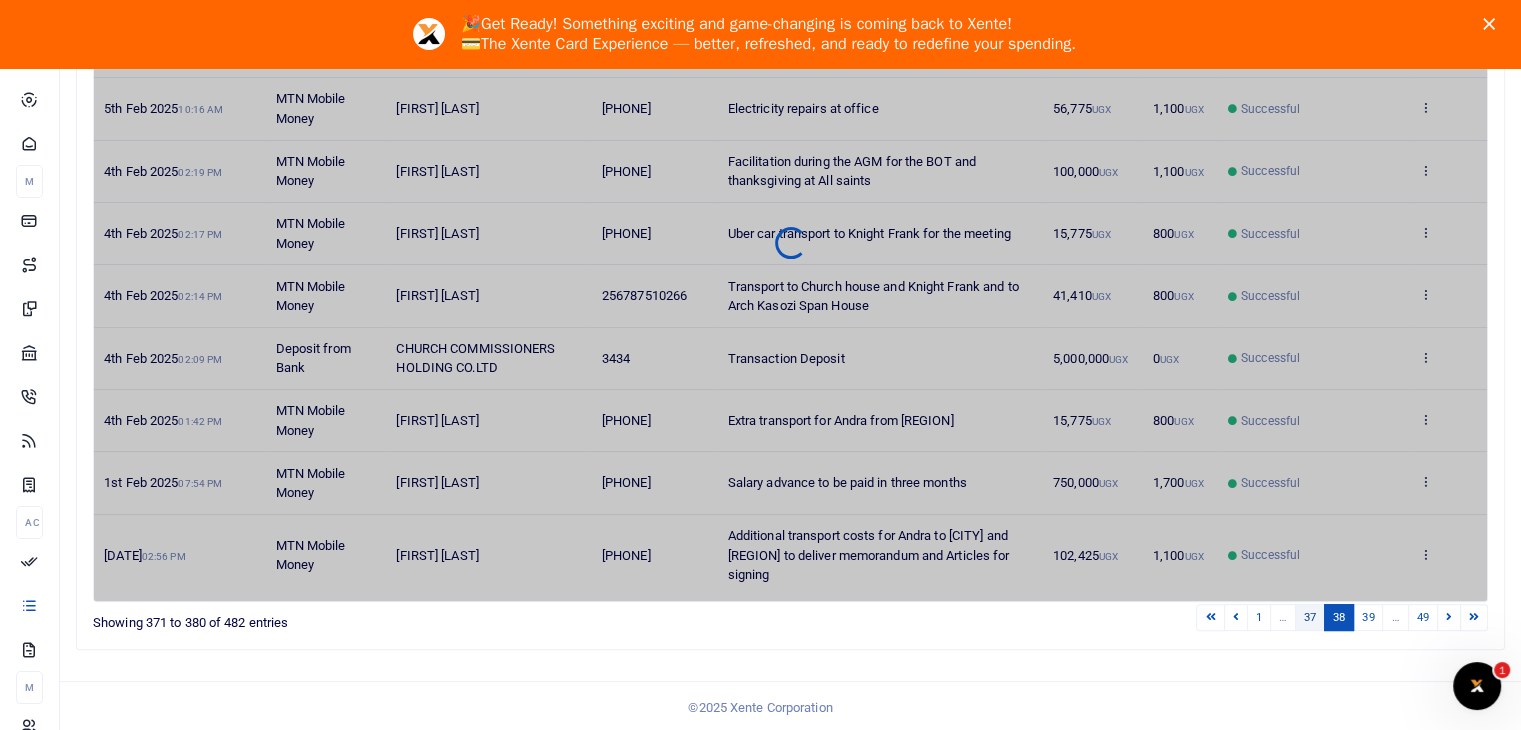 scroll, scrollTop: 469, scrollLeft: 0, axis: vertical 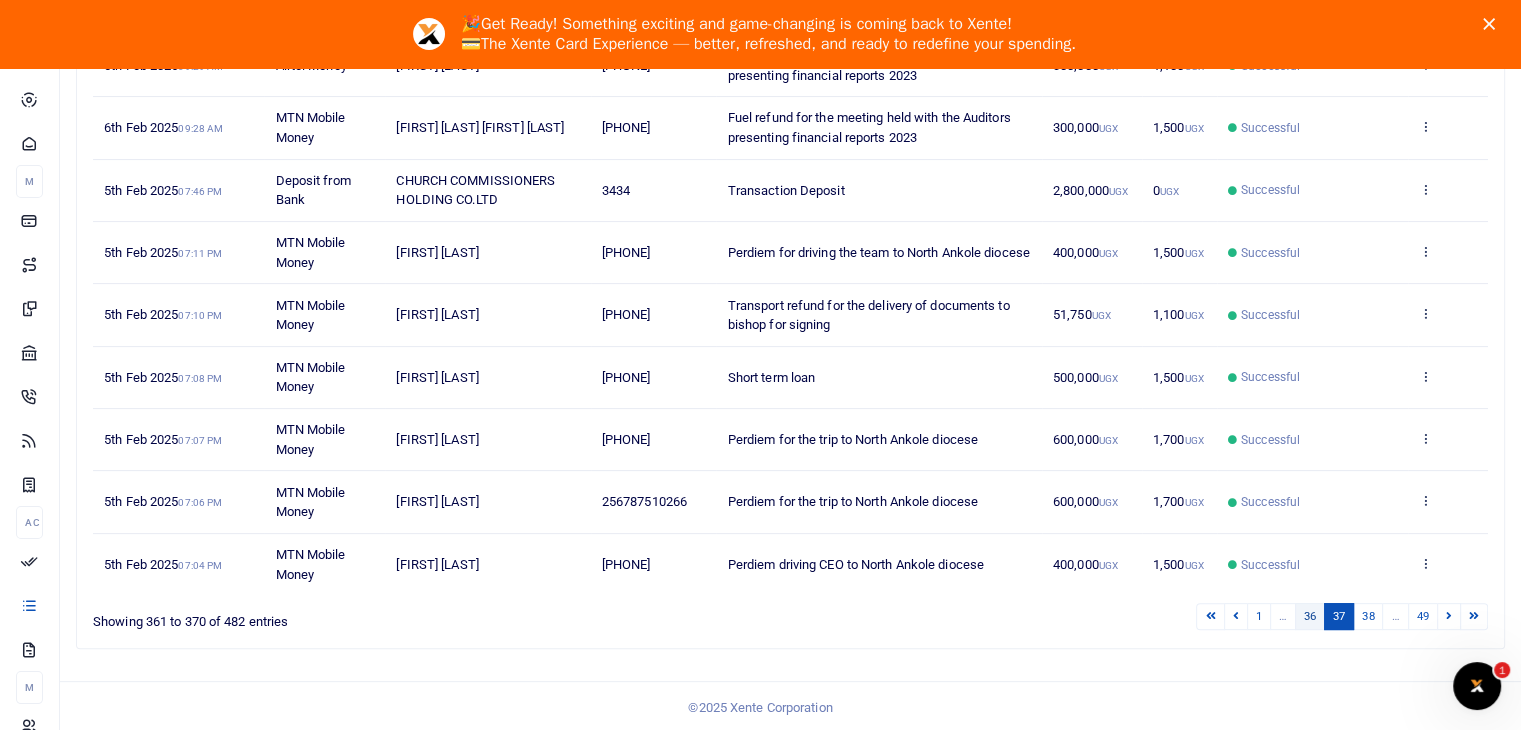 click on "36" at bounding box center (1171, 616) 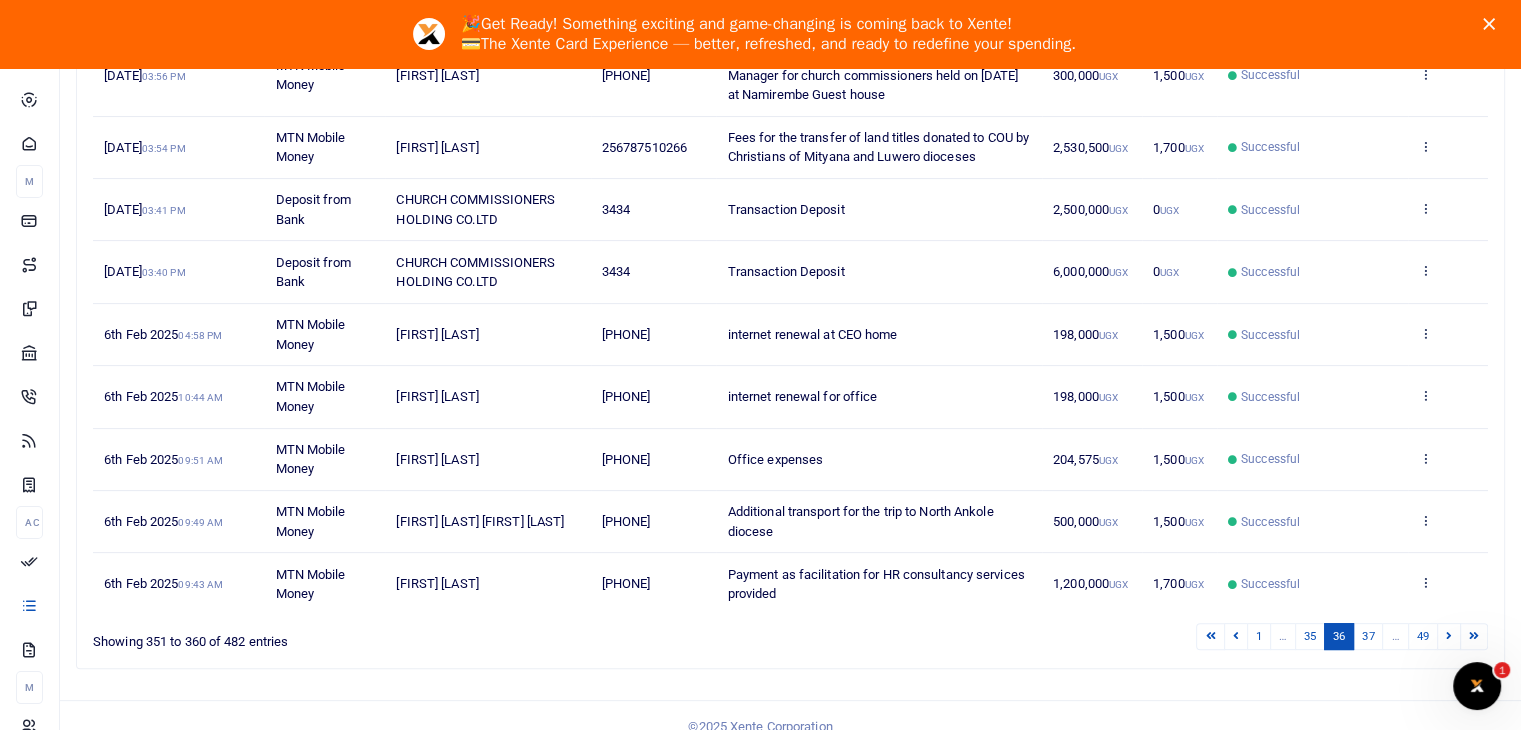 scroll, scrollTop: 0, scrollLeft: 0, axis: both 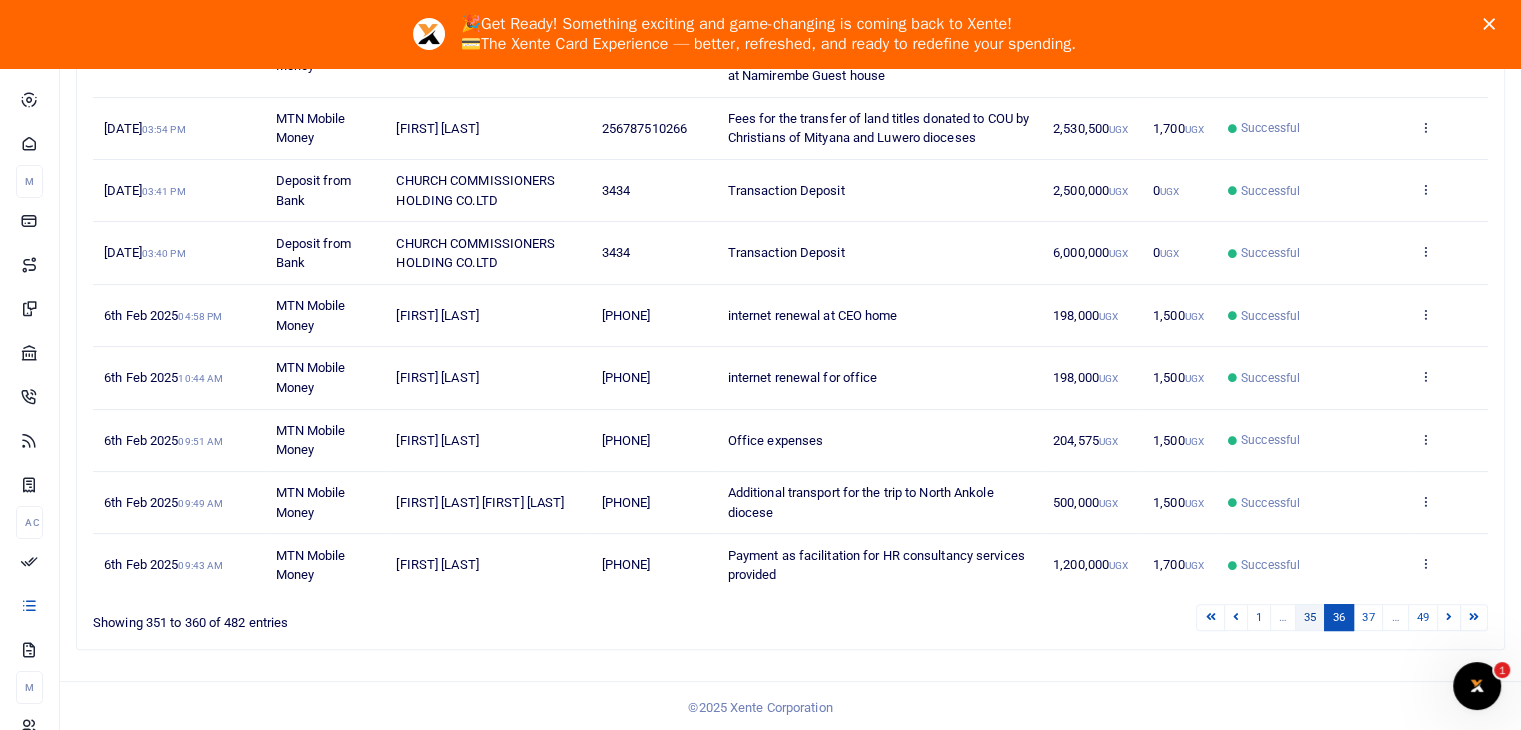 click on "35" at bounding box center [1171, 617] 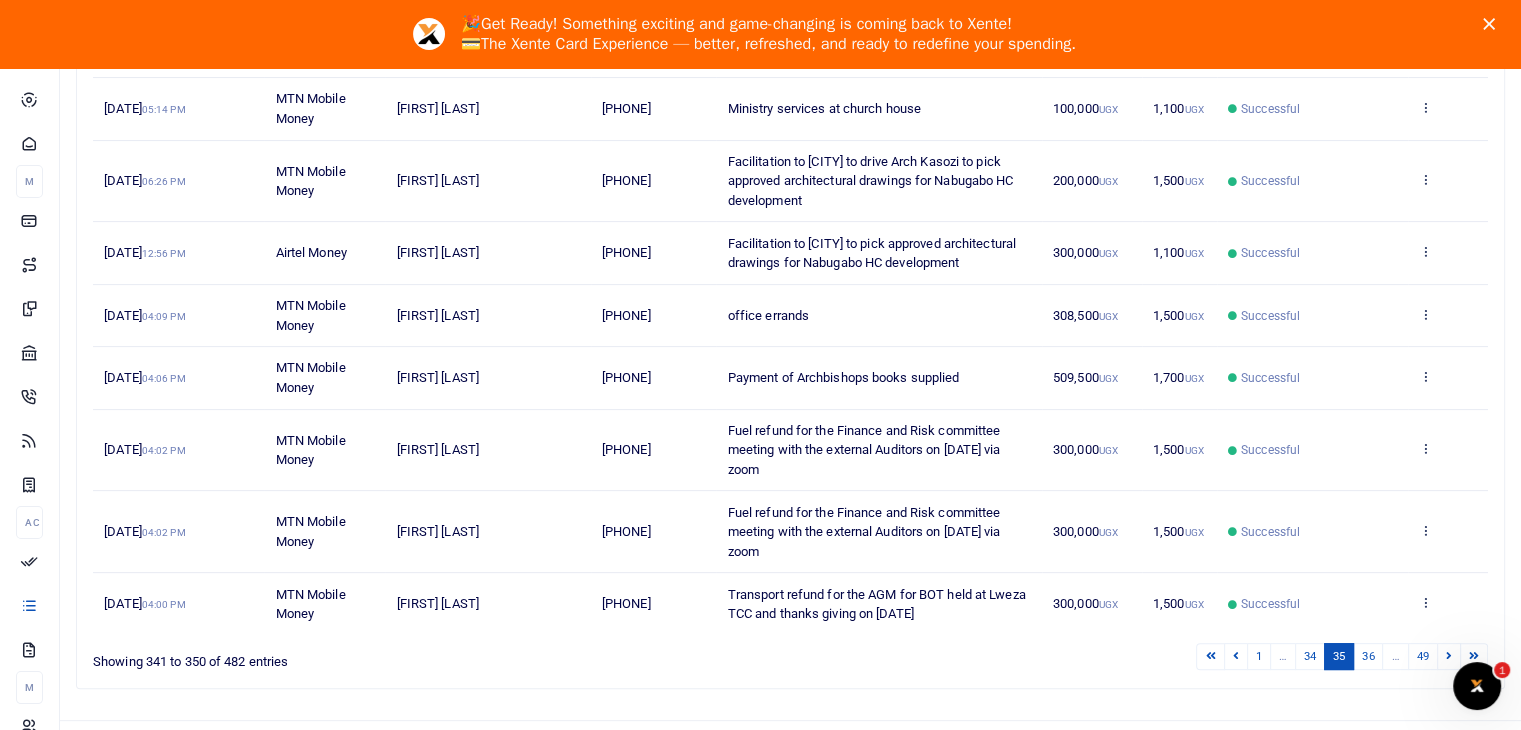 scroll, scrollTop: 0, scrollLeft: 0, axis: both 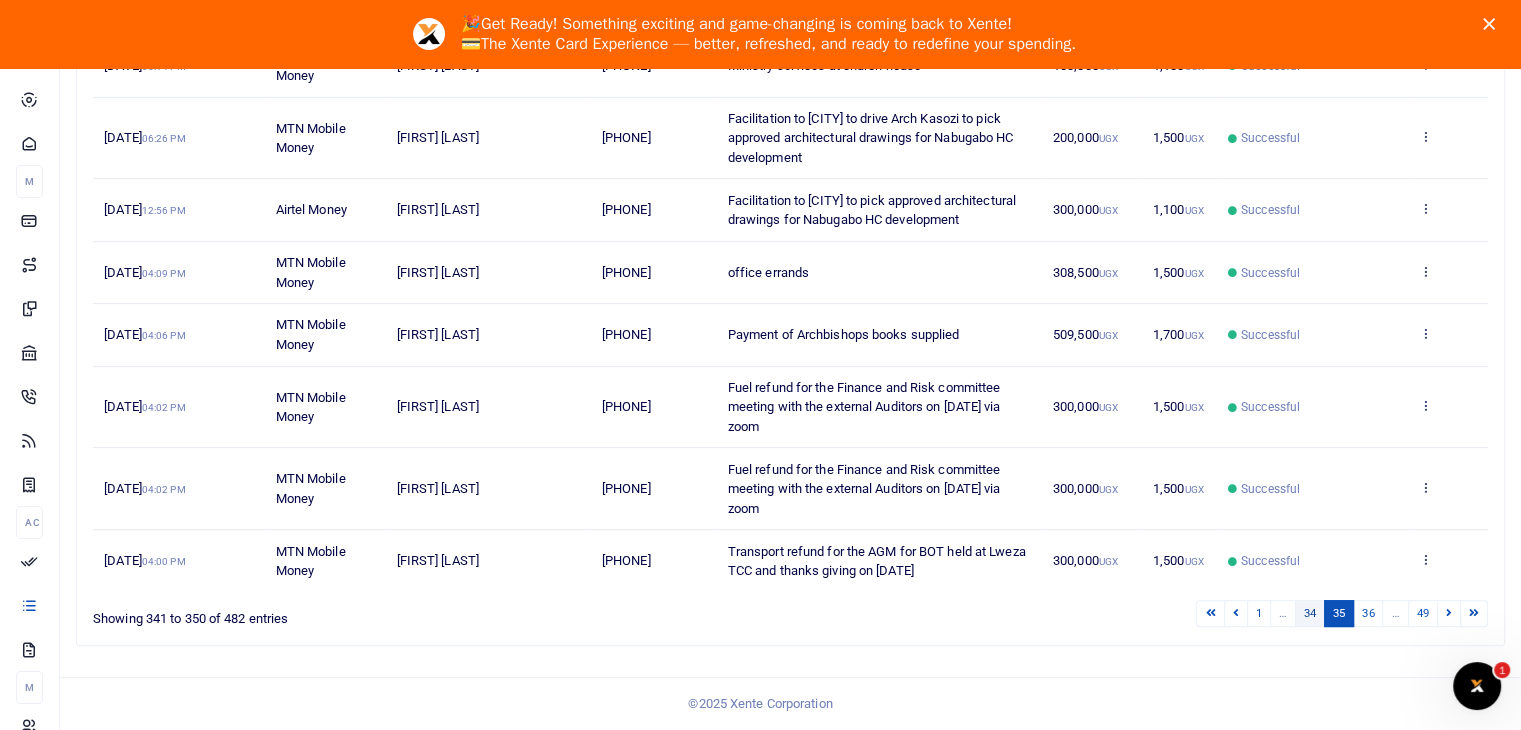 click on "34" at bounding box center [1171, 613] 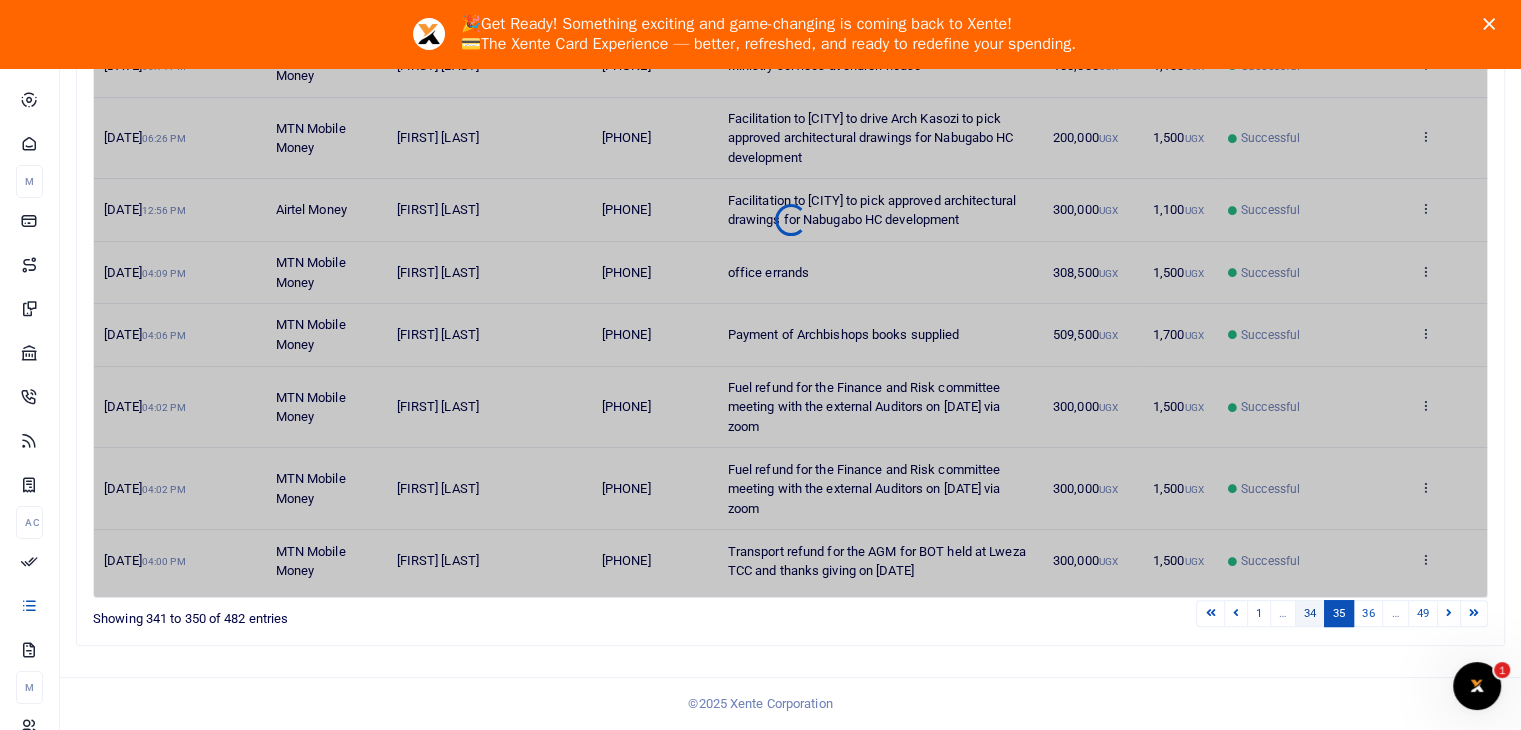 scroll, scrollTop: 488, scrollLeft: 0, axis: vertical 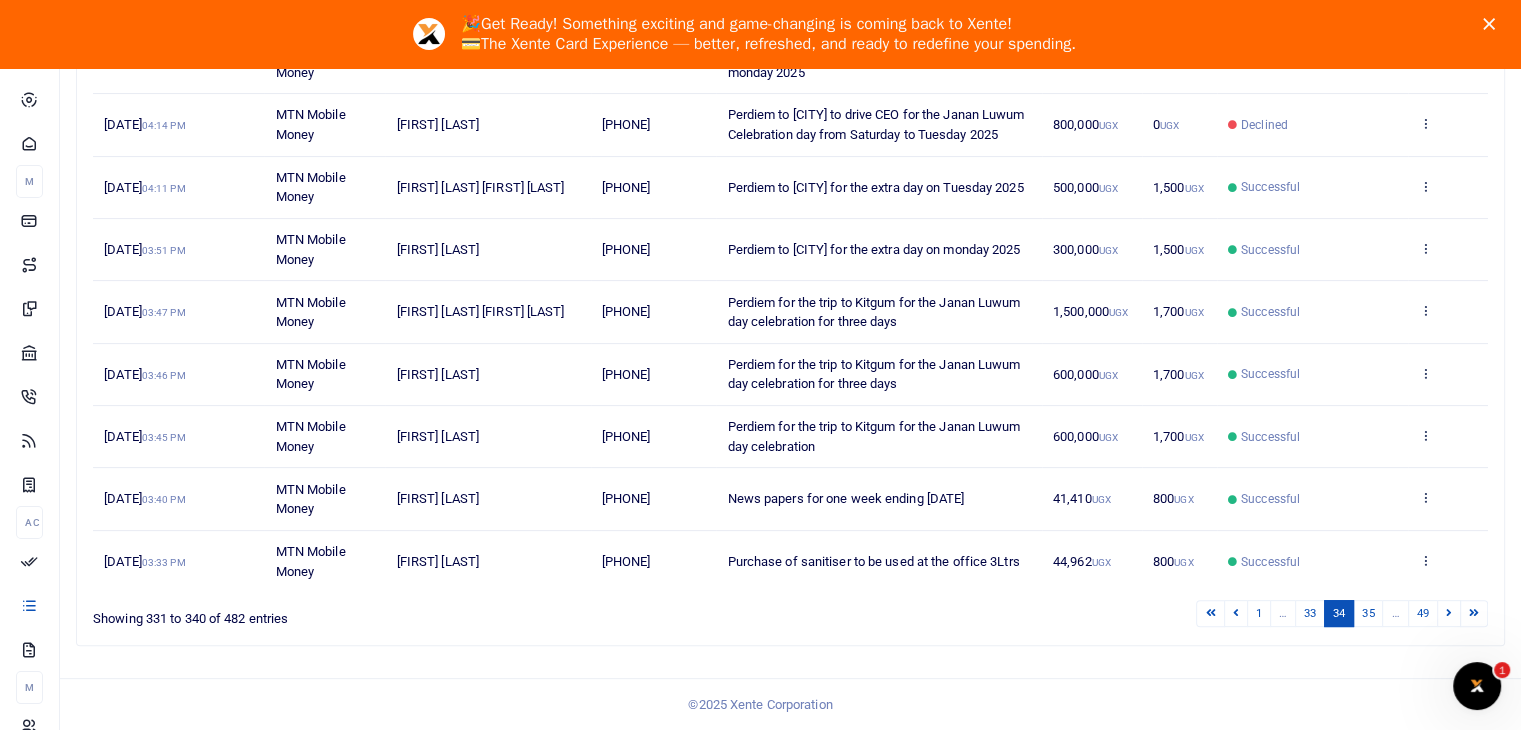 click on "Transactions
Period
01/09/2025 - 07/09/2025
Transaction
All Select an option...
All
Airtime
Internet
Utilities
Invoices
Mobile Money Payout
Deposits/Topup
Card creation
Taxes
Bank to Bank Transfer
Status
All Select an option...
All Processing Failed" at bounding box center (790, 193) 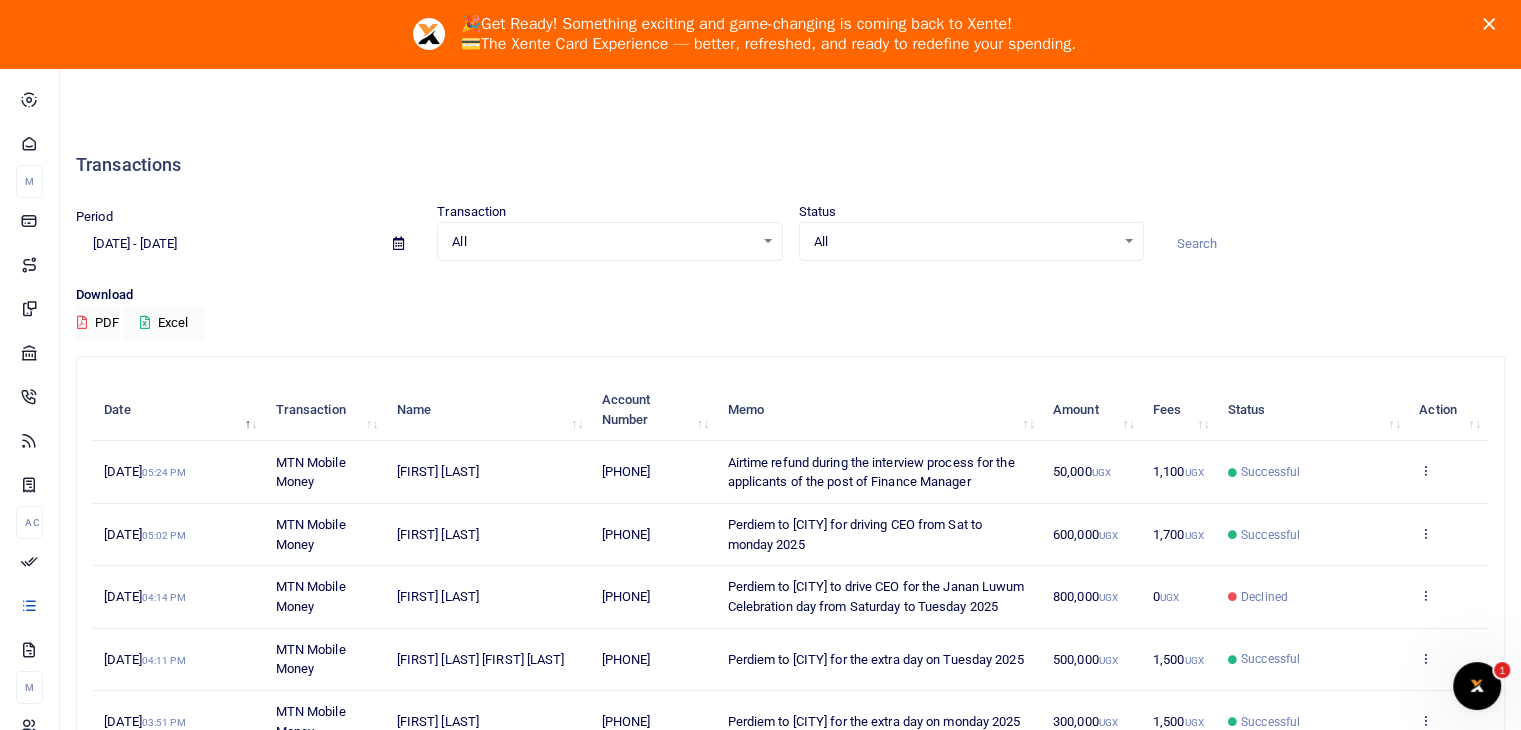 scroll, scrollTop: 488, scrollLeft: 0, axis: vertical 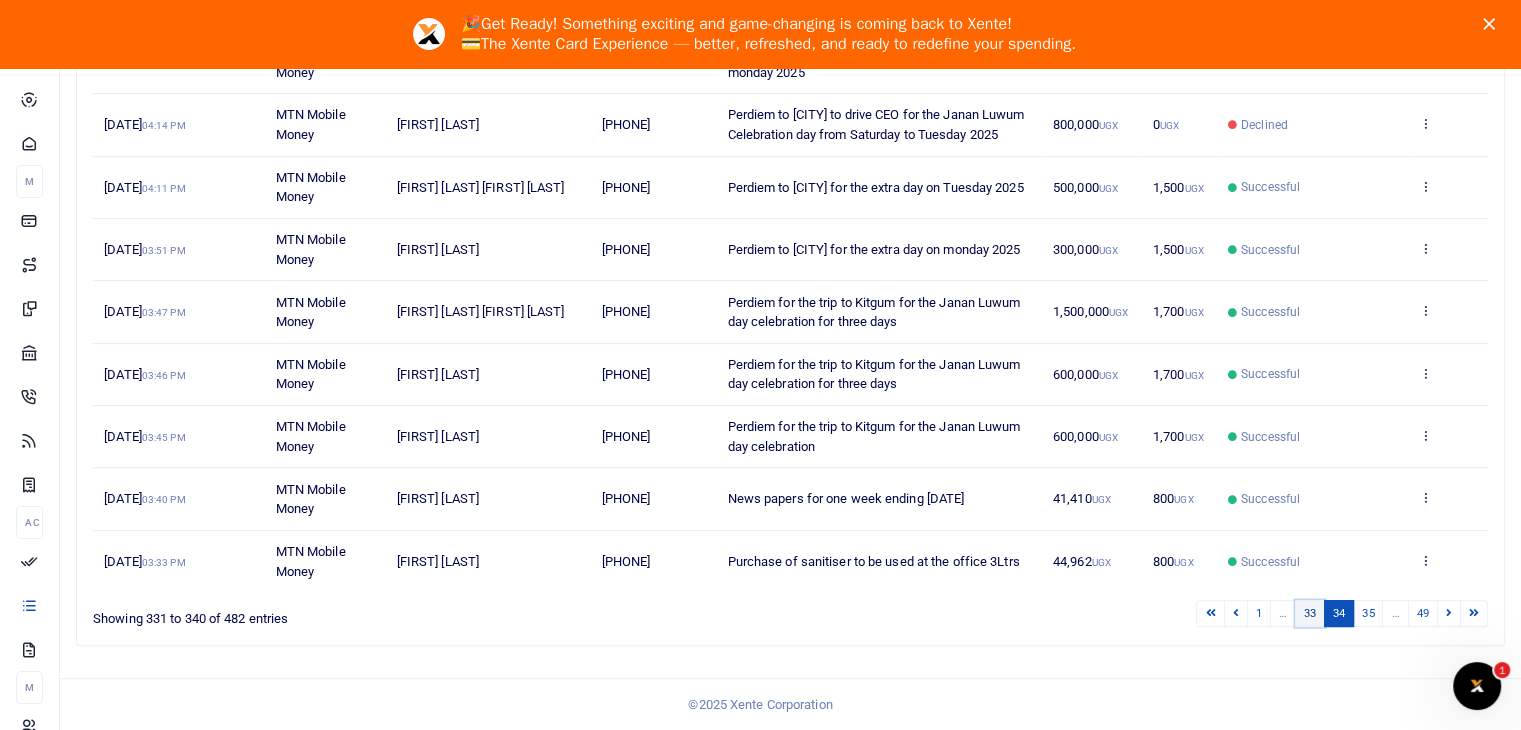 click on "33" at bounding box center (1210, 613) 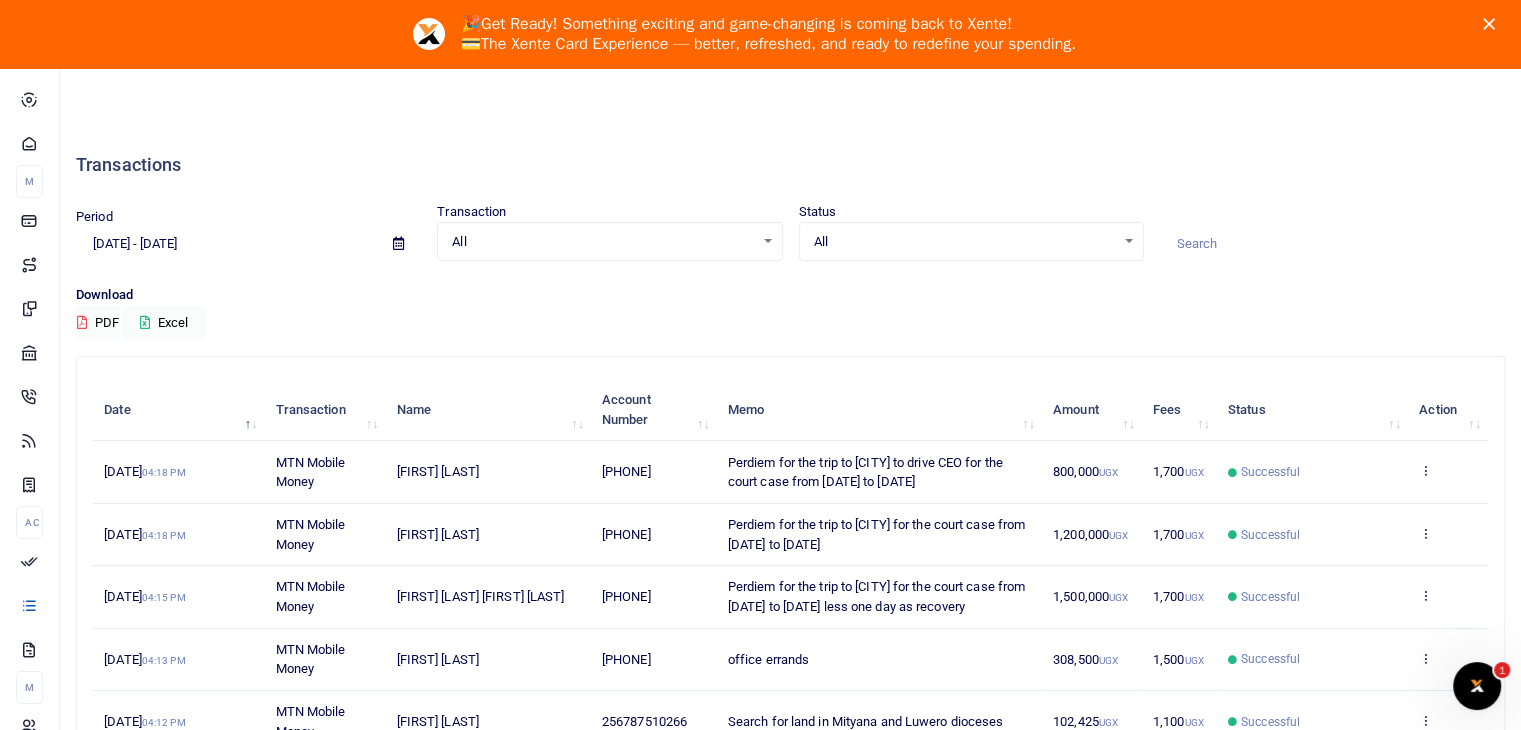 scroll, scrollTop: 488, scrollLeft: 0, axis: vertical 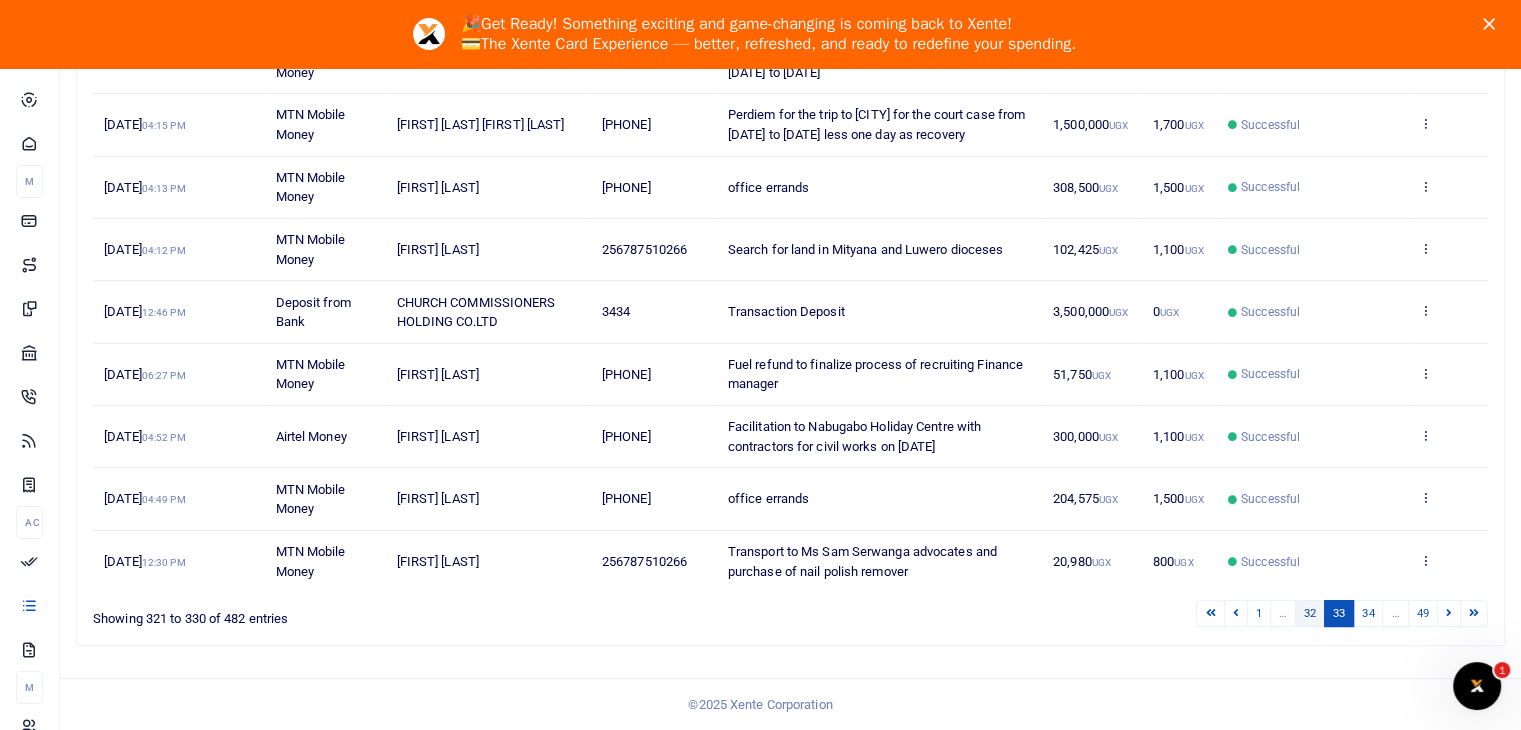 click on "32" at bounding box center (1210, 636) 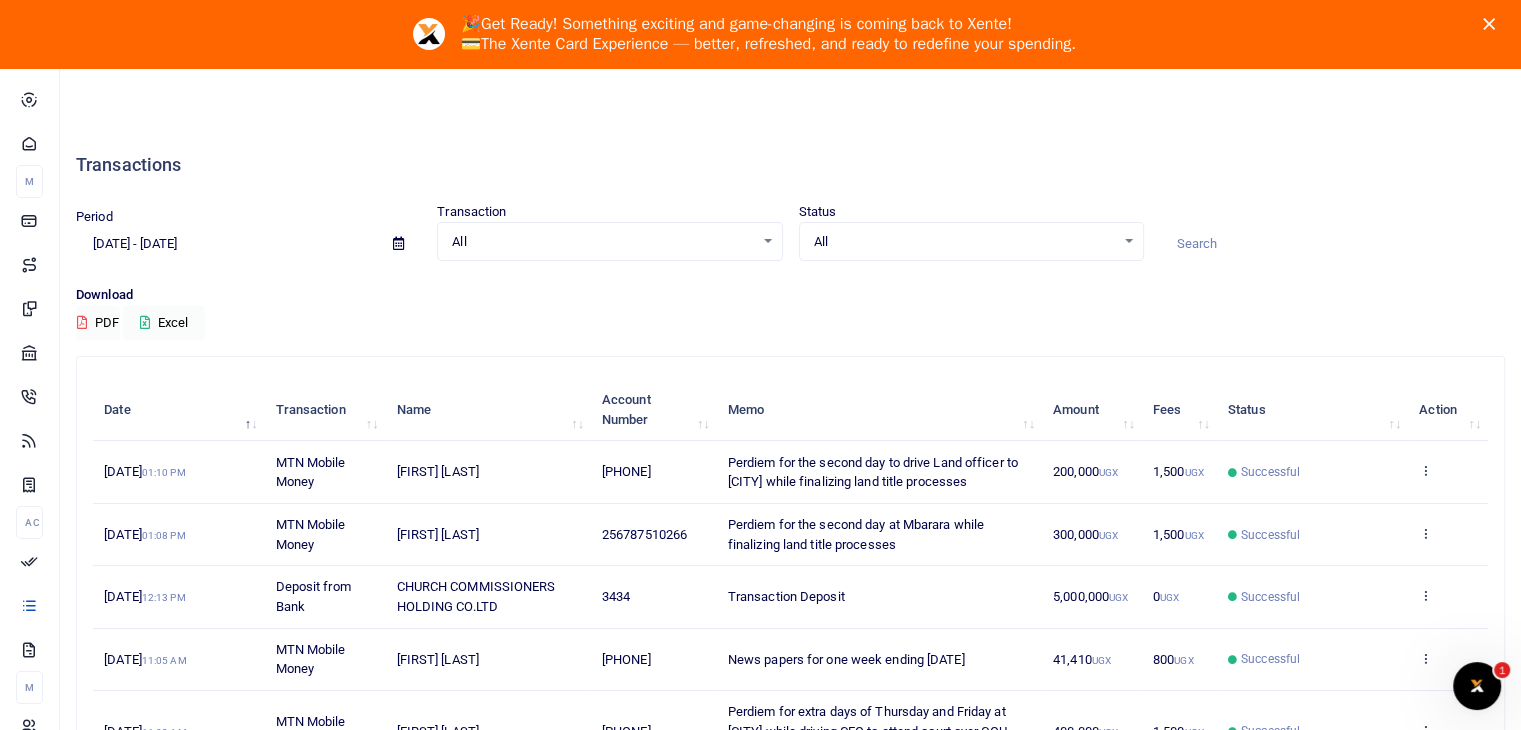 scroll, scrollTop: 508, scrollLeft: 0, axis: vertical 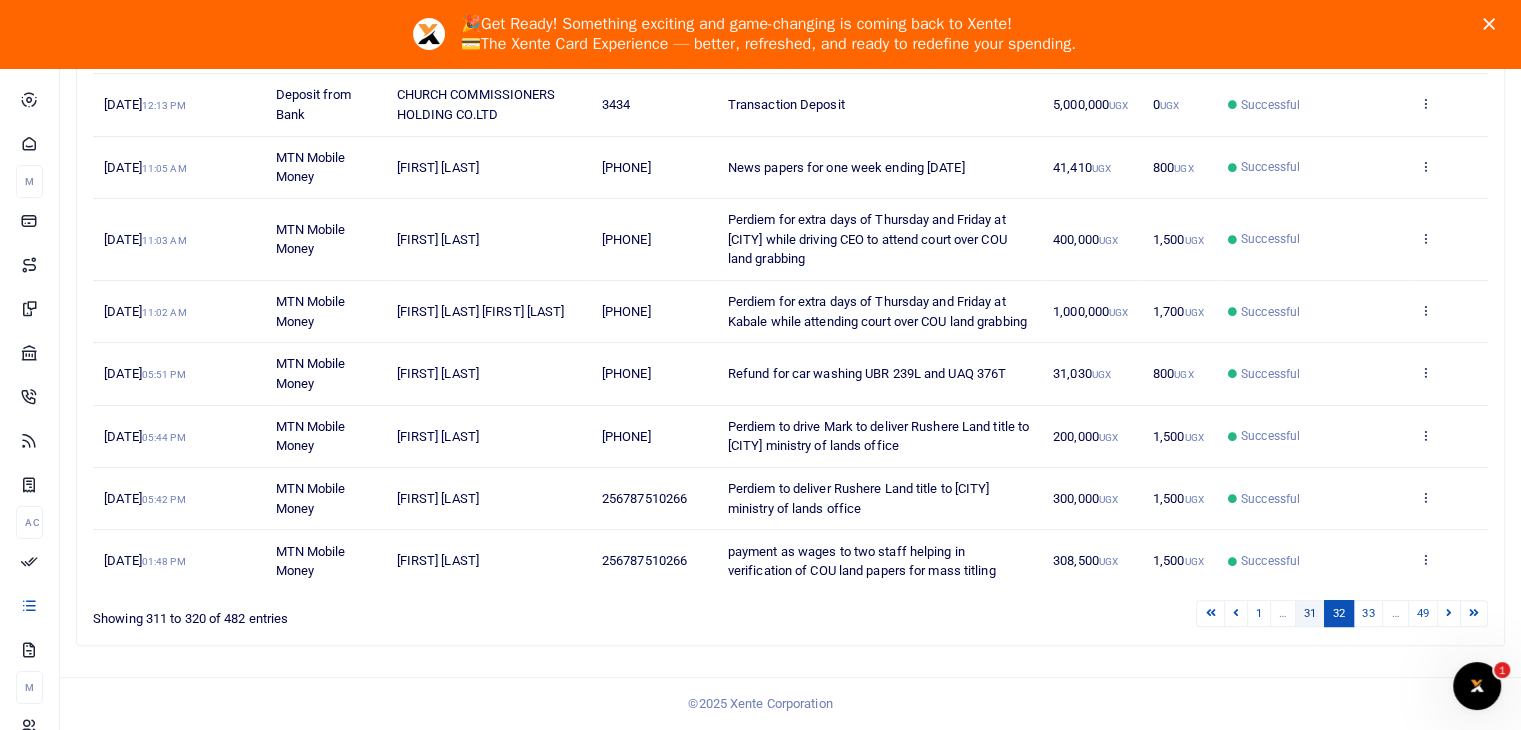 click on "31" at bounding box center [1210, 613] 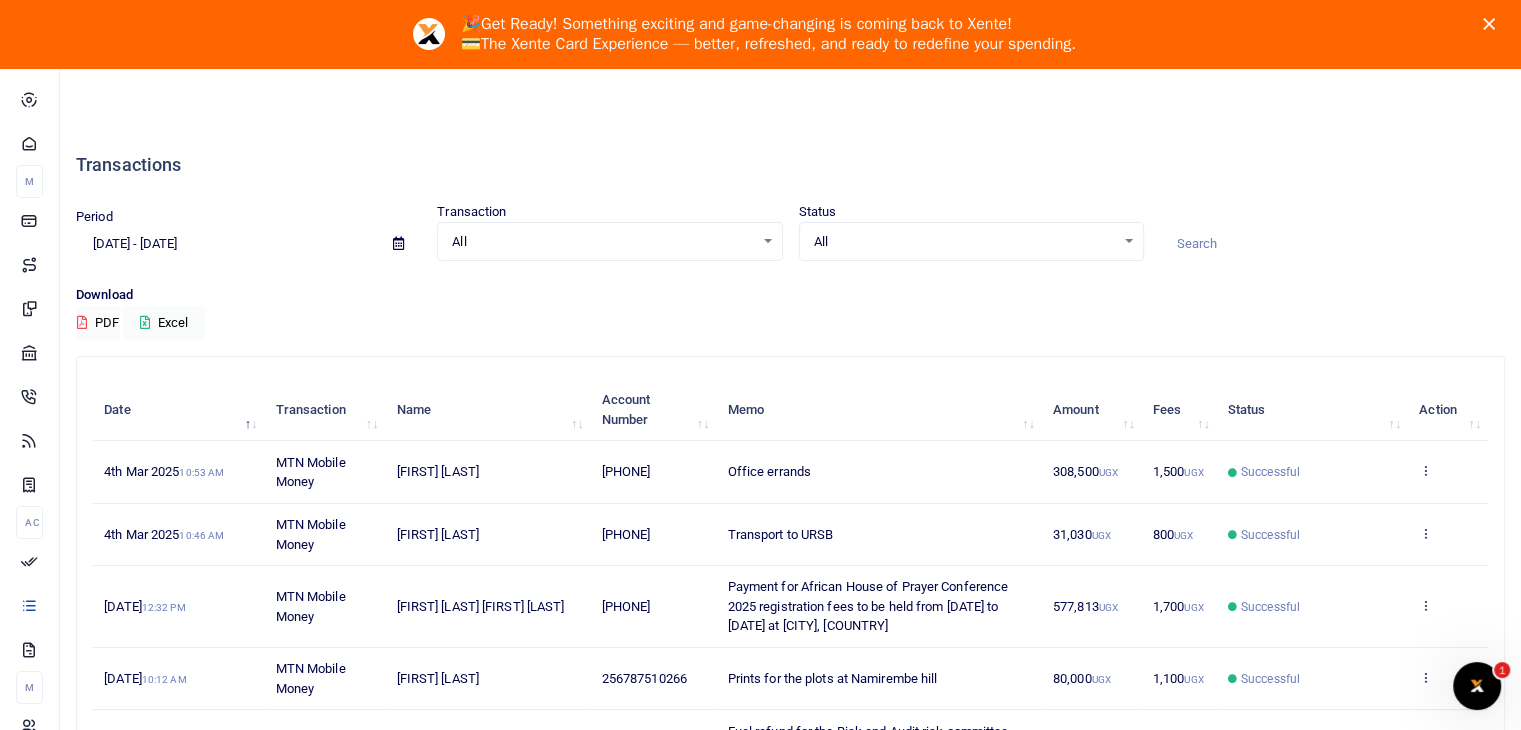 scroll, scrollTop: 586, scrollLeft: 0, axis: vertical 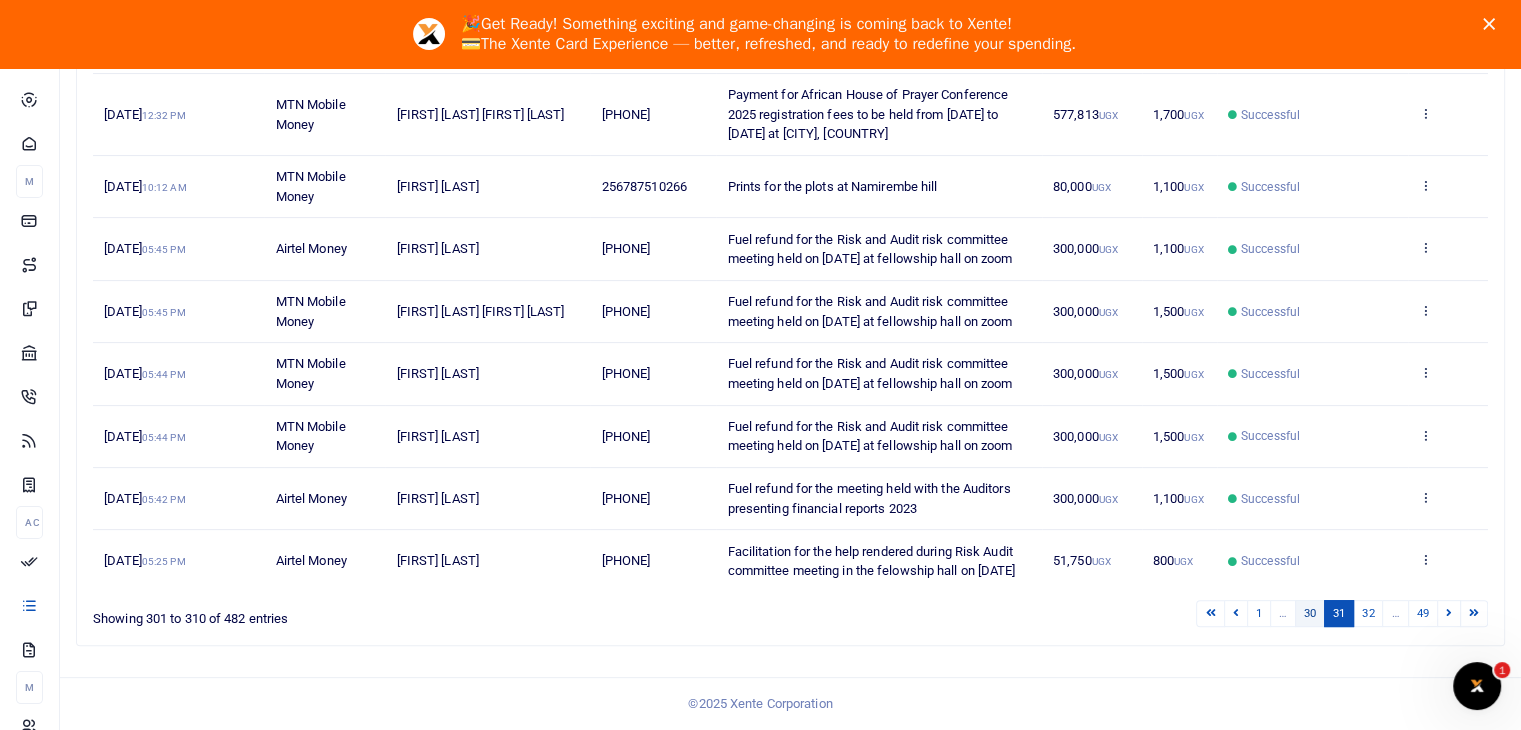 click on "30" at bounding box center (1210, 613) 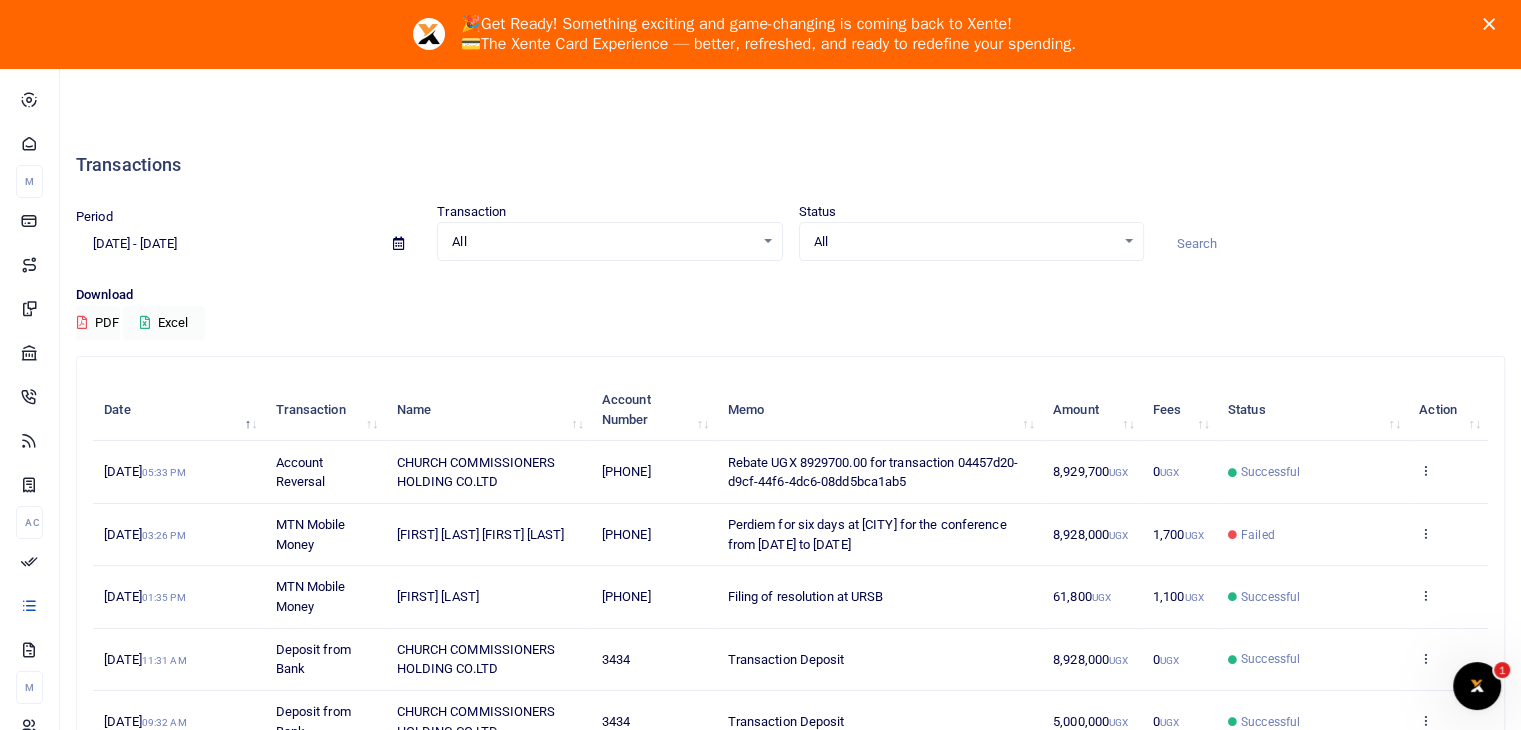 scroll, scrollTop: 469, scrollLeft: 0, axis: vertical 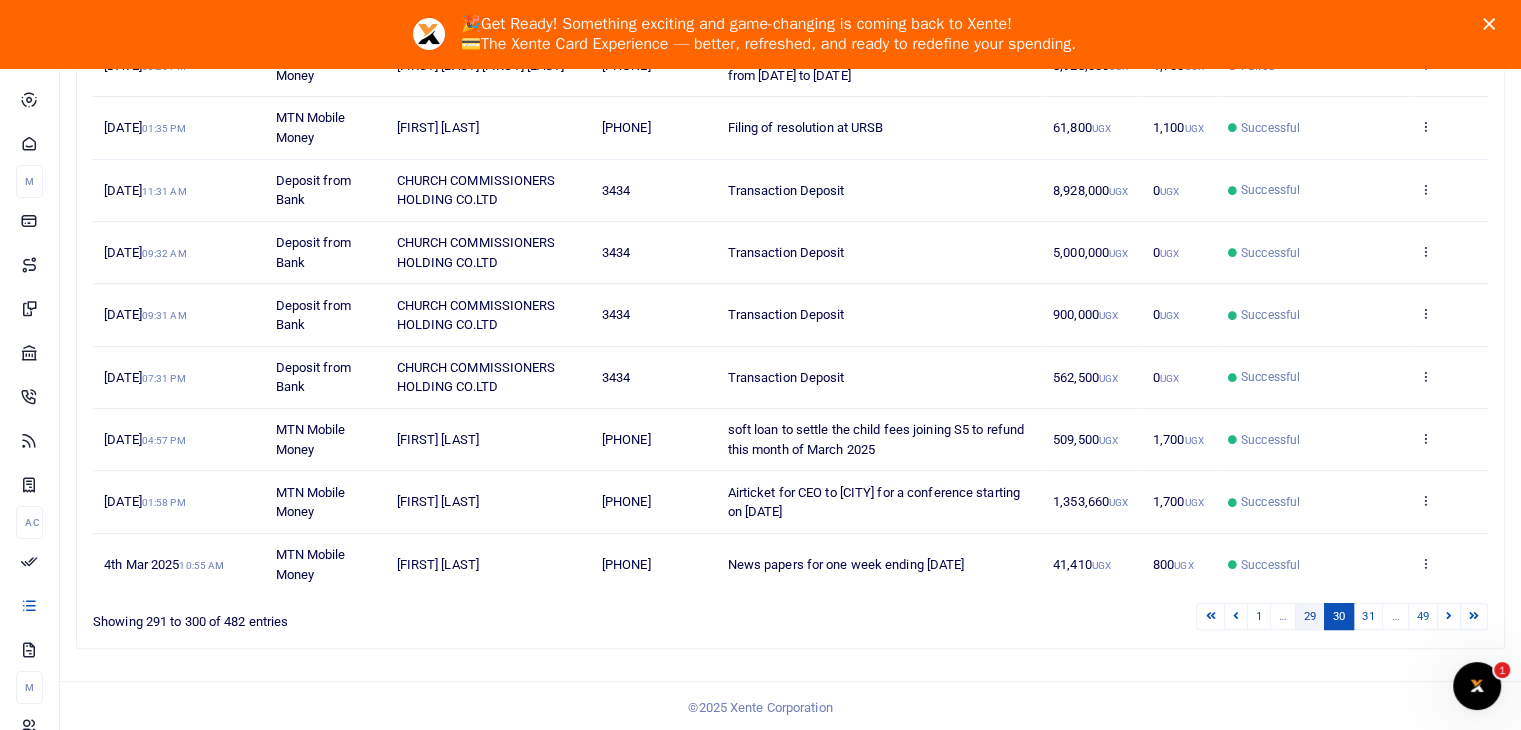 click on "29" at bounding box center (1210, 616) 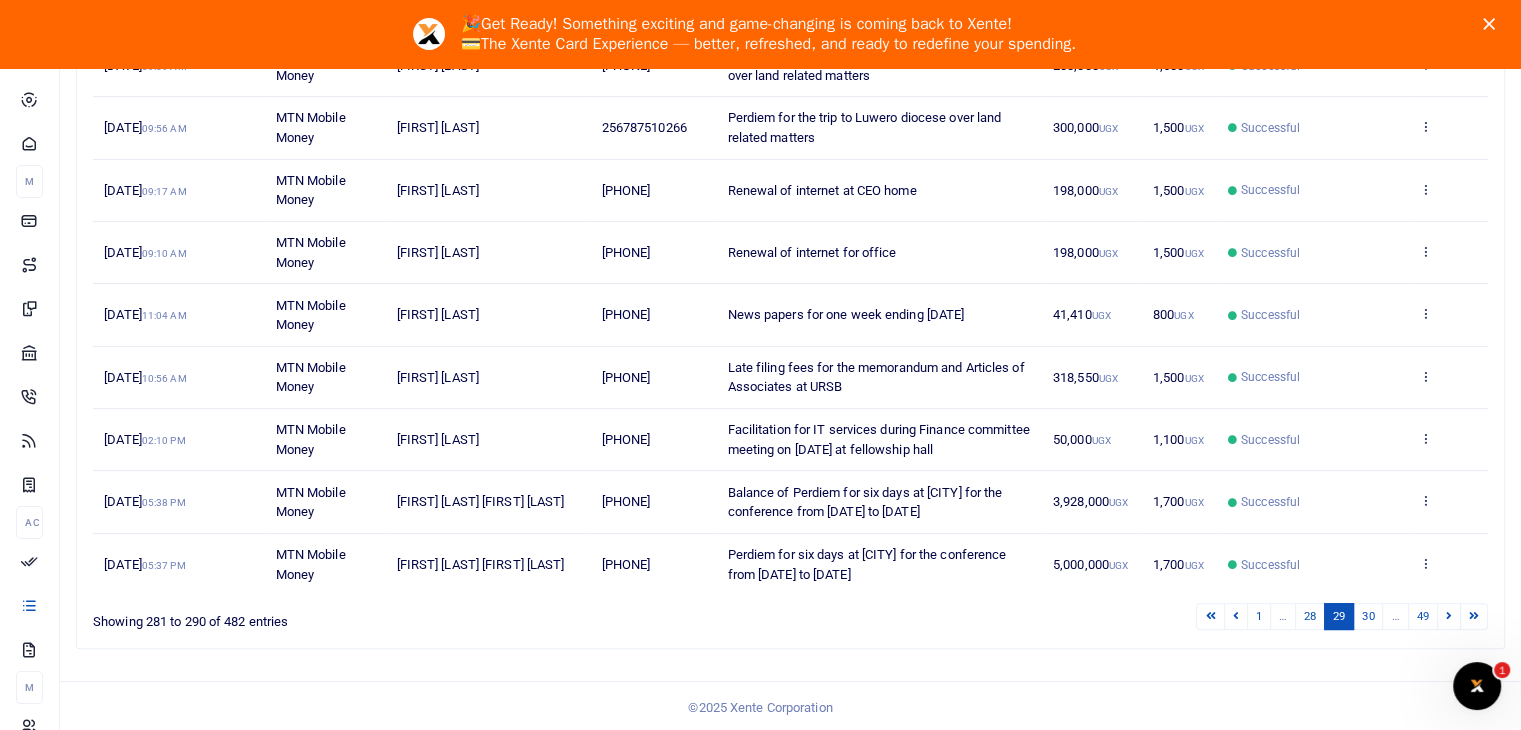 scroll, scrollTop: 0, scrollLeft: 0, axis: both 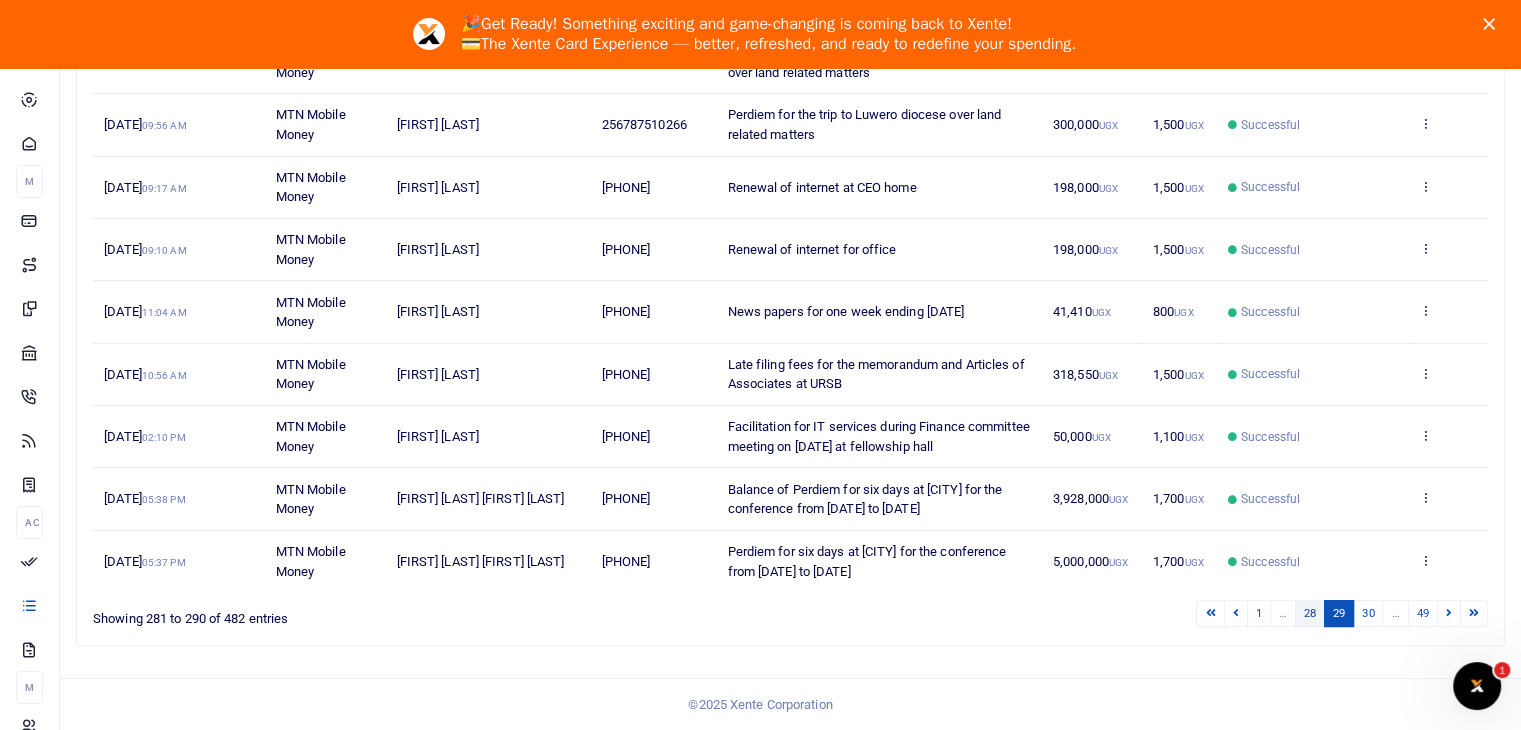 click on "28" at bounding box center (1210, 613) 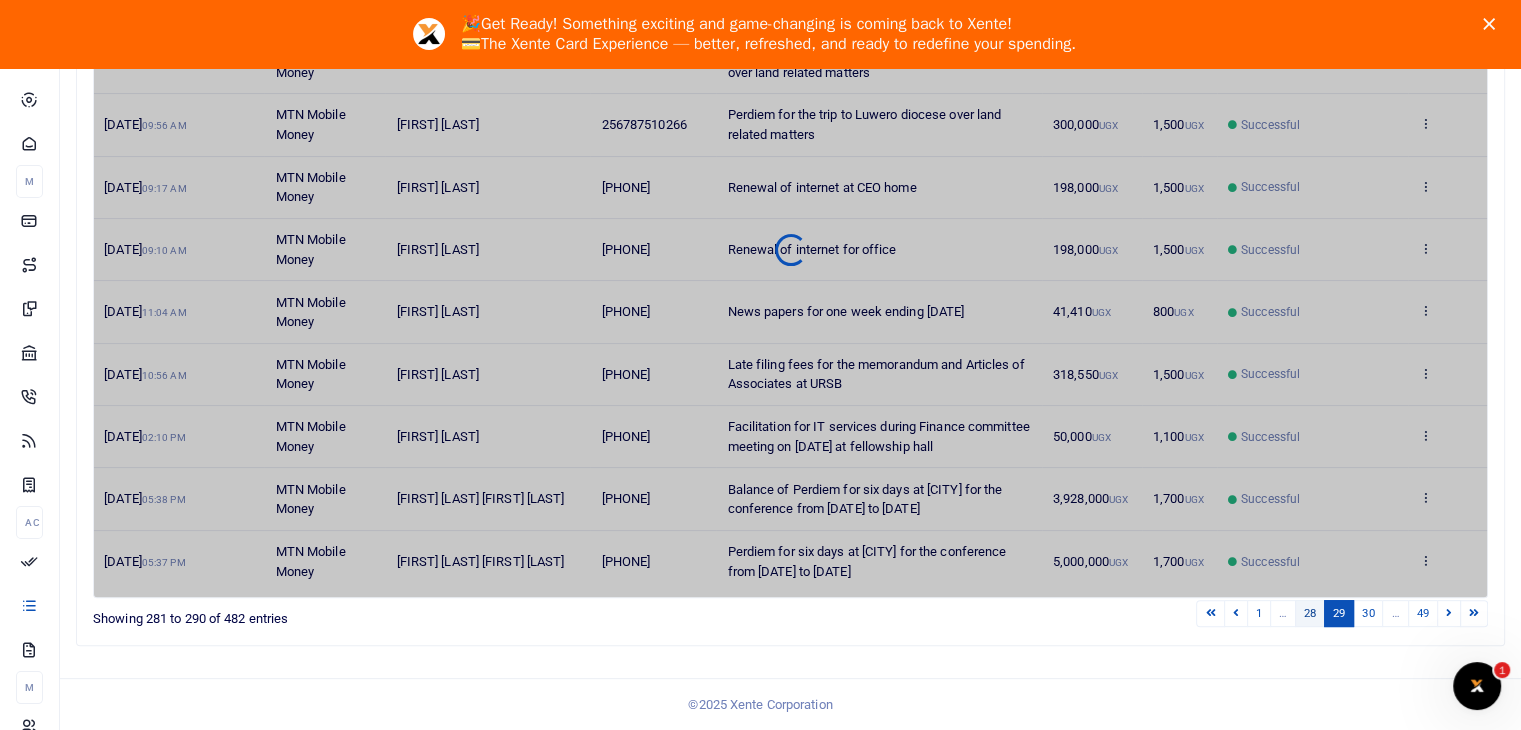 scroll, scrollTop: 449, scrollLeft: 0, axis: vertical 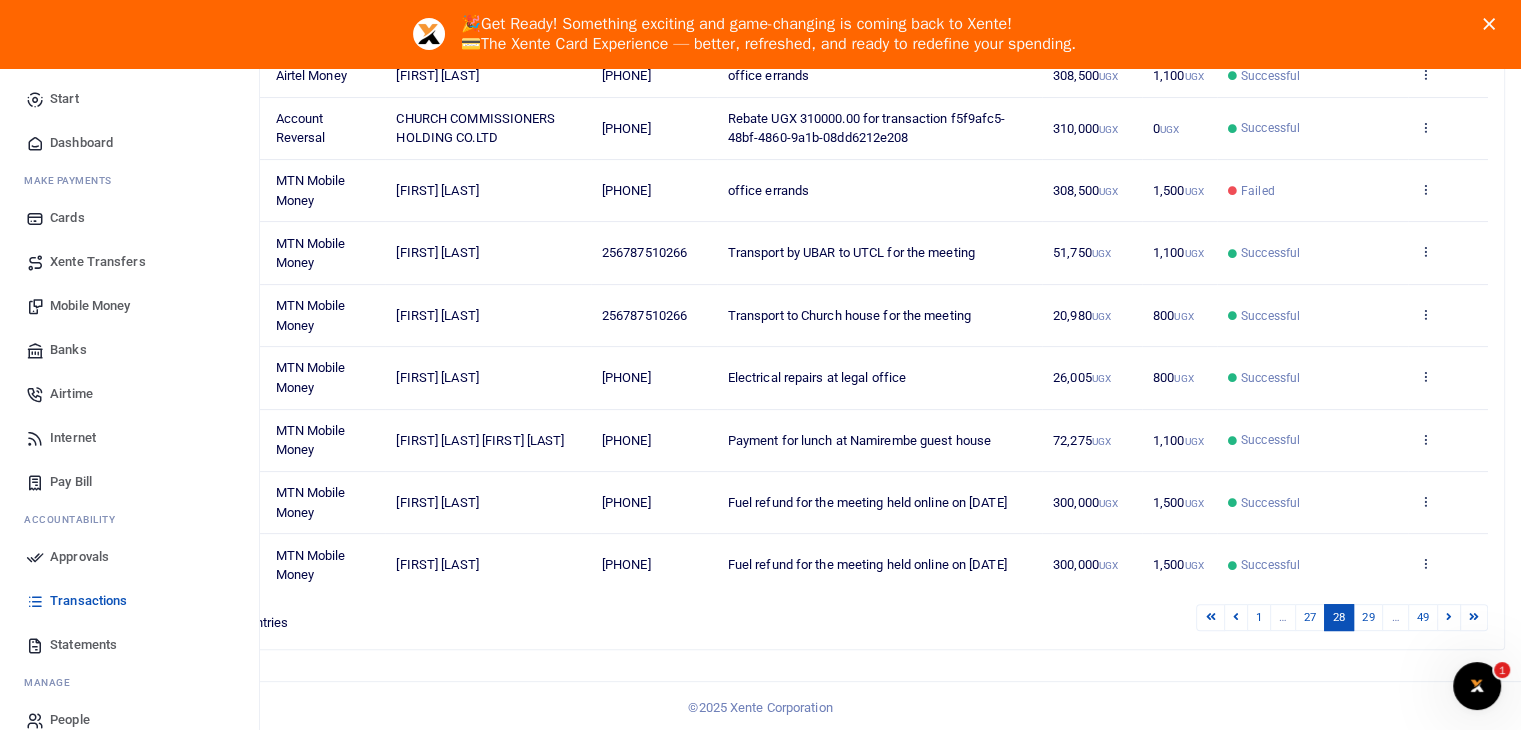 click on "Mobile Money" at bounding box center [90, 306] 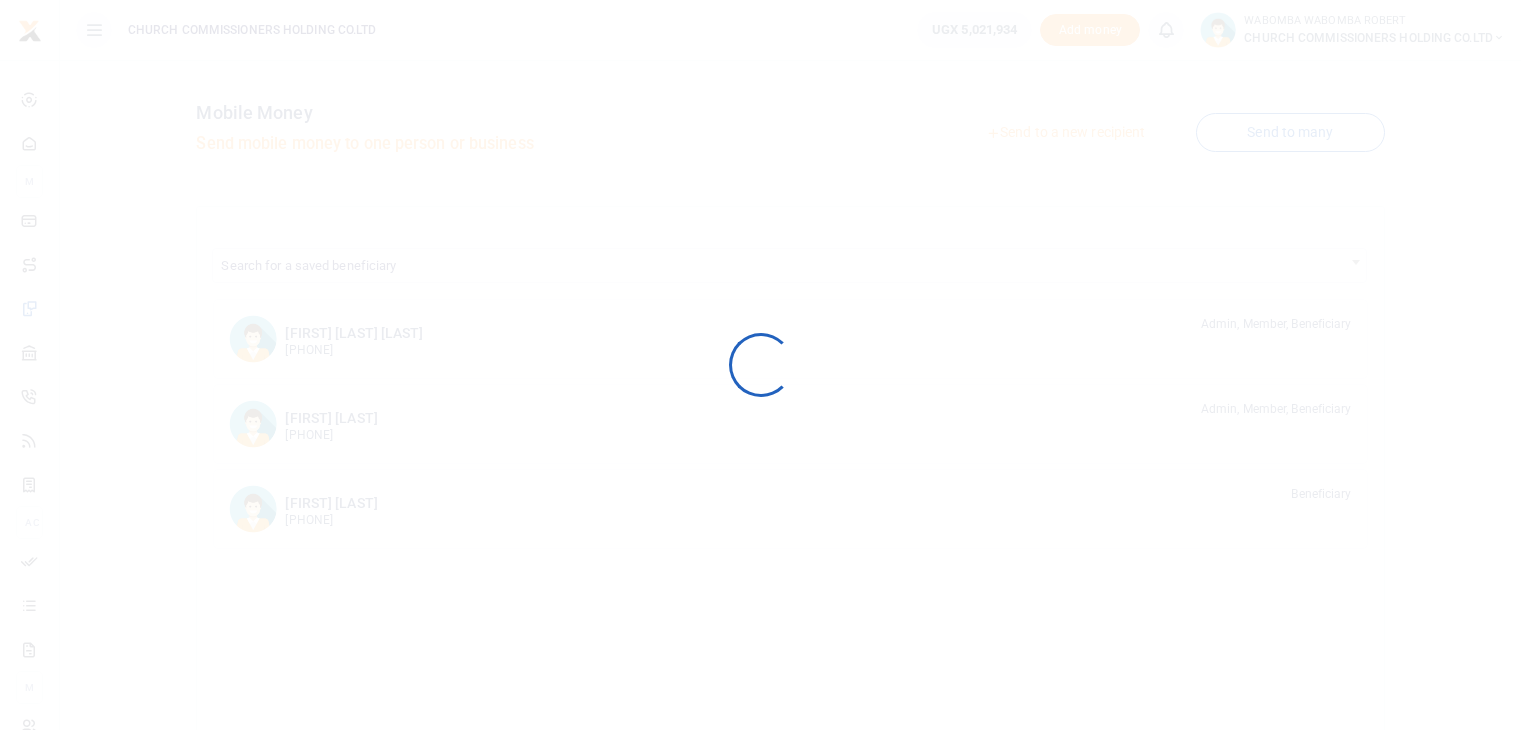 scroll, scrollTop: 0, scrollLeft: 0, axis: both 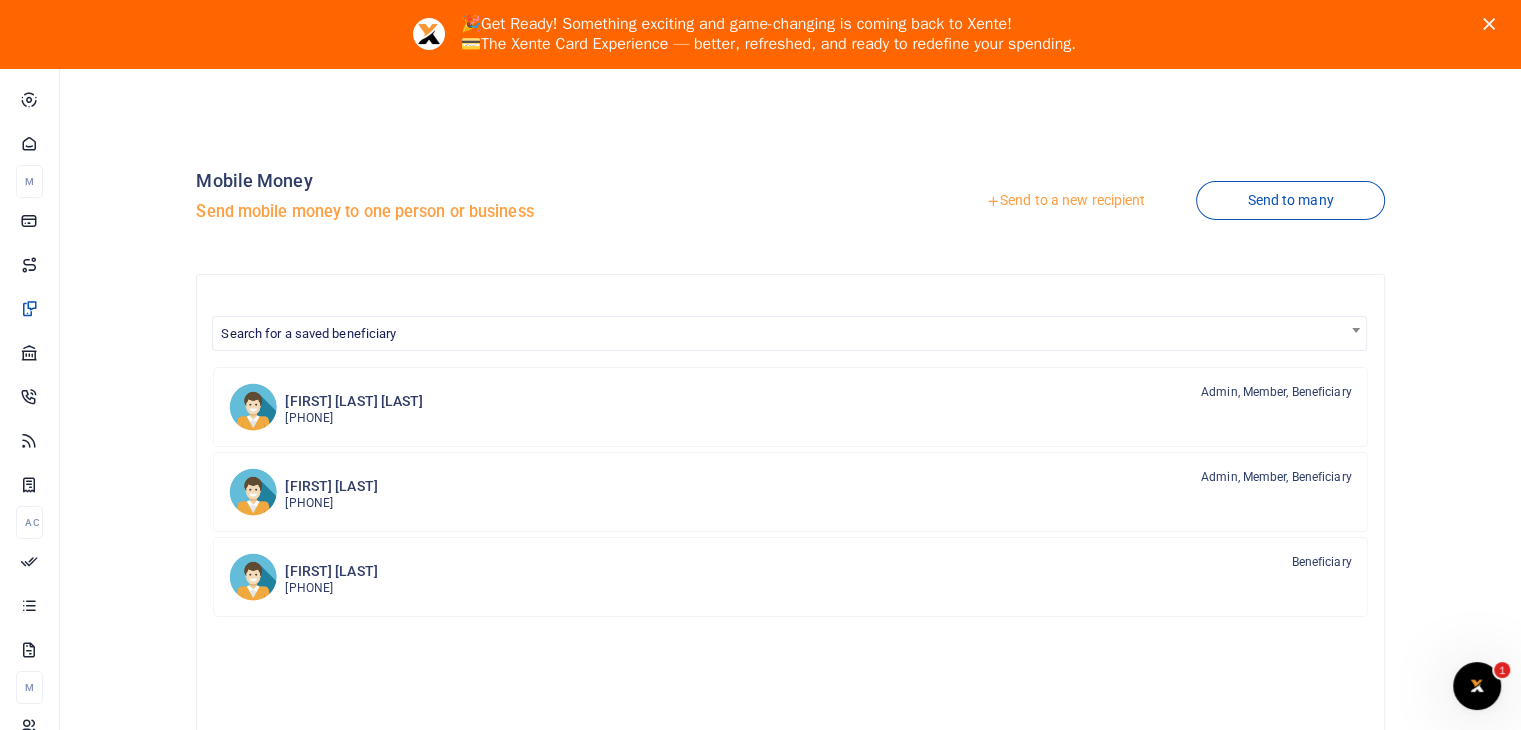 click on "Send to a new recipient" at bounding box center (1065, 201) 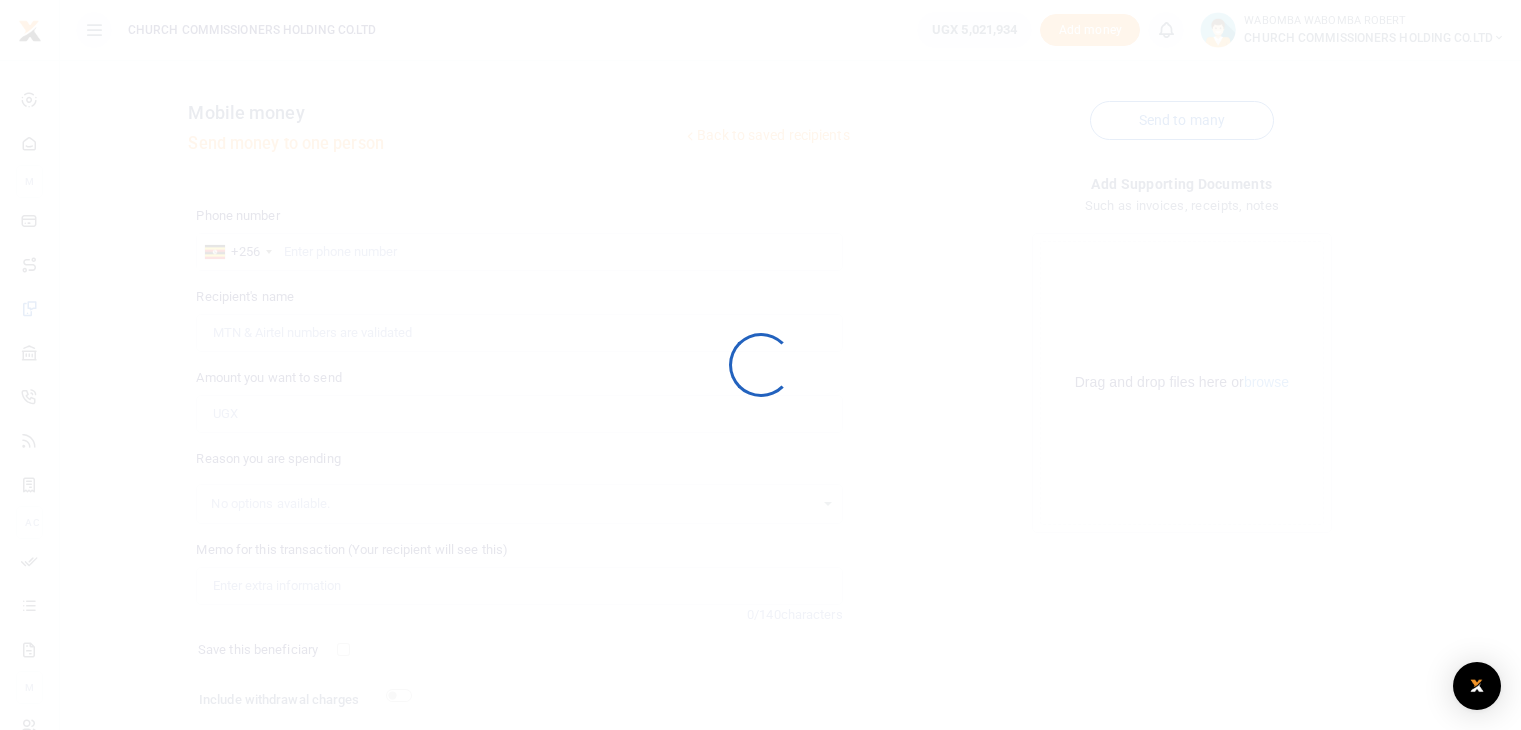 scroll, scrollTop: 0, scrollLeft: 0, axis: both 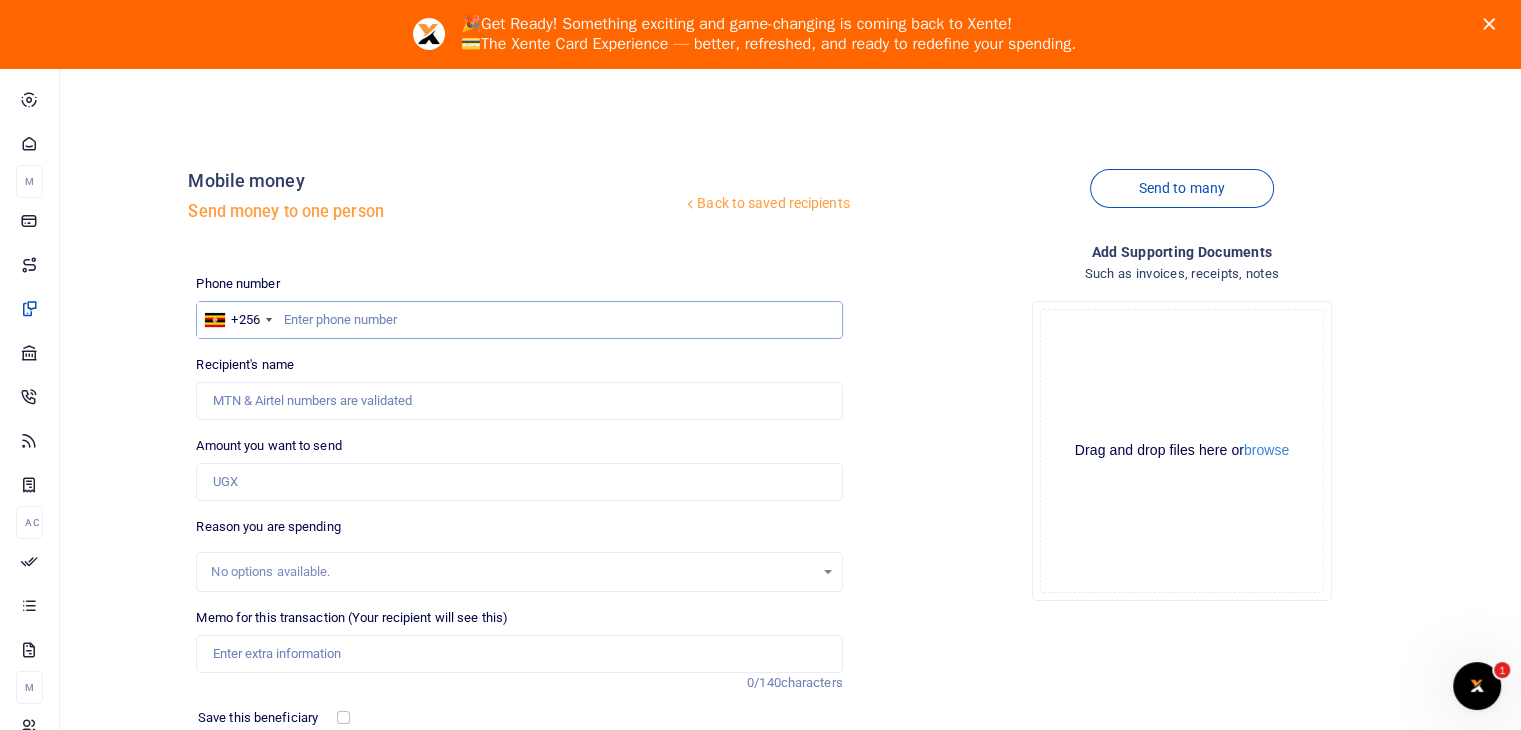 click at bounding box center [519, 320] 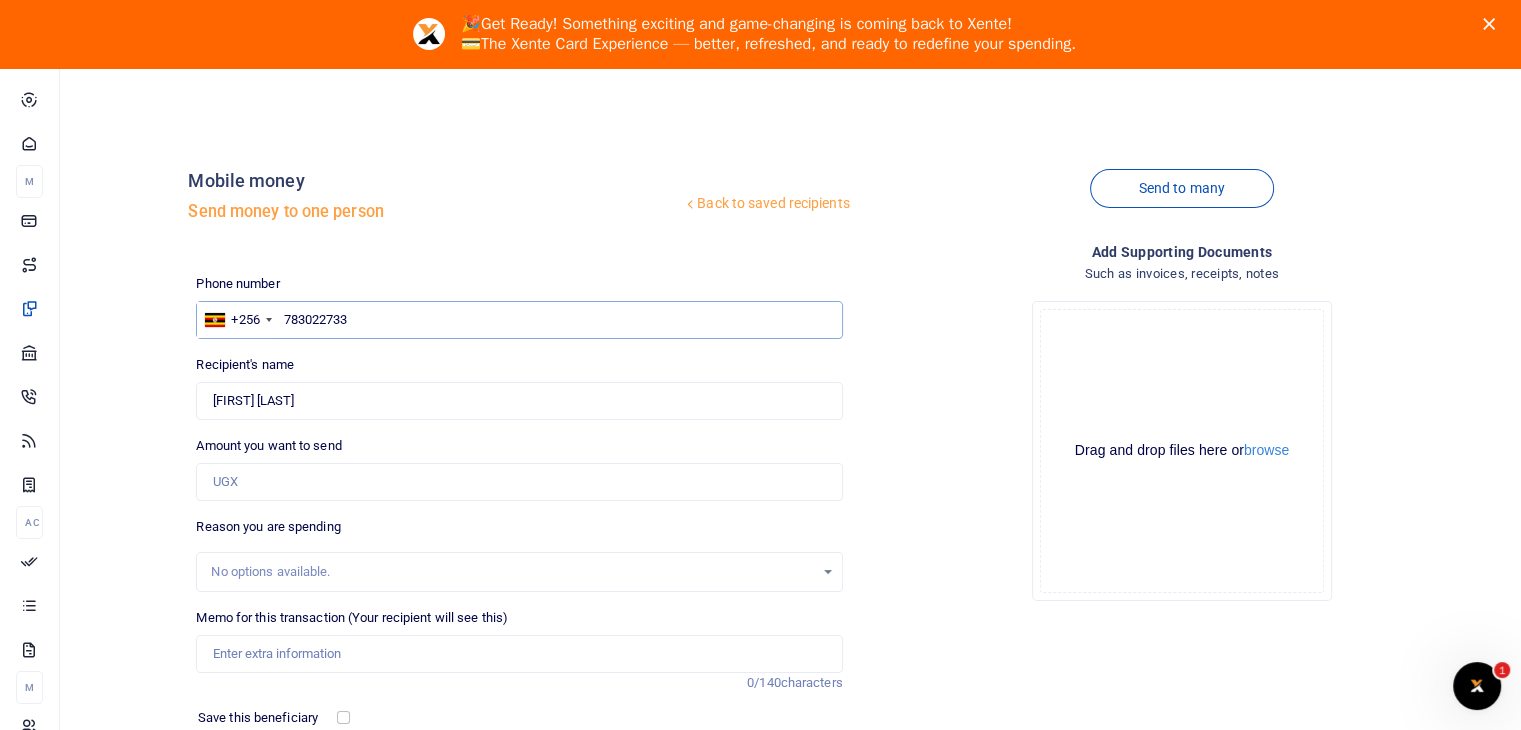 type on "783022733" 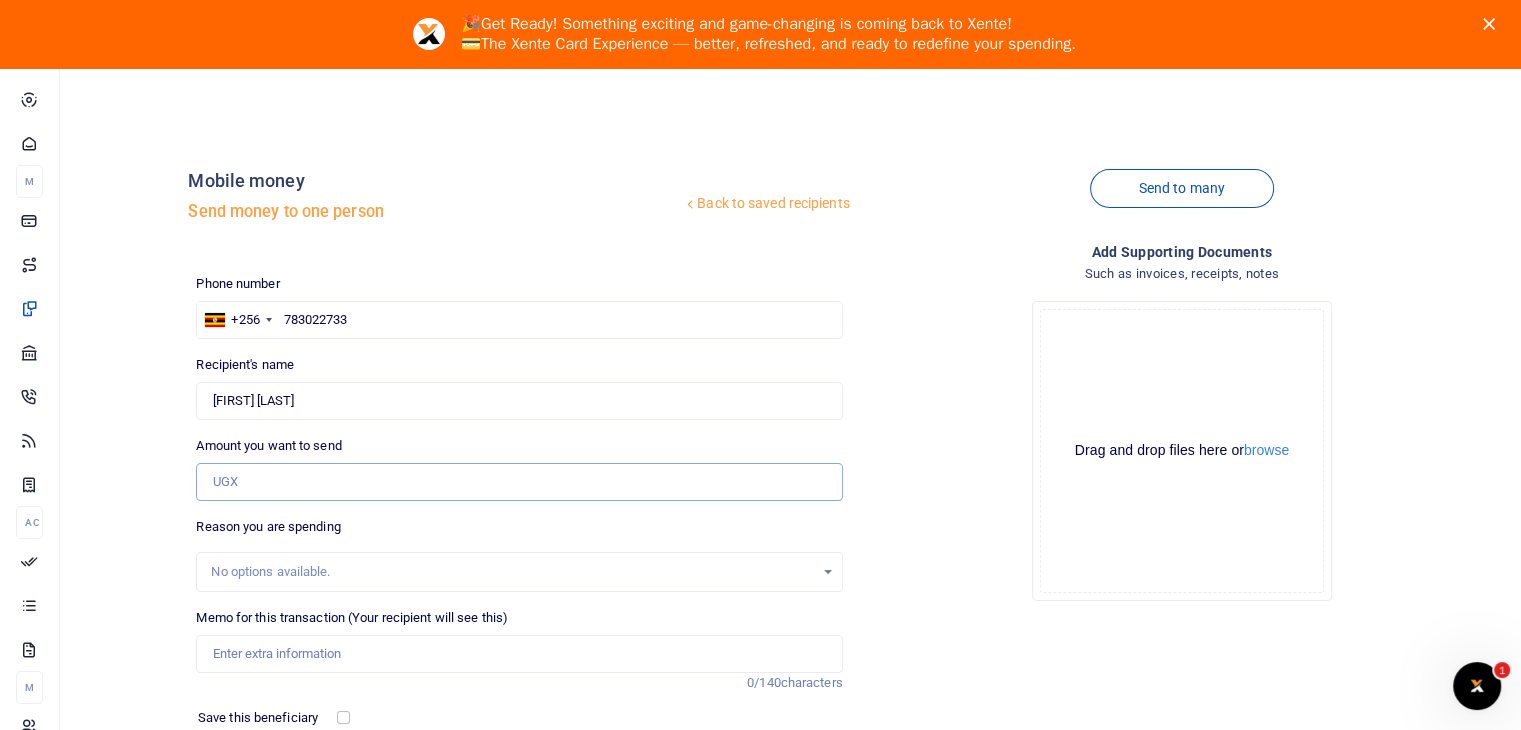 click on "Amount you want to send" at bounding box center [519, 482] 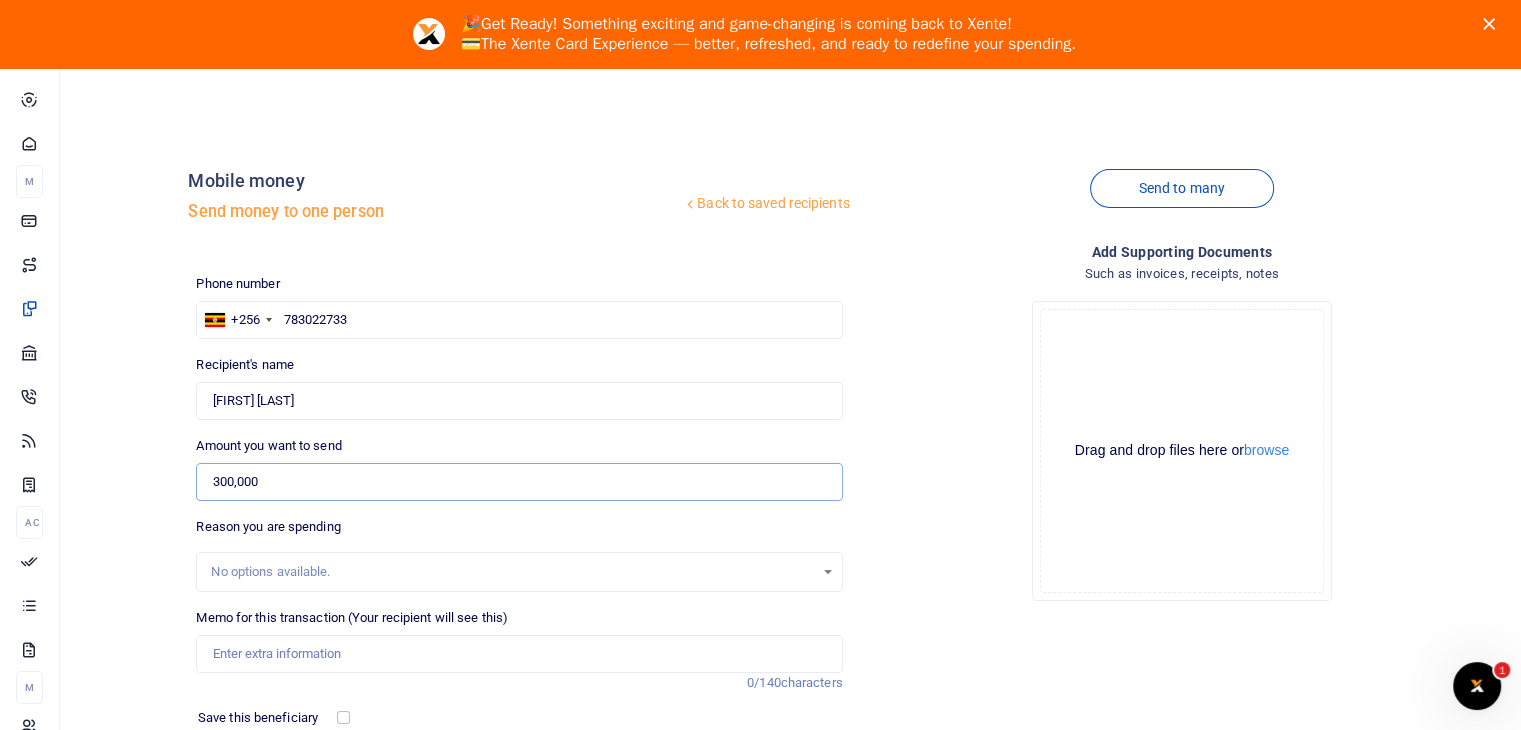 type on "300,000" 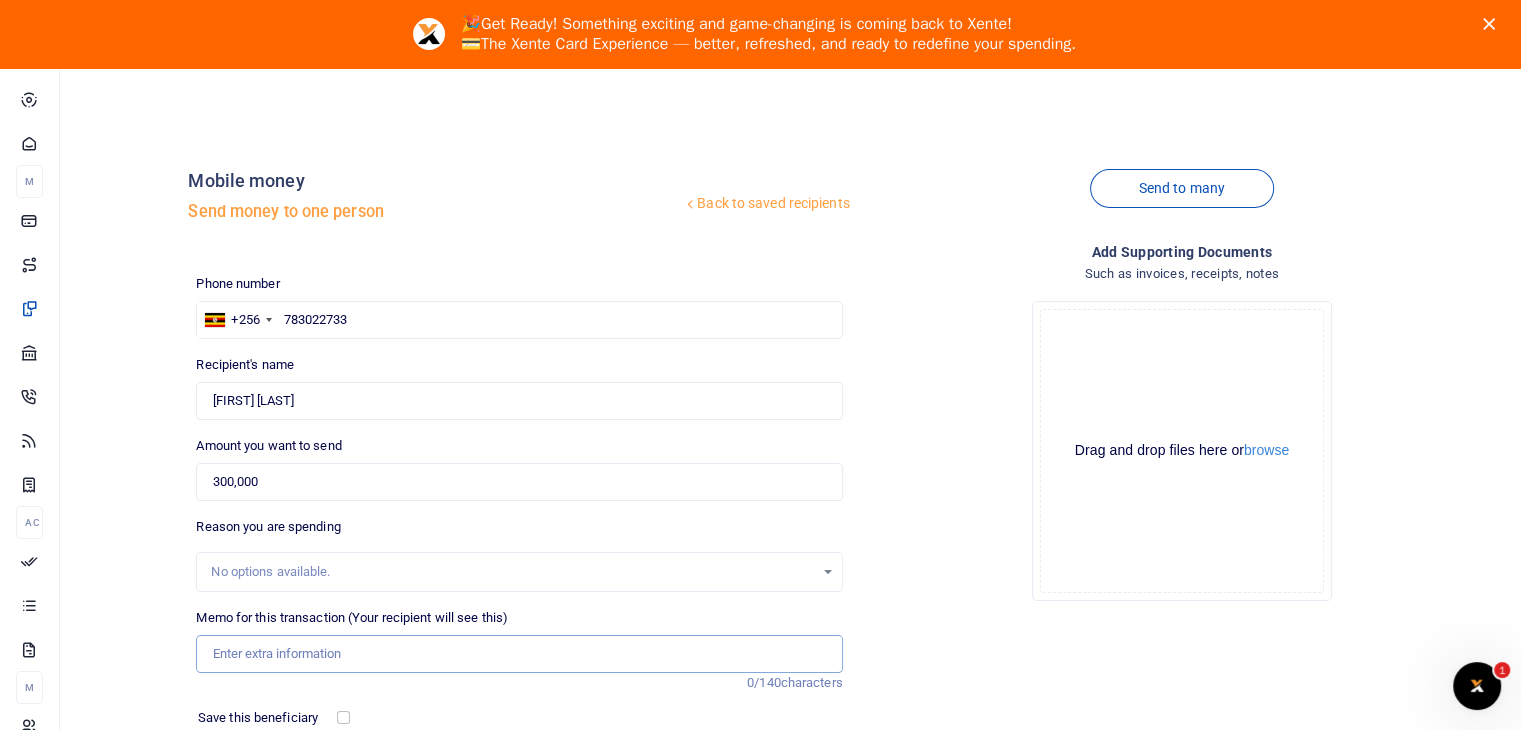 click on "Memo for this transaction (Your recipient will see this)" at bounding box center [519, 654] 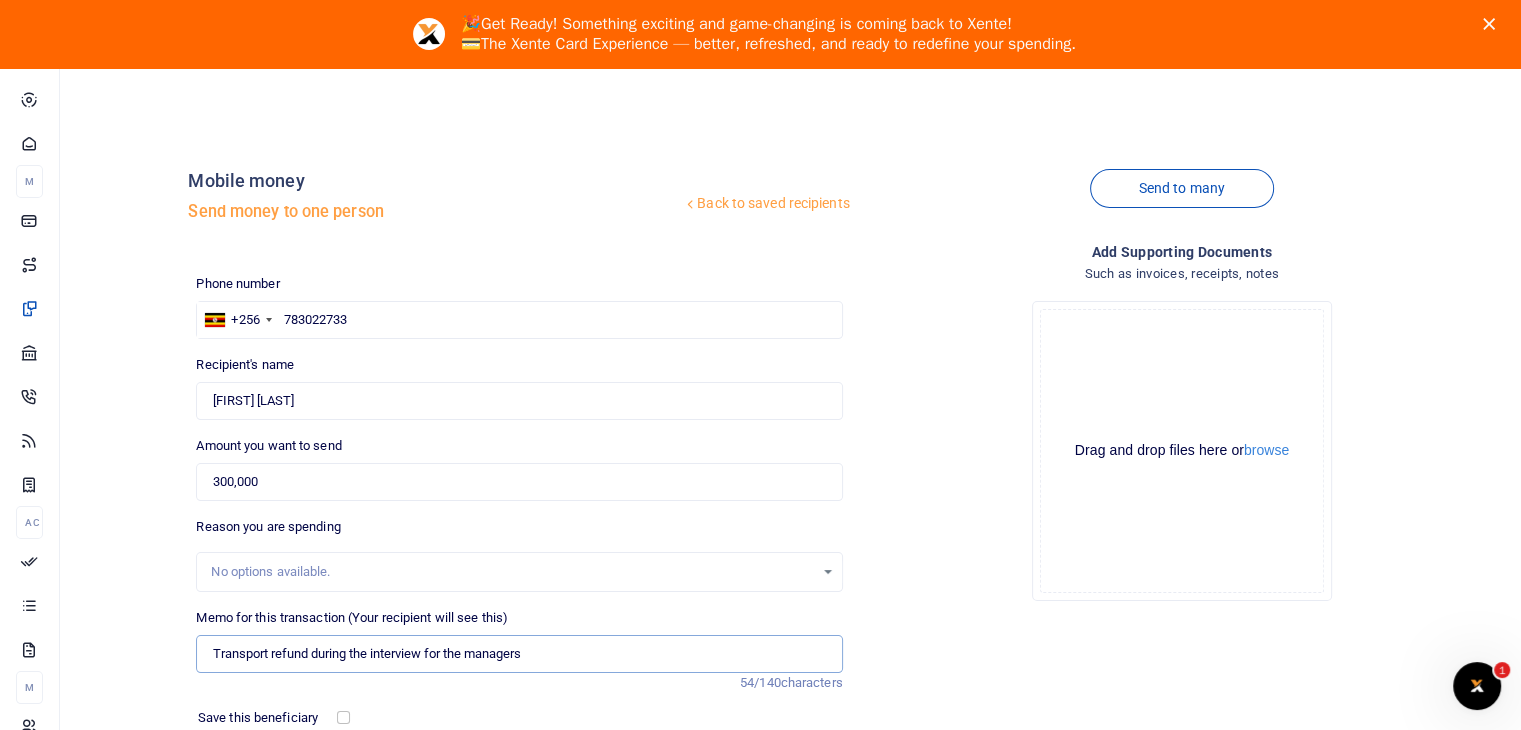 click on "Transport refund during the interview for the managers" at bounding box center [519, 654] 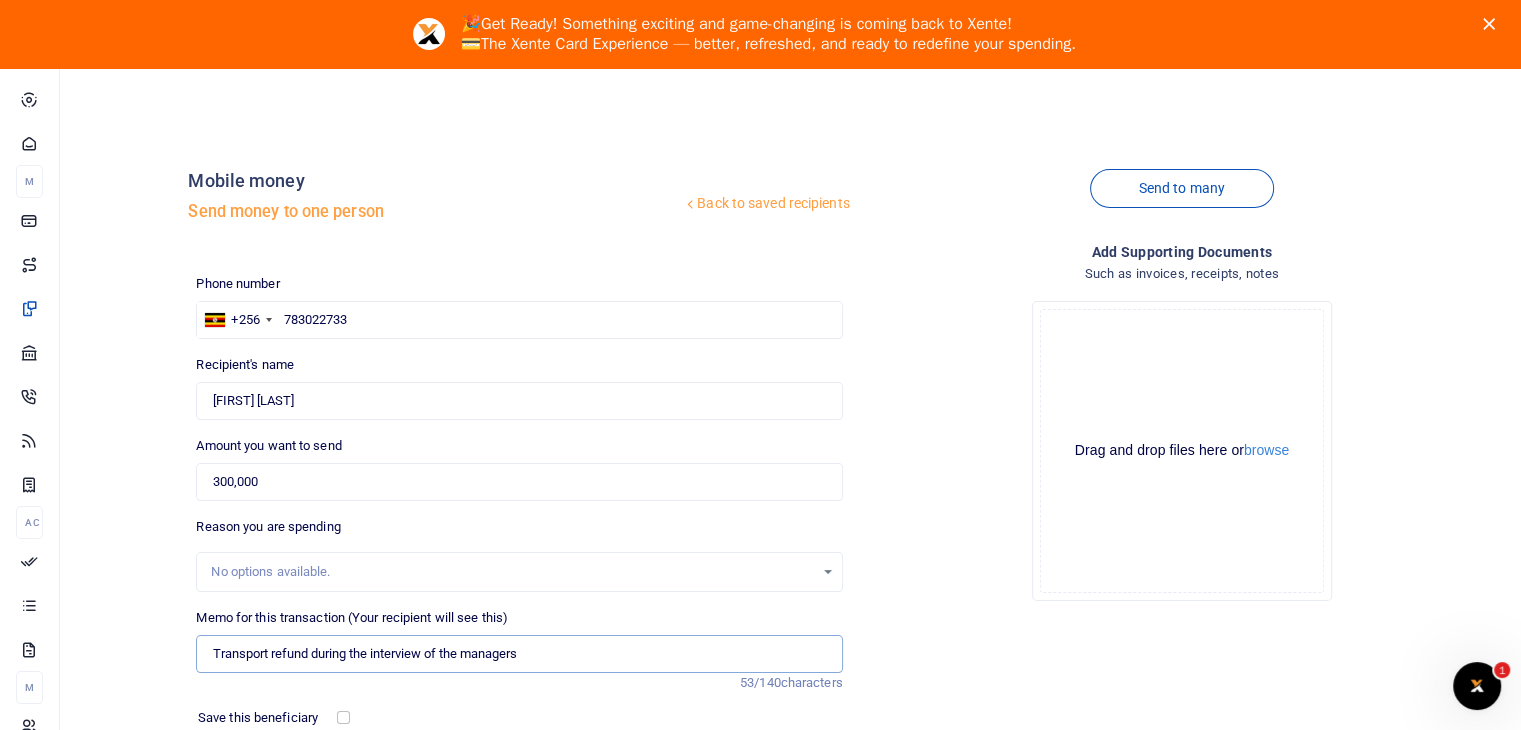 click on "Transport refund during the interview of the managers" at bounding box center (519, 654) 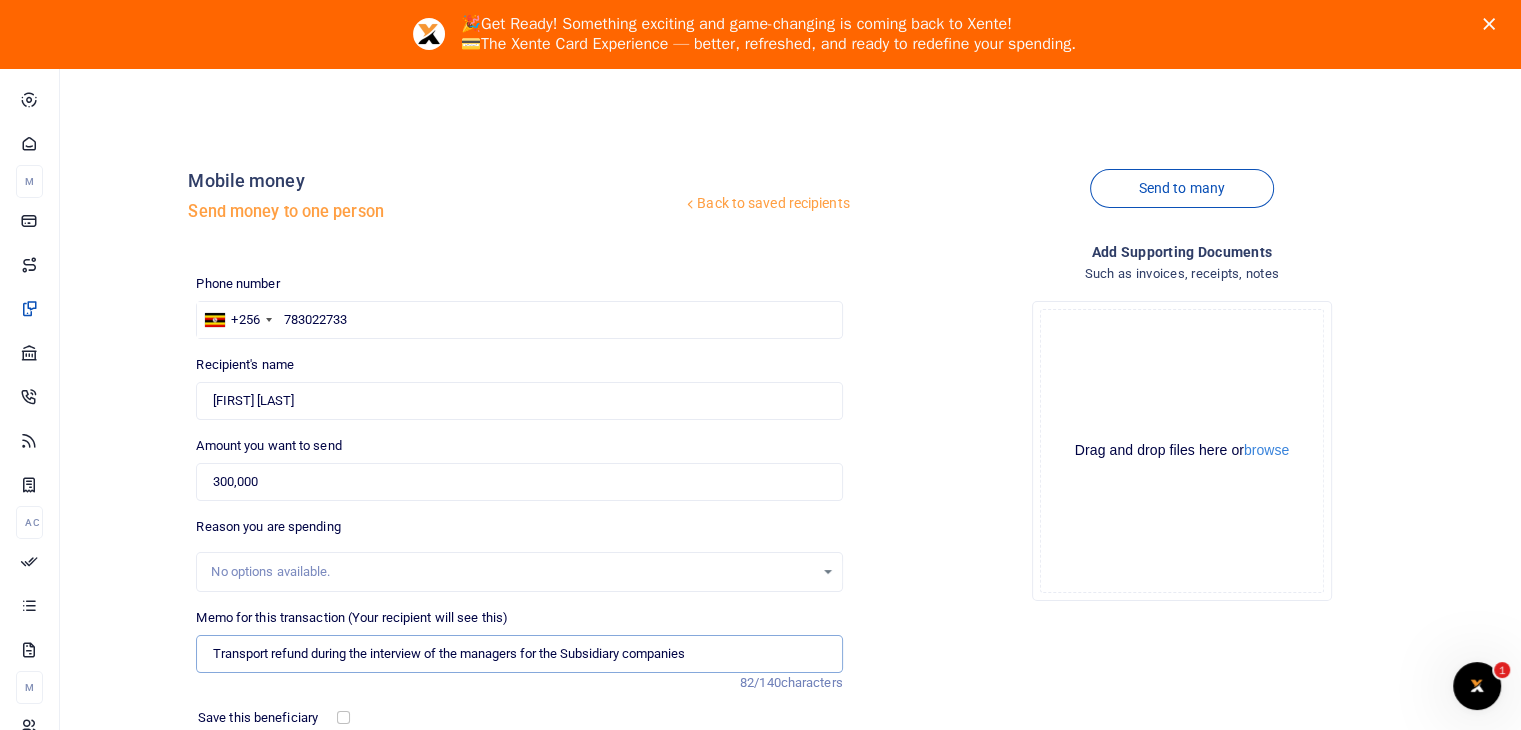 drag, startPoint x: 212, startPoint y: 657, endPoint x: 692, endPoint y: 661, distance: 480.01666 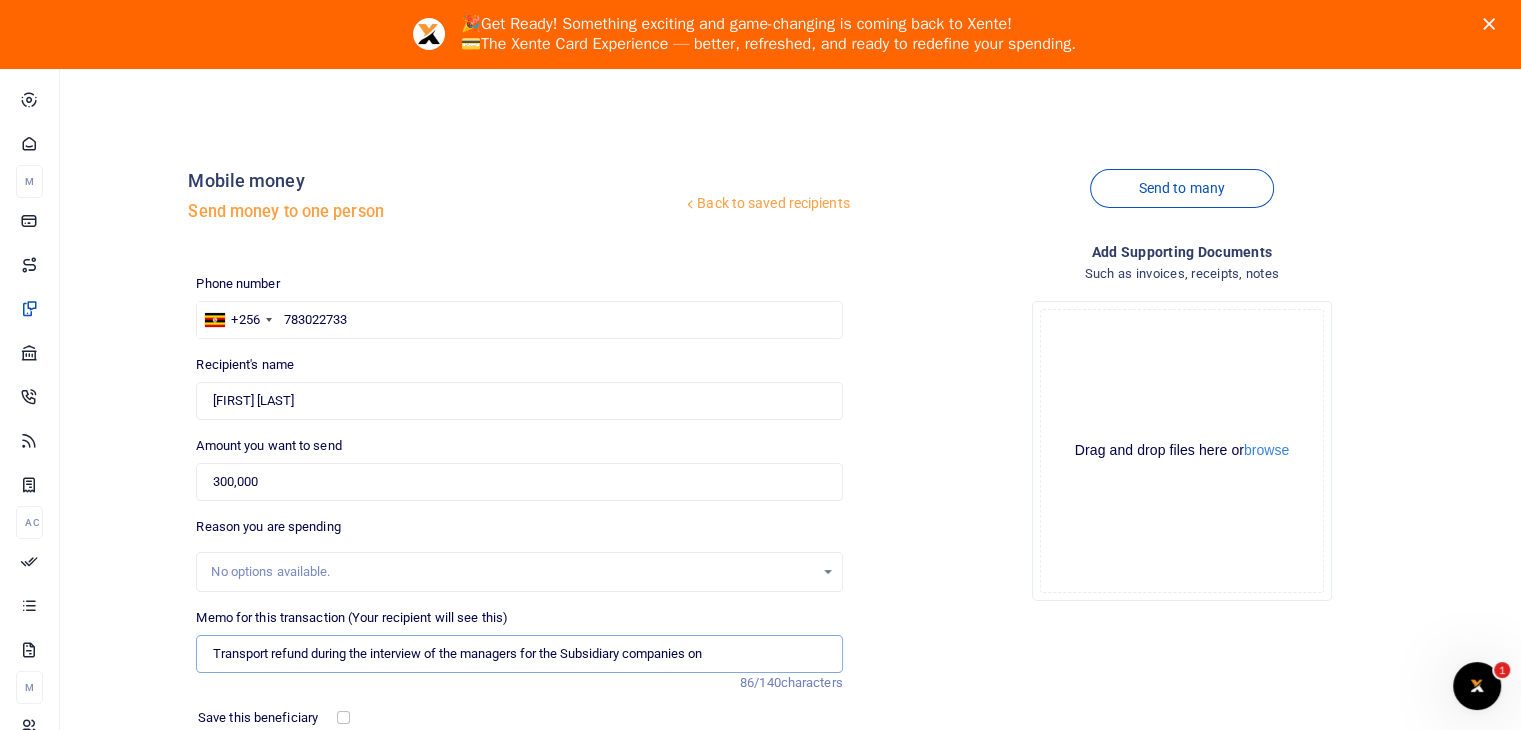 click on "Transport refund during the interview of the managers for the Subsidiary companies on" at bounding box center (519, 654) 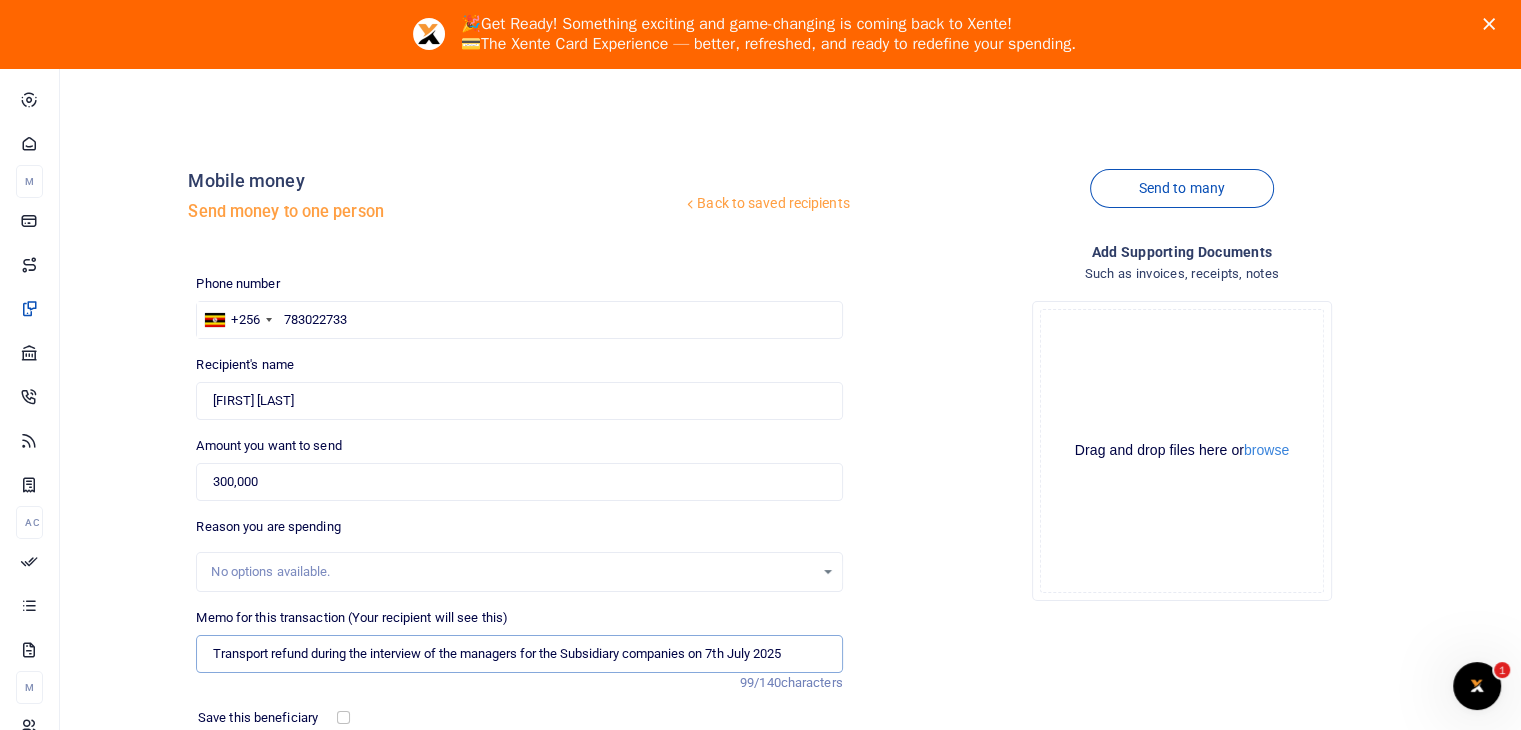 drag, startPoint x: 212, startPoint y: 654, endPoint x: 798, endPoint y: 666, distance: 586.12286 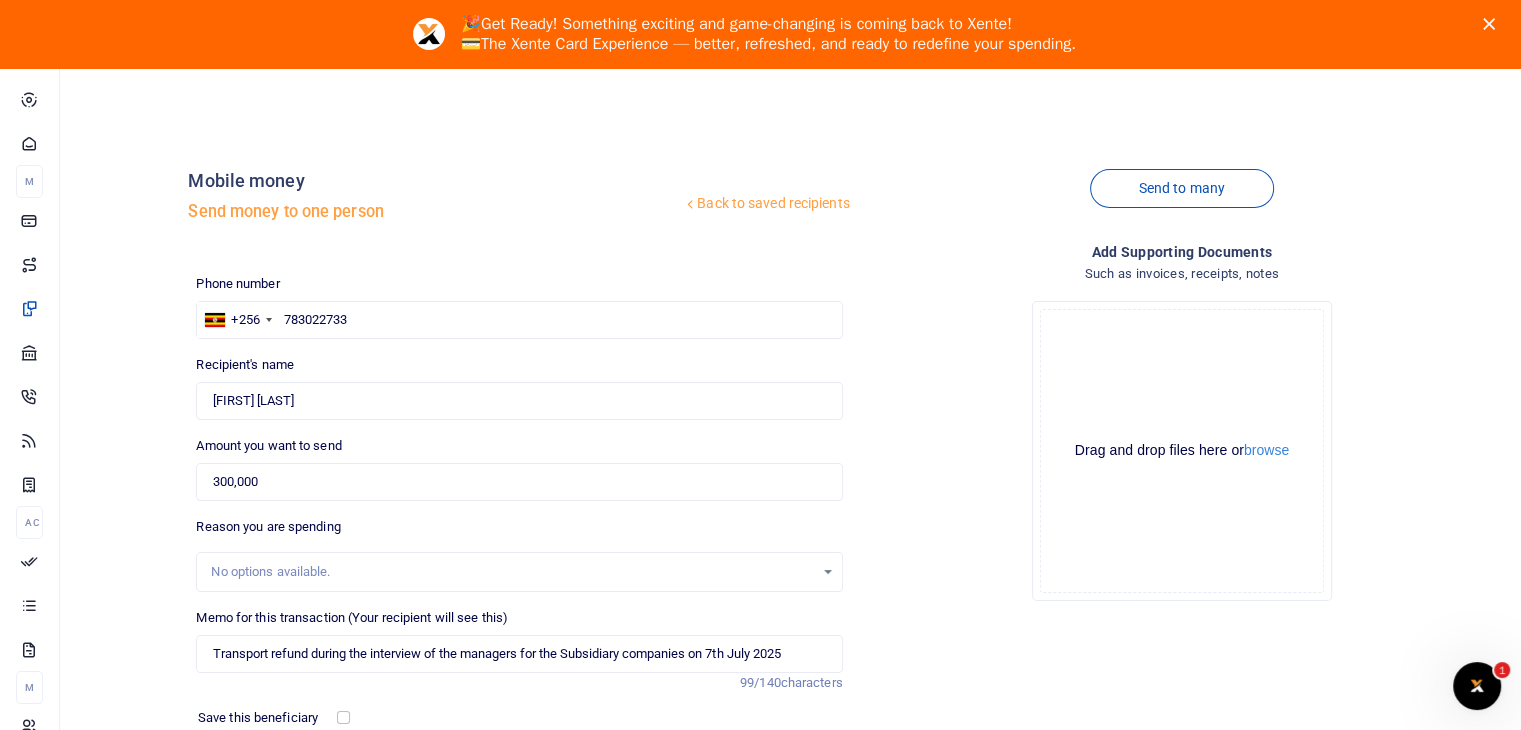 click on "Add supporting Documents
Such as invoices, receipts, notes
Drop your files here Drag and drop files here or  browse Powered by  Uppy" at bounding box center (1182, 554) 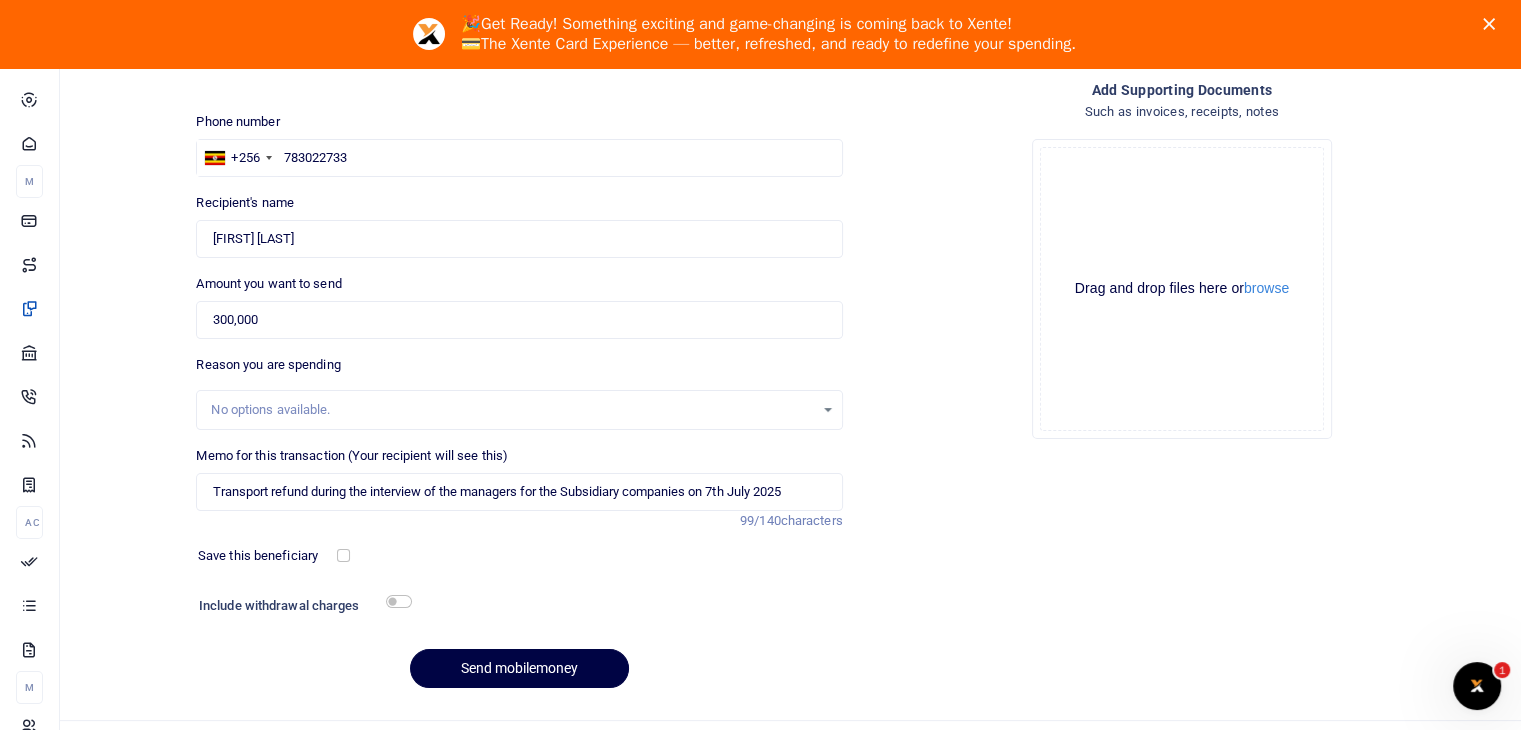 scroll, scrollTop: 200, scrollLeft: 0, axis: vertical 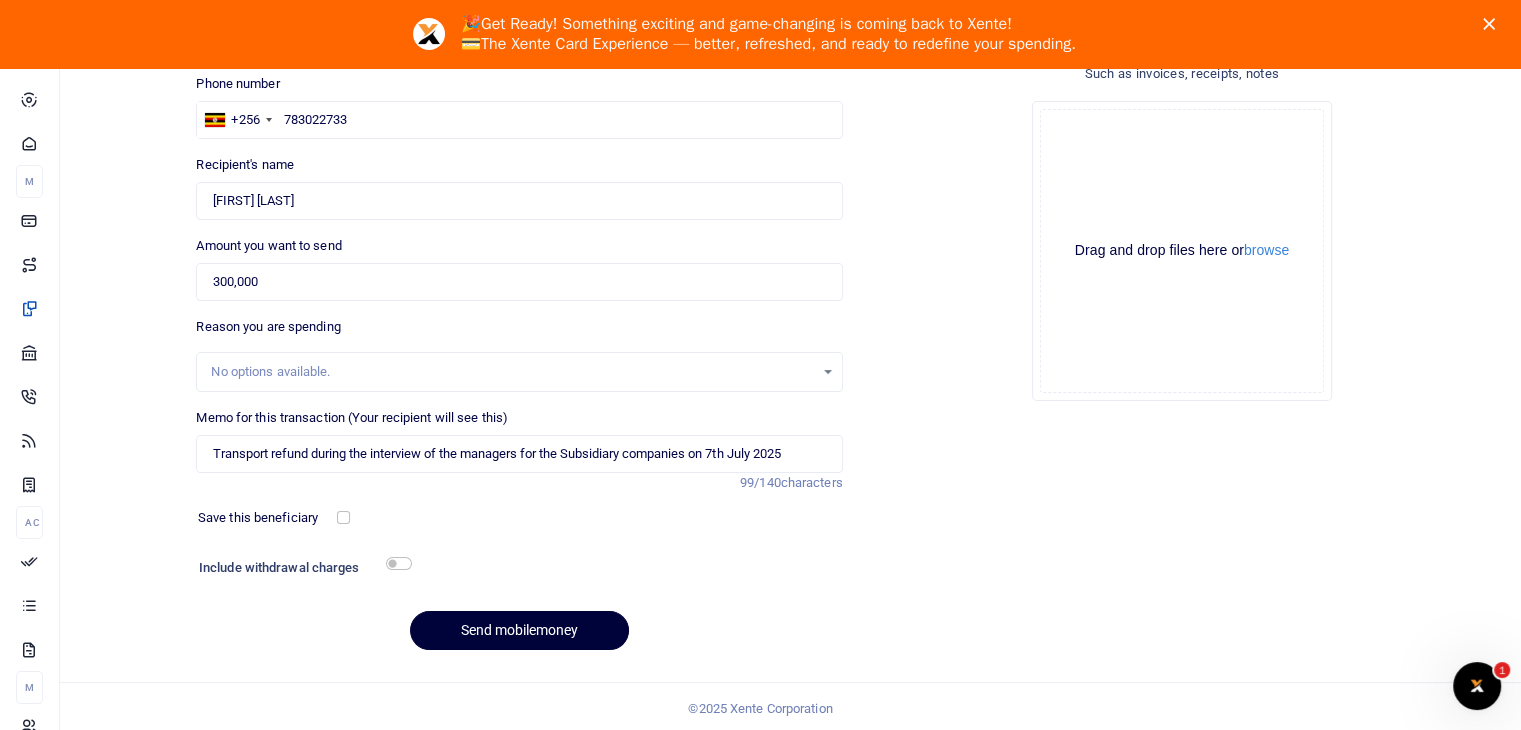click on "Send mobilemoney" at bounding box center (519, 630) 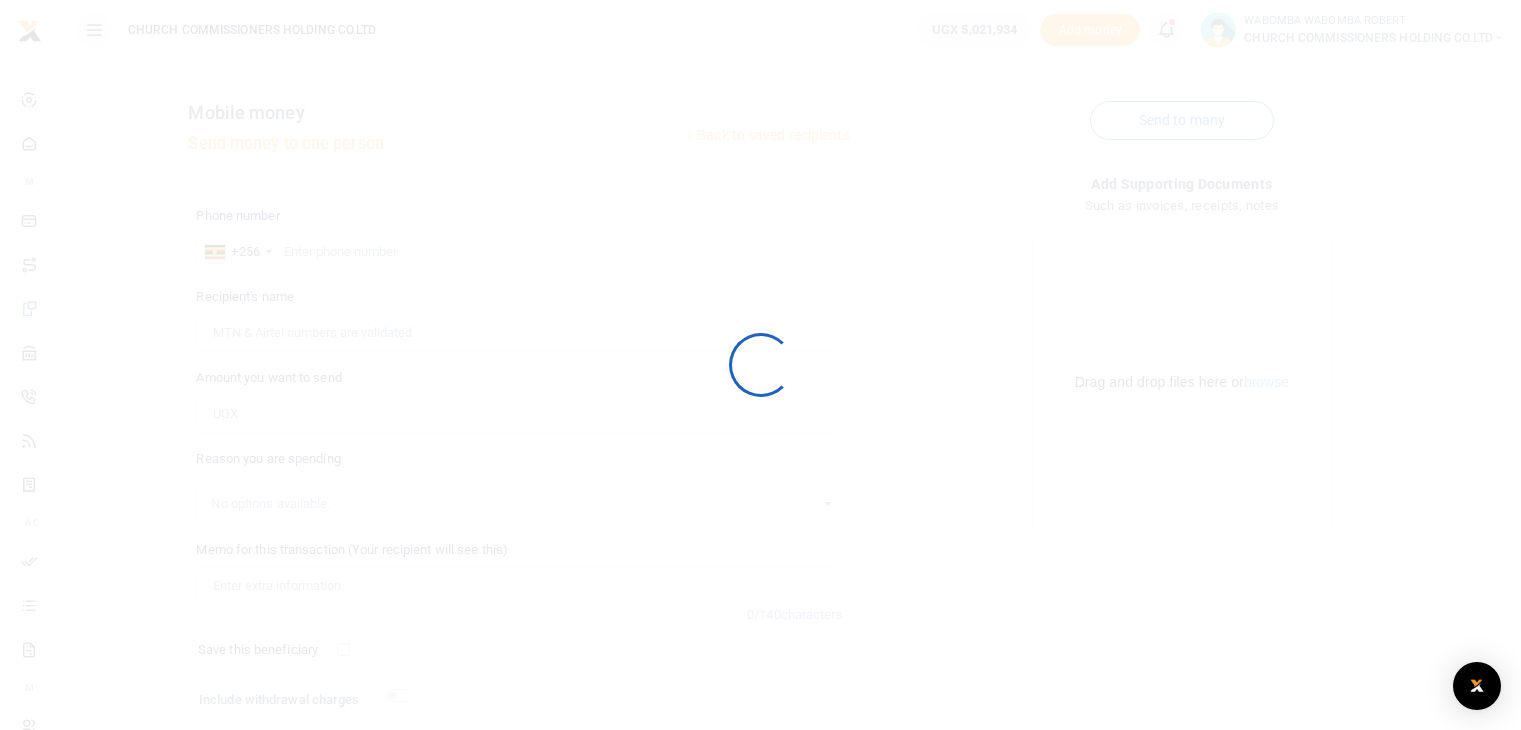 scroll, scrollTop: 132, scrollLeft: 0, axis: vertical 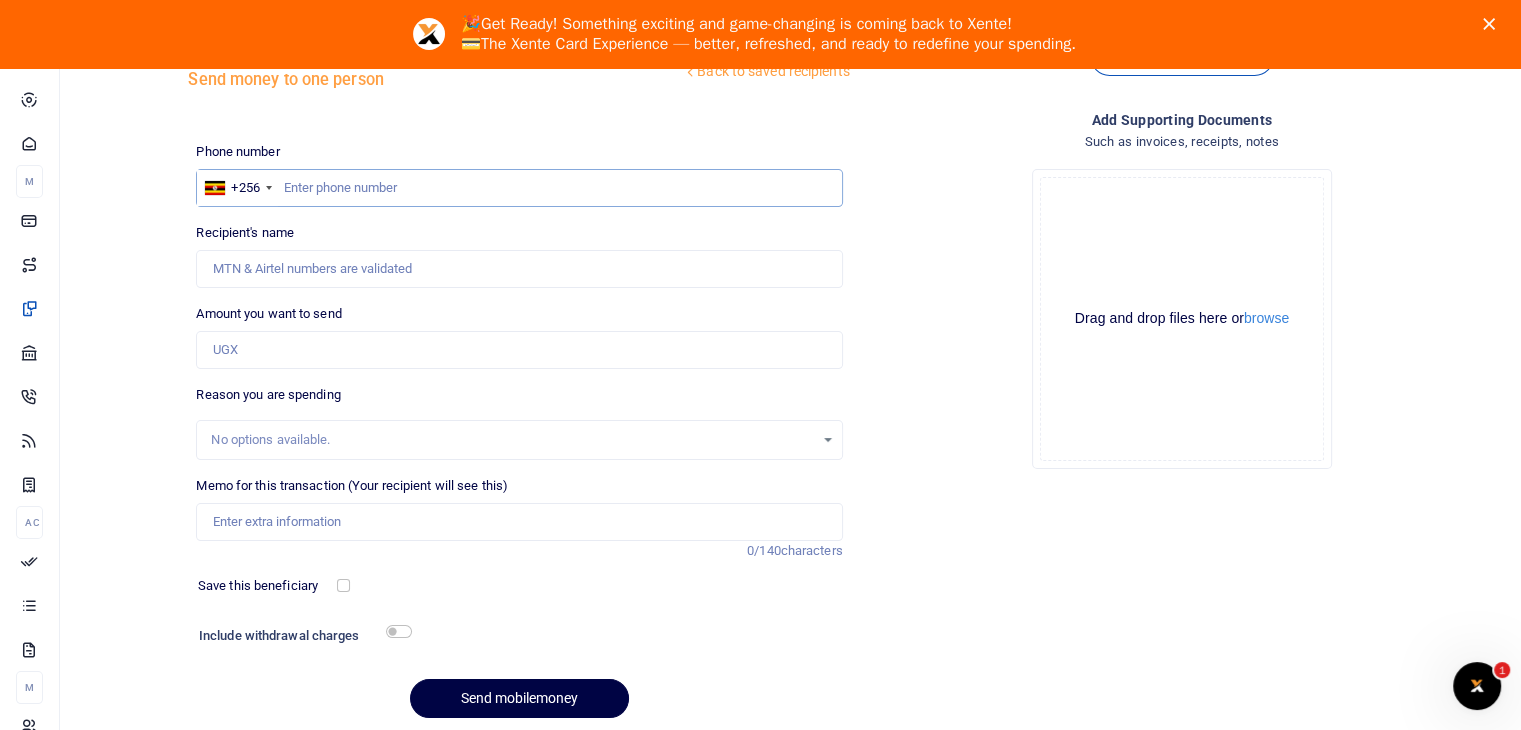 click at bounding box center (519, 188) 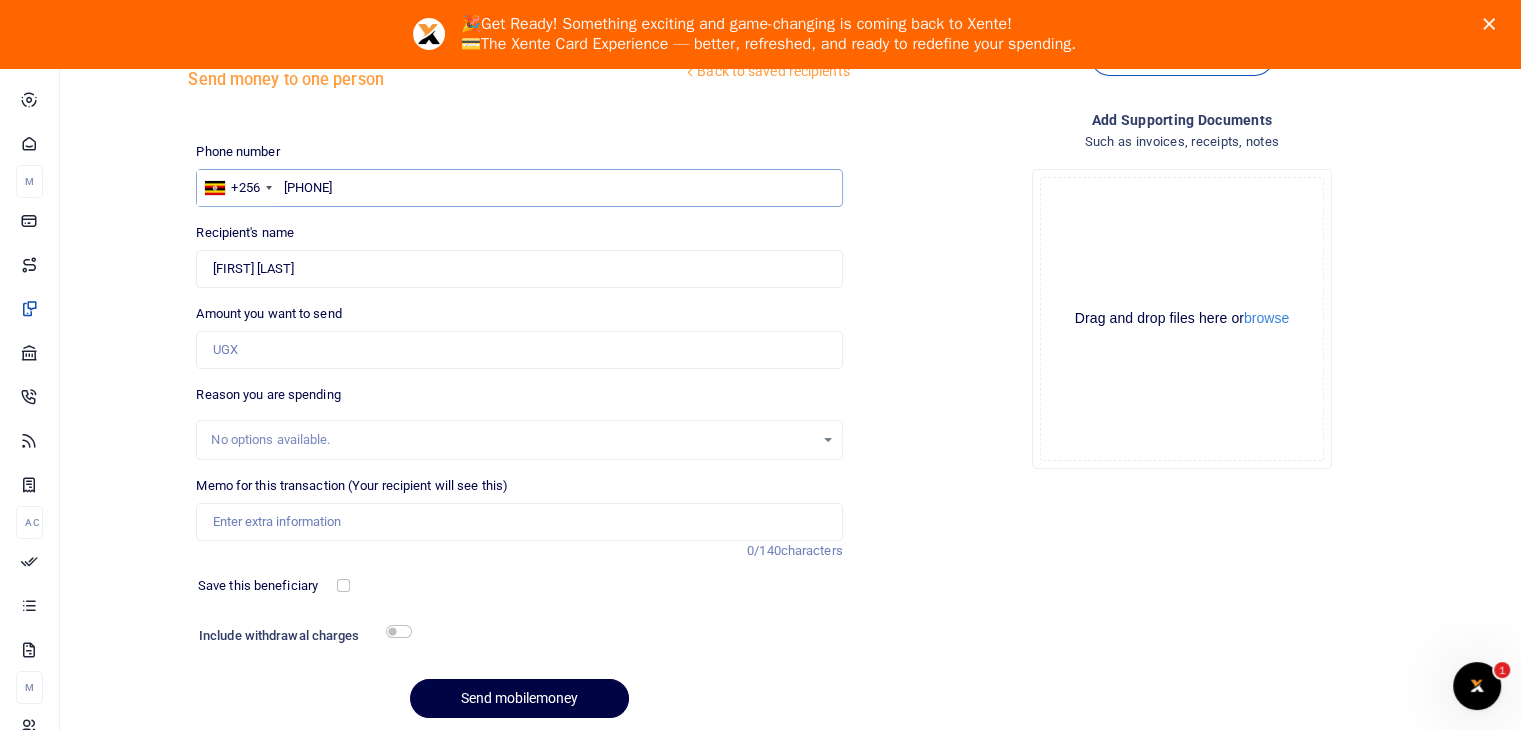 type on "[NUMBER]" 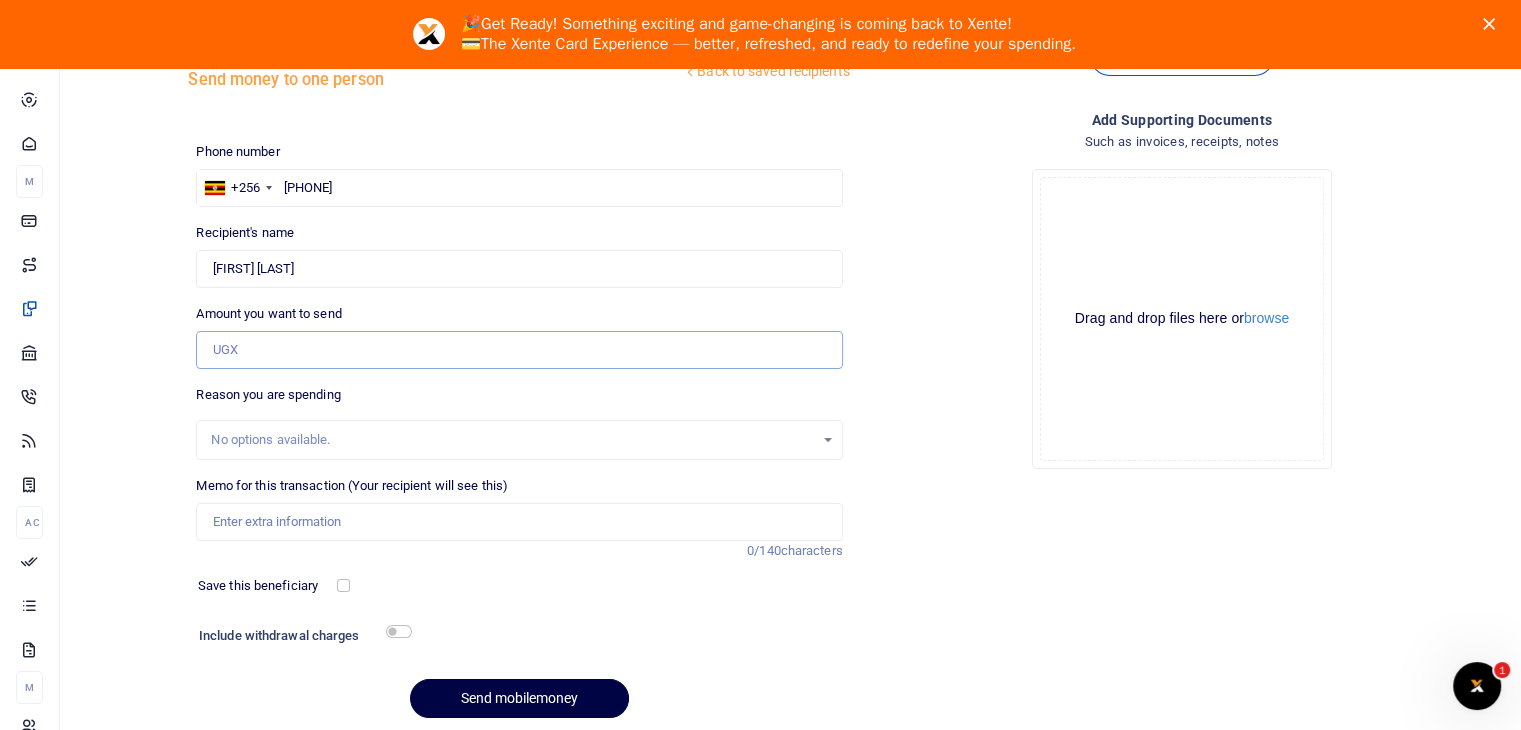 click on "Amount you want to send" at bounding box center [519, 350] 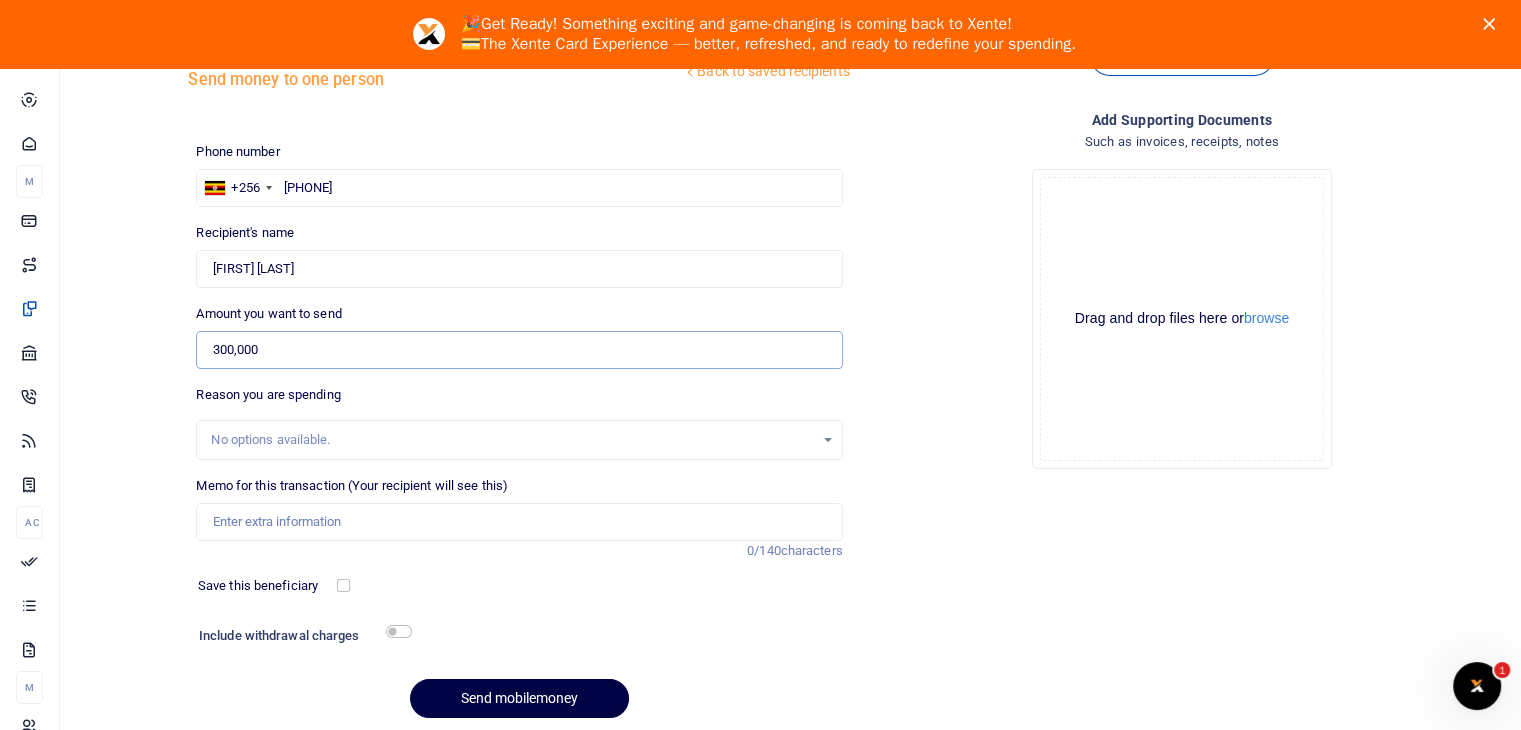 type on "300,000" 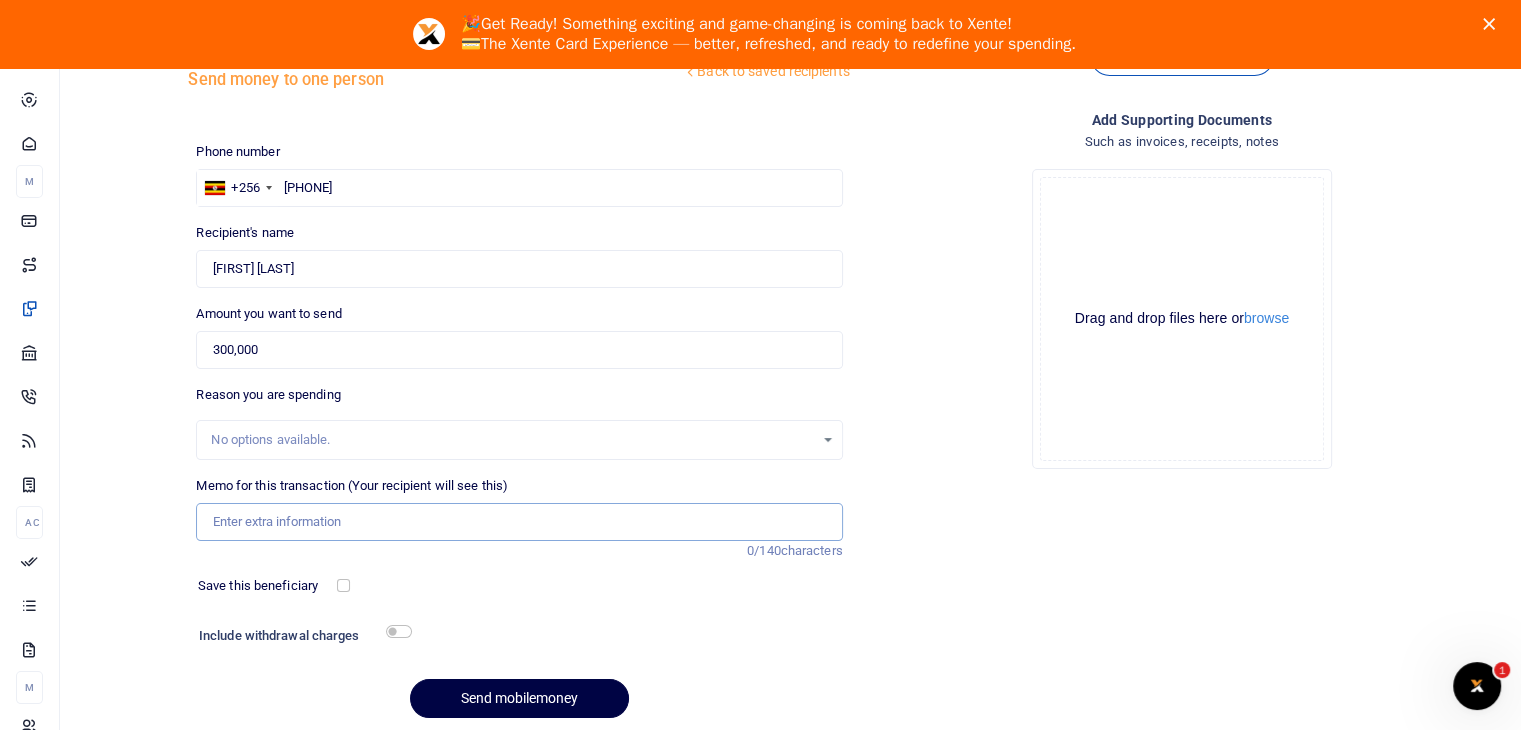 click on "Memo for this transaction (Your recipient will see this)" at bounding box center [519, 522] 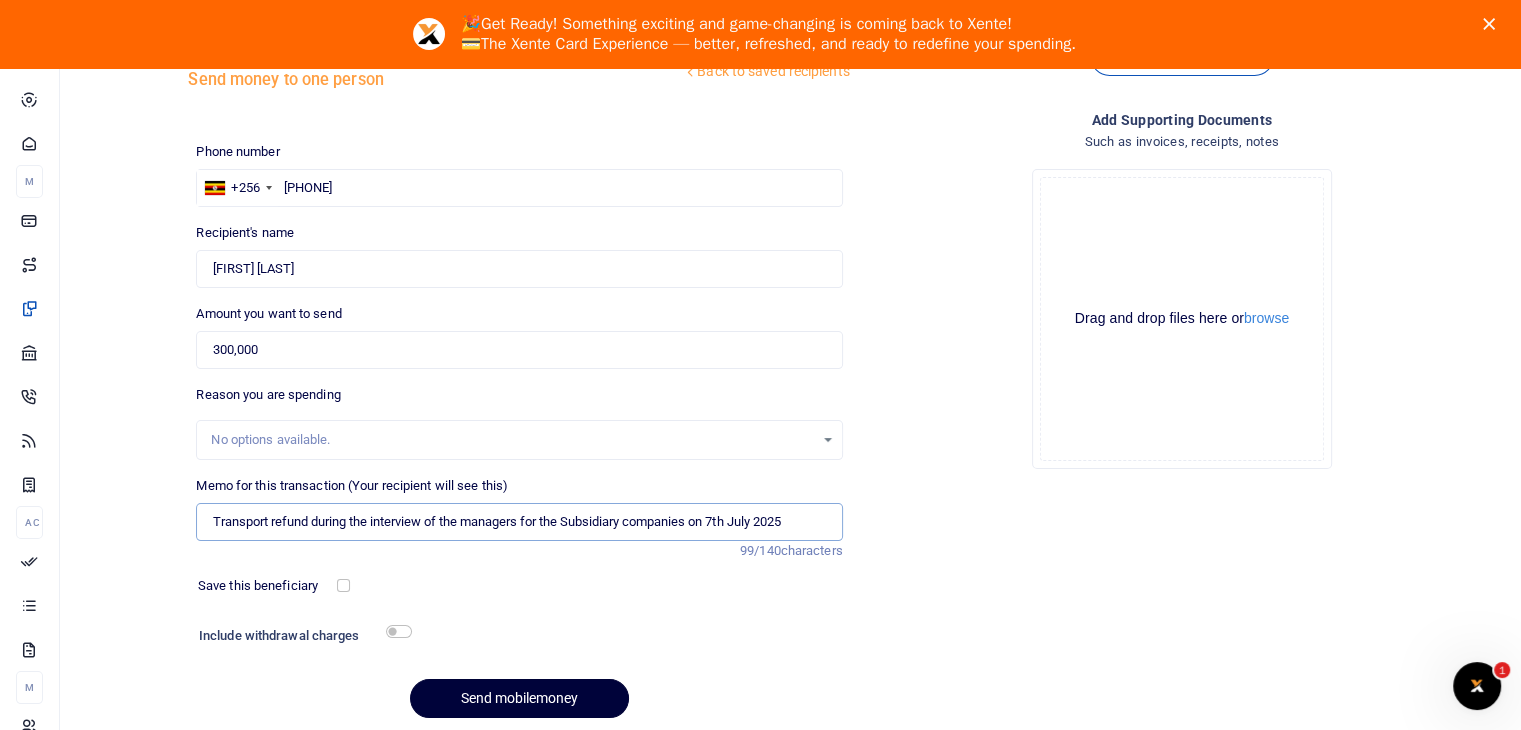 type on "Transport refund during the interview of the managers for the Subsidiary companies on [DATE]" 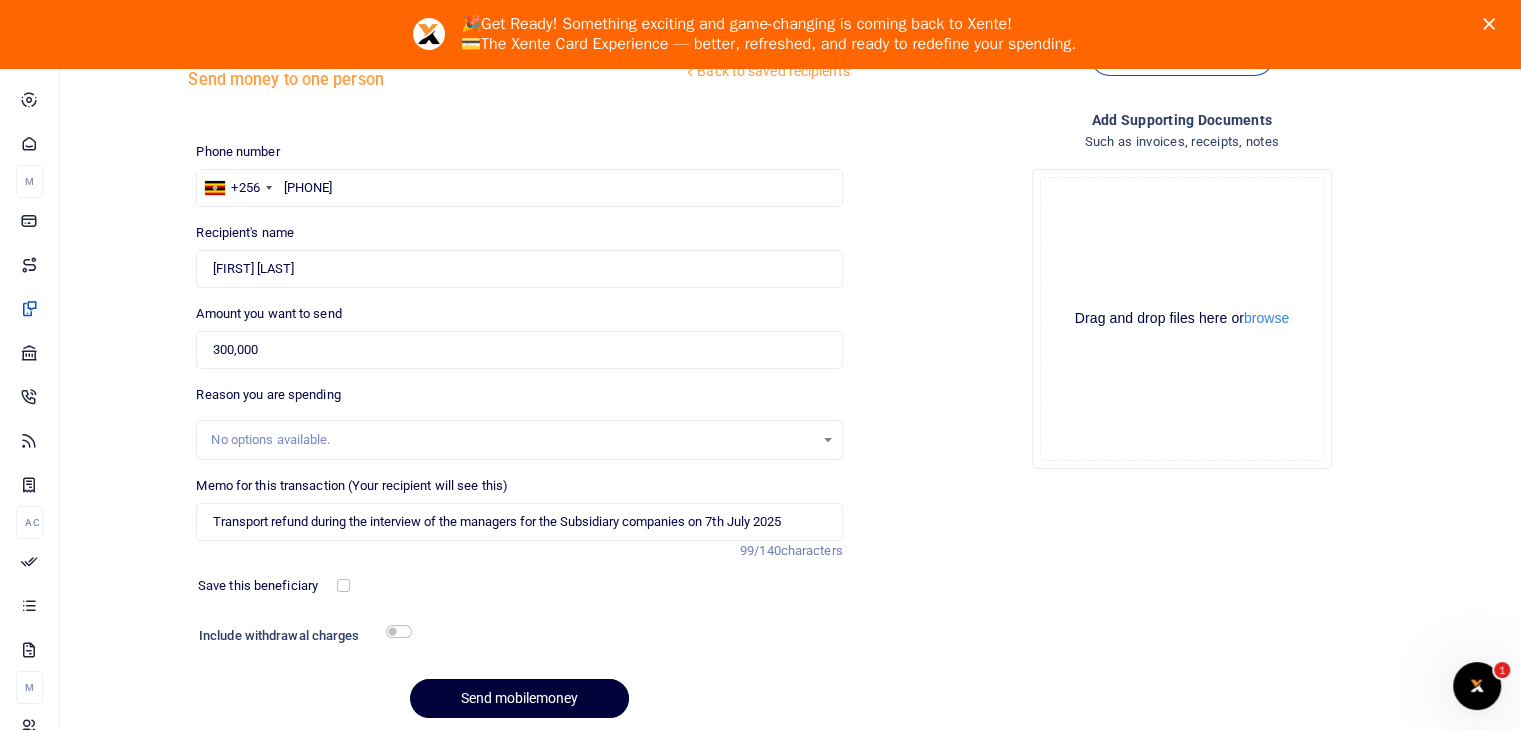 click on "Send mobilemoney" at bounding box center (519, 698) 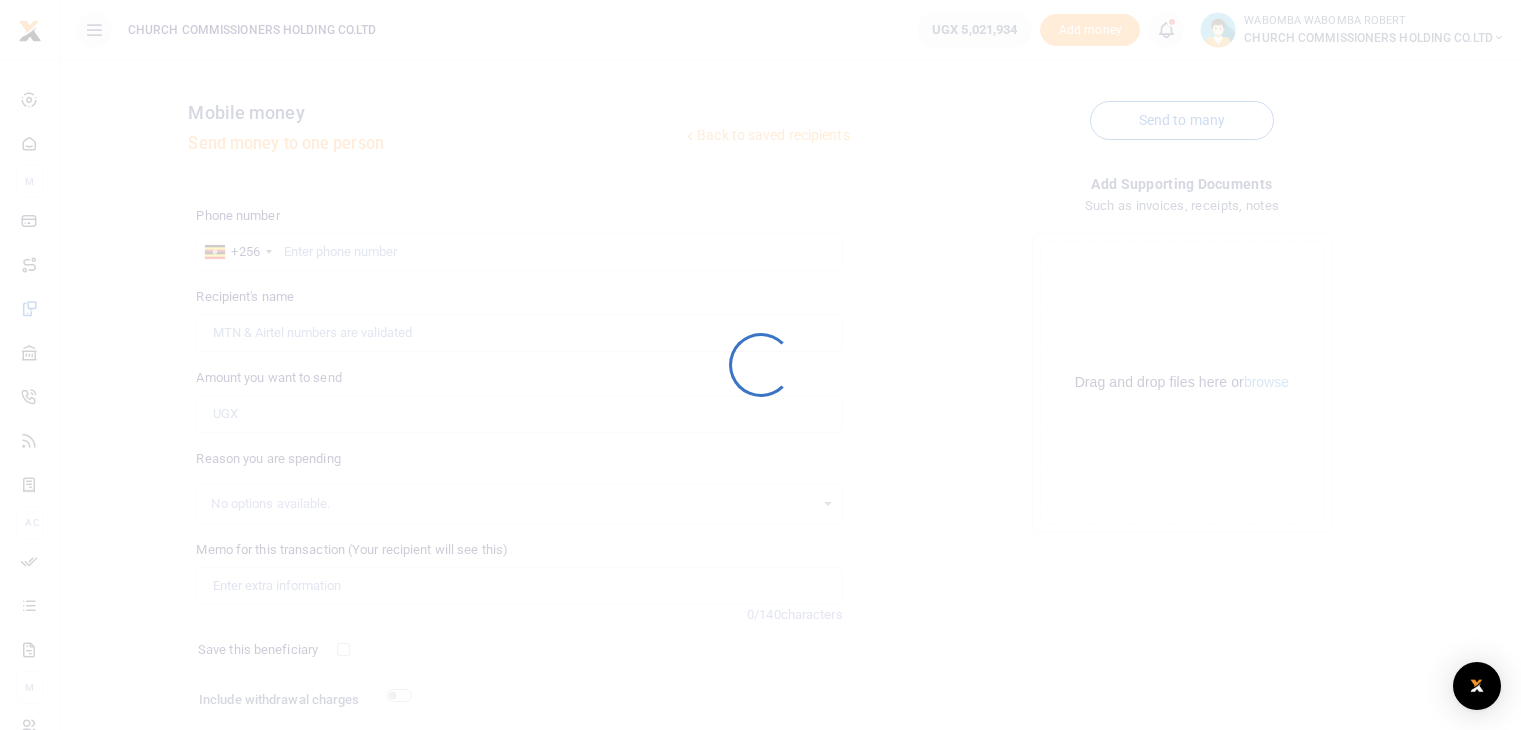 scroll, scrollTop: 64, scrollLeft: 0, axis: vertical 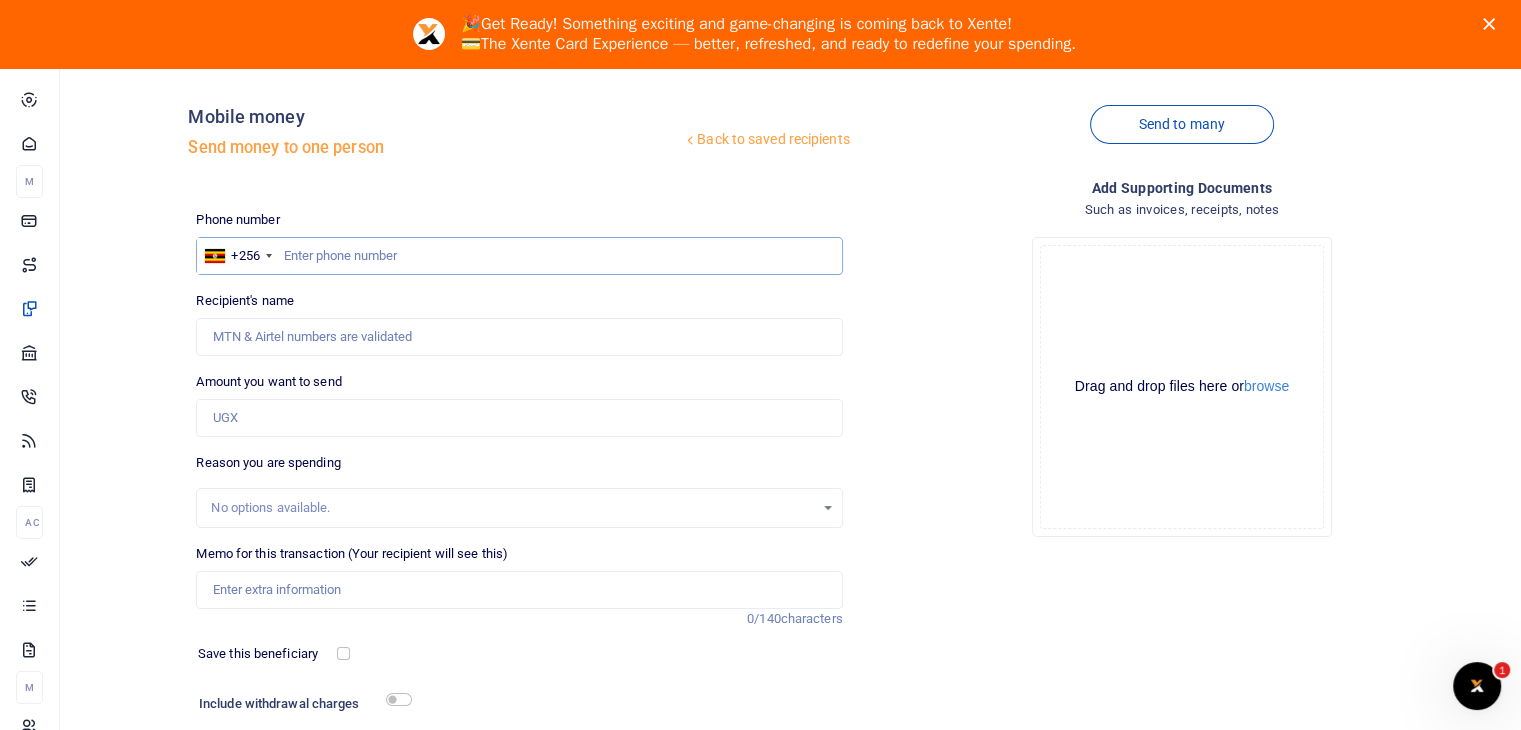 click at bounding box center (519, 256) 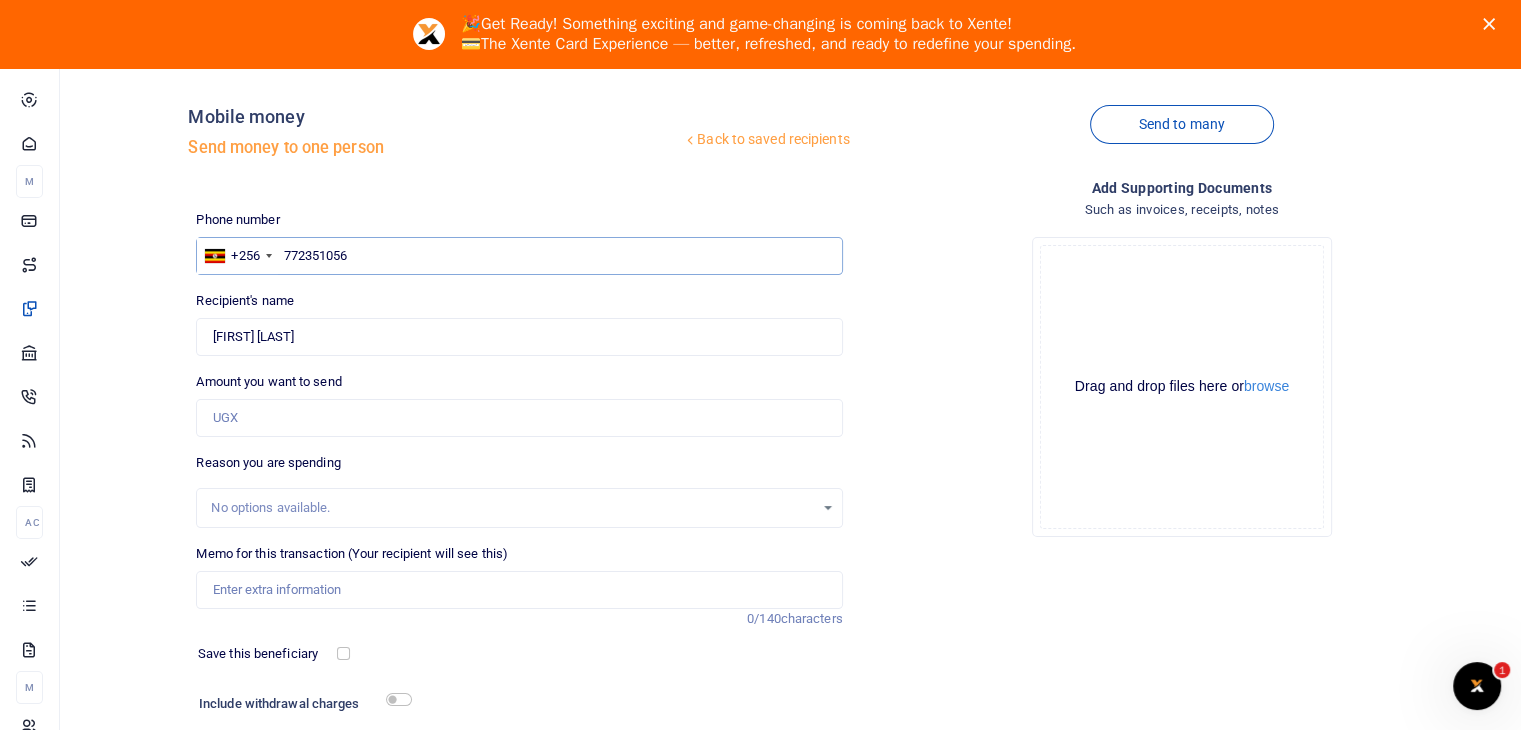 type on "772351056" 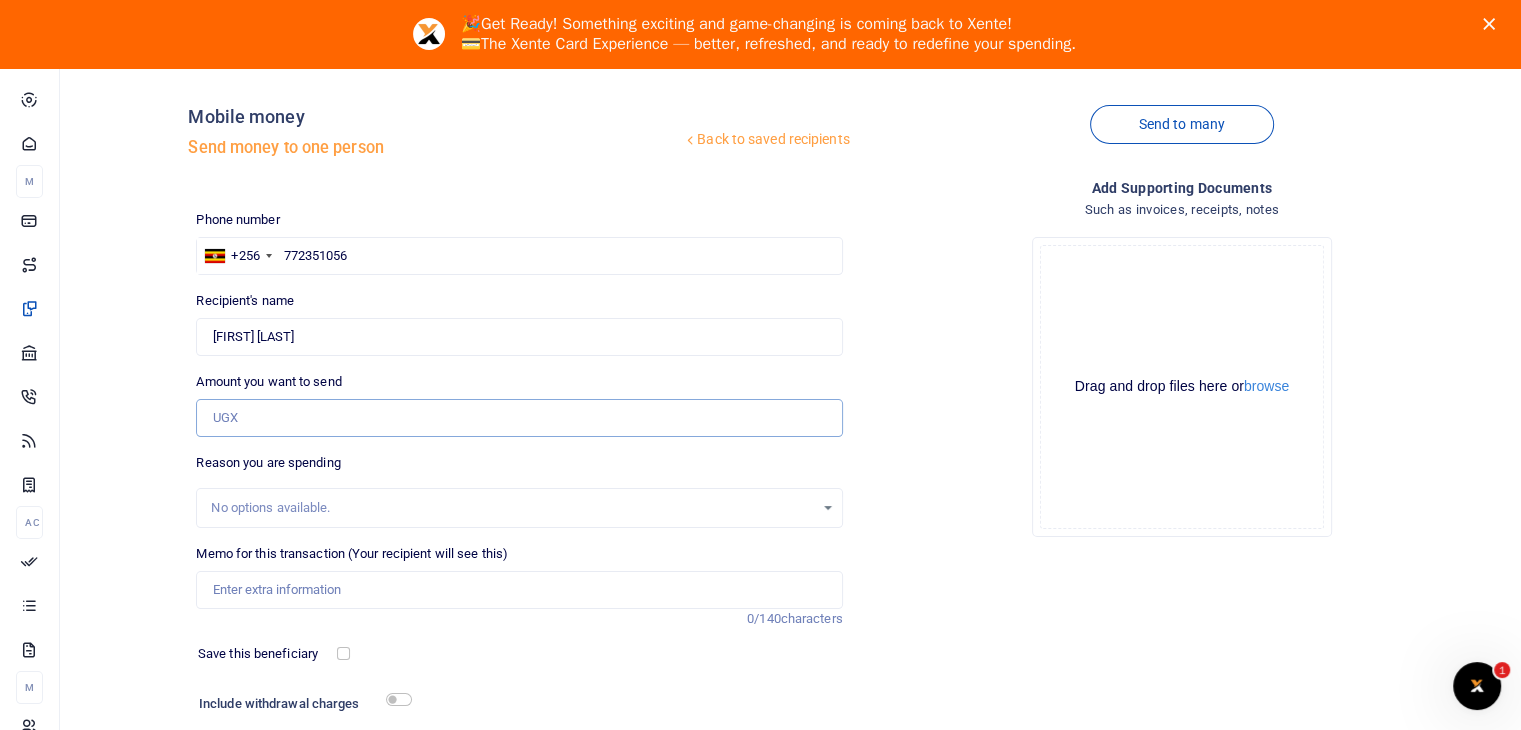 click on "Amount you want to send" at bounding box center (519, 418) 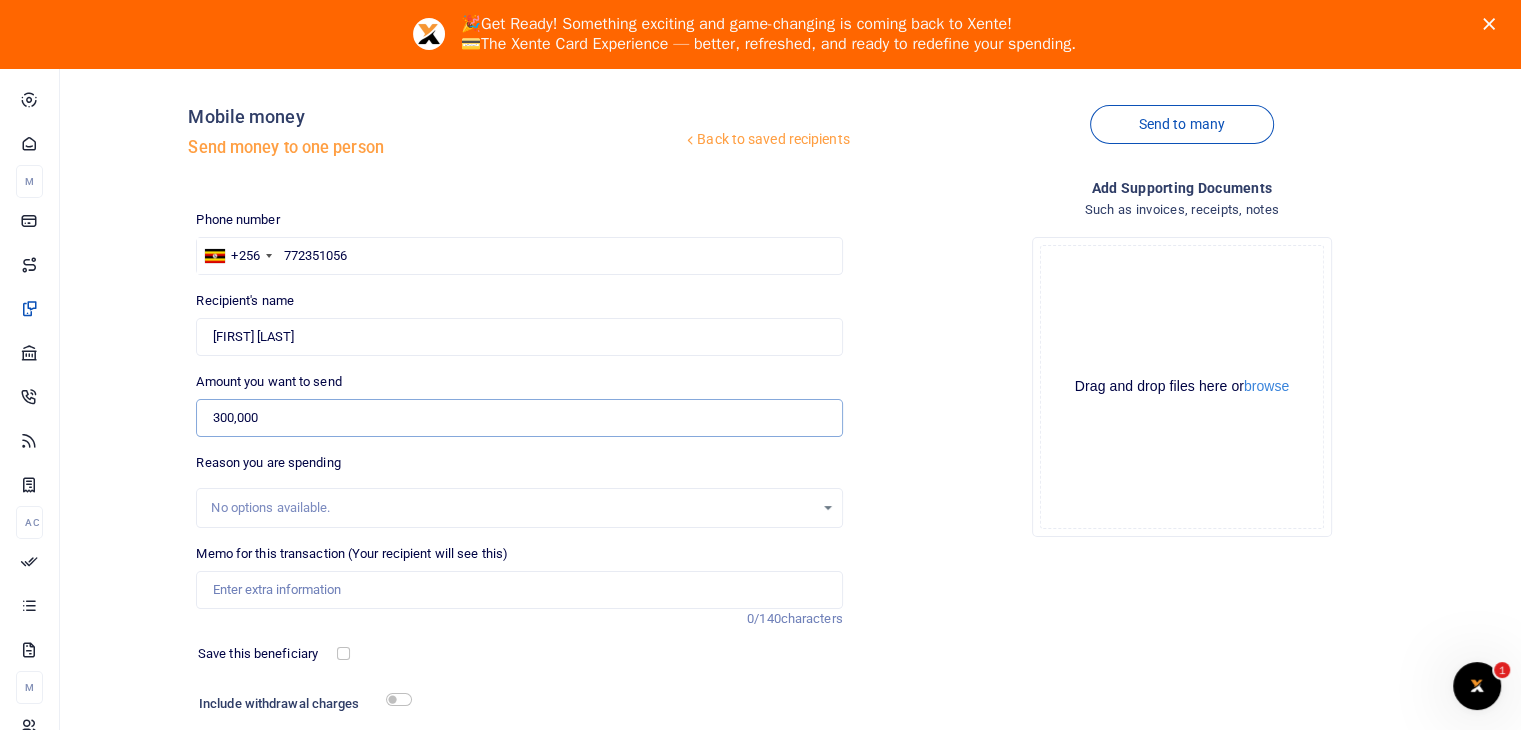 type on "300,000" 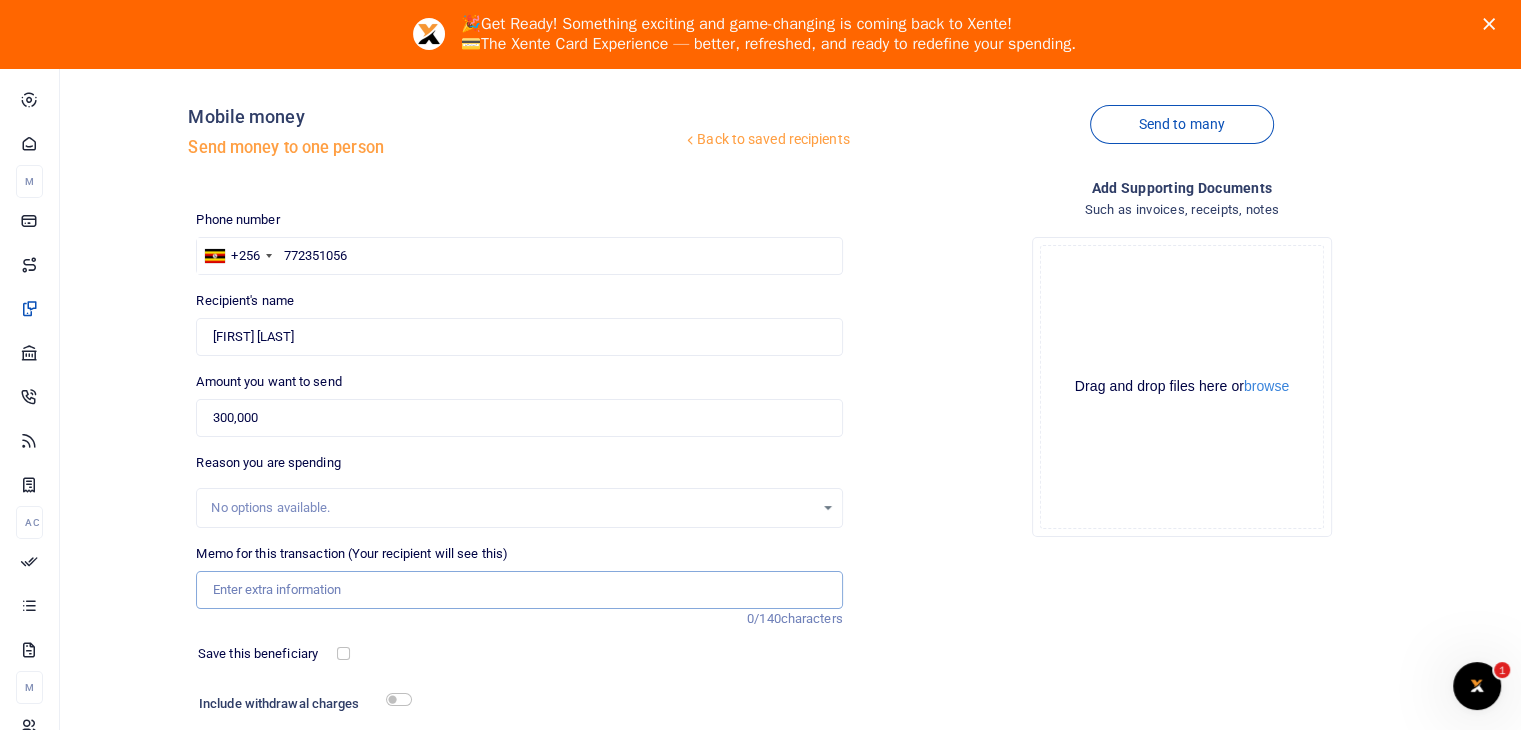click on "Memo for this transaction (Your recipient will see this)" at bounding box center [519, 590] 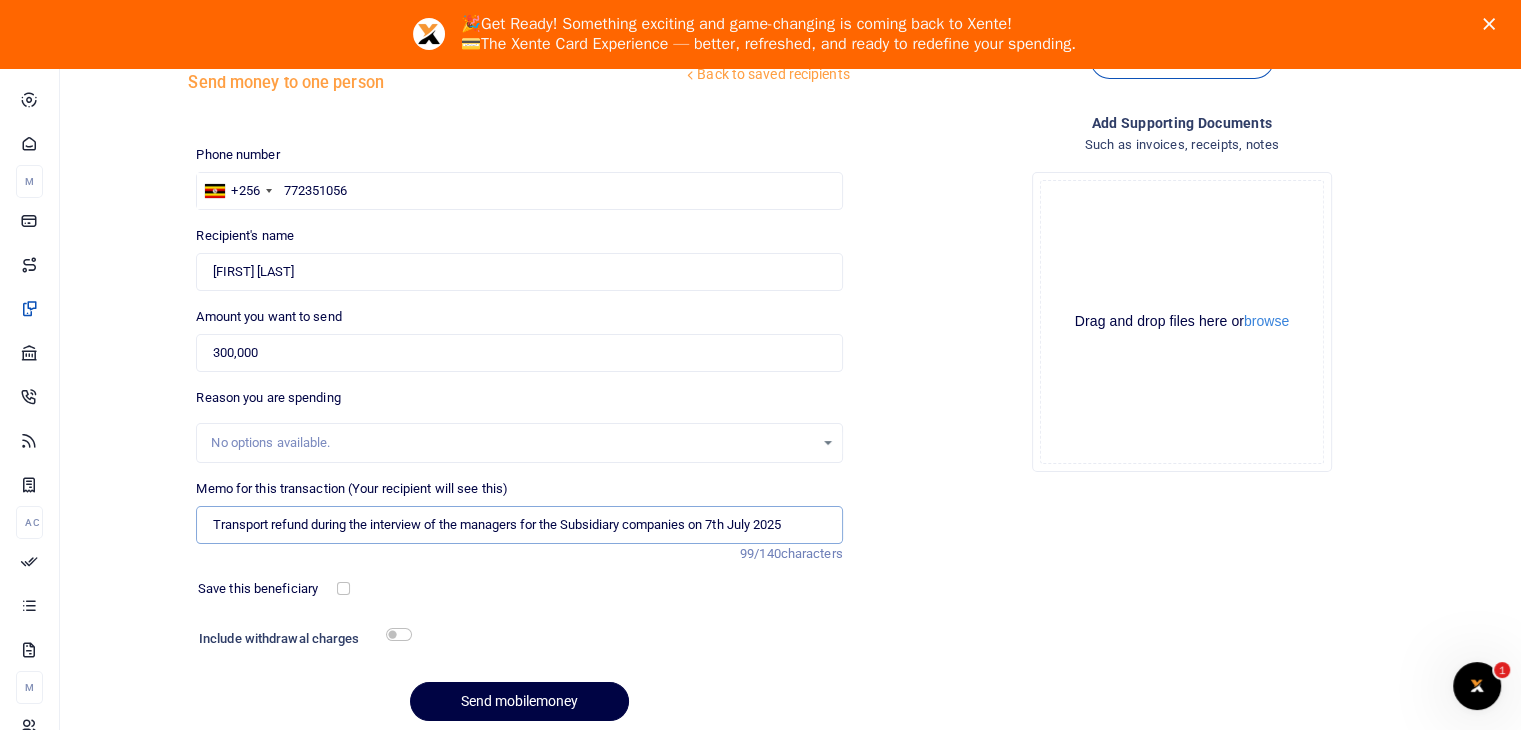 scroll, scrollTop: 144, scrollLeft: 0, axis: vertical 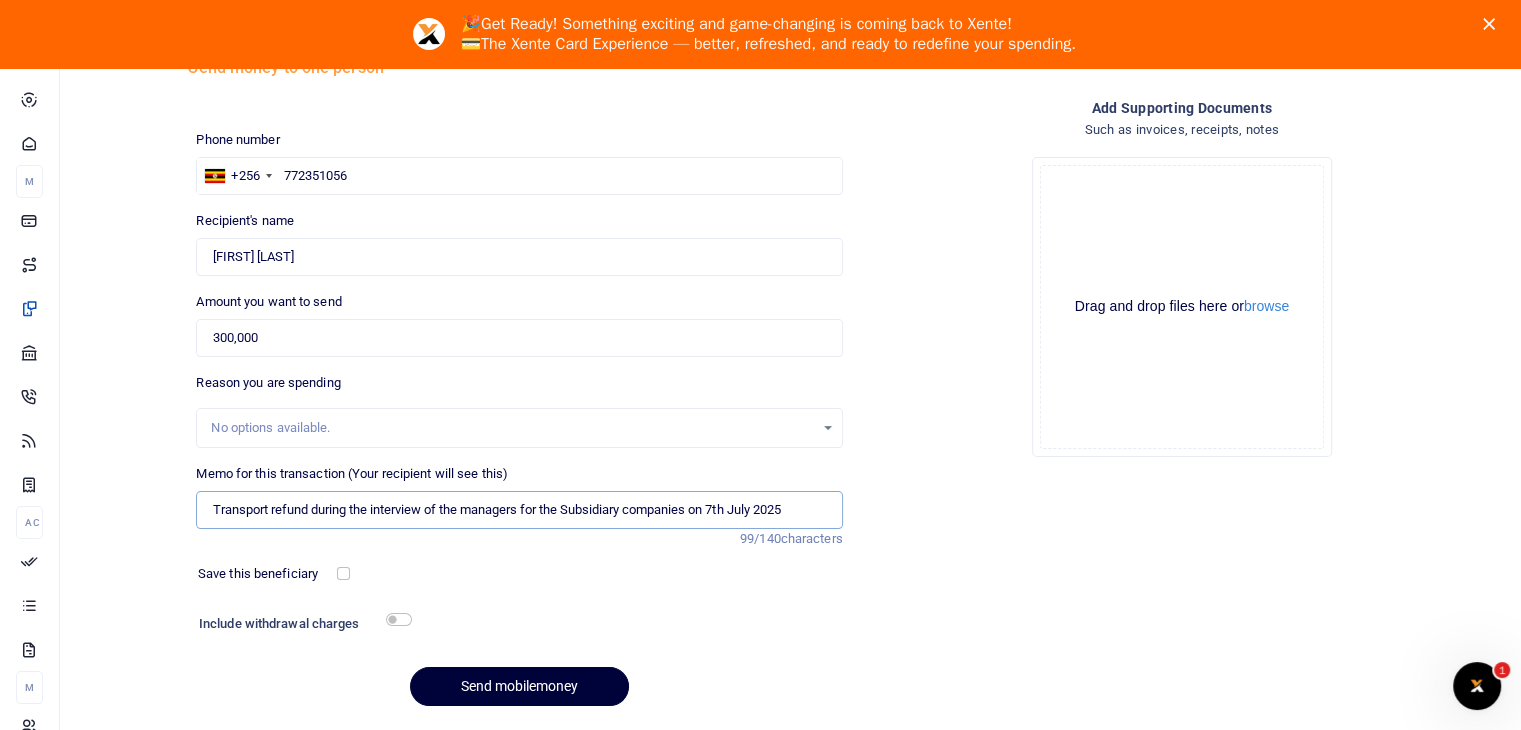 type on "Transport refund during the interview of the managers for the Subsidiary companies on 7th July 2025" 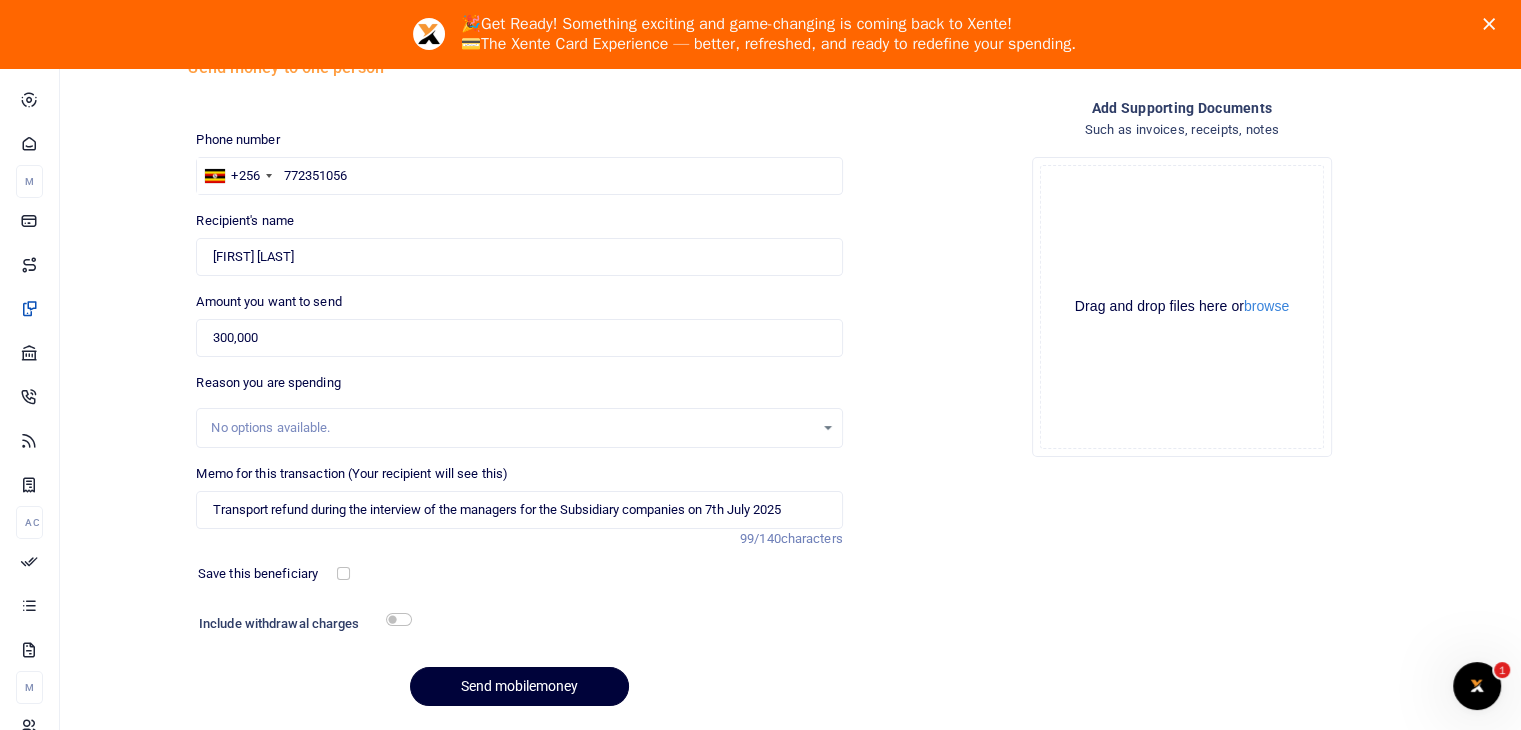 click on "Send mobilemoney" at bounding box center (519, 686) 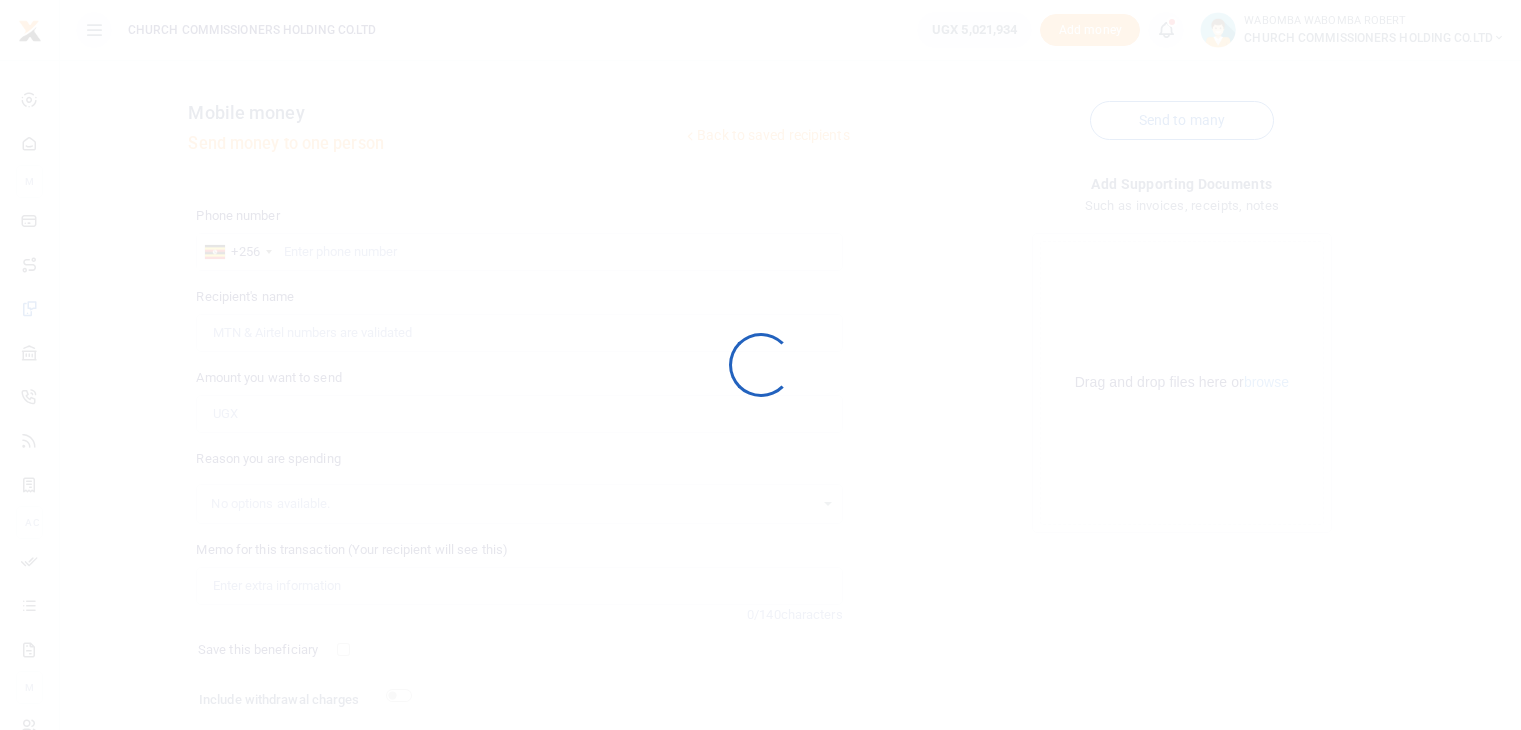 scroll, scrollTop: 76, scrollLeft: 0, axis: vertical 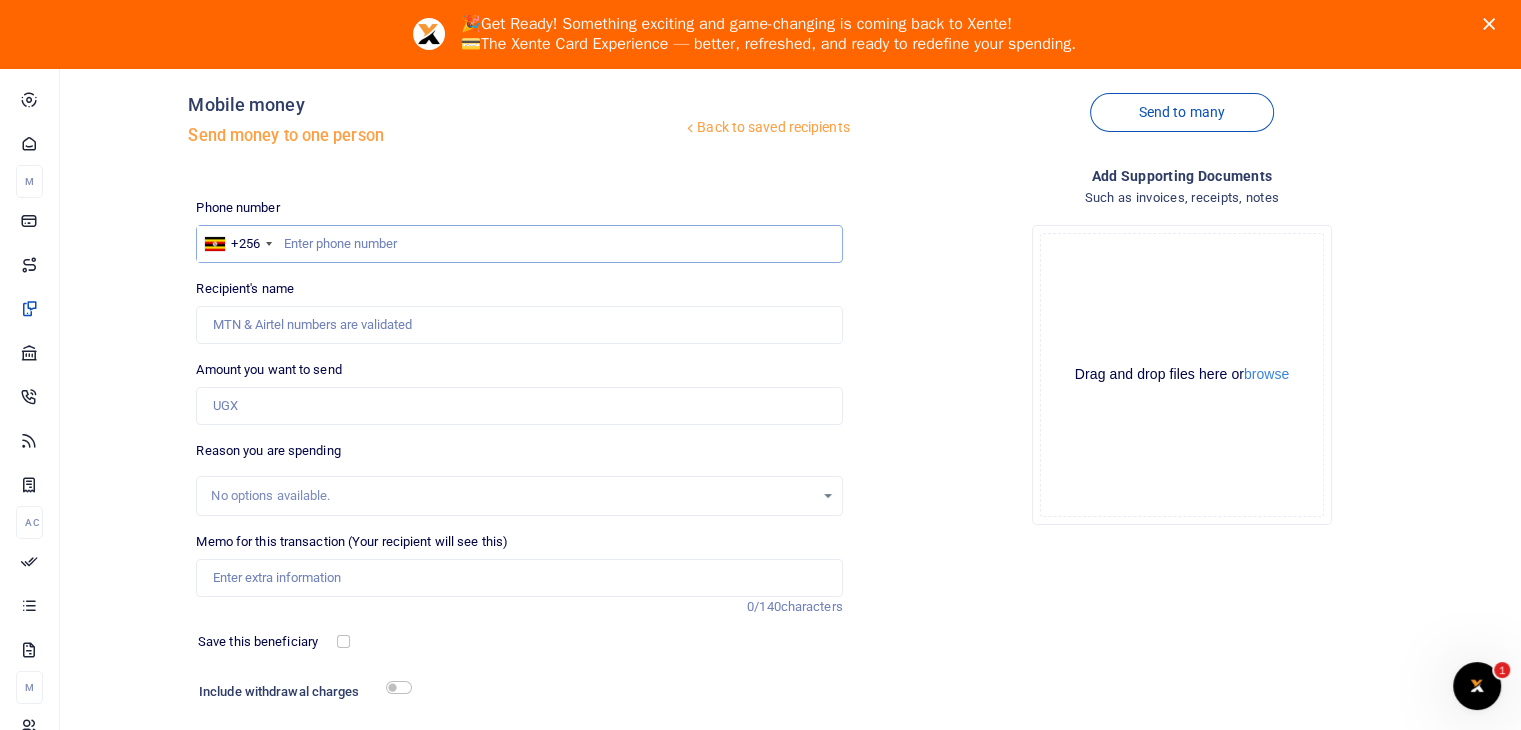 click at bounding box center (519, 244) 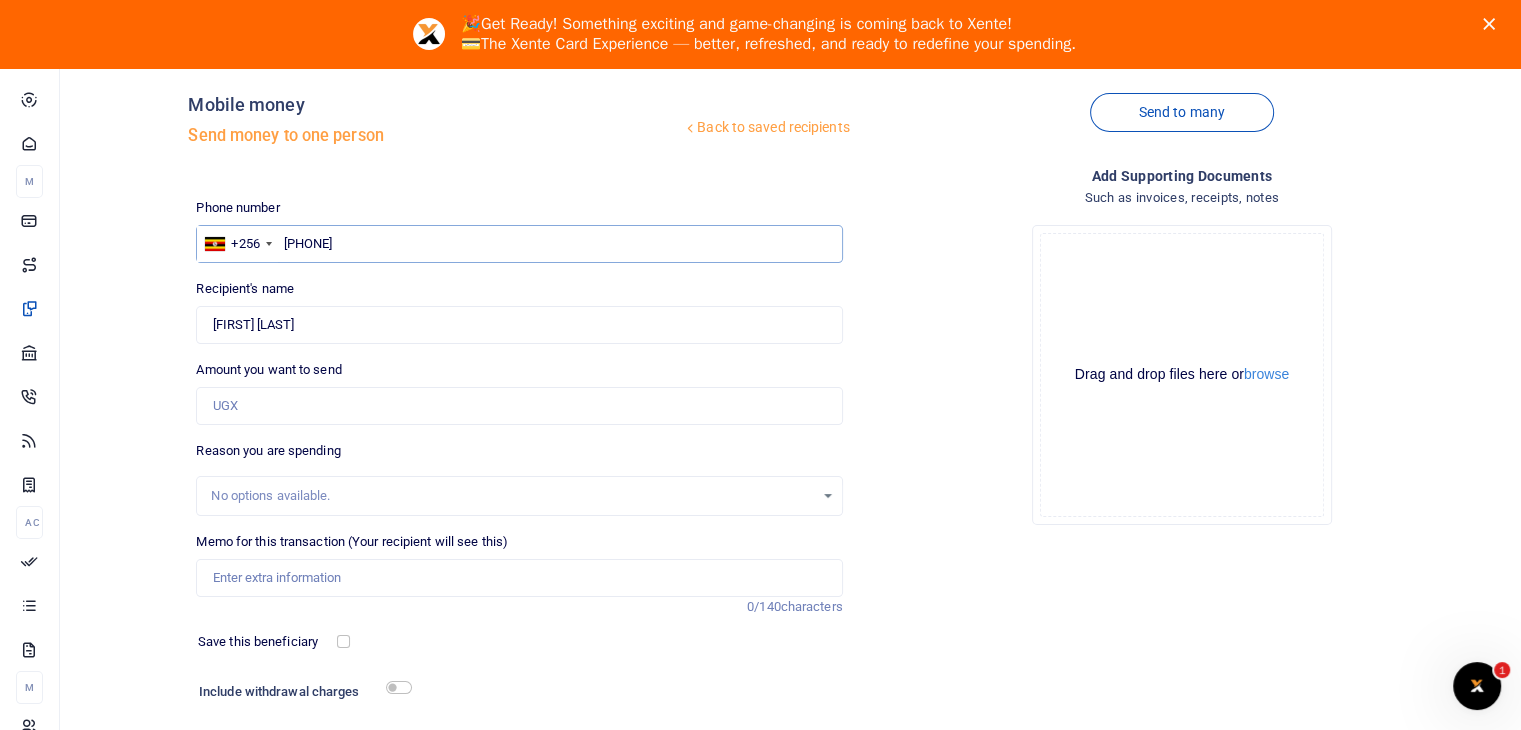 type on "772491617" 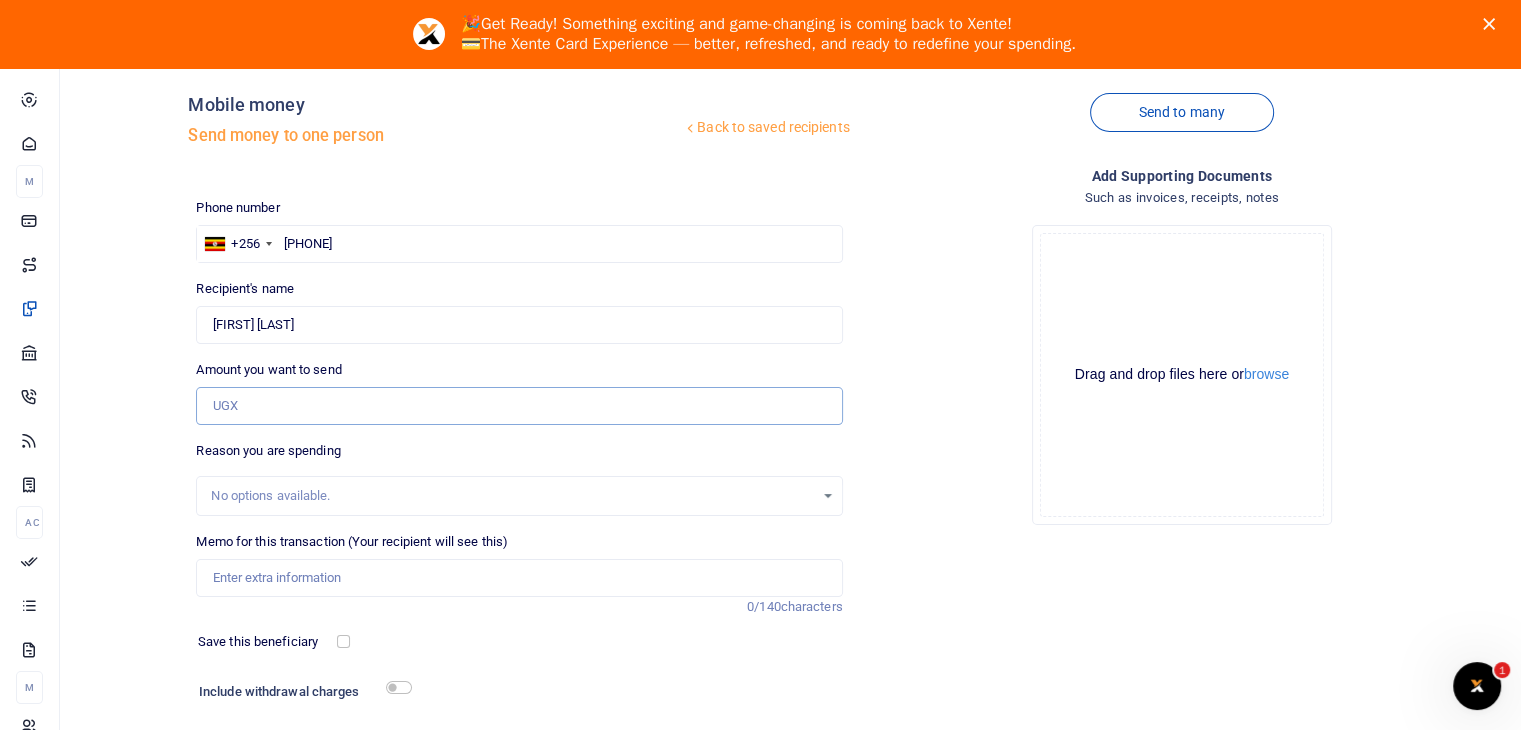click on "Amount you want to send" at bounding box center (519, 406) 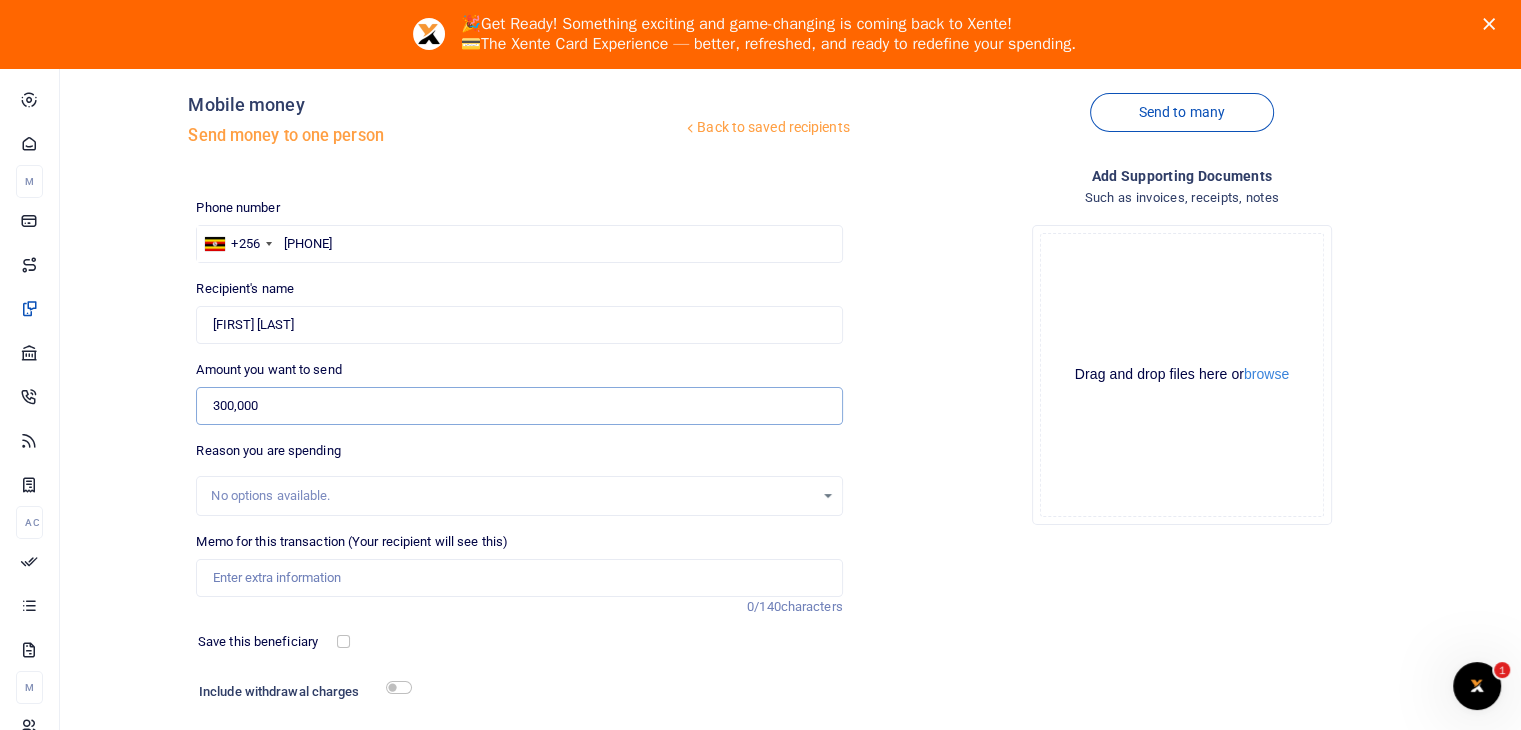 type on "300,000" 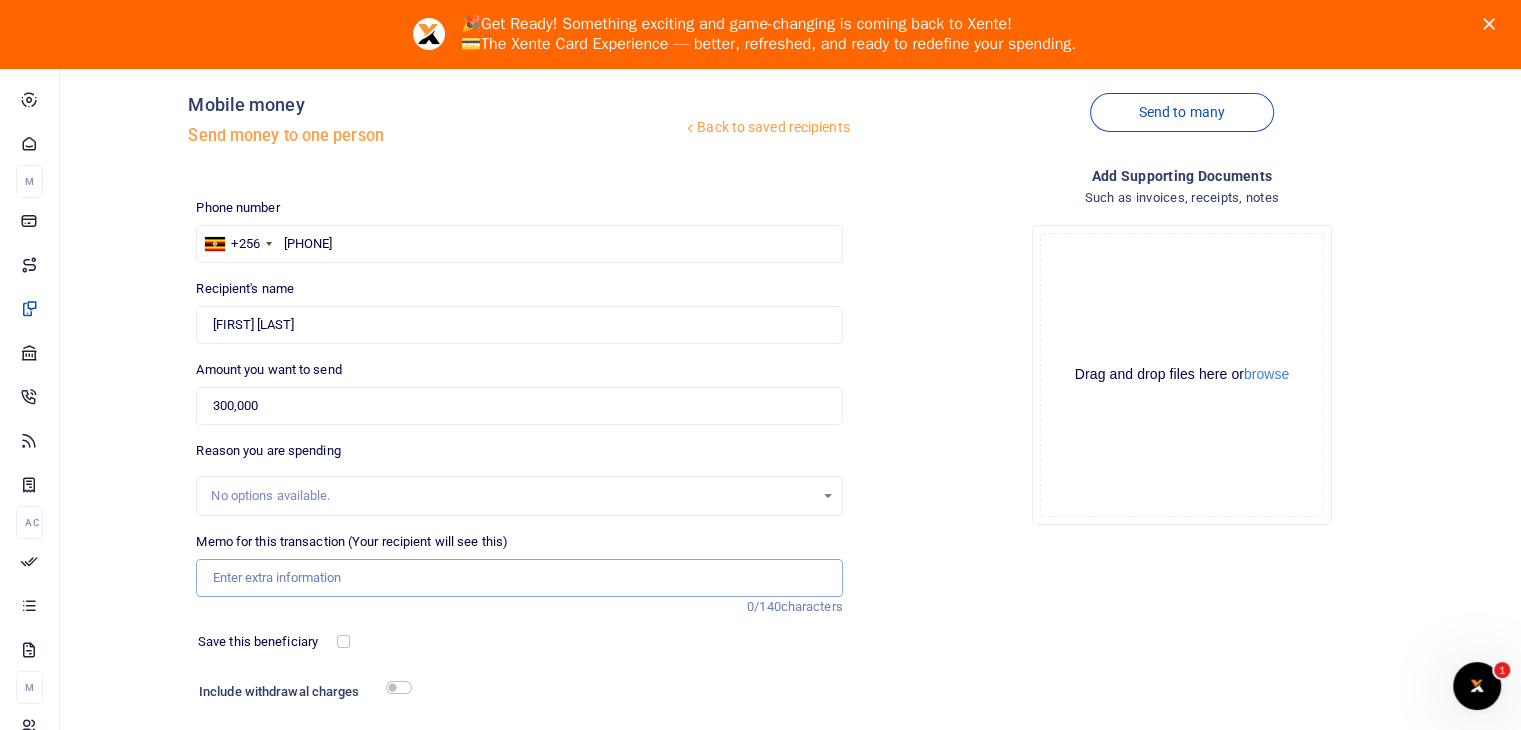 click on "Memo for this transaction (Your recipient will see this)" at bounding box center (519, 578) 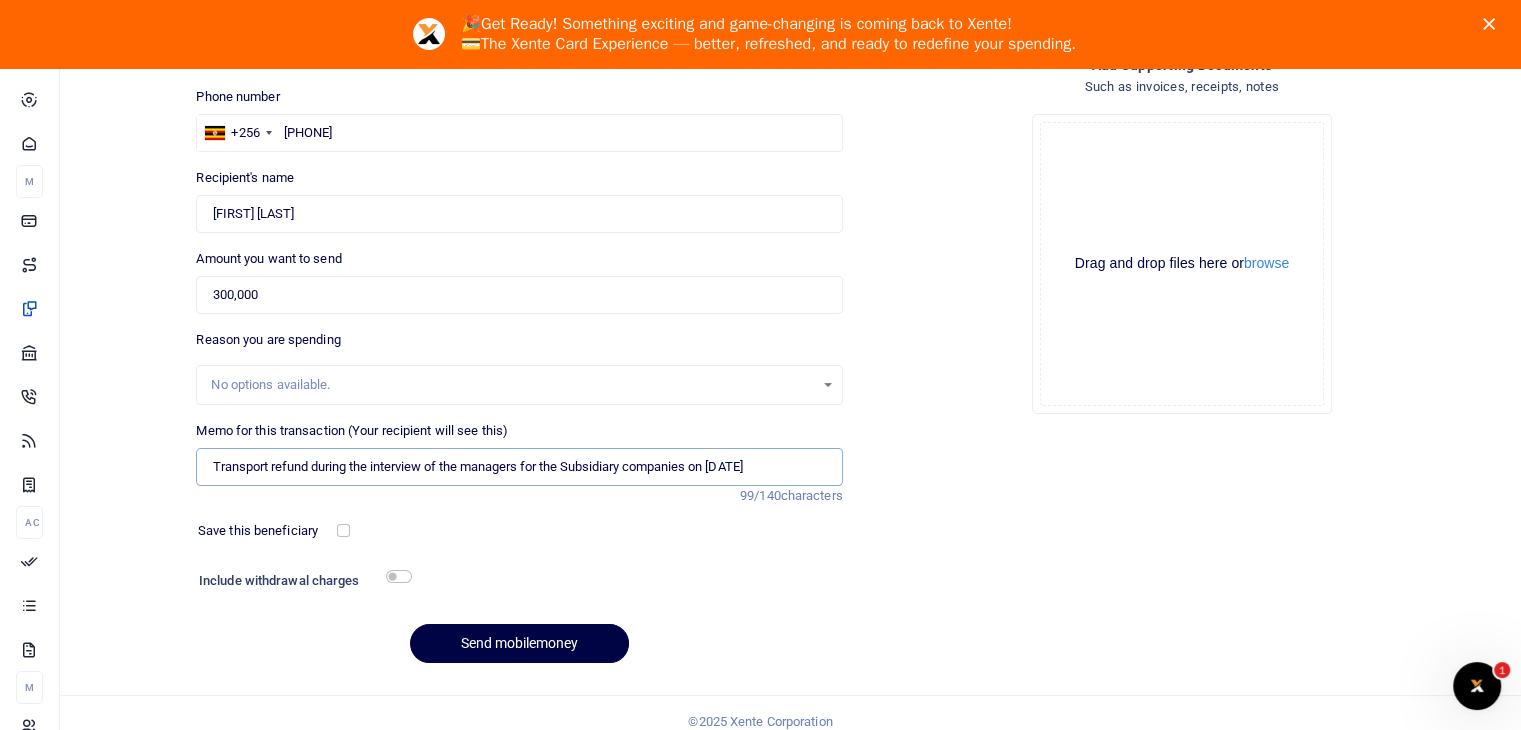 scroll, scrollTop: 196, scrollLeft: 0, axis: vertical 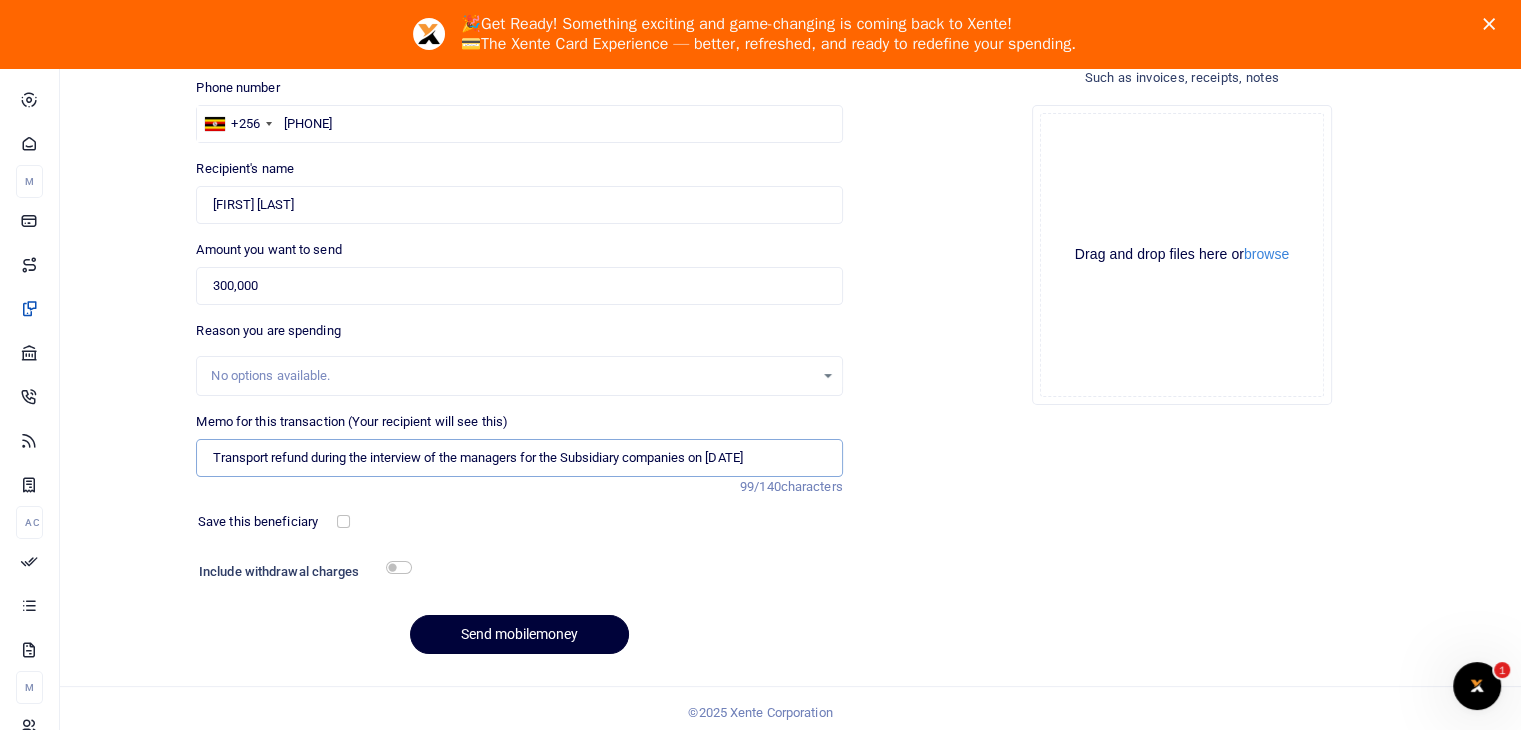 type on "Transport refund during the interview of the managers for the Subsidiary companies on 7th July 2025" 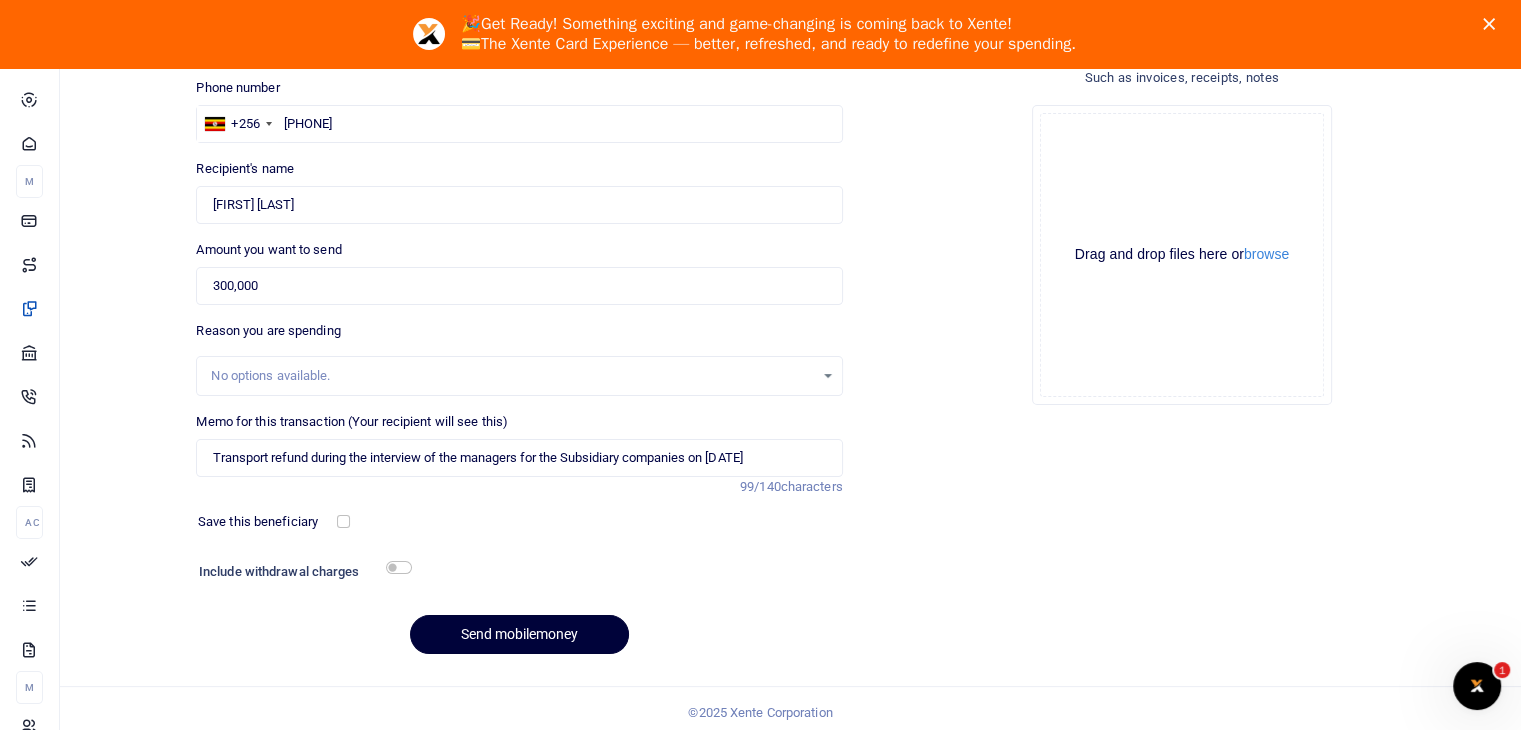click on "Send mobilemoney" at bounding box center [519, 634] 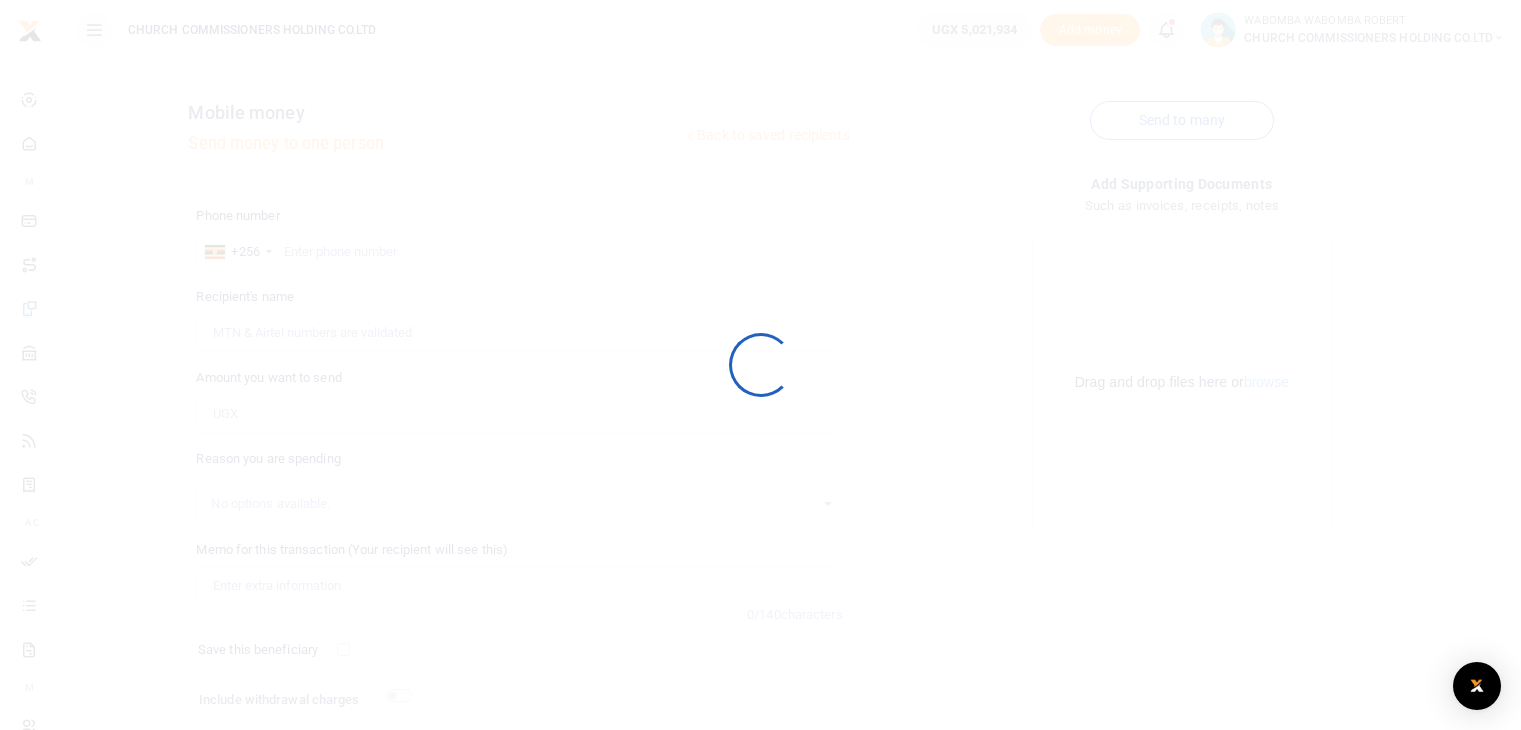scroll, scrollTop: 128, scrollLeft: 0, axis: vertical 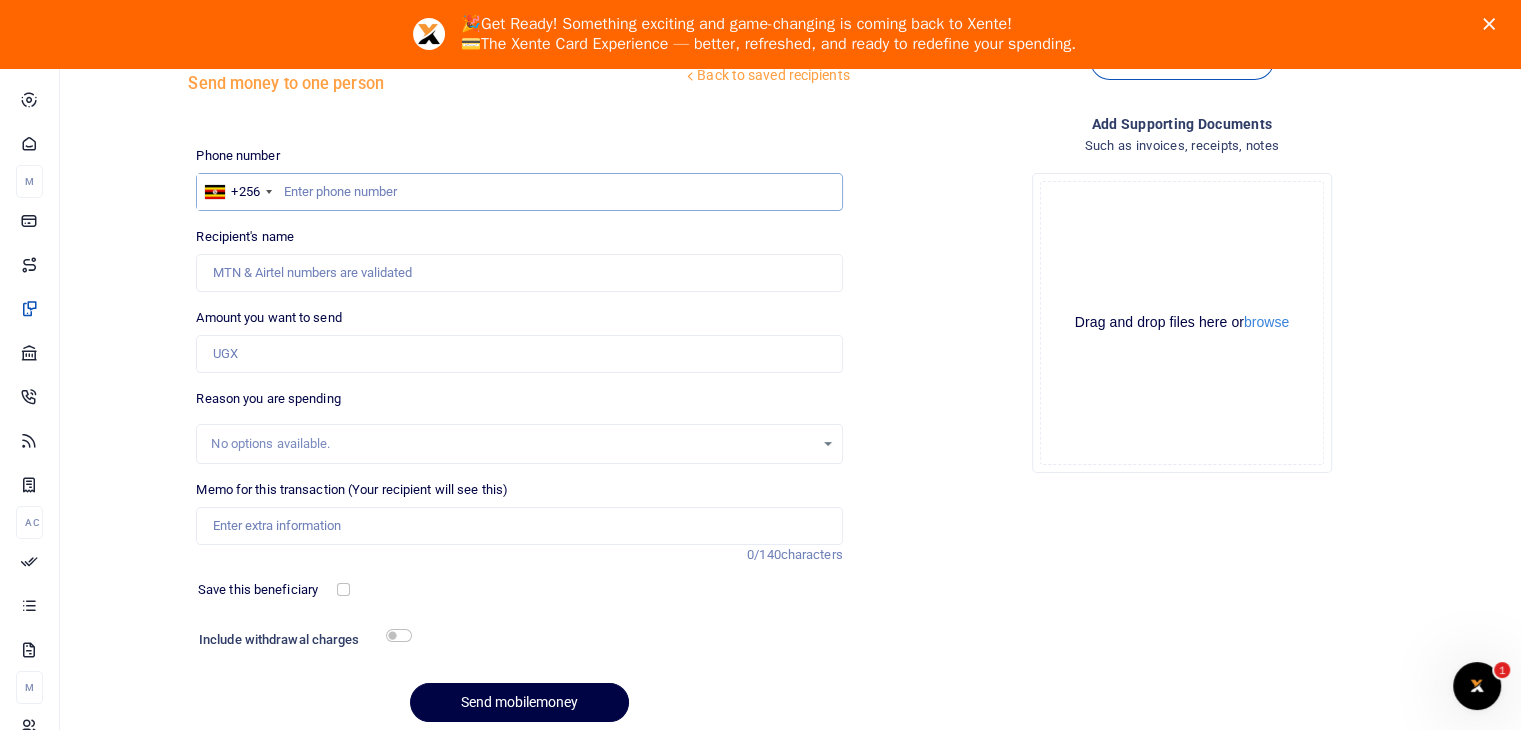 click at bounding box center (519, 192) 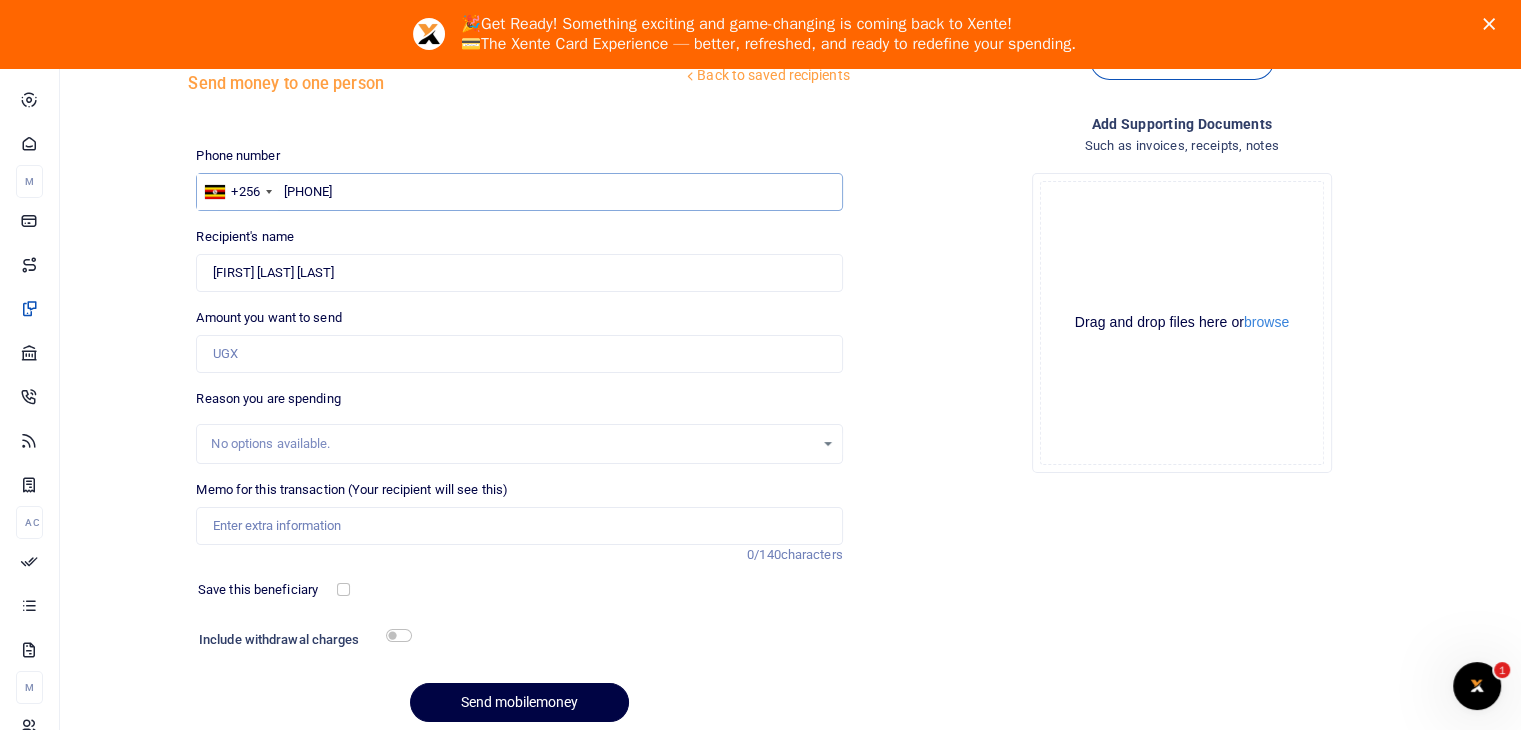 type on "[PHONE]" 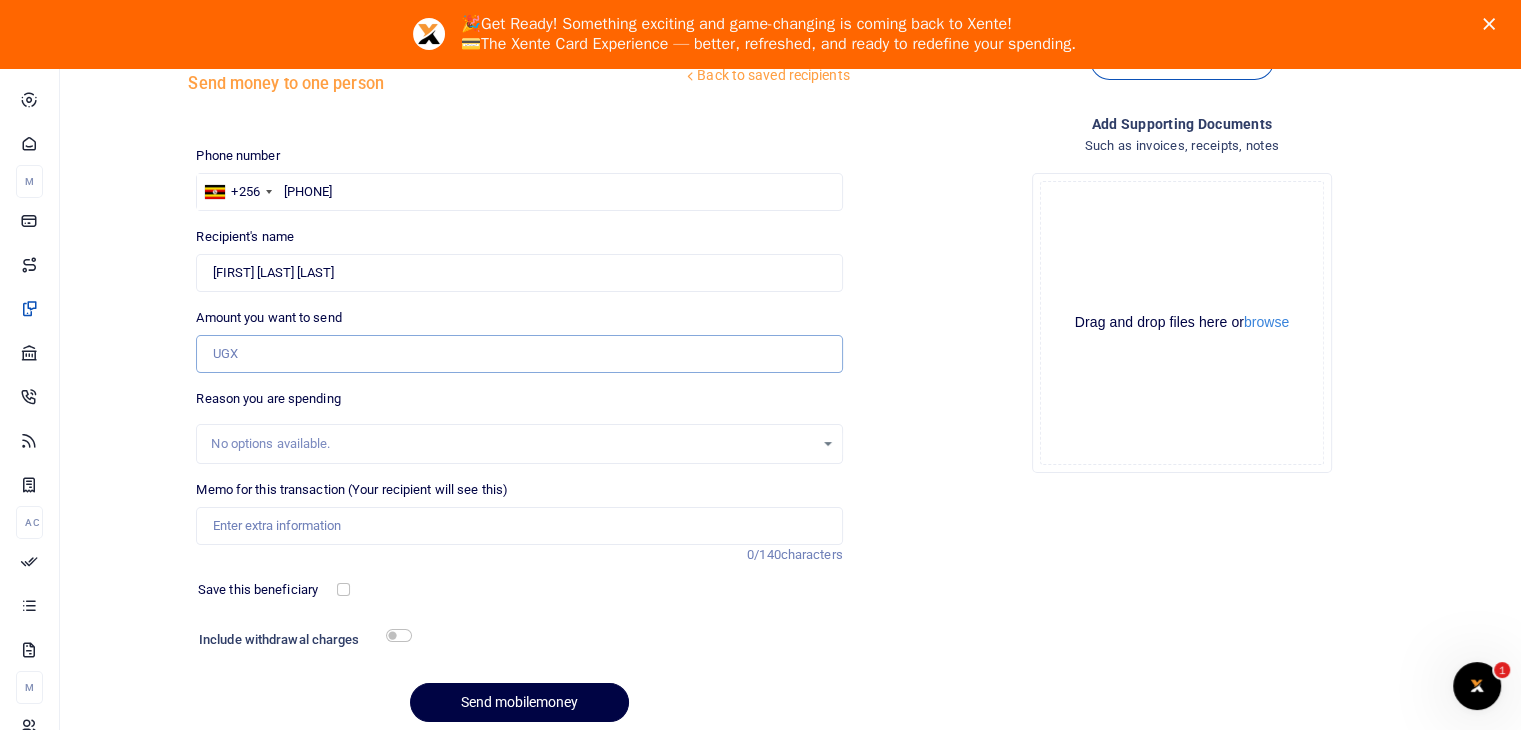 click on "Amount you want to send" at bounding box center [519, 354] 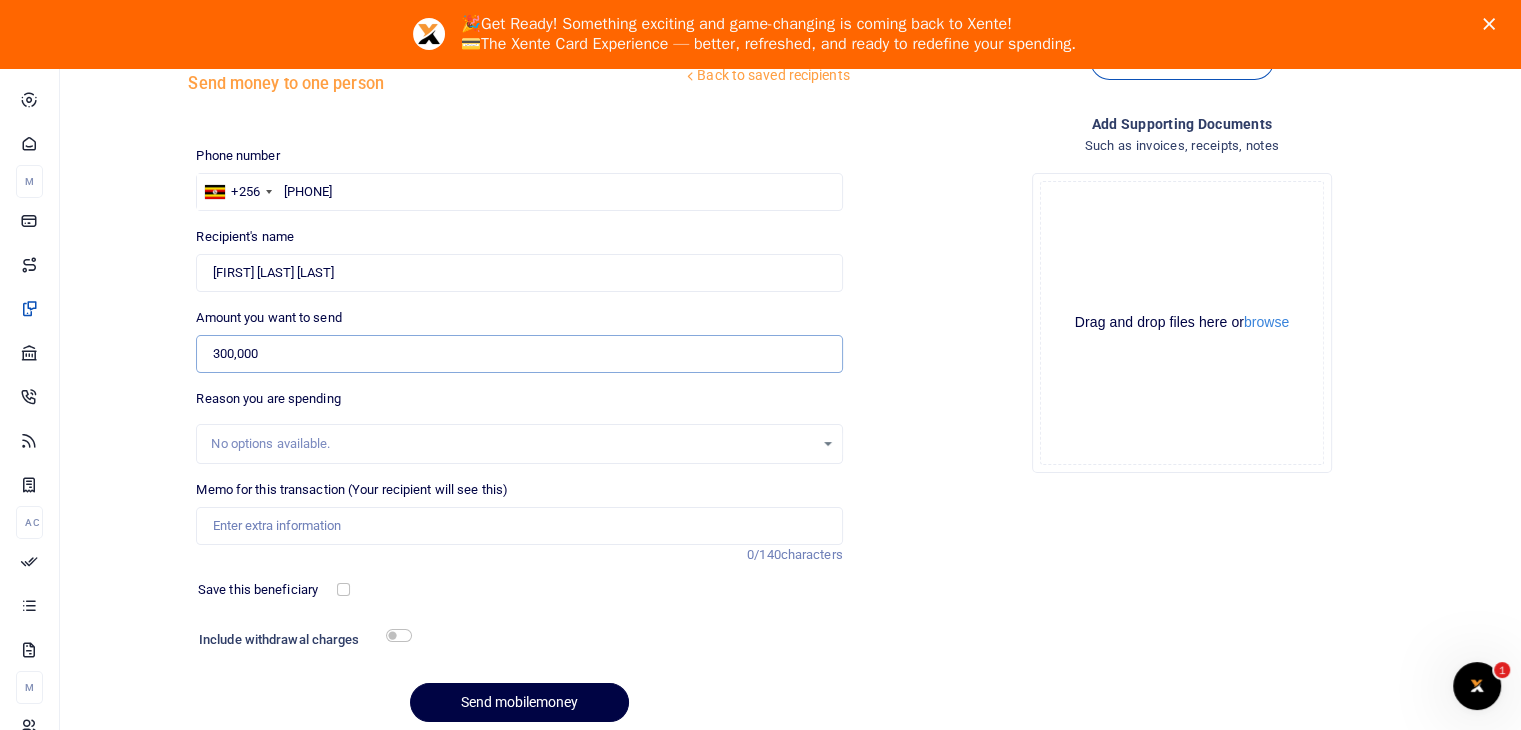 type on "300,000" 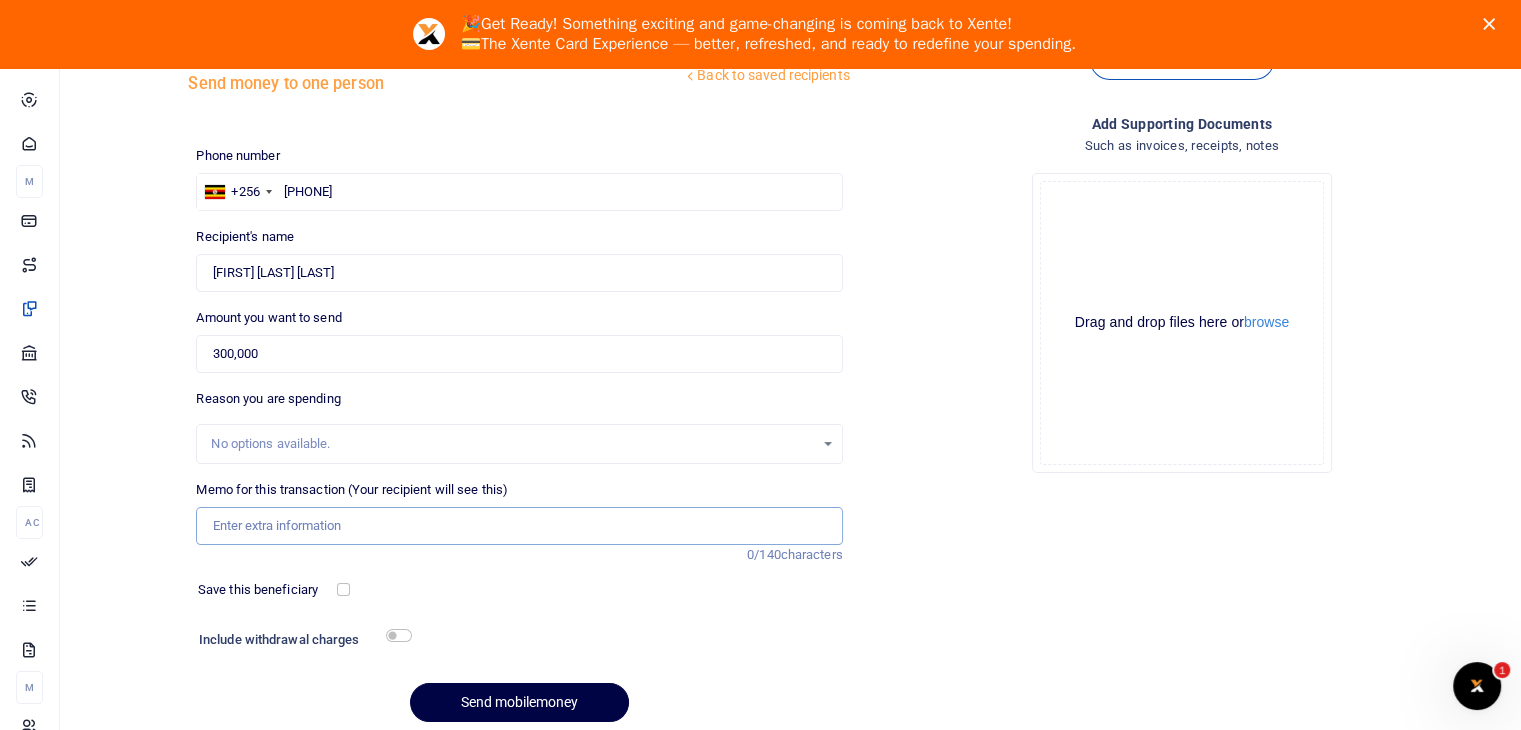 click on "Memo for this transaction (Your recipient will see this)" at bounding box center [519, 526] 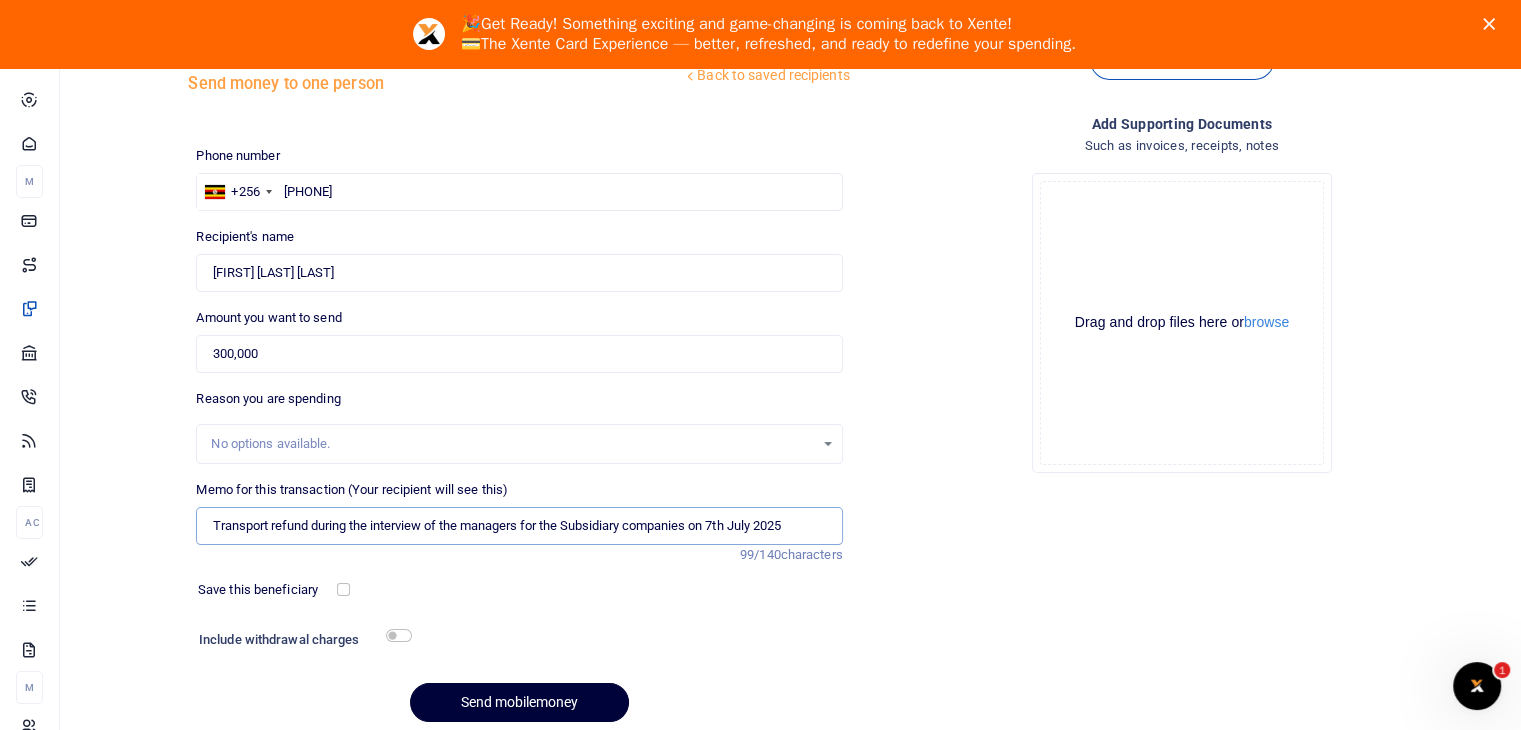 type on "Transport refund during the interview of the managers for the Subsidiary companies on 7th July 2025" 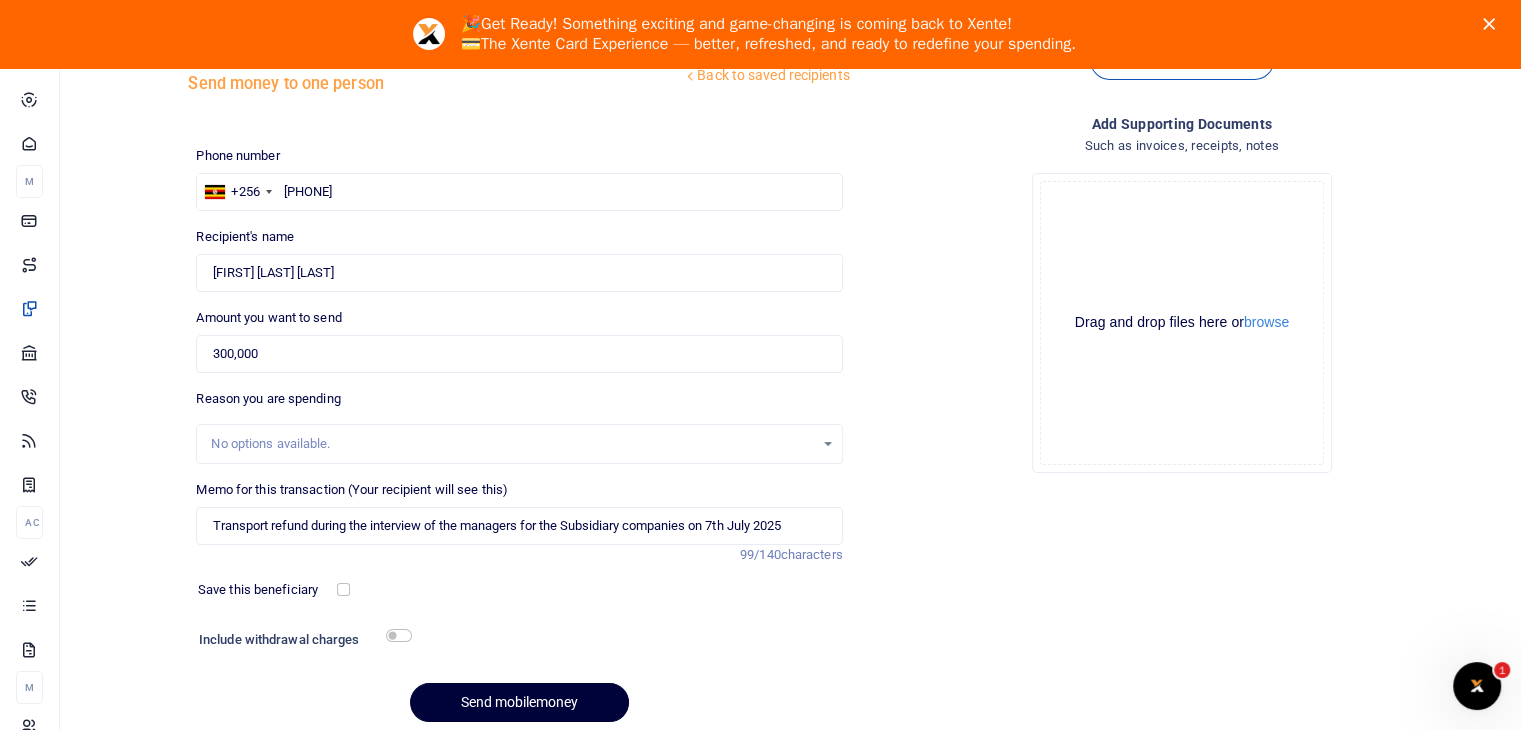 click on "Send mobilemoney" at bounding box center [519, 702] 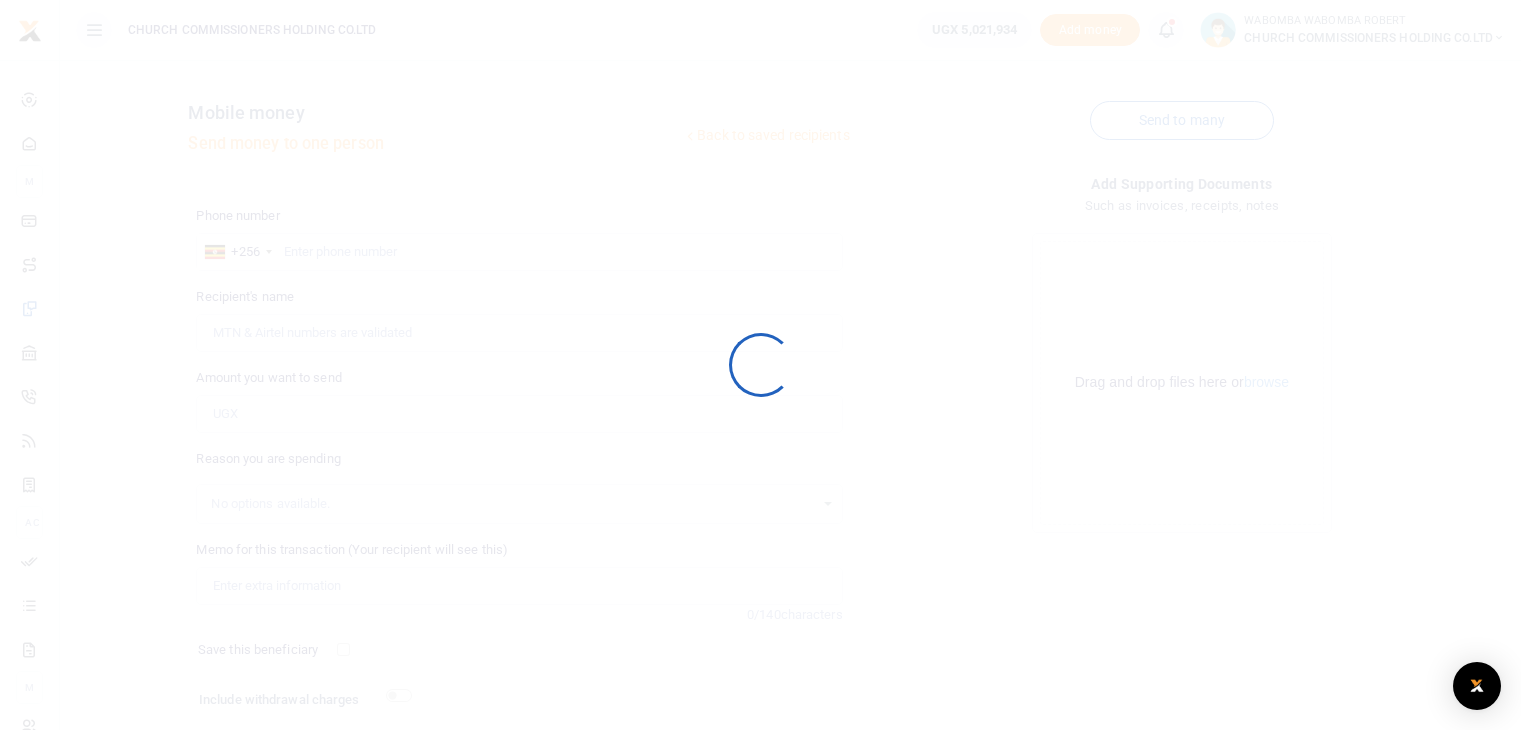 scroll, scrollTop: 60, scrollLeft: 0, axis: vertical 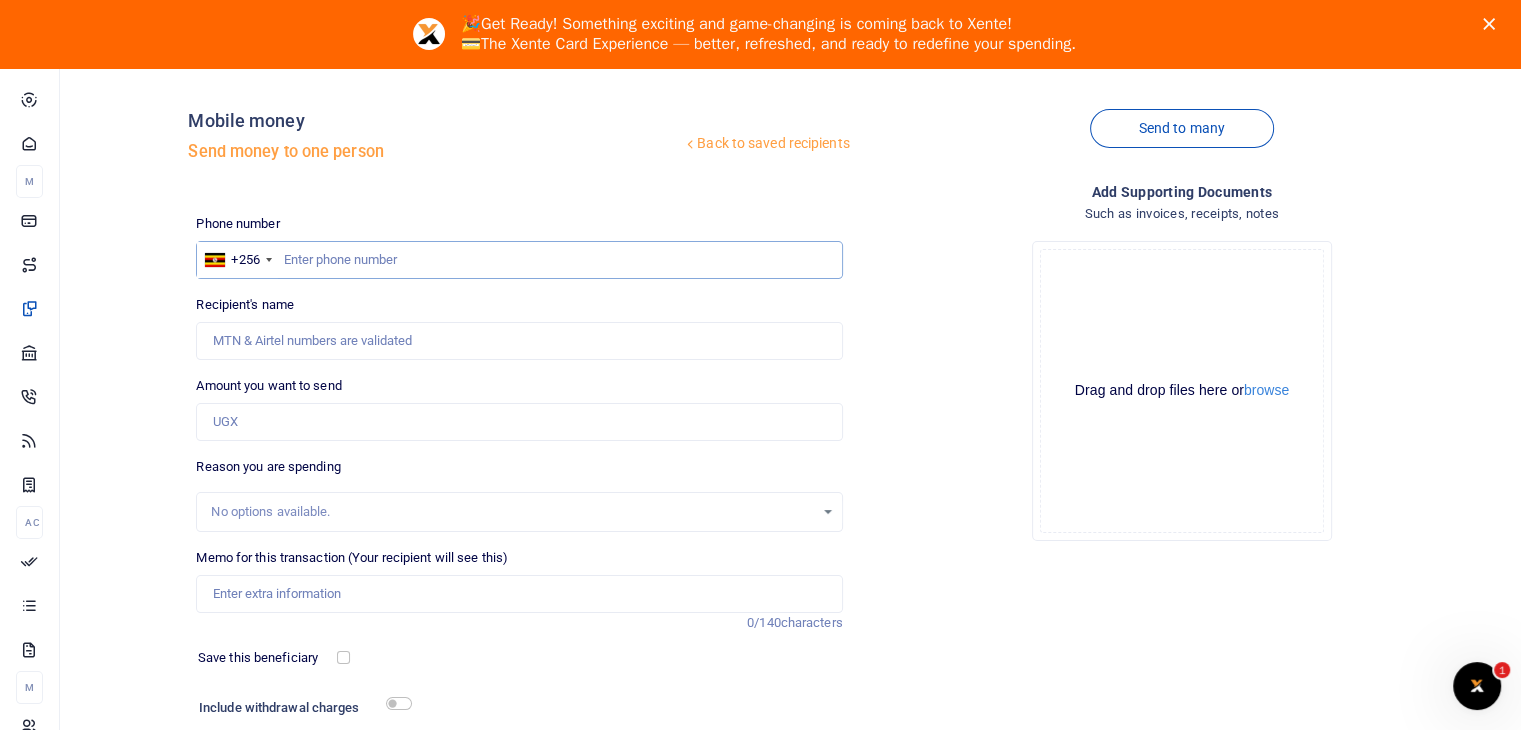 click at bounding box center (519, 260) 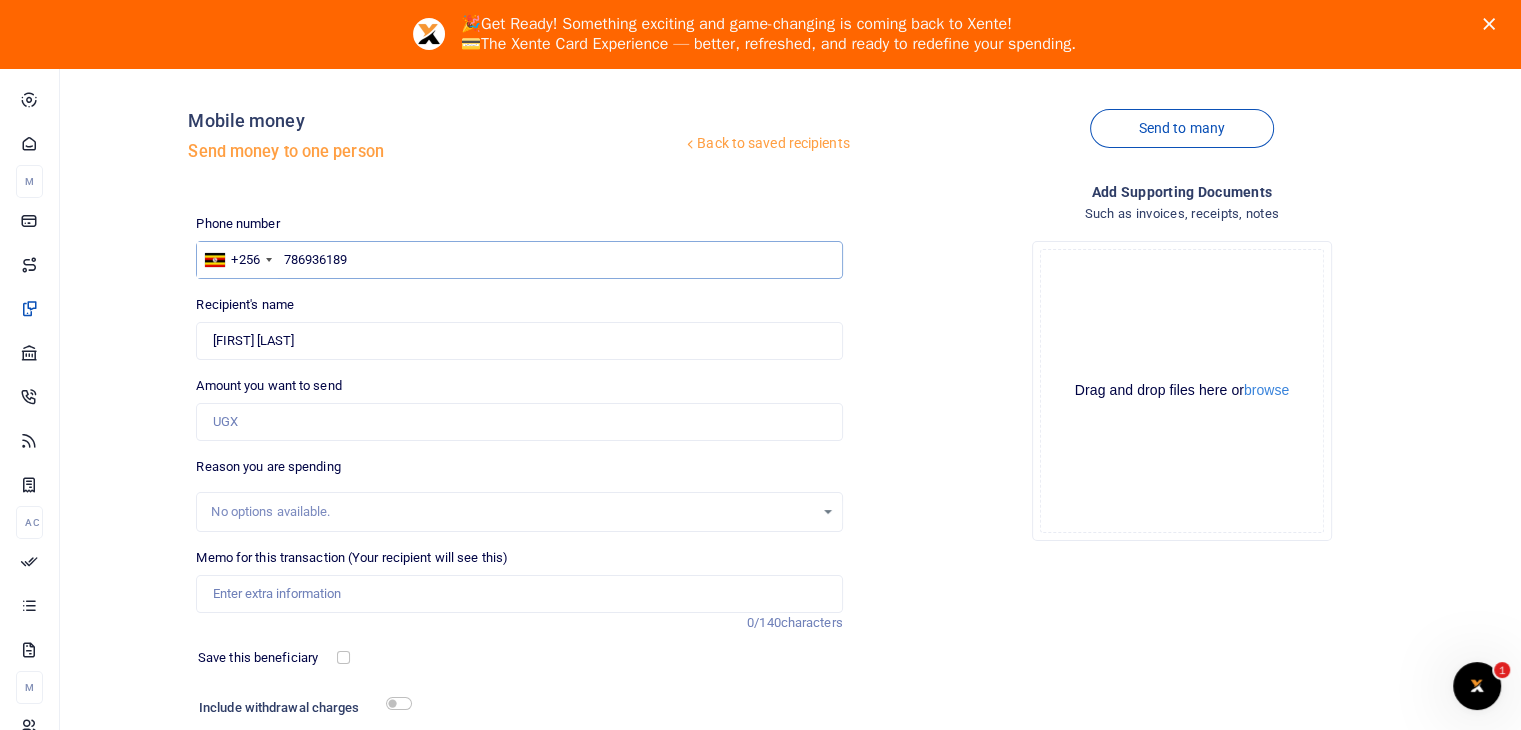 type on "[NUMBER]" 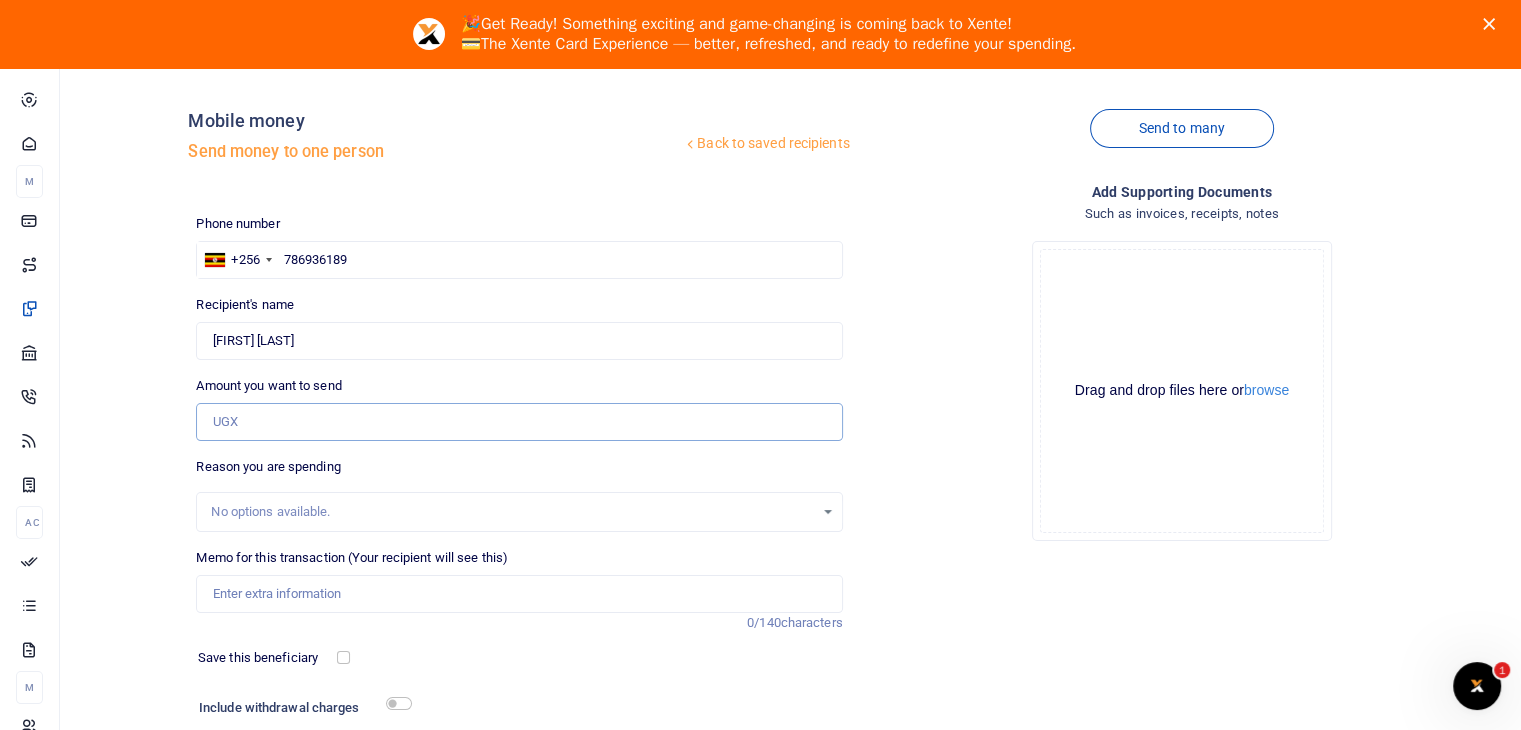 click on "Amount you want to send" at bounding box center (519, 422) 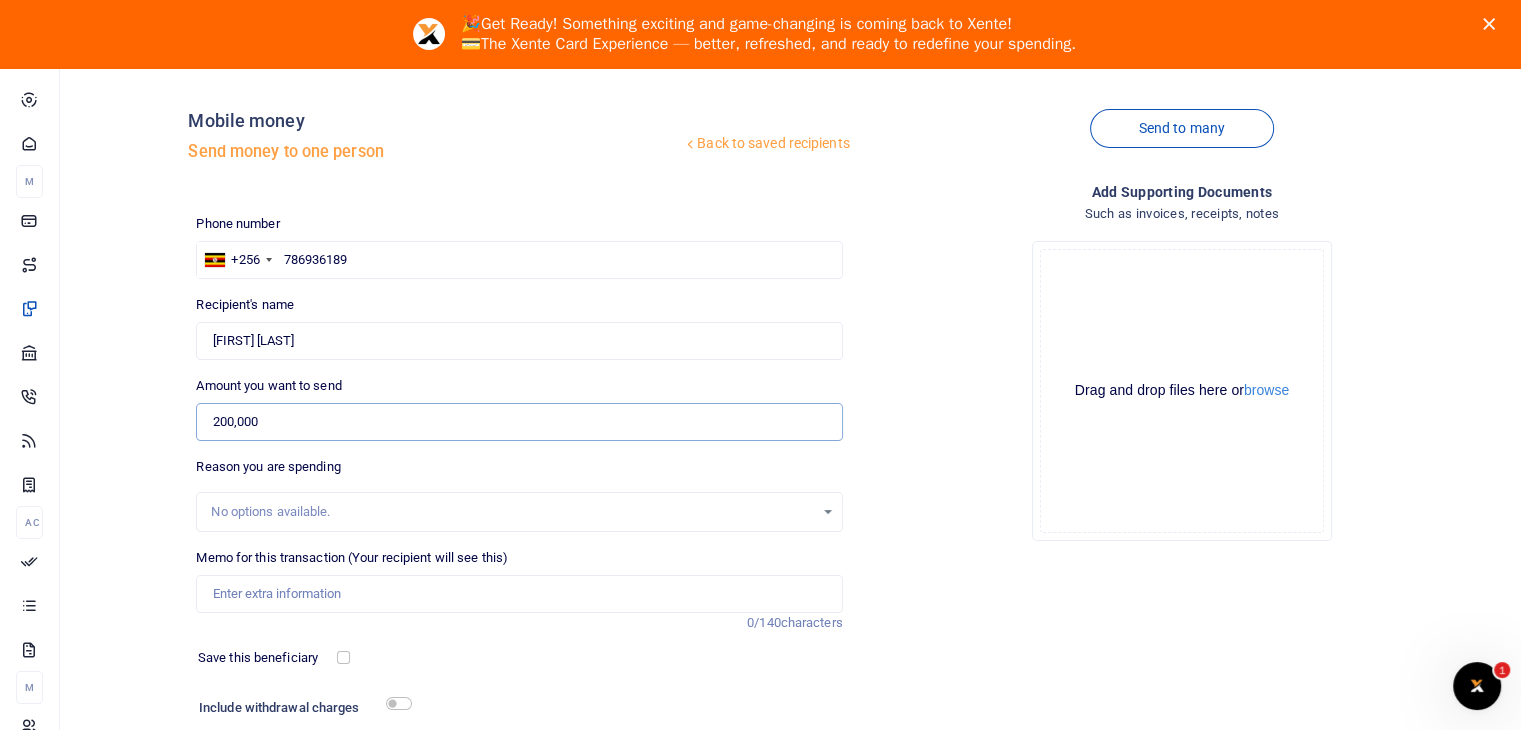 type on "200,000" 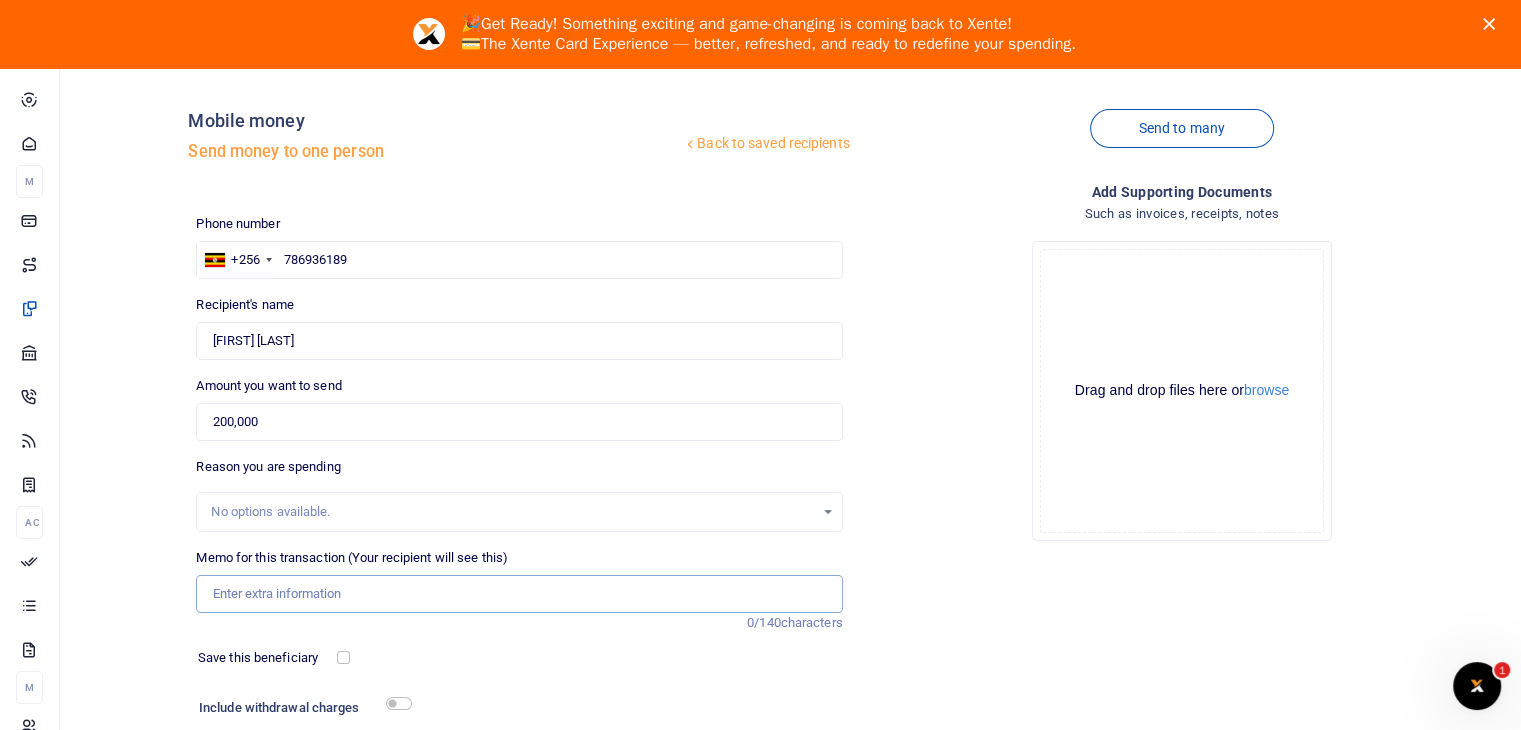 click on "Memo for this transaction (Your recipient will see this)" at bounding box center [519, 594] 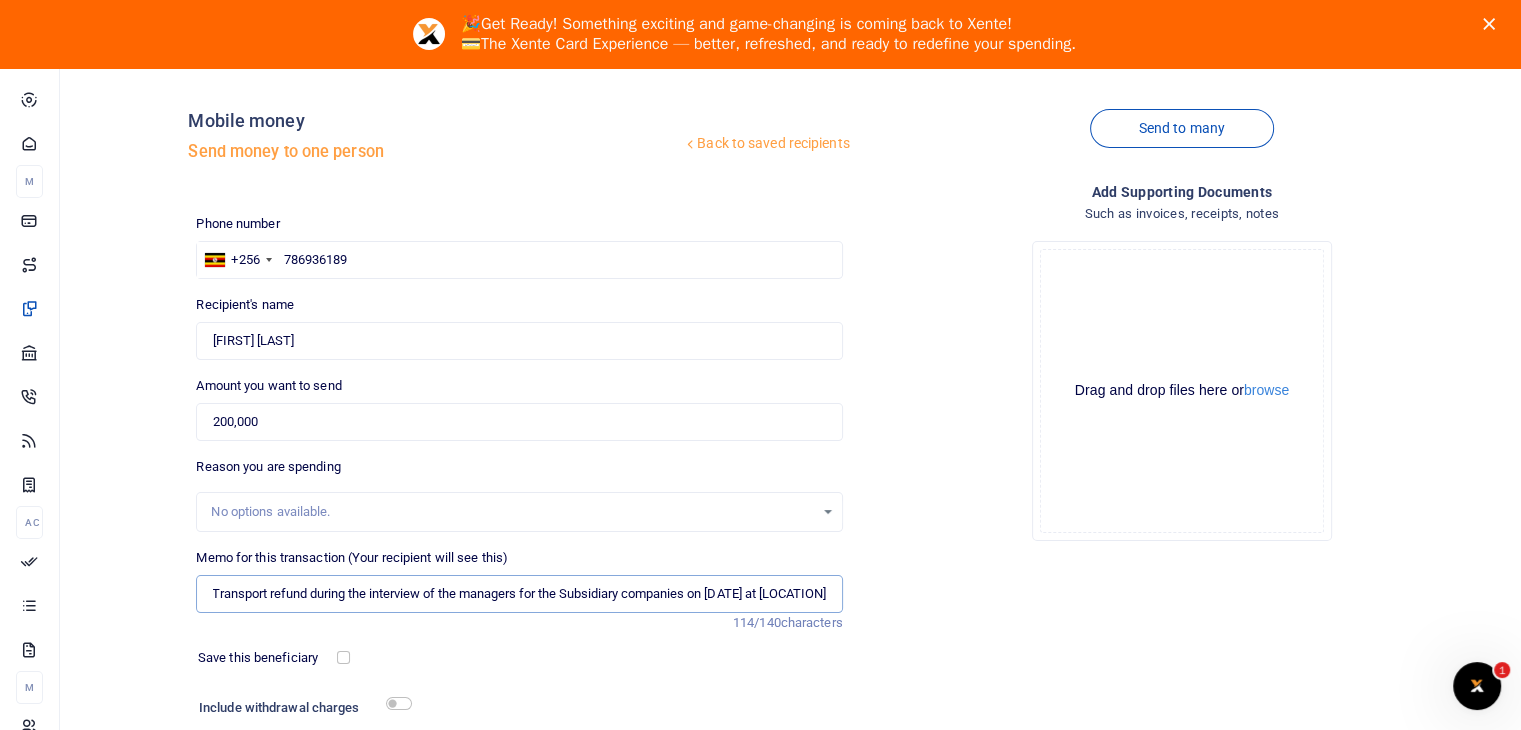 scroll, scrollTop: 0, scrollLeft: 56, axis: horizontal 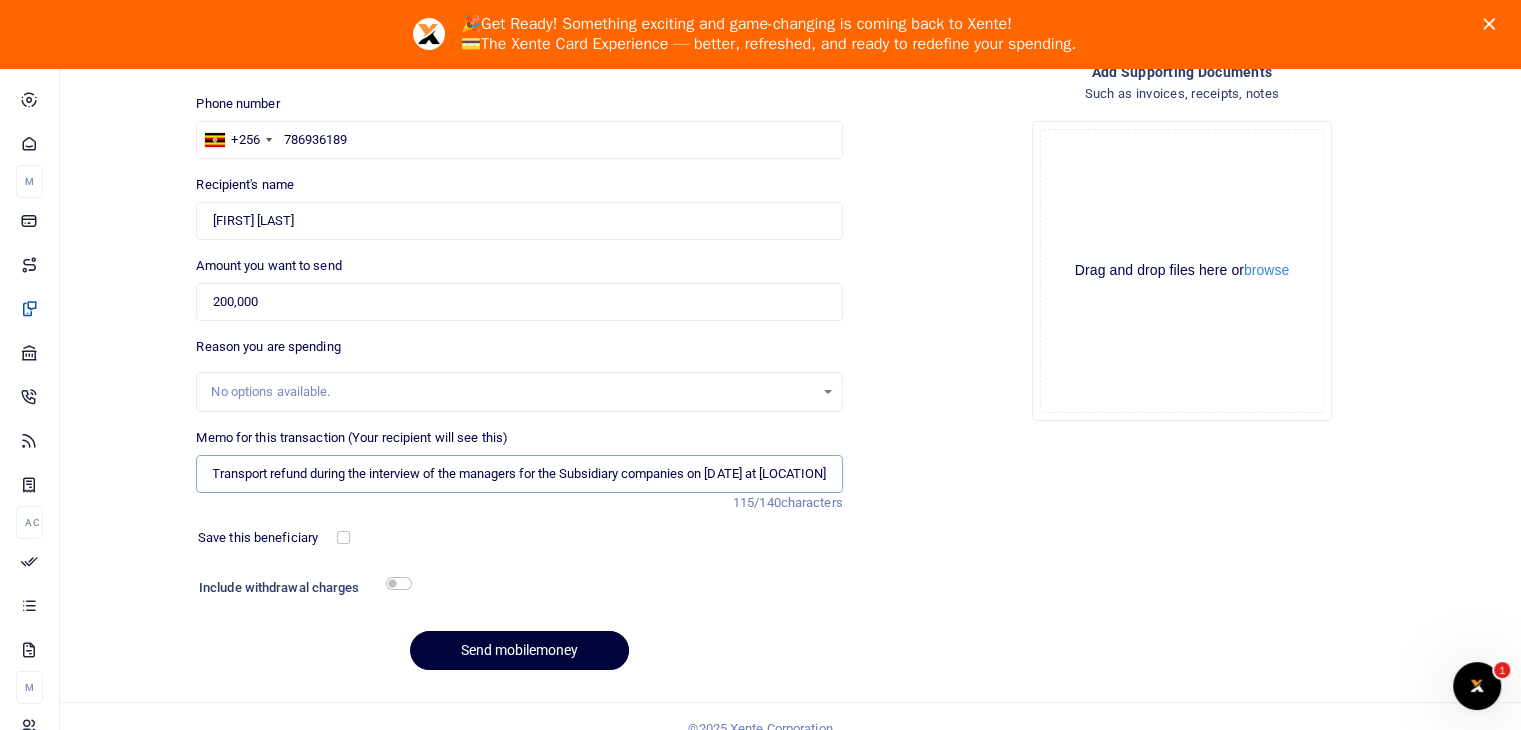 type on "Transport refund during the interview of the managers for the Subsidiary companies on [DATE] at [PLACE]" 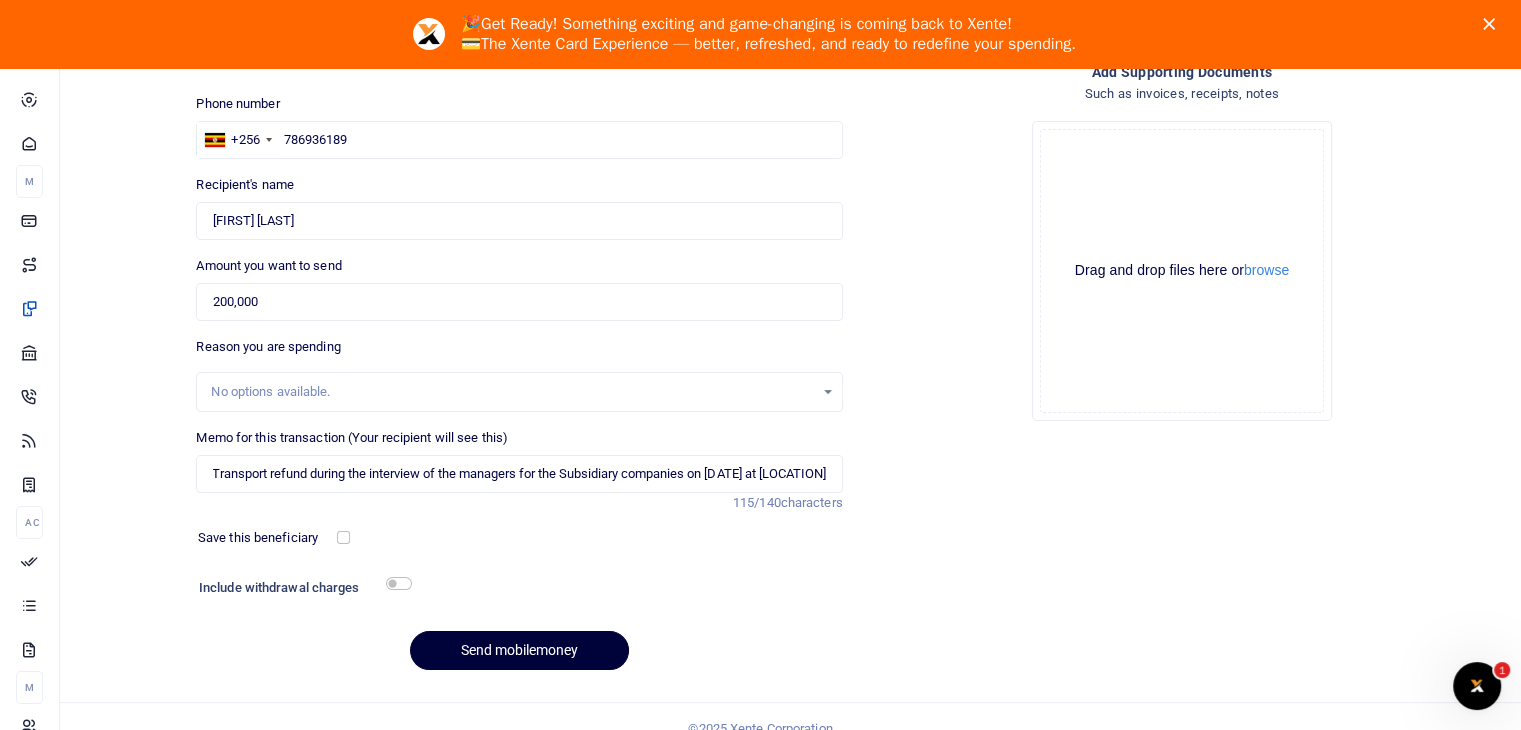 scroll, scrollTop: 0, scrollLeft: 0, axis: both 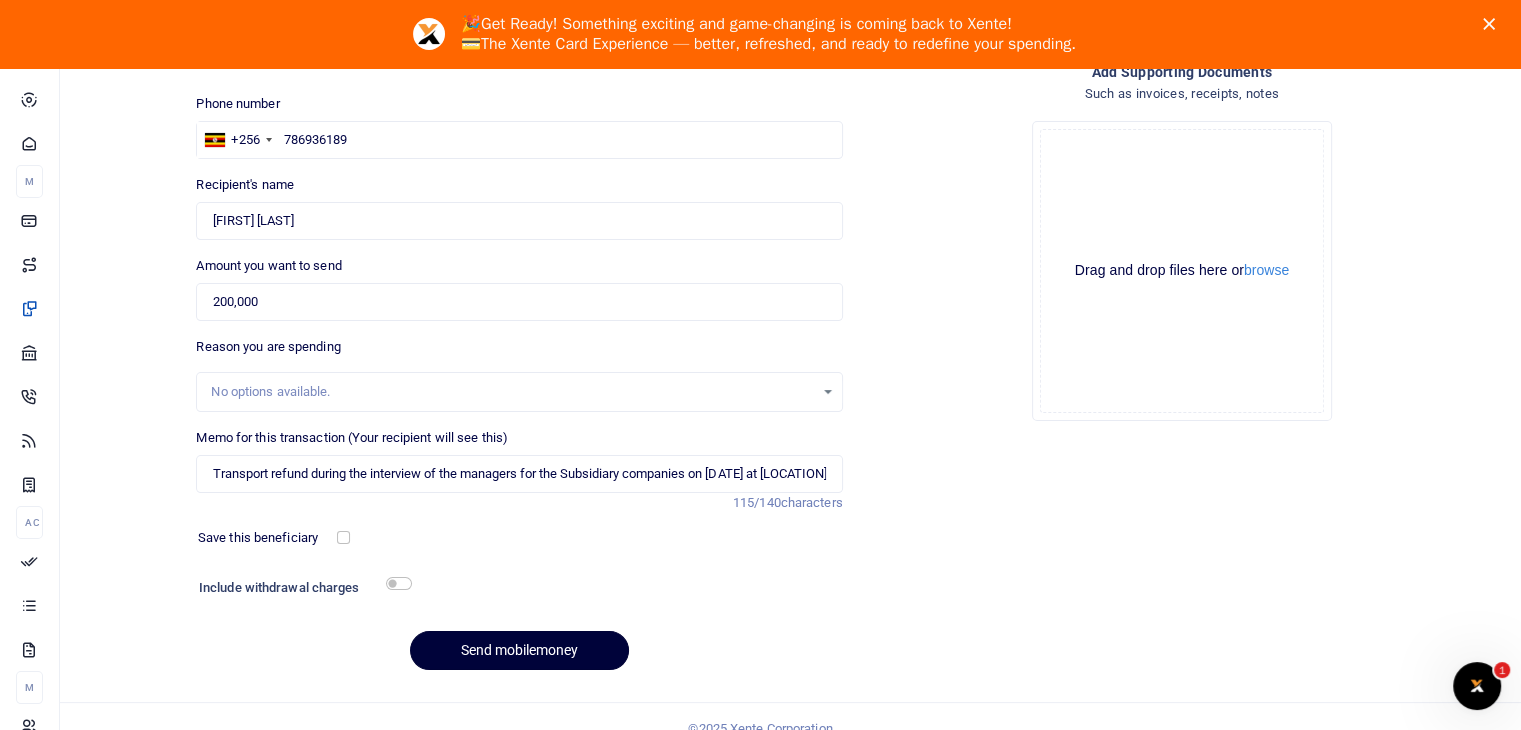 click on "Send mobilemoney" at bounding box center [519, 650] 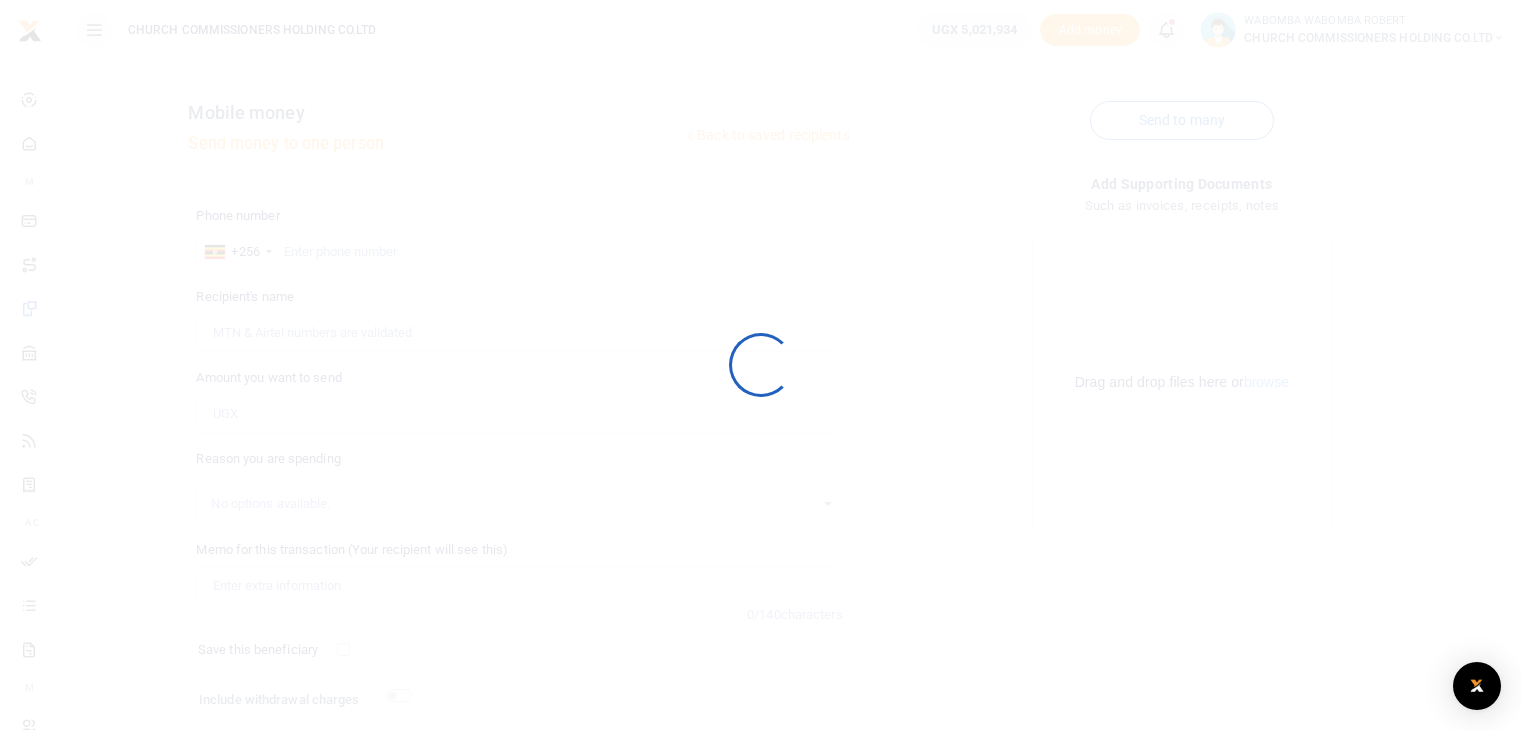scroll, scrollTop: 112, scrollLeft: 0, axis: vertical 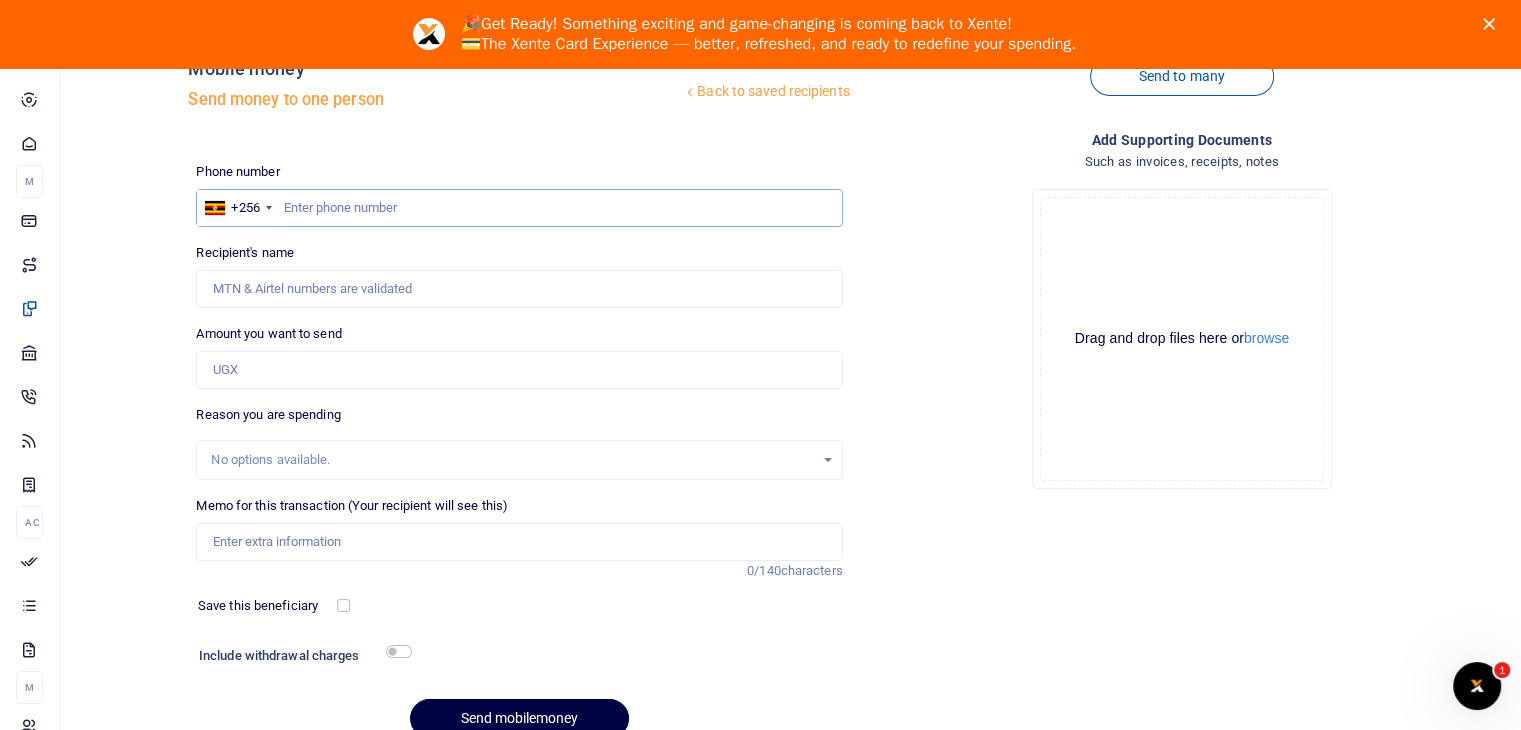 click at bounding box center (519, 208) 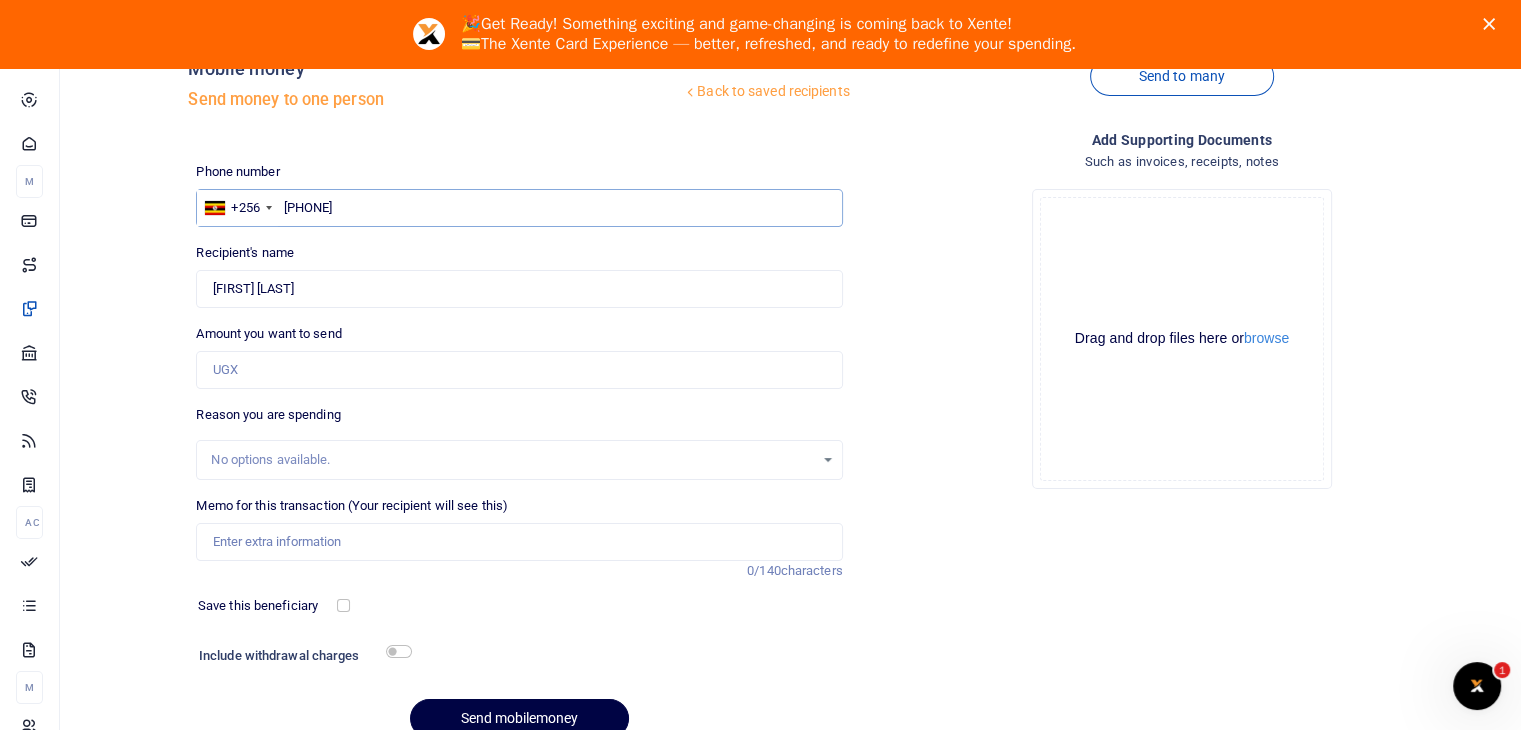 type on "772683561" 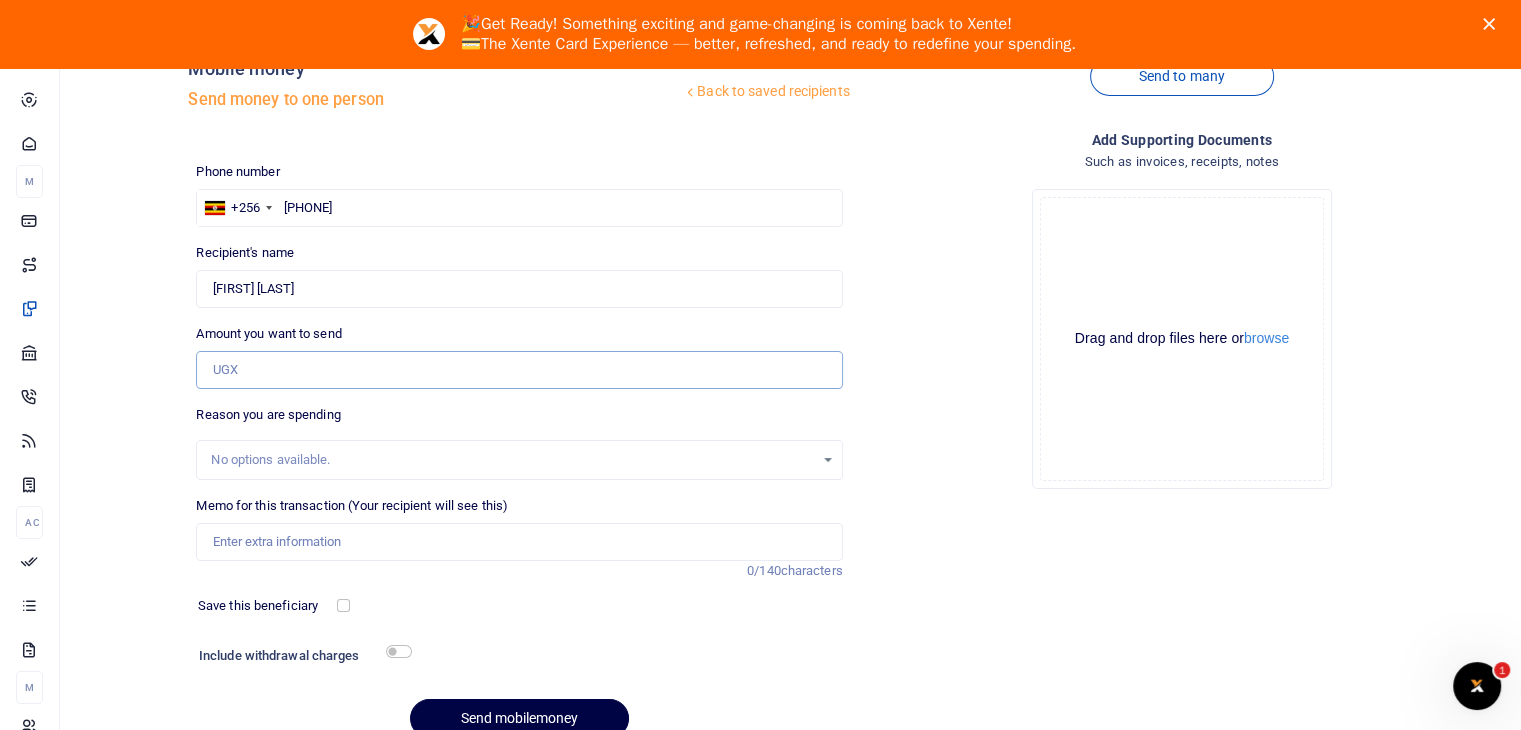 click on "Amount you want to send" at bounding box center [519, 370] 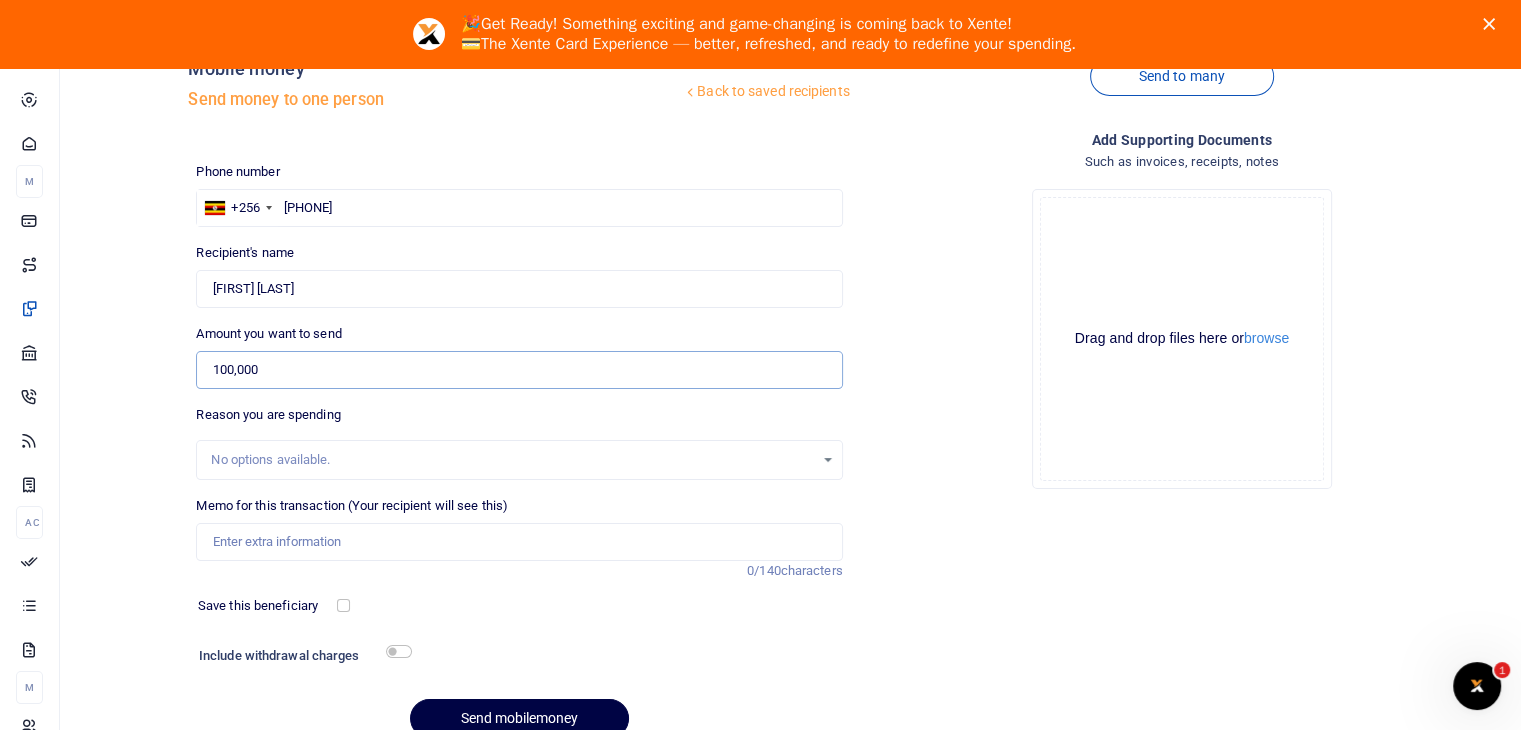 type on "100,000" 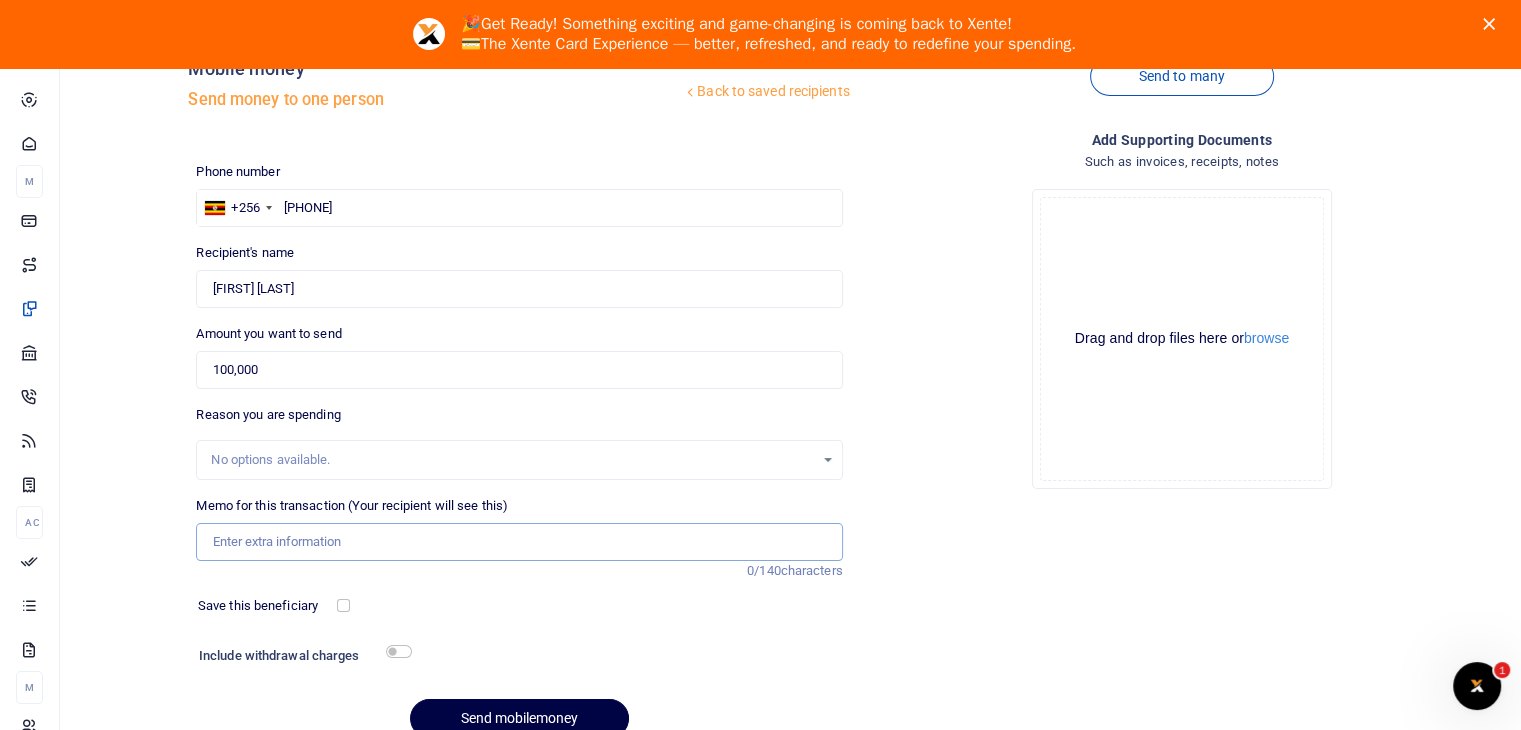 click on "Memo for this transaction (Your recipient will see this)" at bounding box center [519, 542] 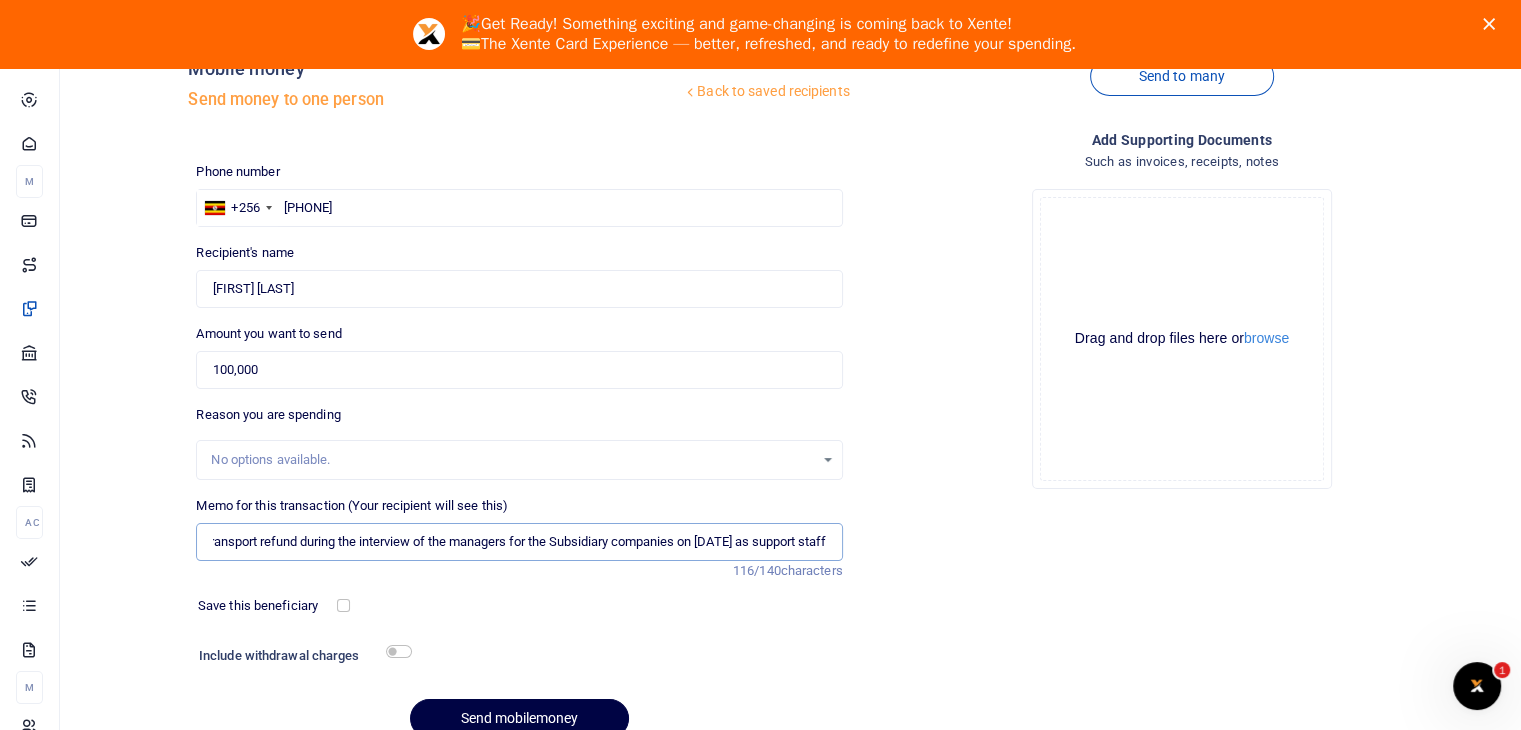 scroll, scrollTop: 0, scrollLeft: 64, axis: horizontal 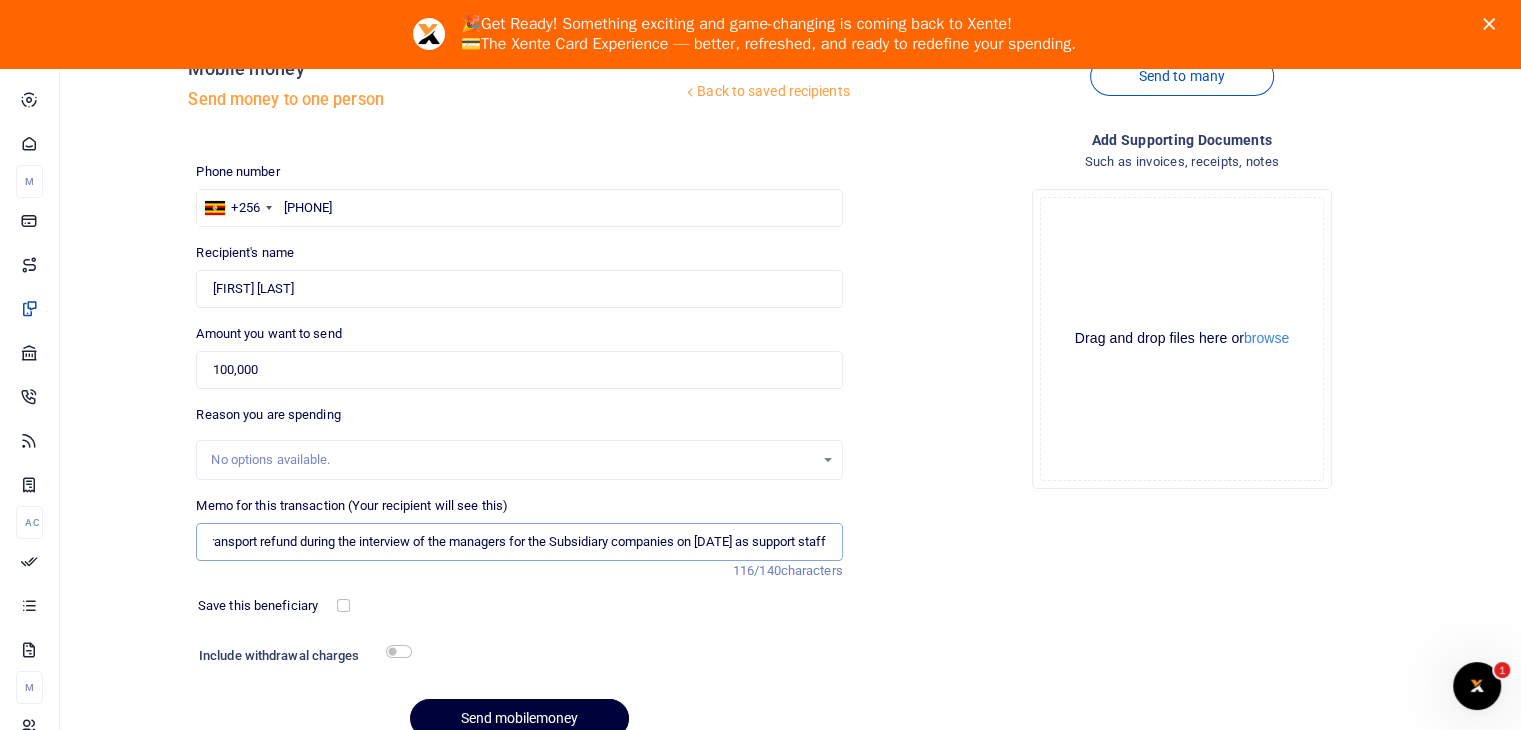 type on "Transport refund during the interview of the managers for the Subsidiary companies on 7th July 2025 as support staff" 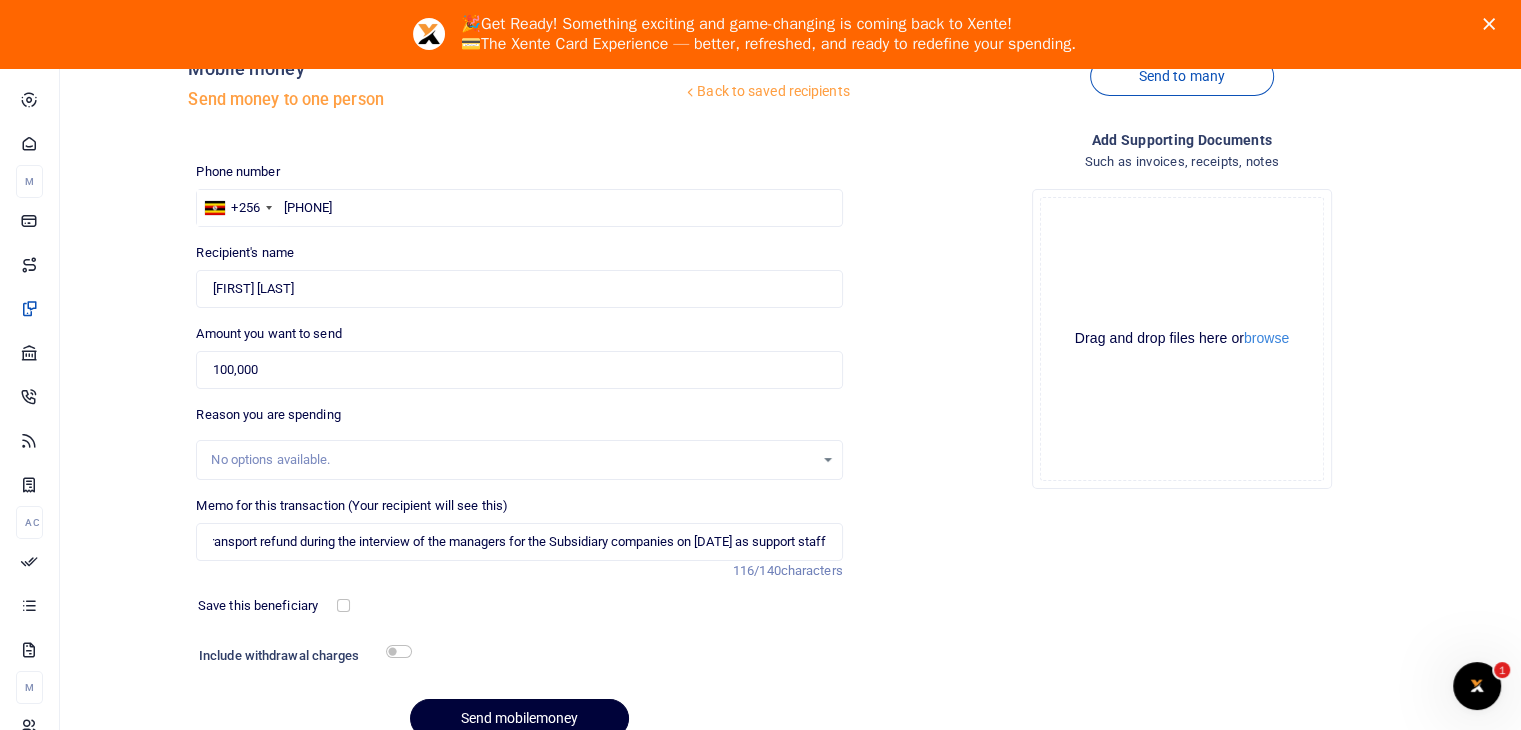 scroll, scrollTop: 0, scrollLeft: 0, axis: both 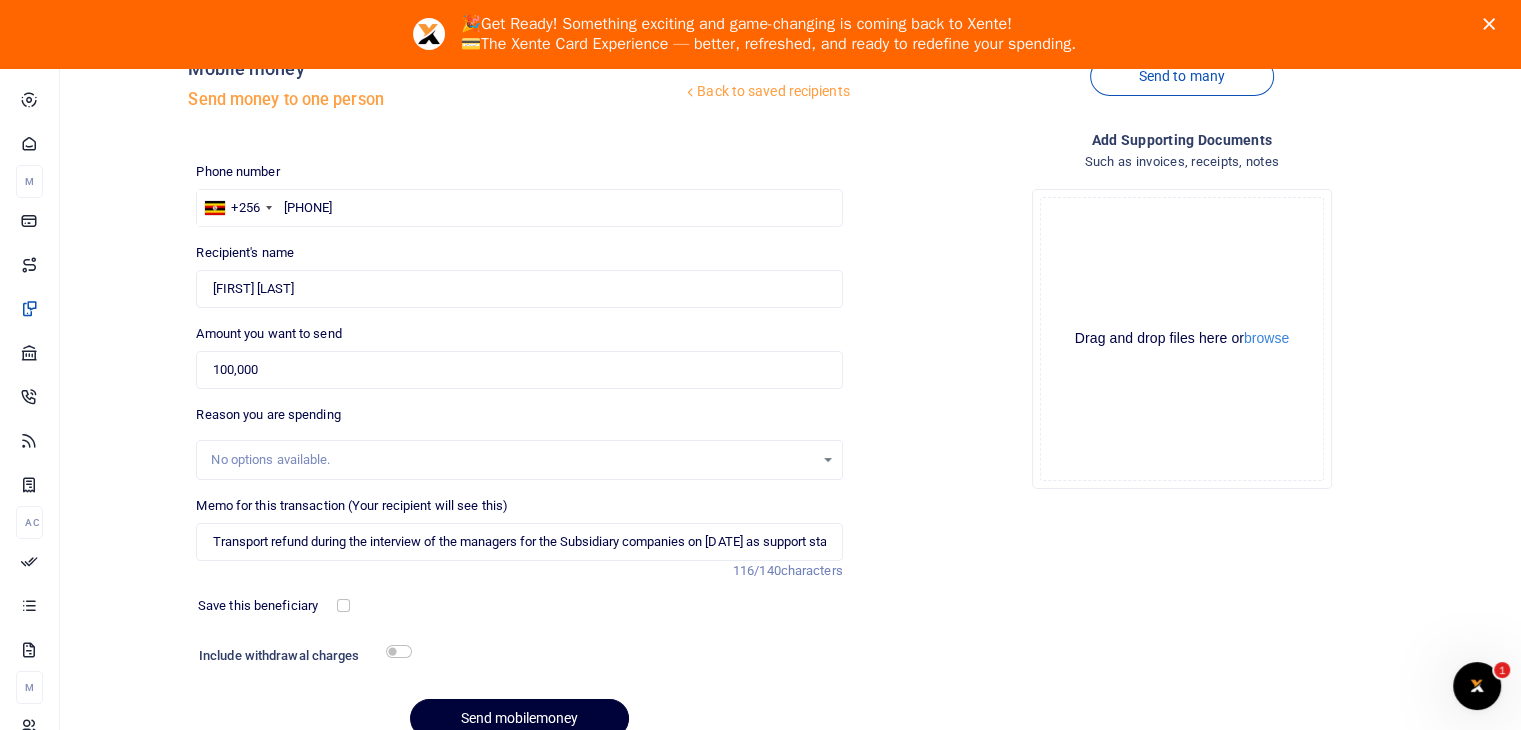 click on "Send mobilemoney" at bounding box center [519, 718] 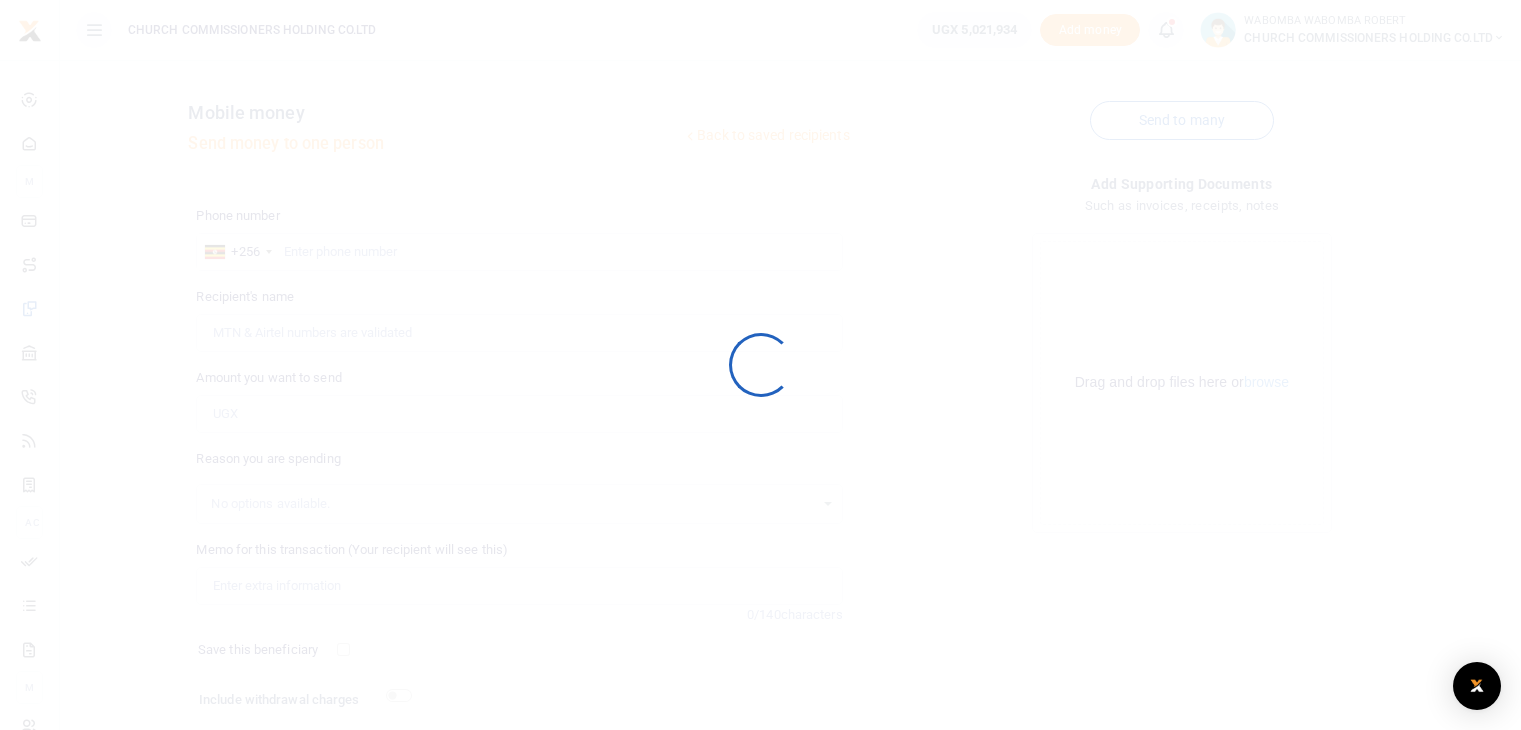 scroll, scrollTop: 44, scrollLeft: 0, axis: vertical 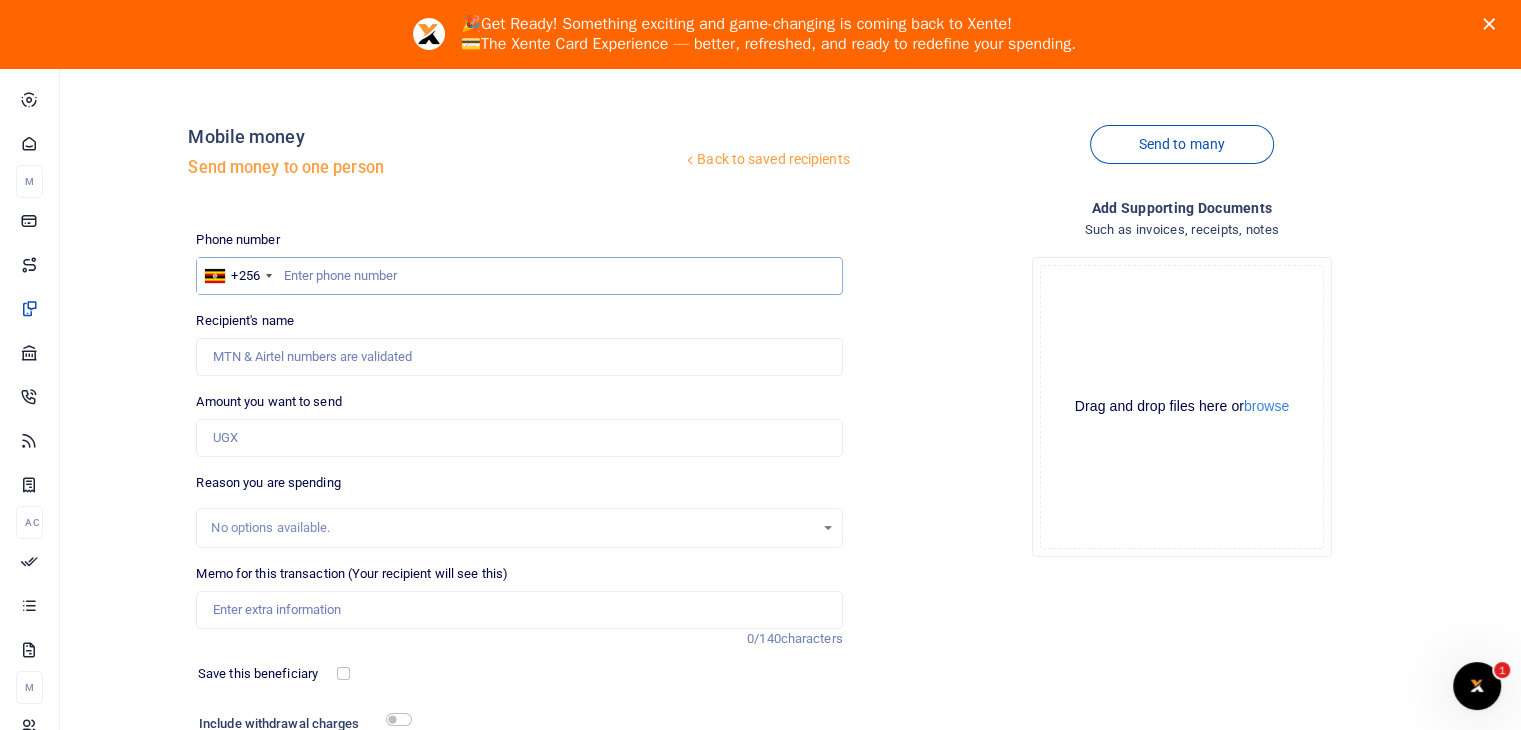 click at bounding box center (519, 276) 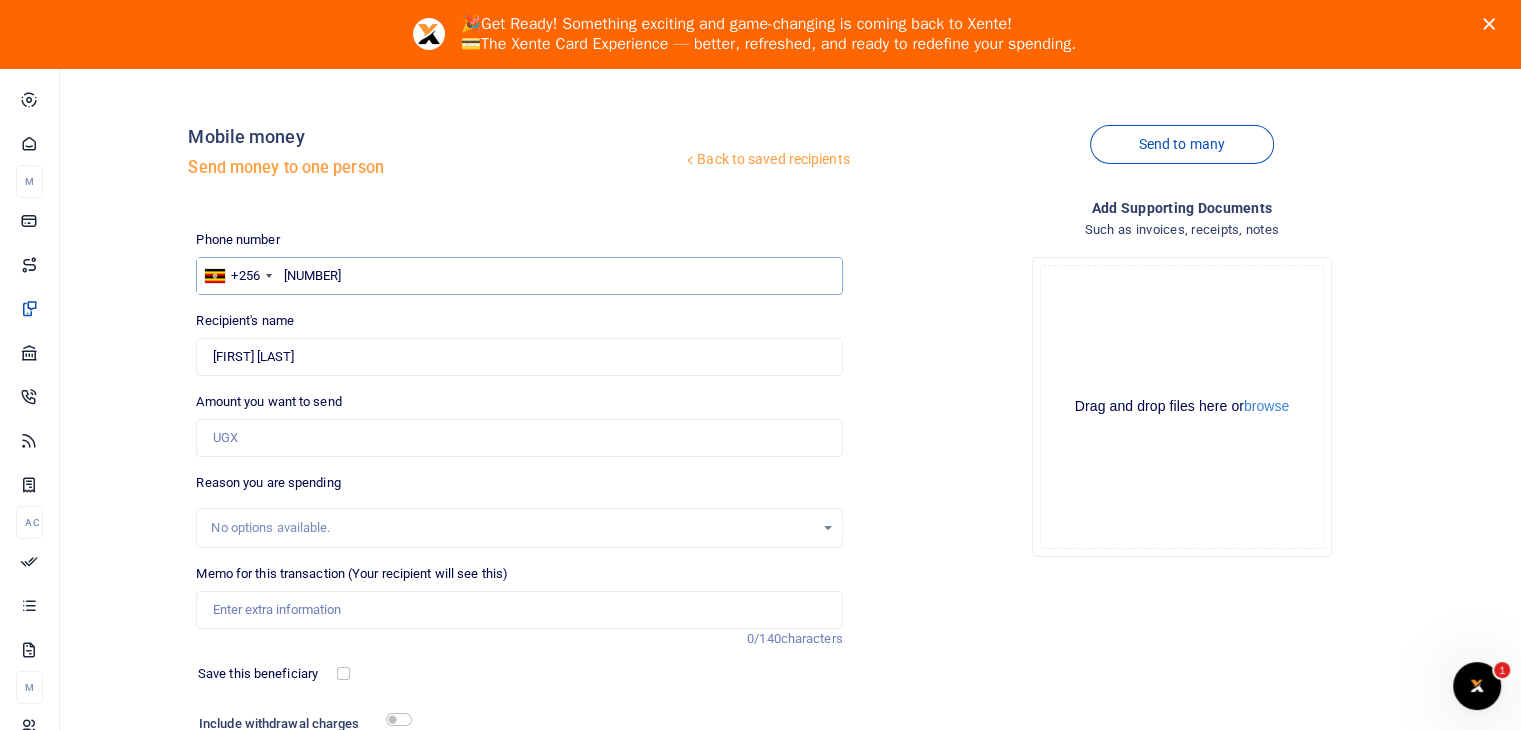 type on "[PHONE]" 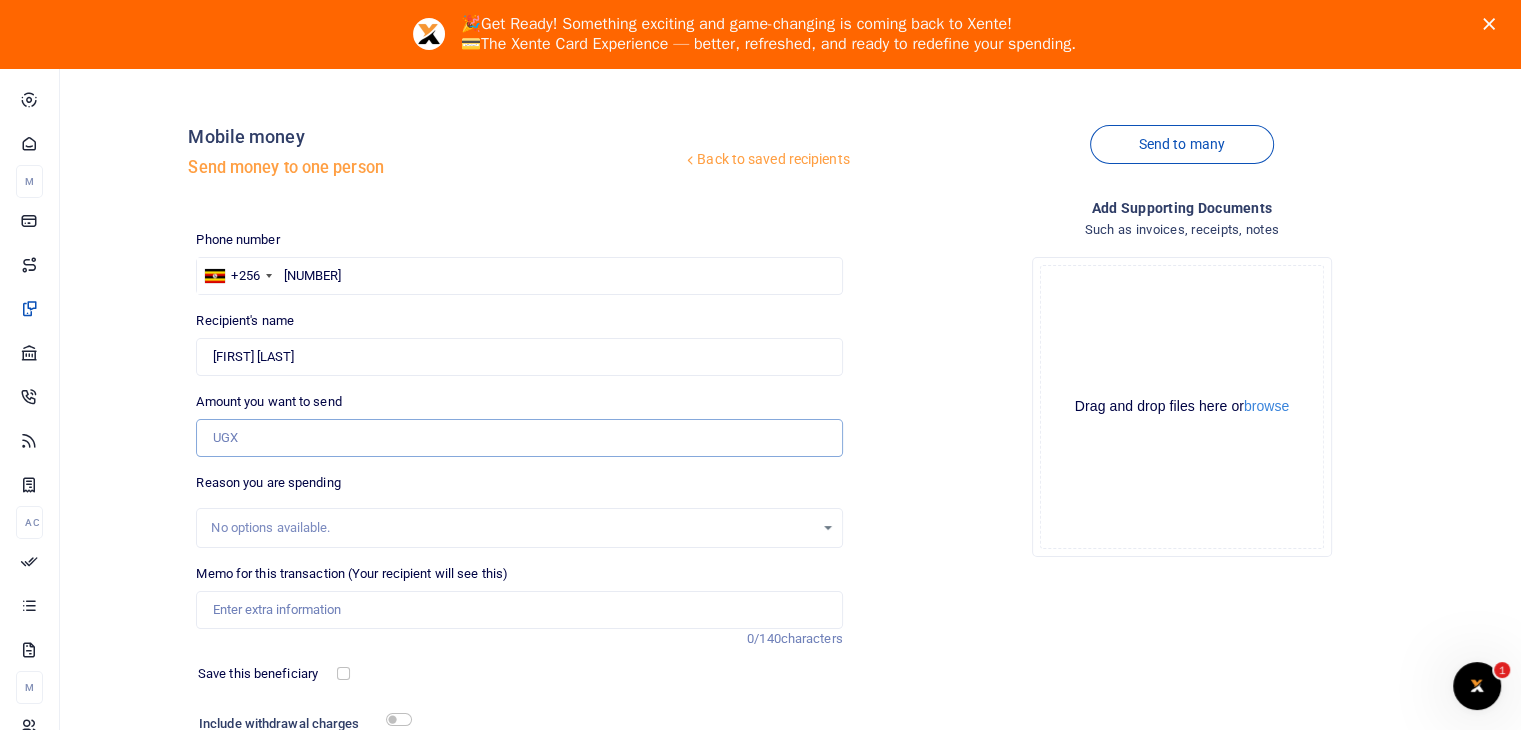 click on "Amount you want to send" at bounding box center [519, 438] 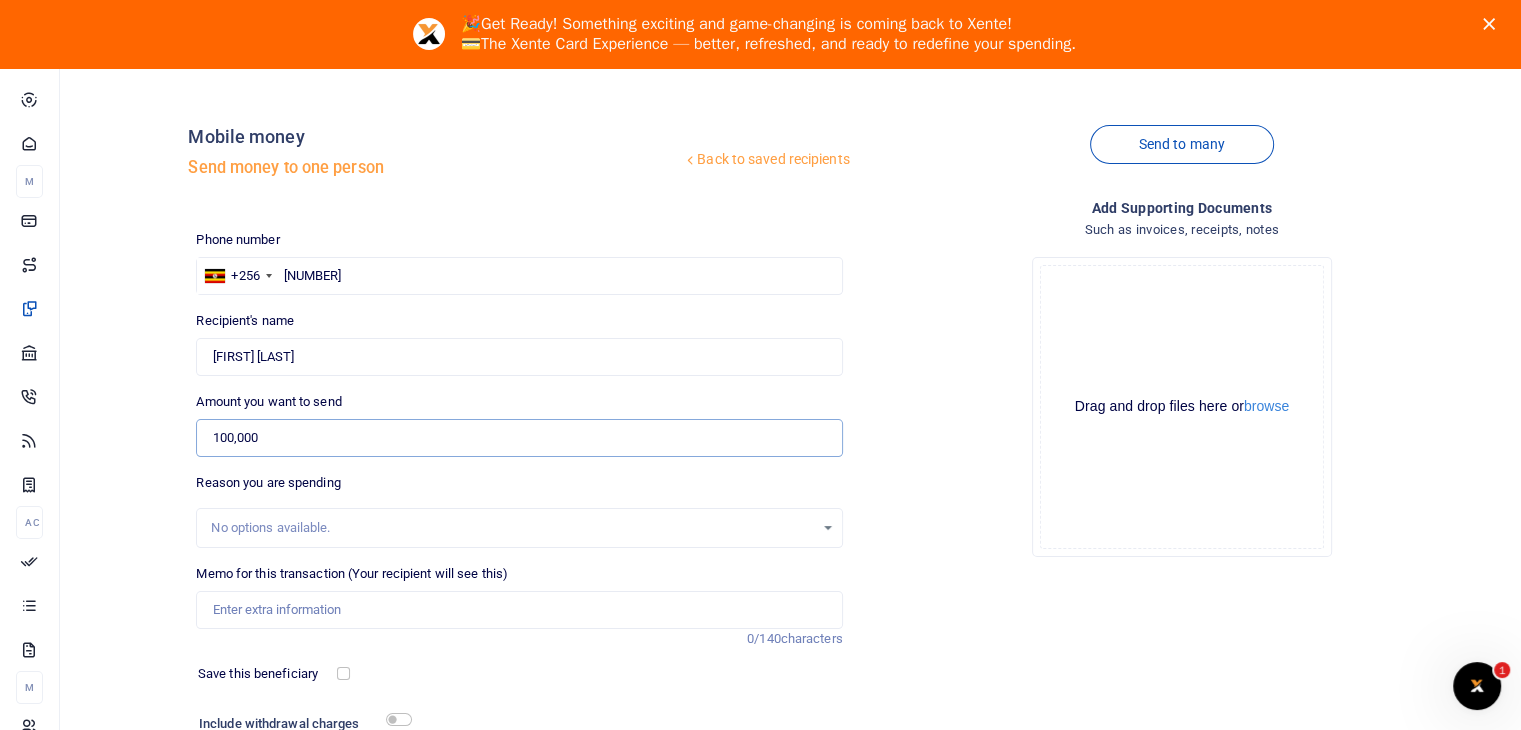 type on "100,000" 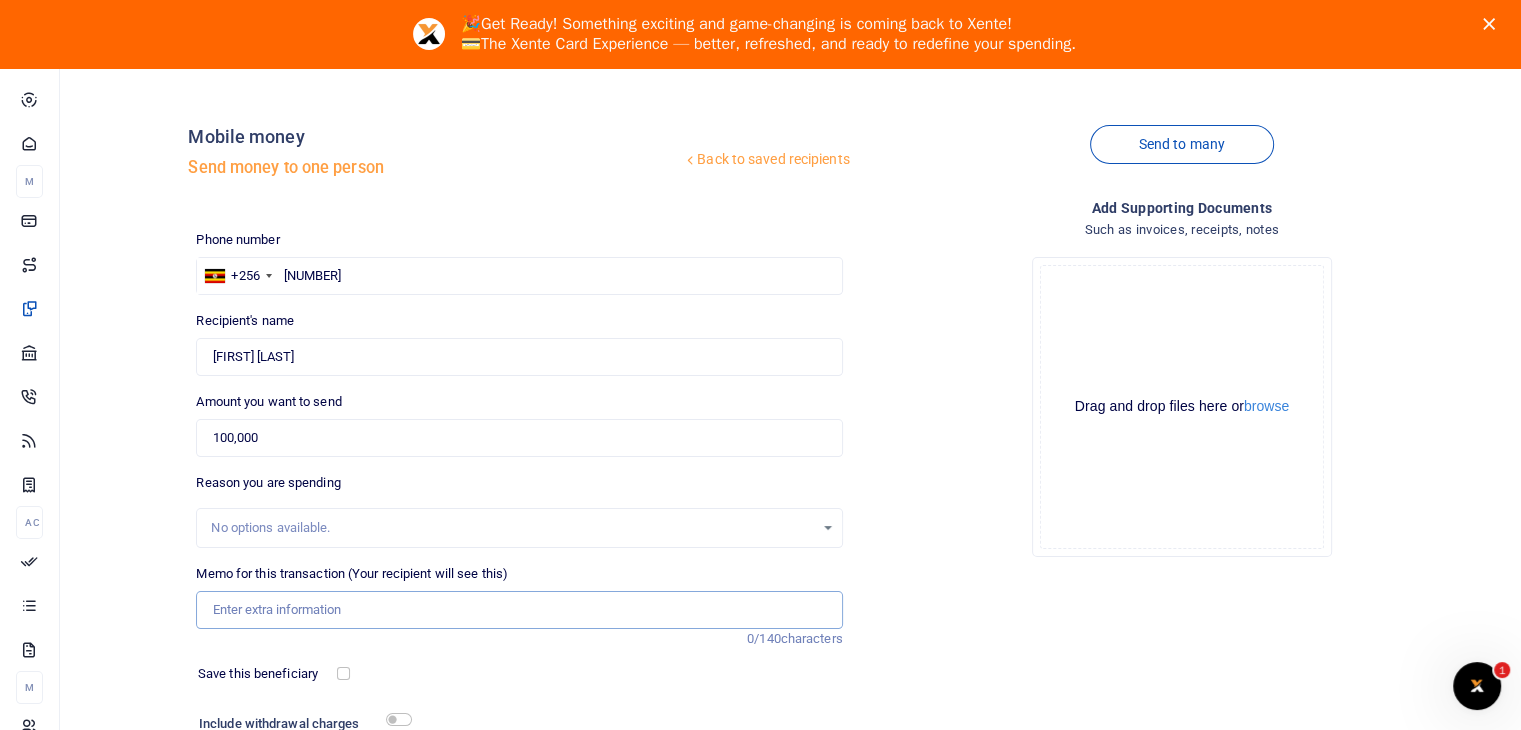 click on "Memo for this transaction (Your recipient will see this)" at bounding box center (519, 610) 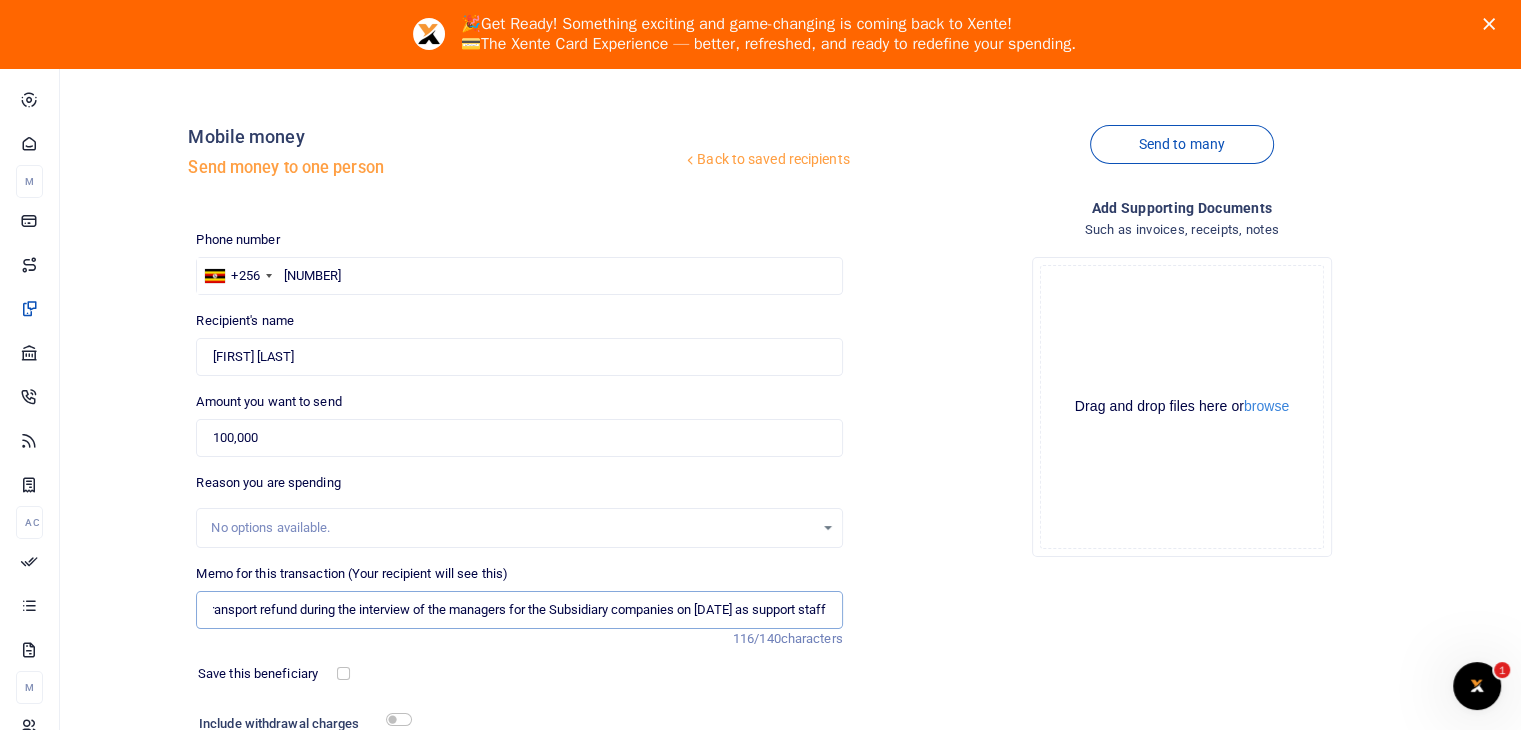 scroll, scrollTop: 0, scrollLeft: 64, axis: horizontal 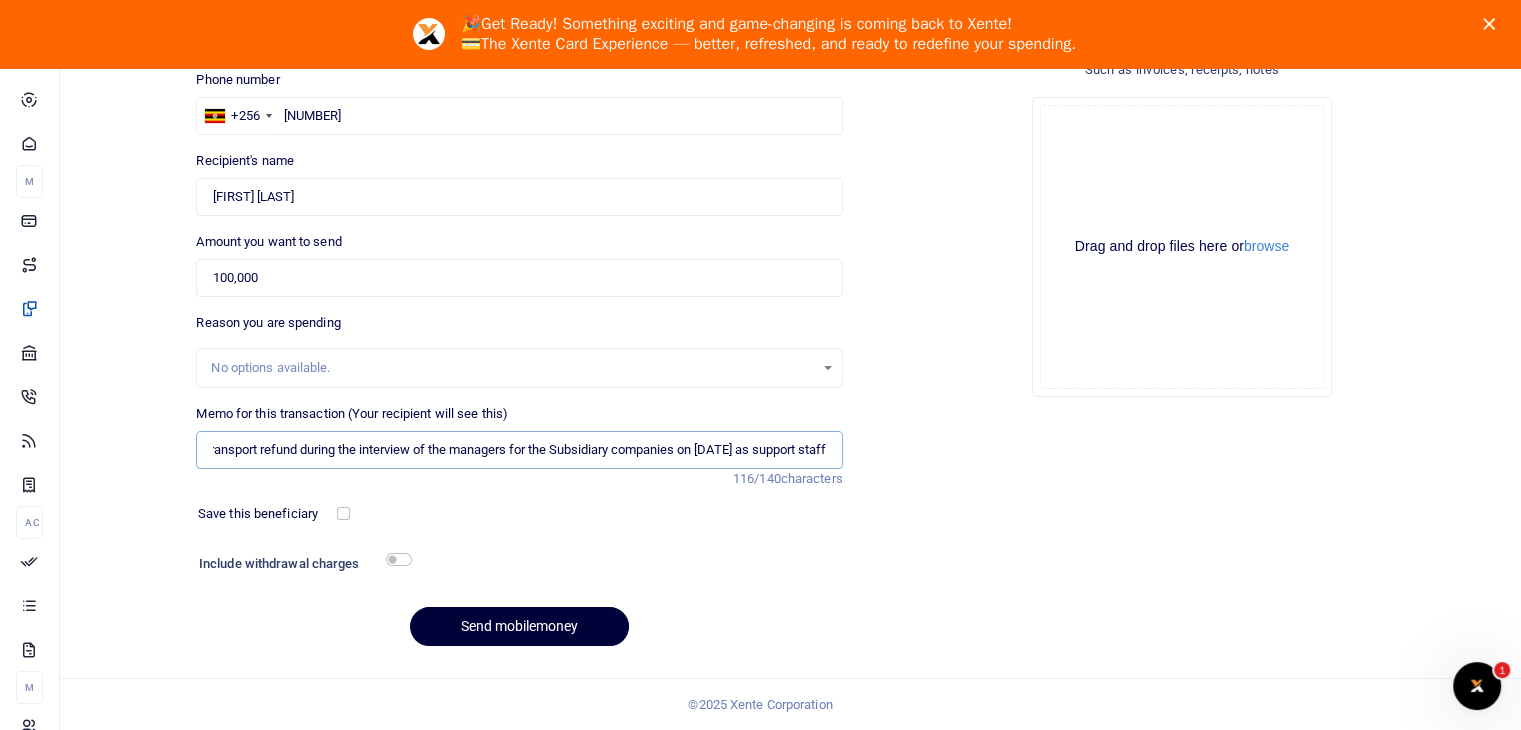 type on "Transport refund during the interview of the managers for the Subsidiary companies on 7th July 2025 as support staff" 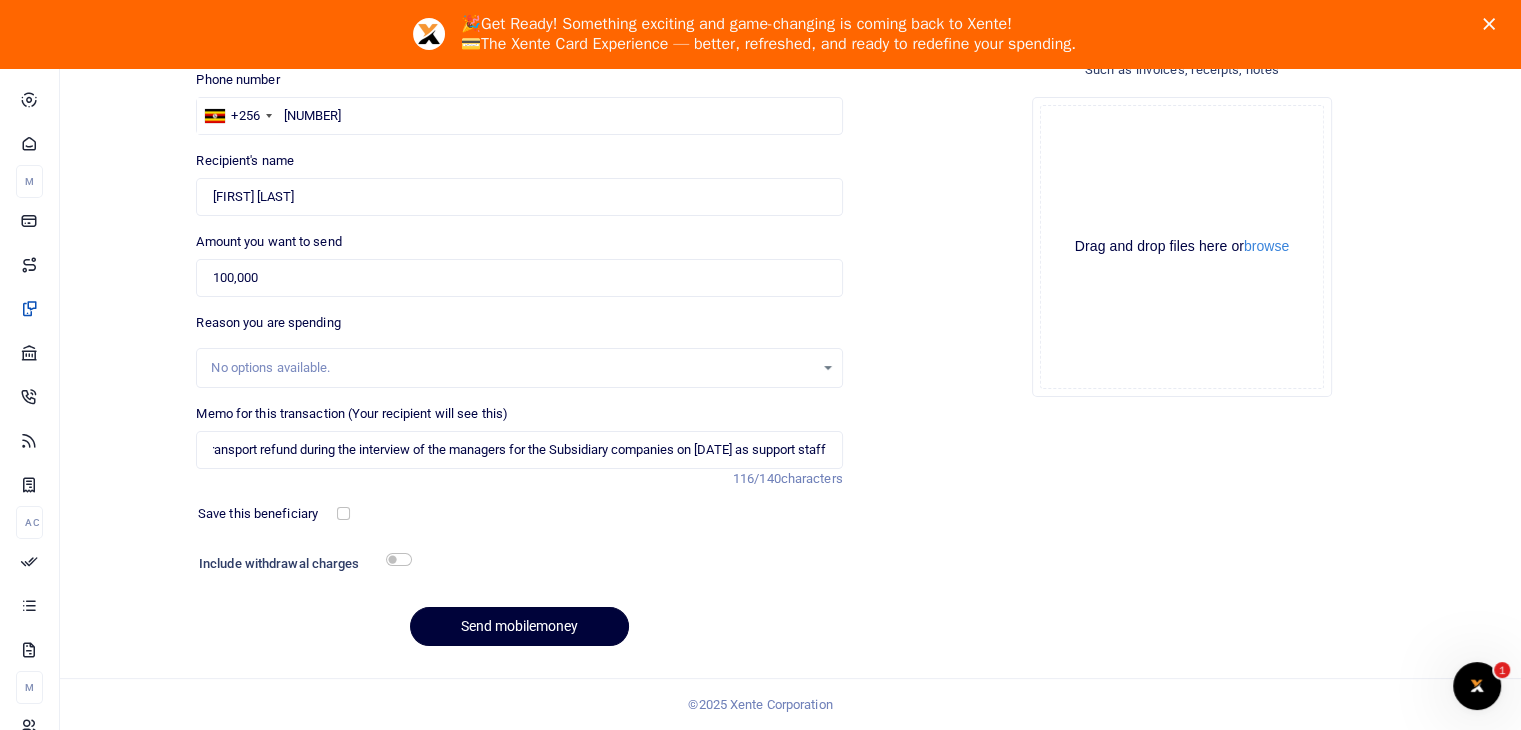 scroll, scrollTop: 0, scrollLeft: 0, axis: both 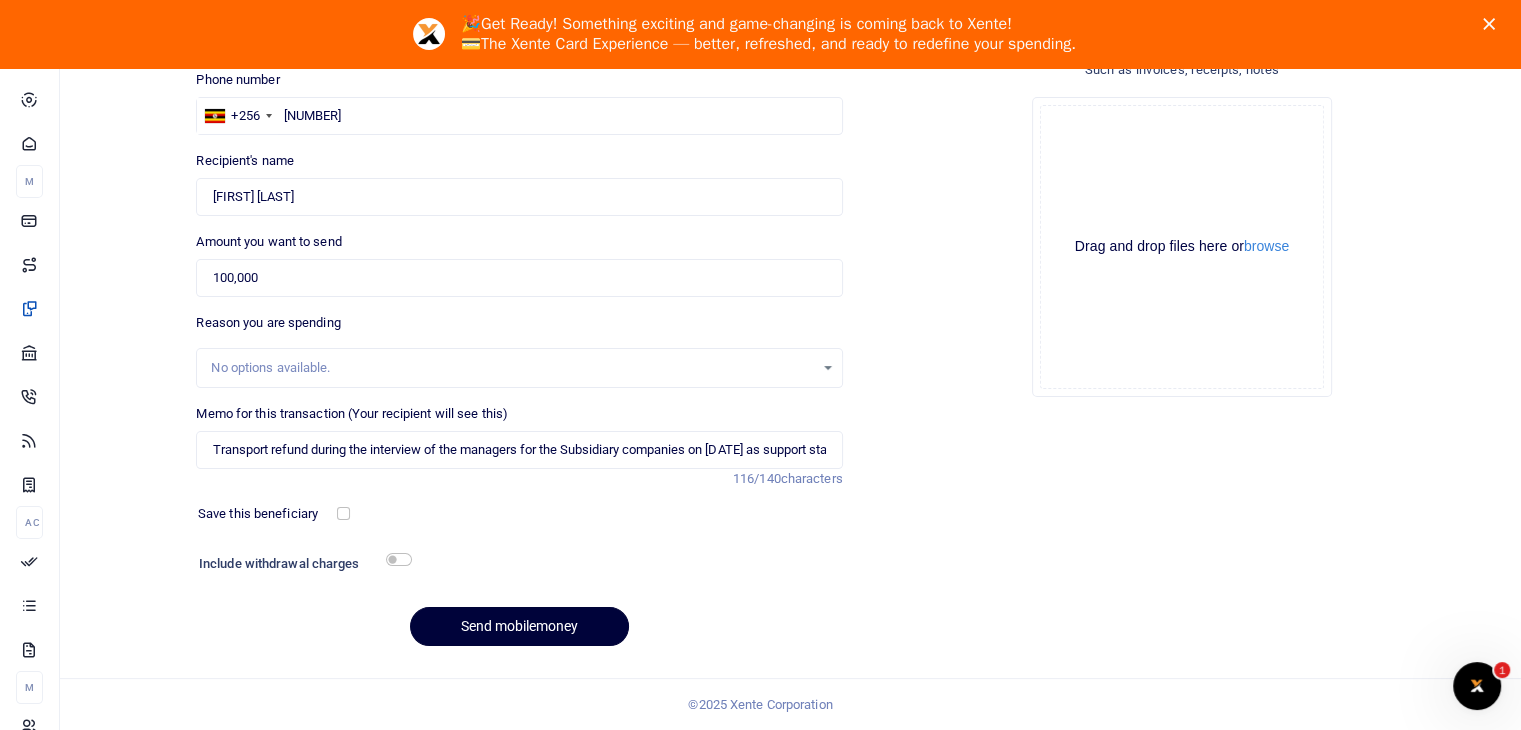 click on "Send mobilemoney" at bounding box center (519, 626) 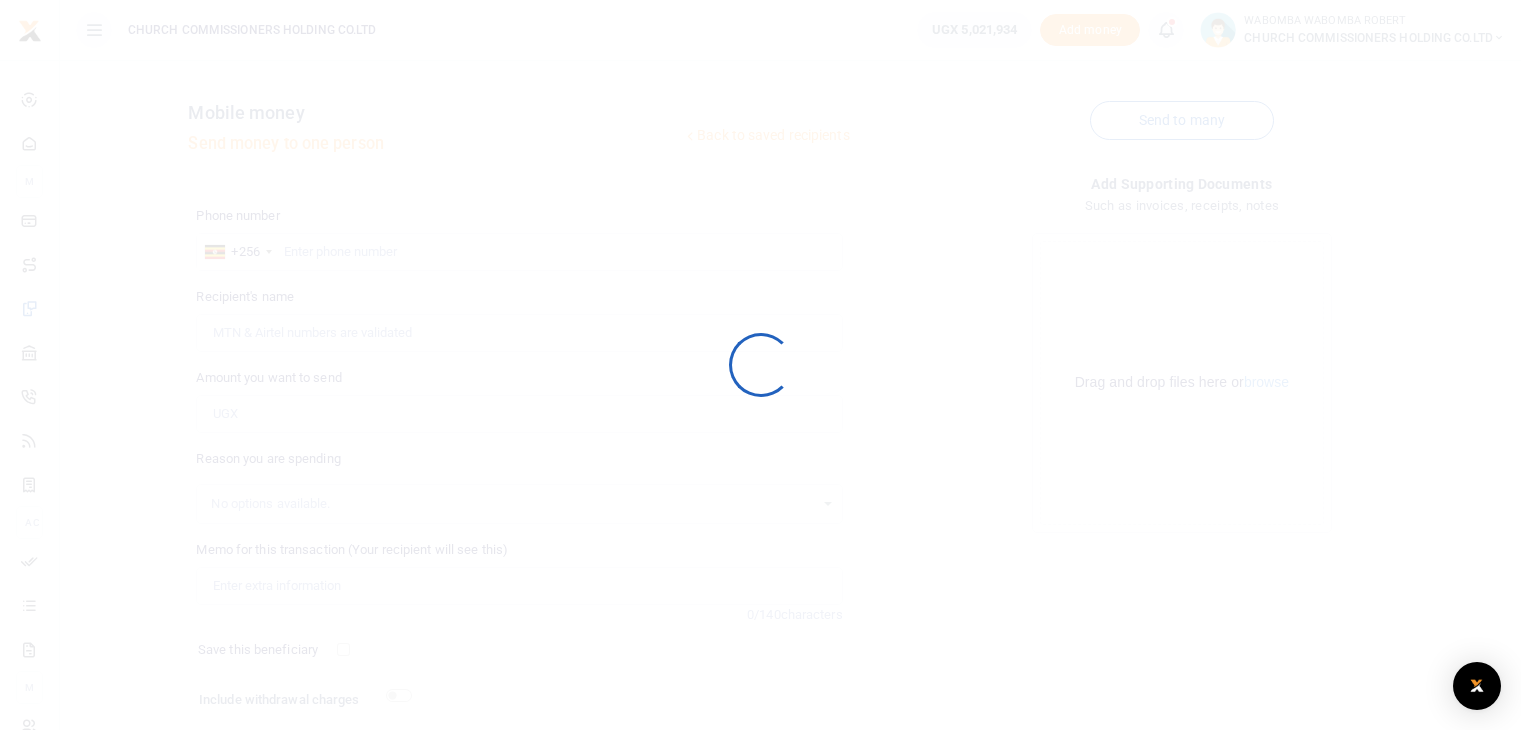 scroll, scrollTop: 136, scrollLeft: 0, axis: vertical 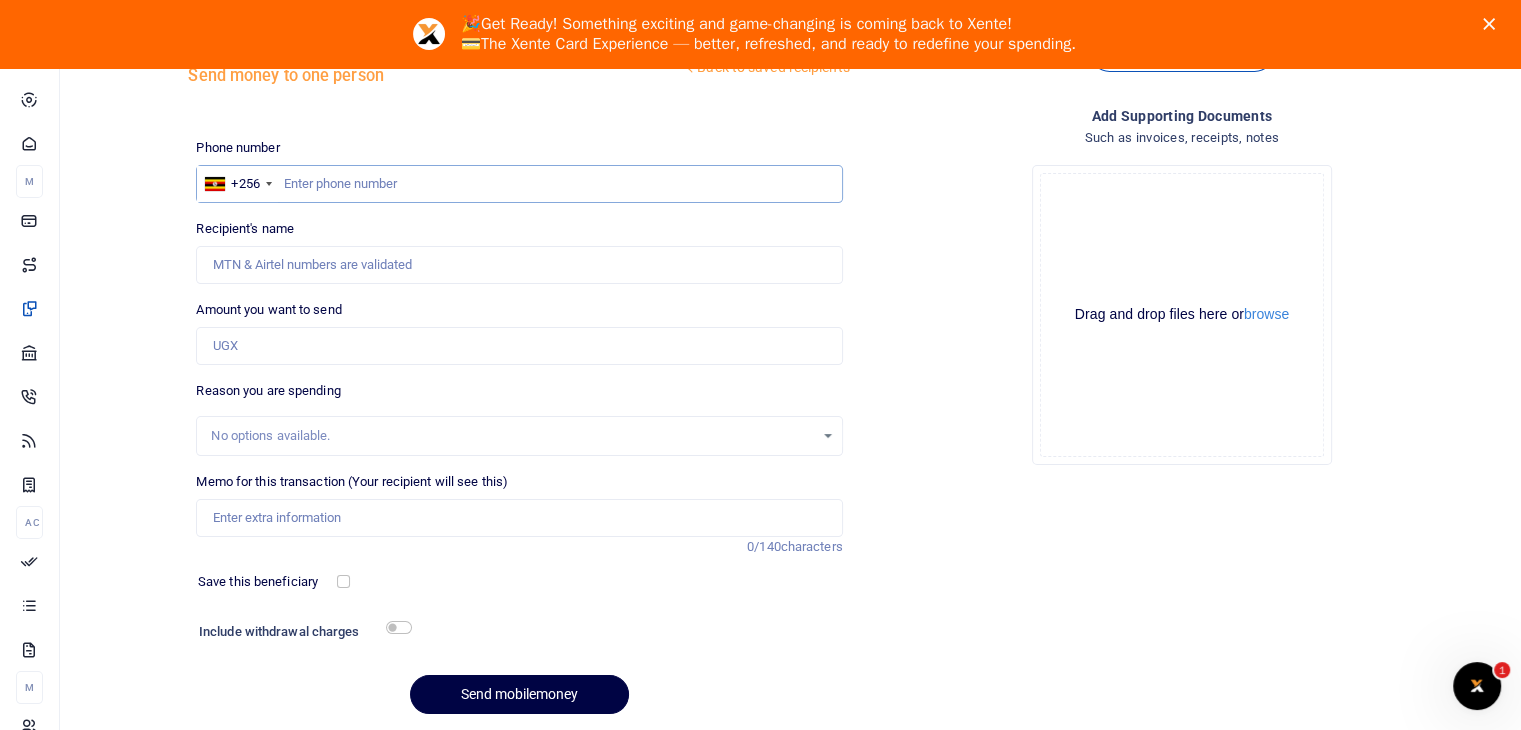 click at bounding box center [519, 184] 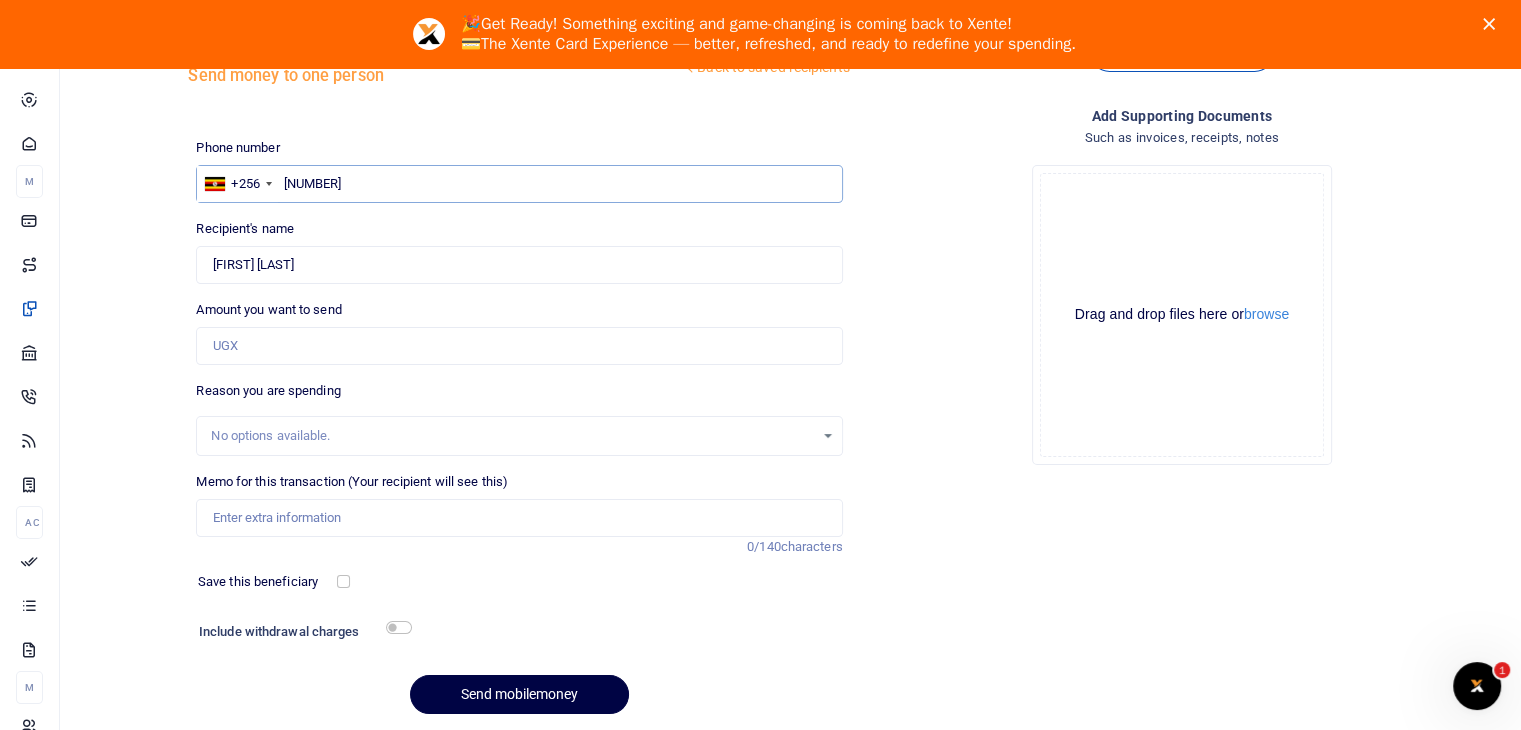 type on "[PHONE]" 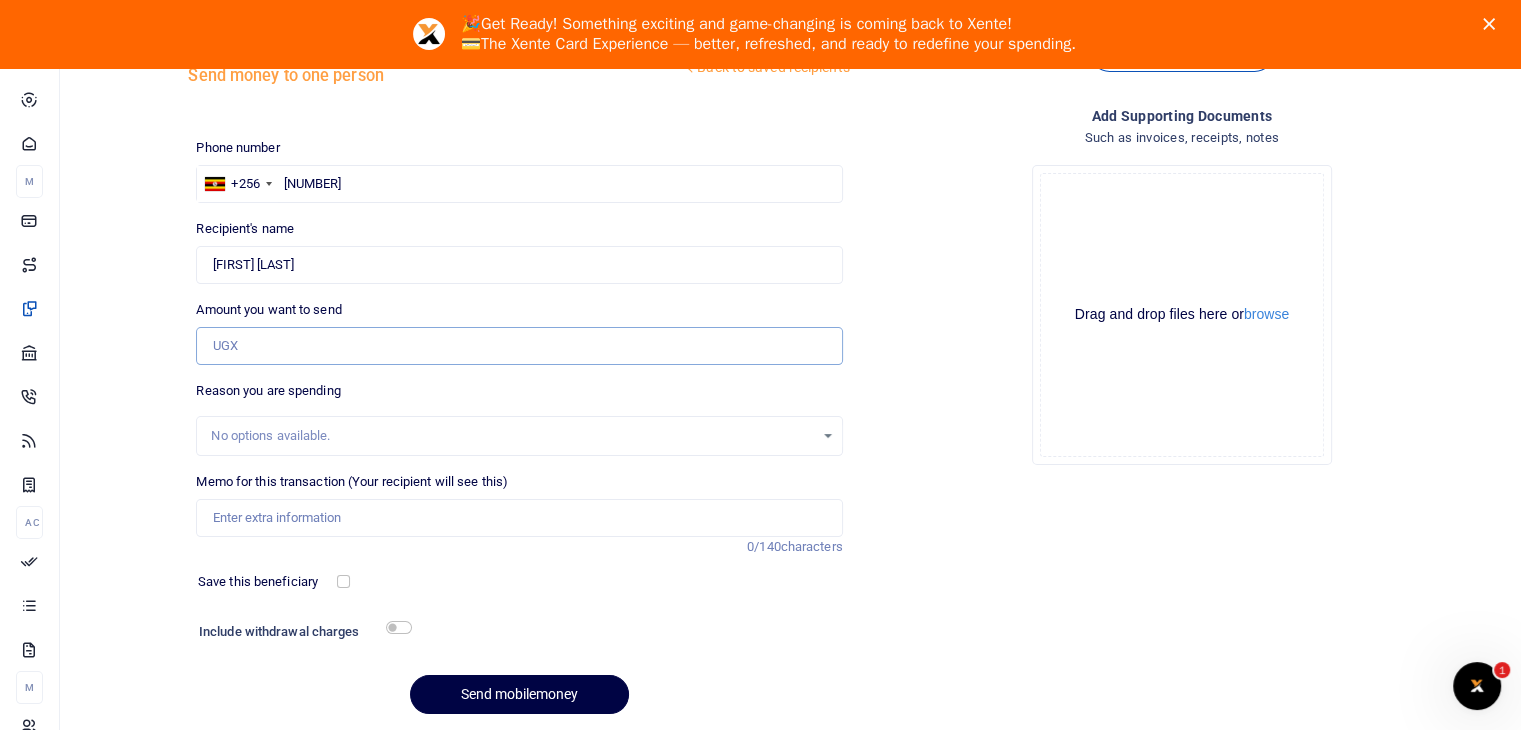 click on "Amount you want to send" at bounding box center (519, 346) 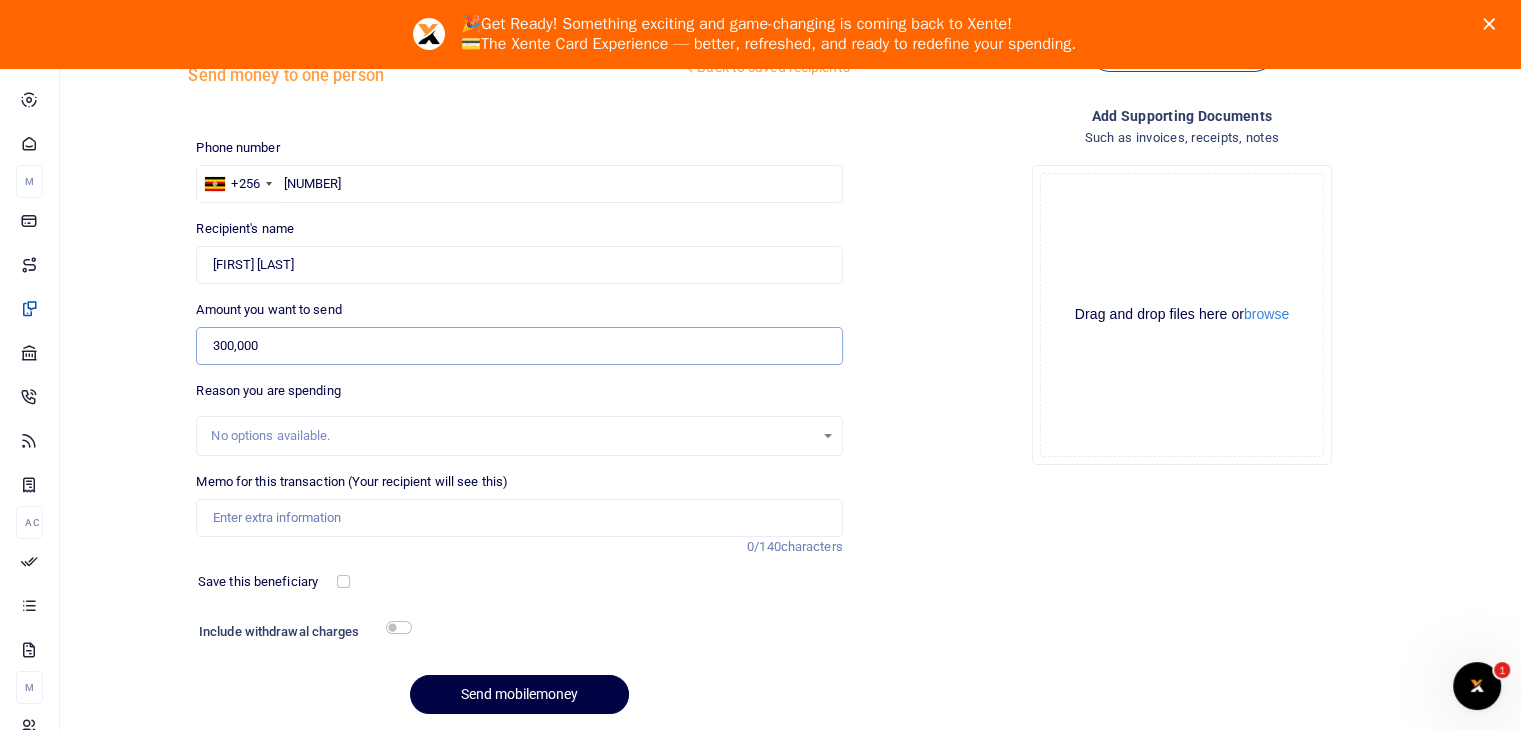 type on "300,000" 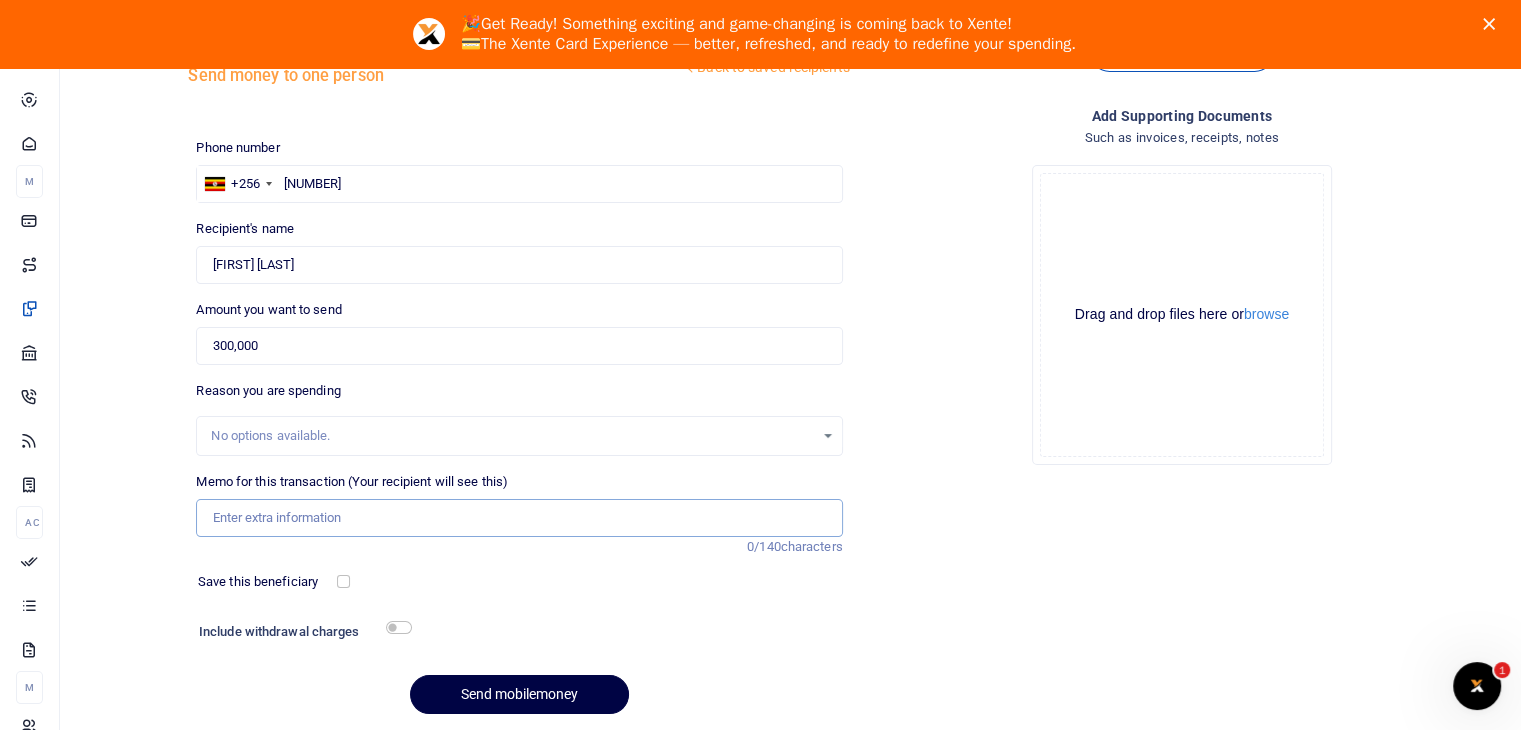 click on "Memo for this transaction (Your recipient will see this)" at bounding box center [519, 518] 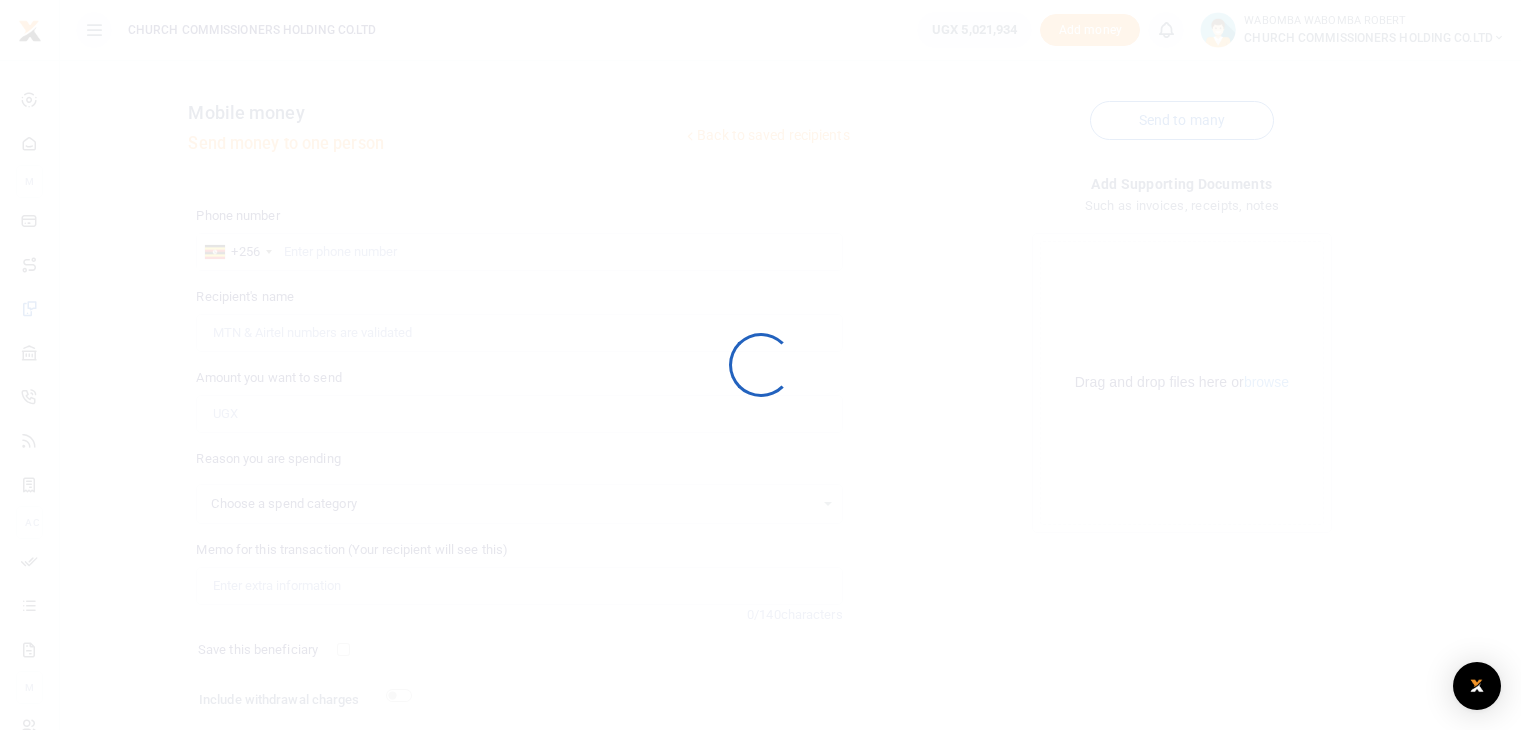 scroll, scrollTop: 68, scrollLeft: 0, axis: vertical 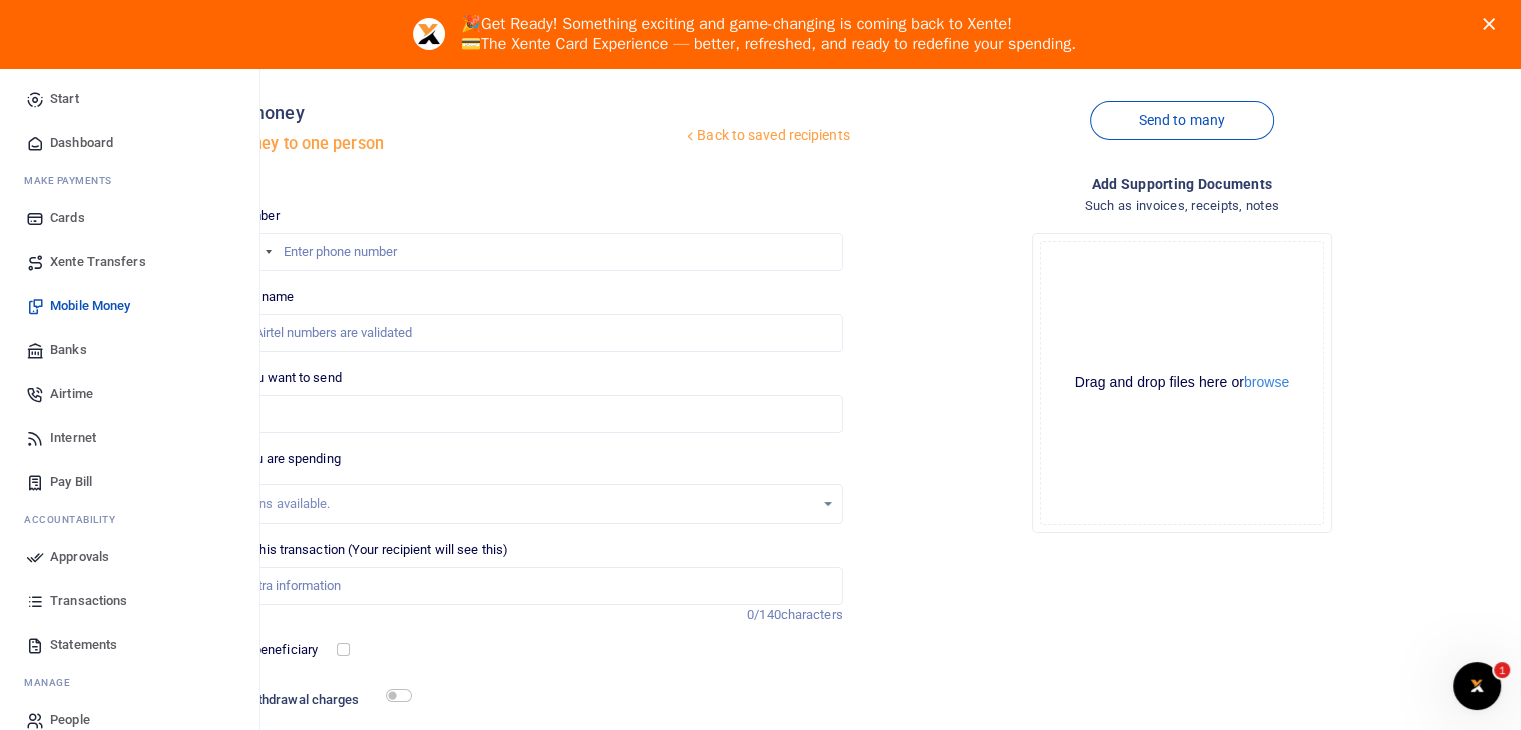 click on "Transactions" at bounding box center (88, 601) 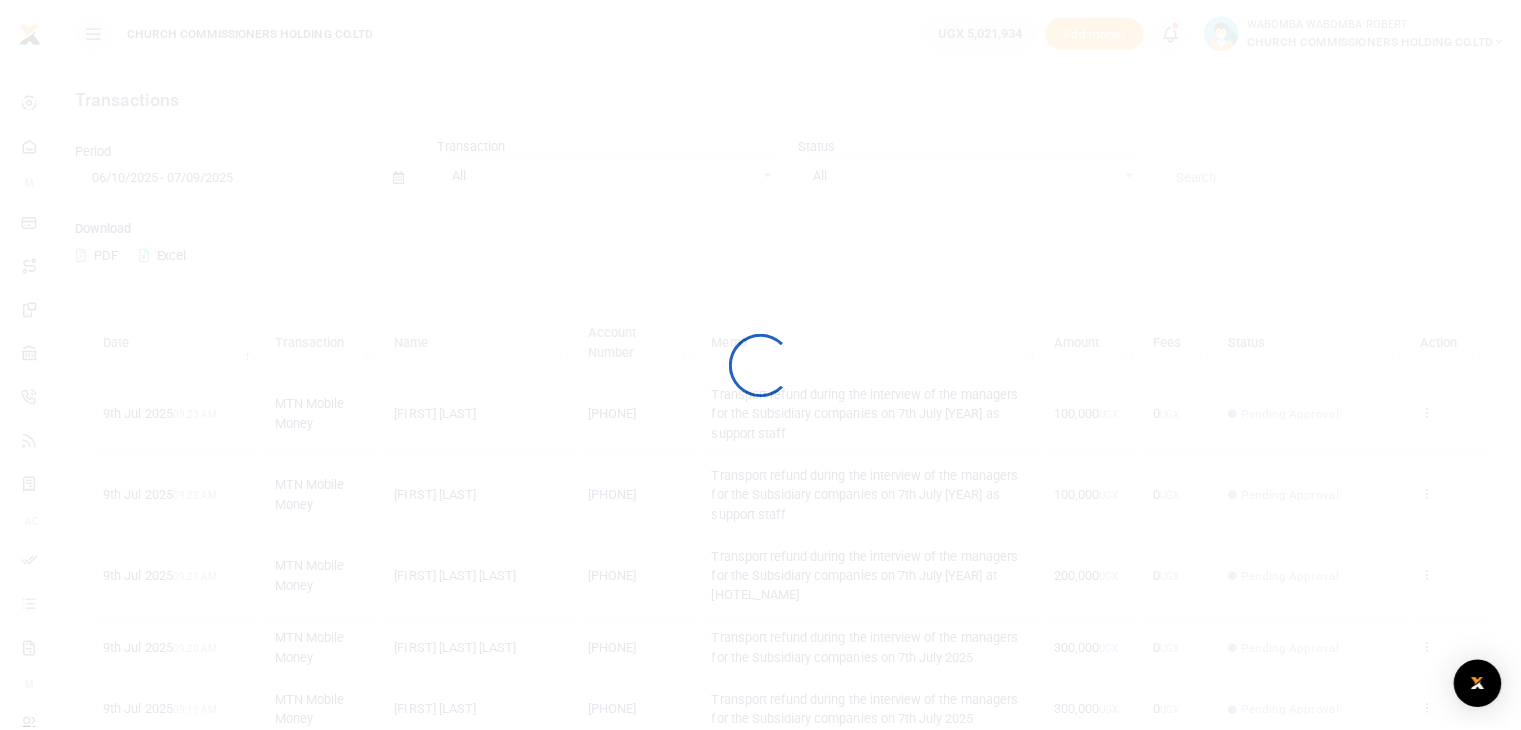 scroll, scrollTop: 0, scrollLeft: 0, axis: both 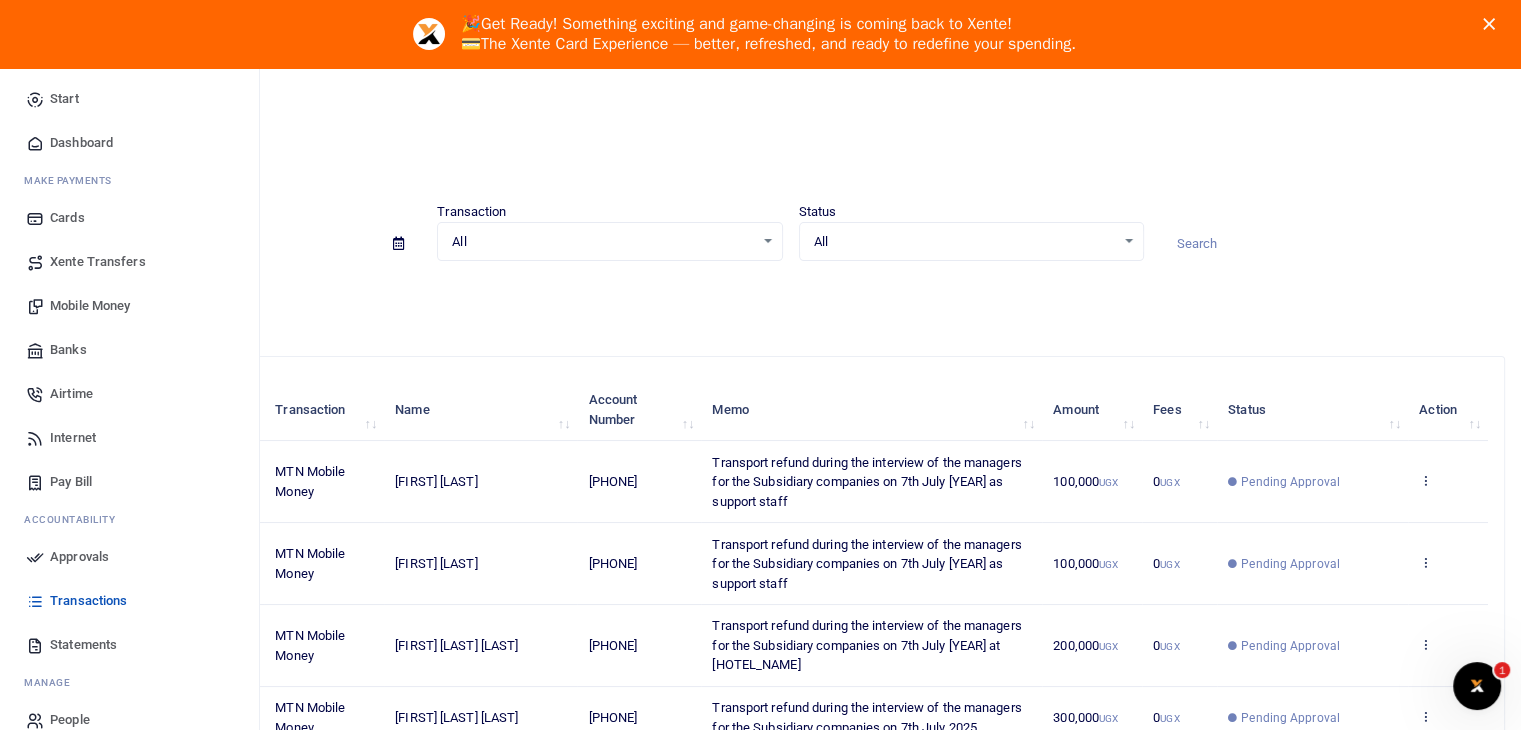 click on "Mobile Money" at bounding box center (90, 306) 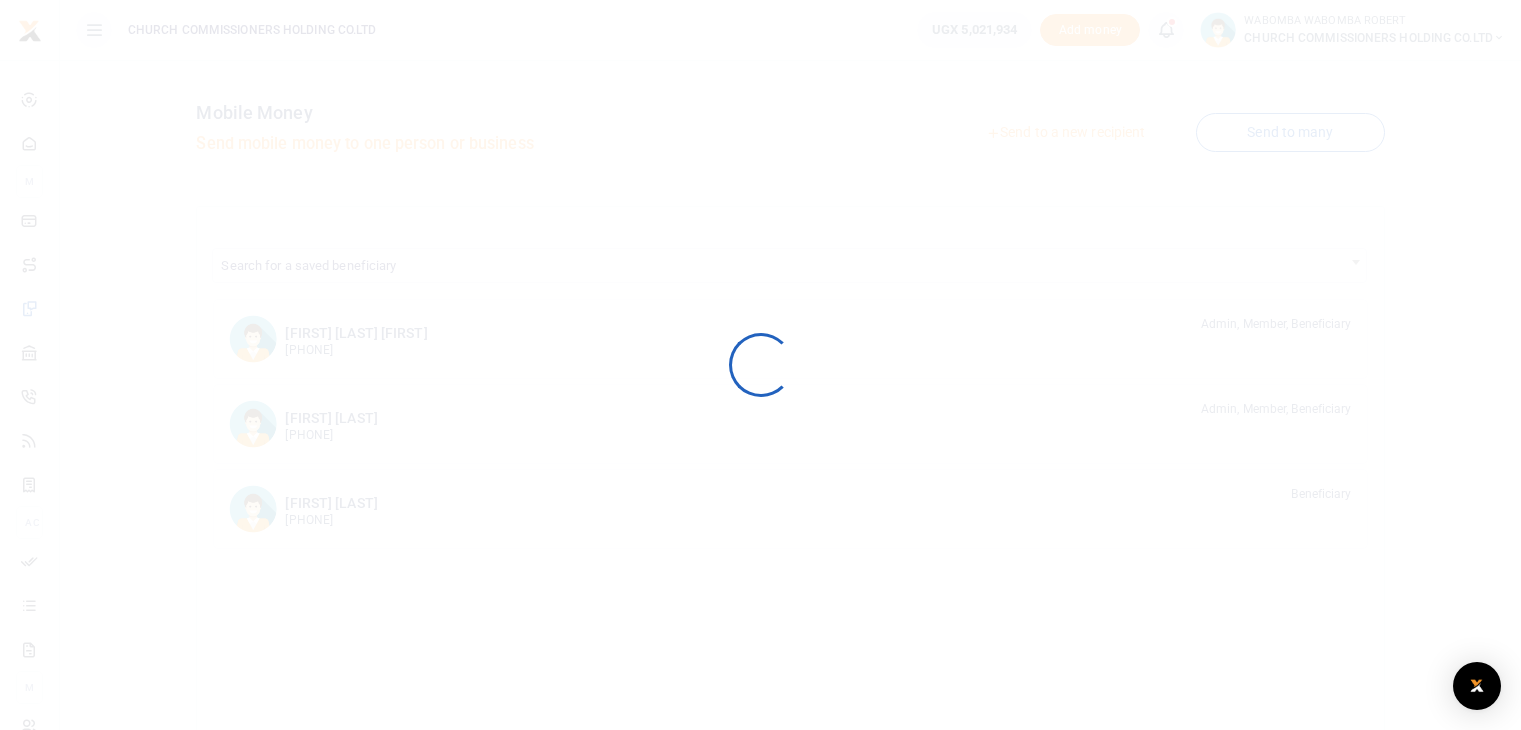 scroll, scrollTop: 0, scrollLeft: 0, axis: both 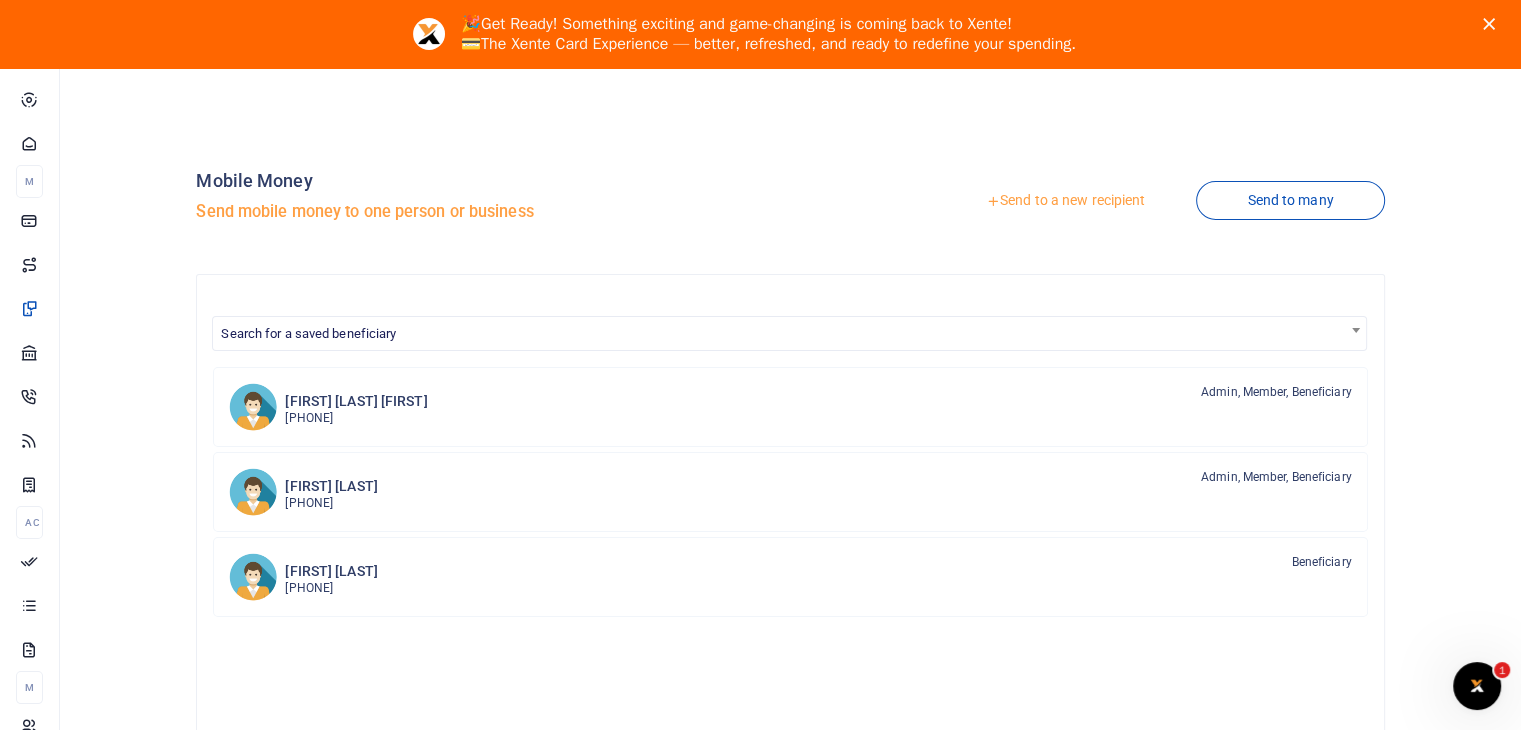 click on "Send to a new recipient" at bounding box center (1065, 201) 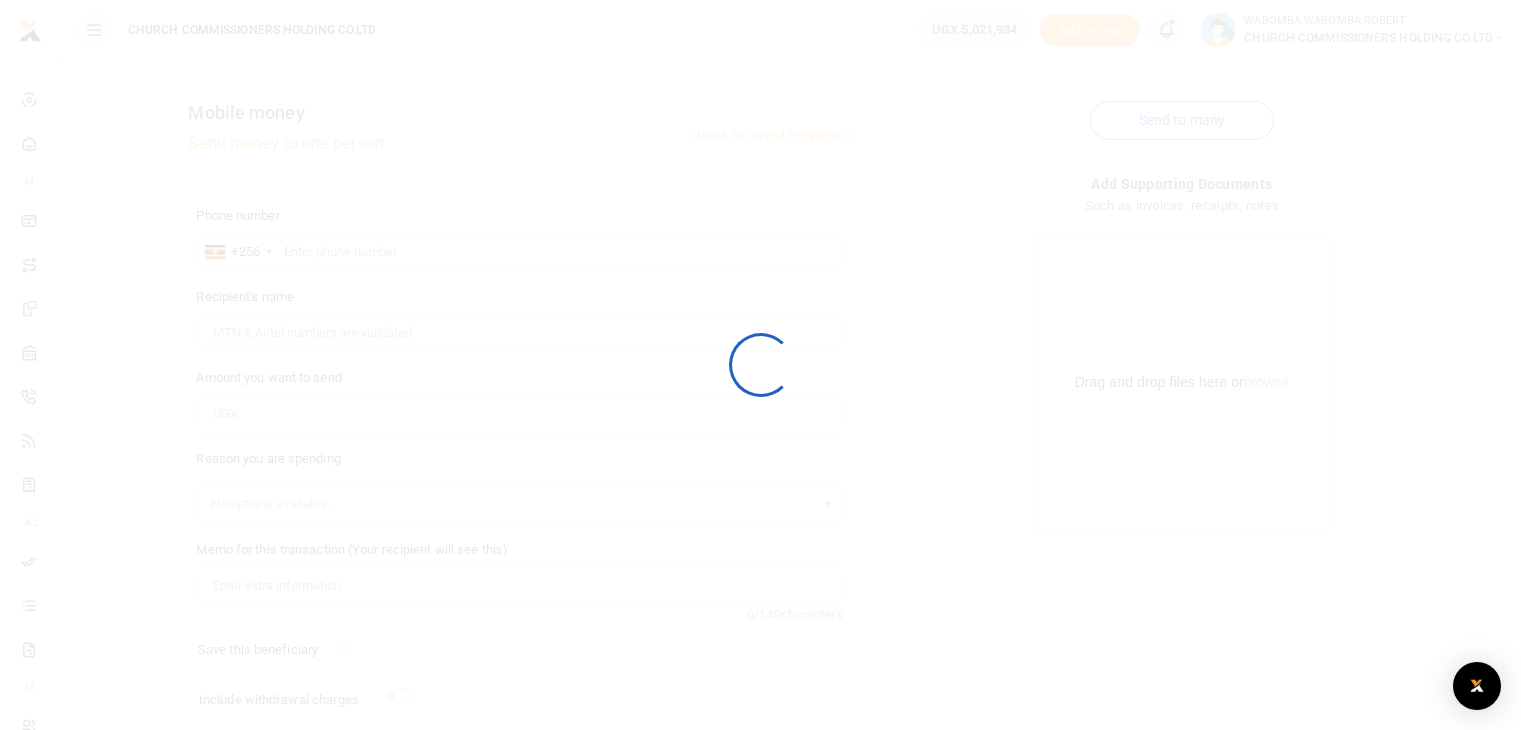 scroll, scrollTop: 0, scrollLeft: 0, axis: both 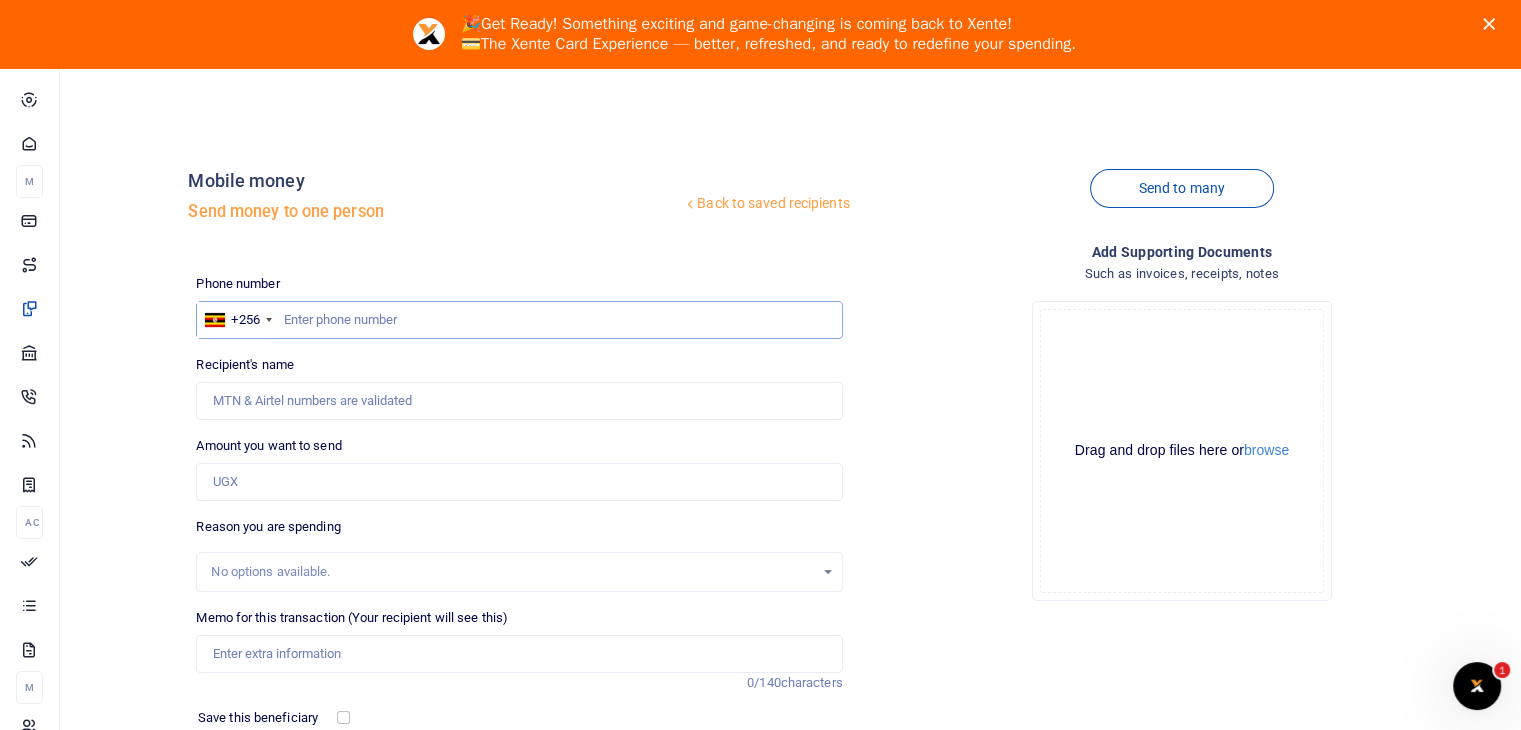 click at bounding box center [519, 320] 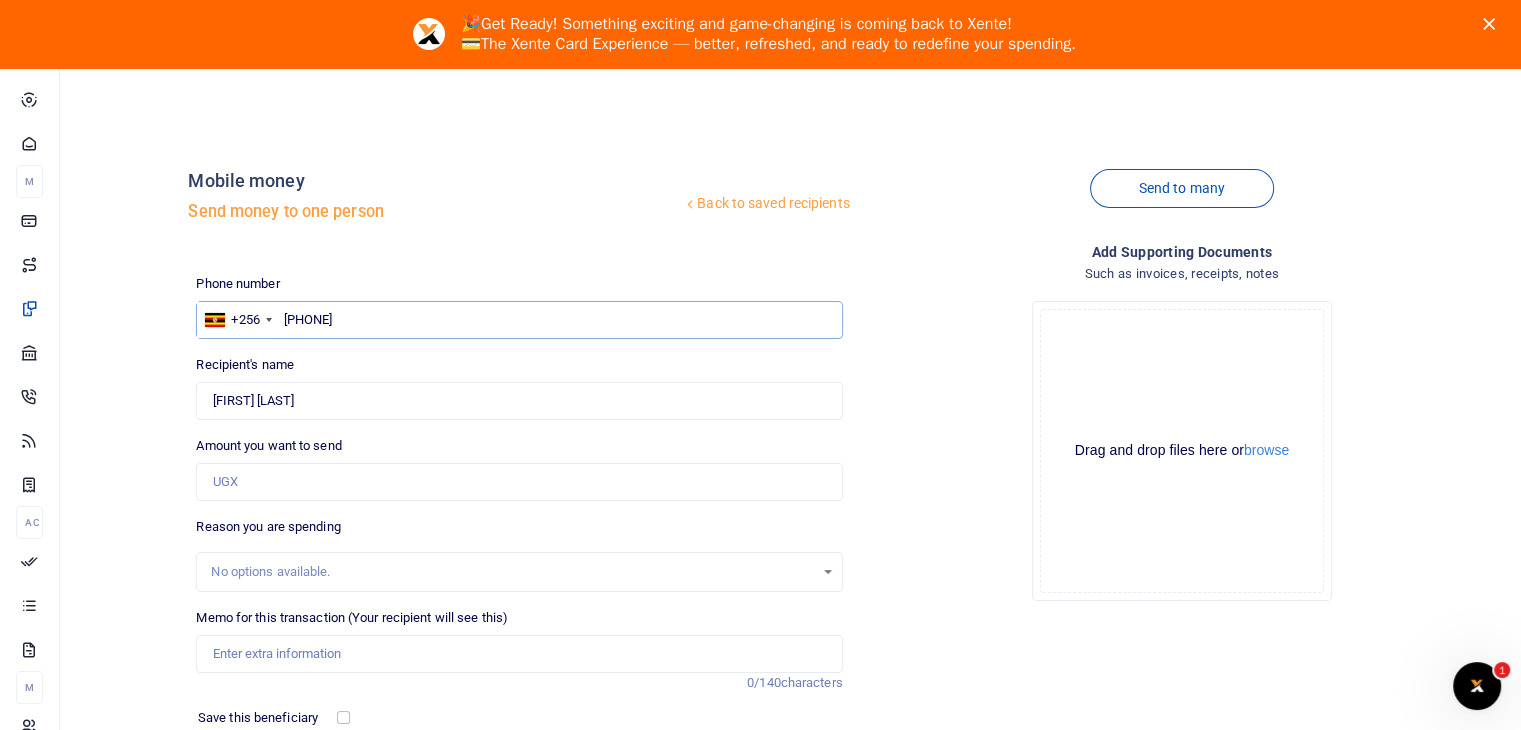 type on "772491617" 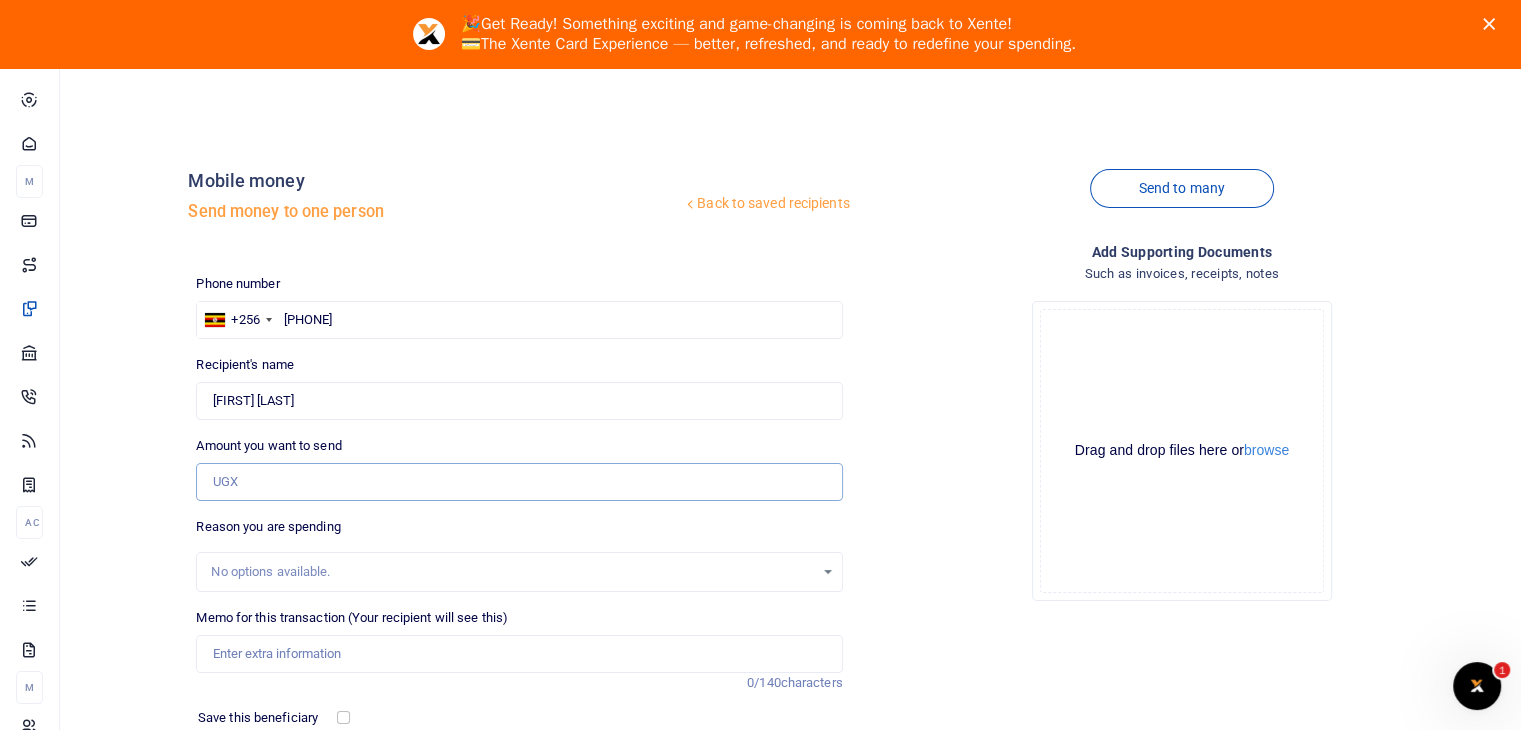 click on "Amount you want to send" at bounding box center [519, 482] 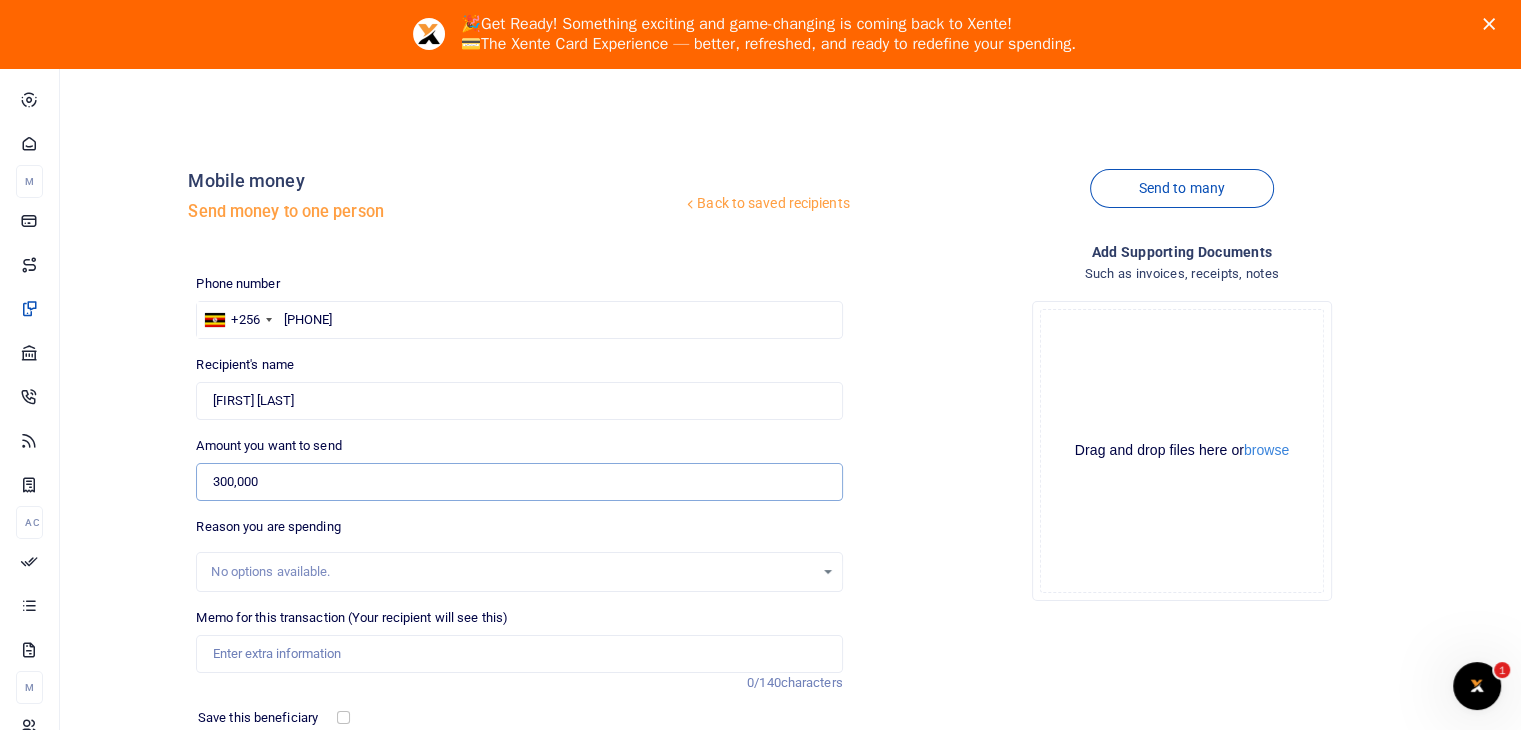 type on "300,000" 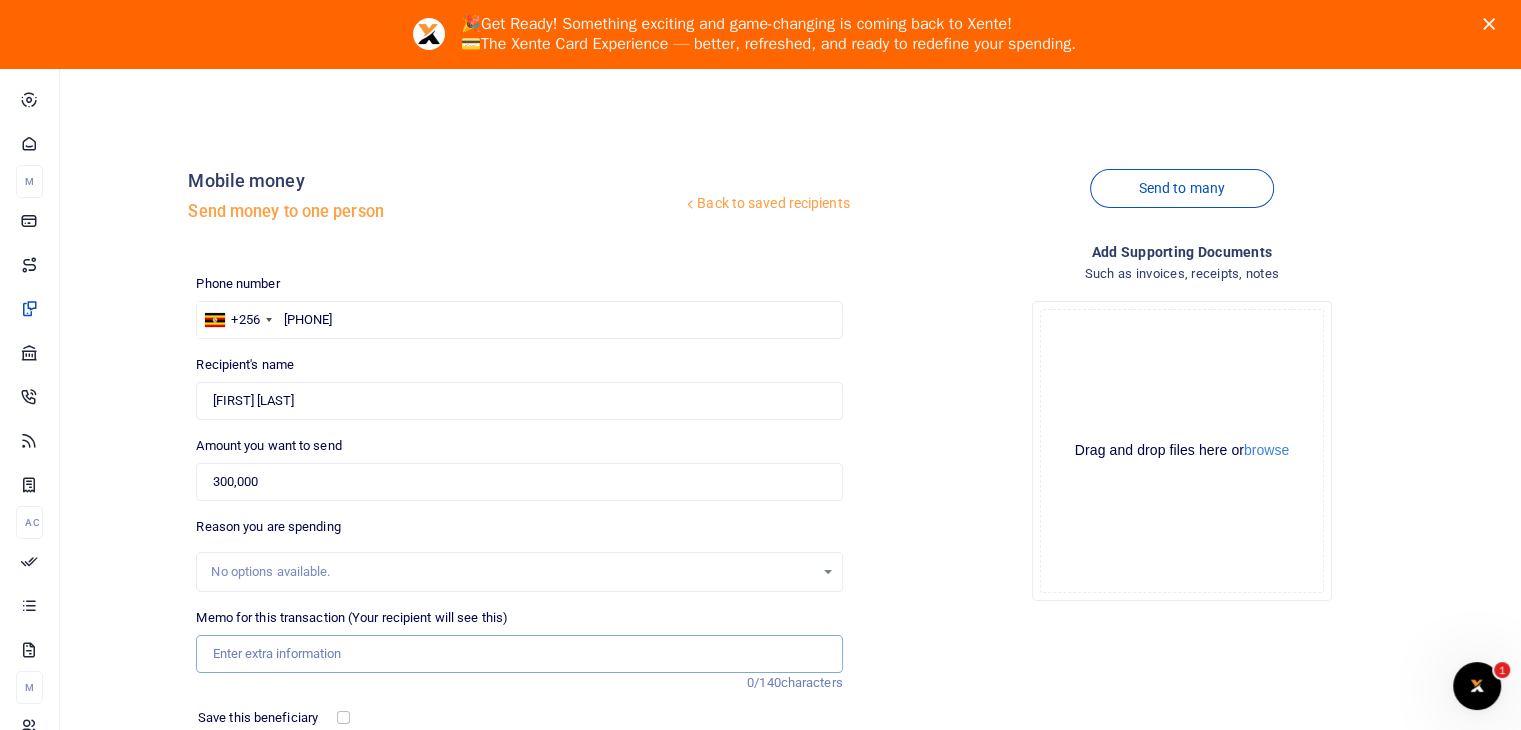 click on "Memo for this transaction (Your recipient will see this)" at bounding box center (519, 654) 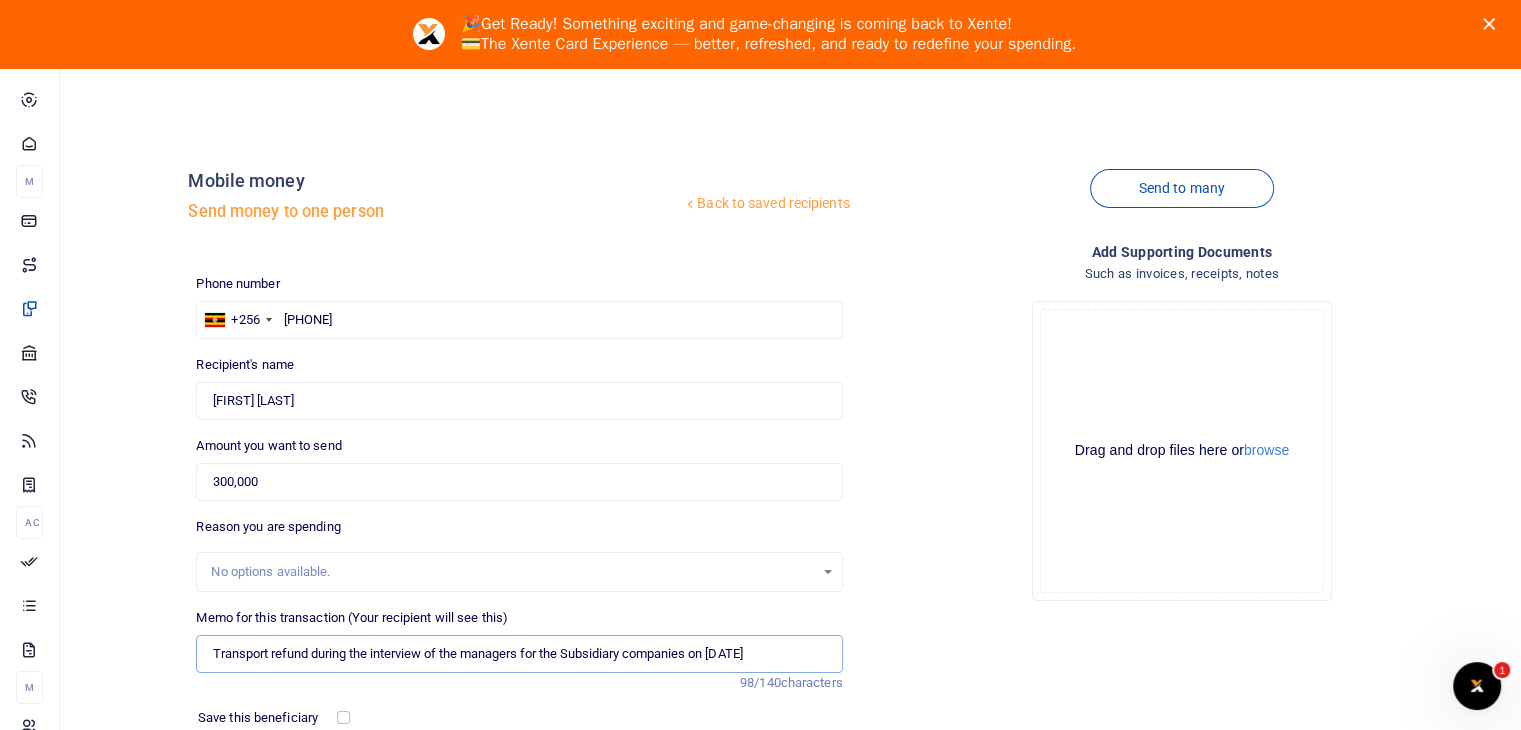 click on "Transport refund during the interview of the managers for the Subsidiary companies on 9thJuly 2025" at bounding box center [519, 654] 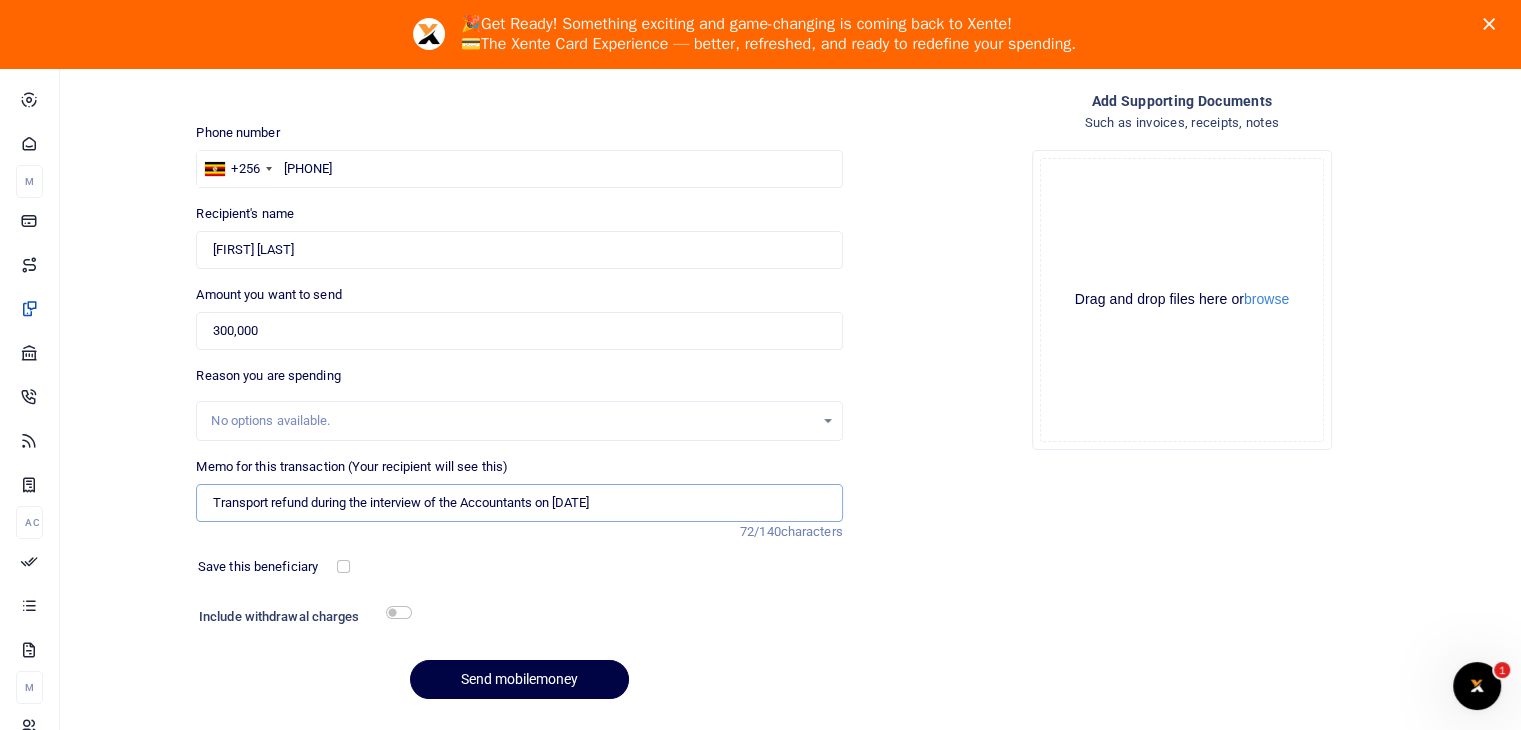 scroll, scrollTop: 160, scrollLeft: 0, axis: vertical 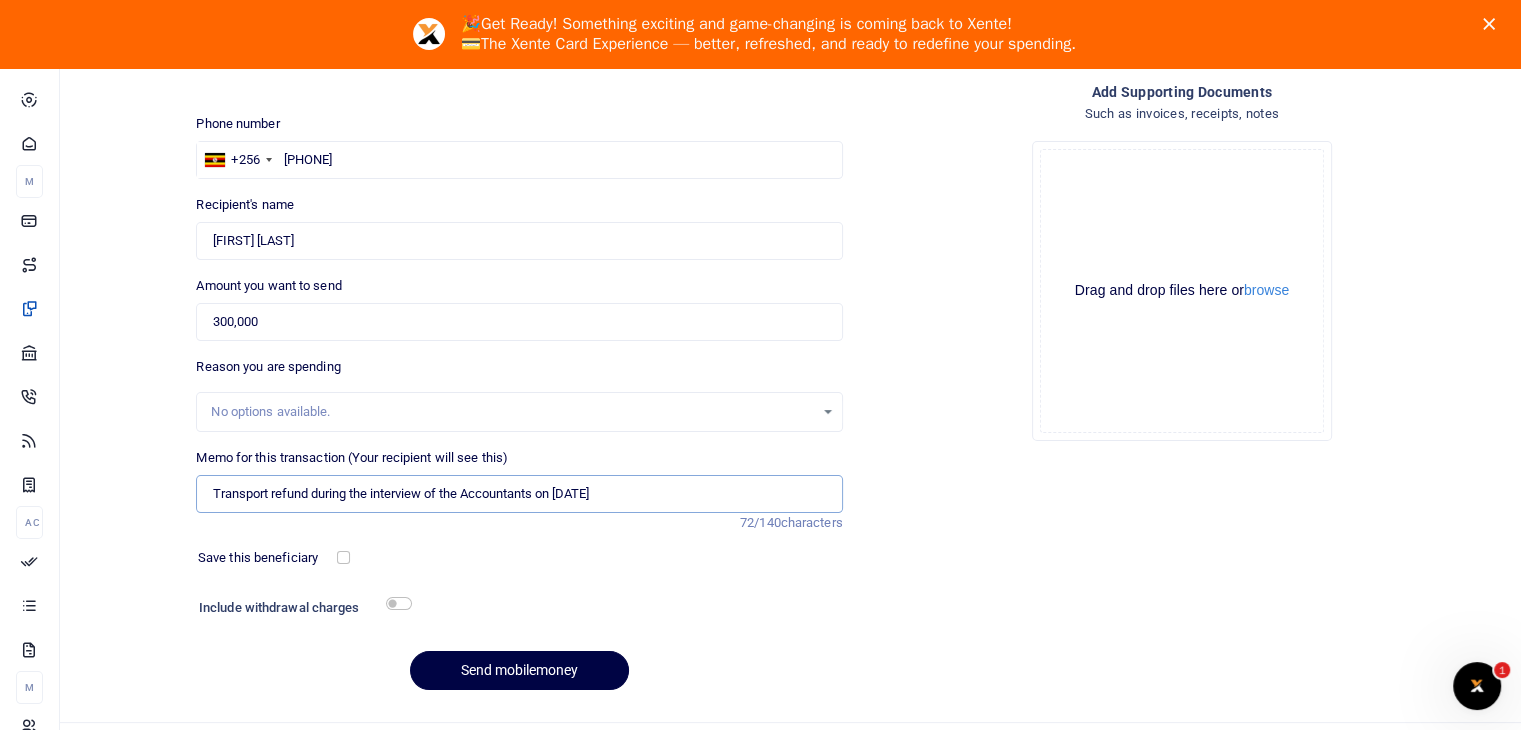 drag, startPoint x: 210, startPoint y: 495, endPoint x: 775, endPoint y: 512, distance: 565.2557 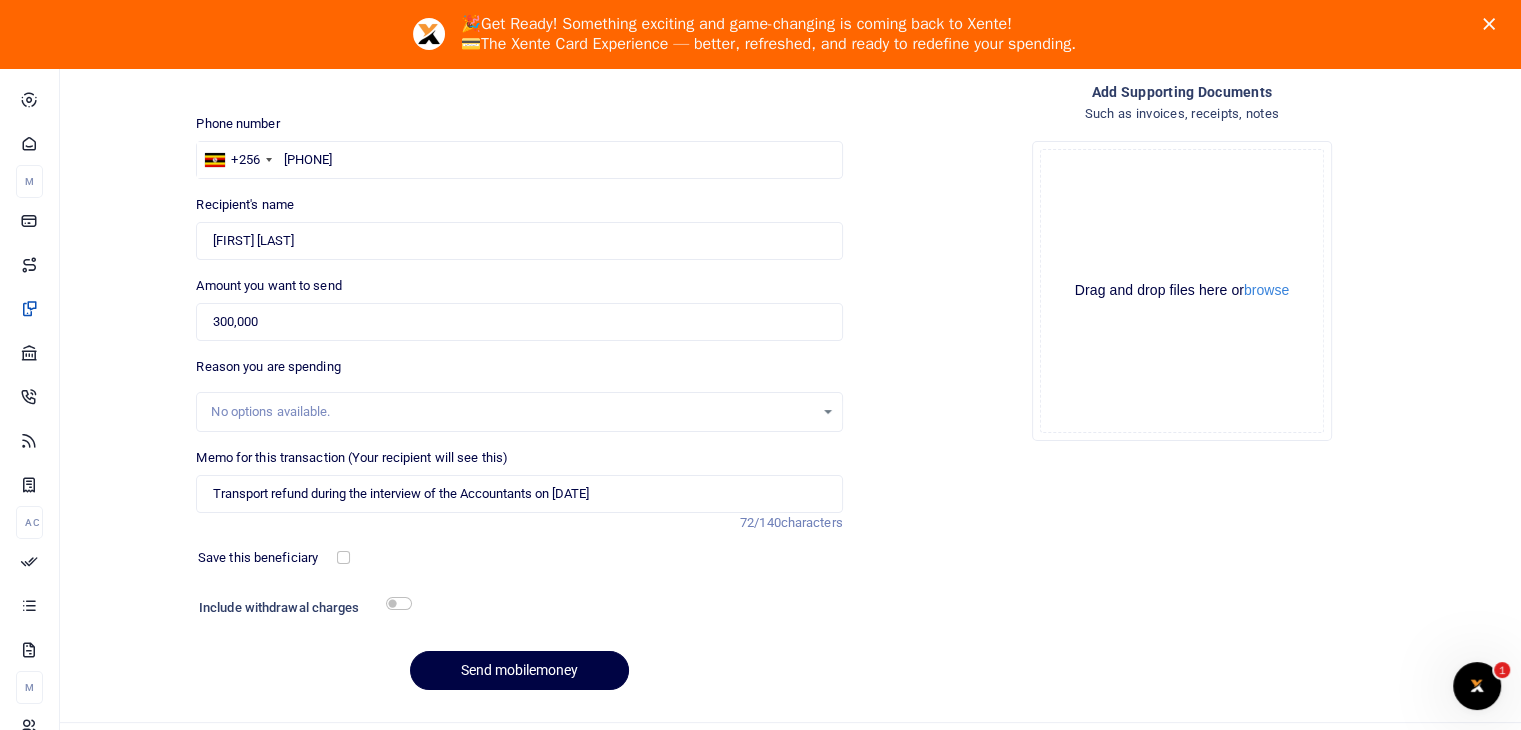 click on "Phone number
+256 Uganda +256 772491617
Phone is required.
Recipient's name
Found
Name is required.
Amount you want to send
300,000
Amount is required.
72/140" at bounding box center [519, 410] 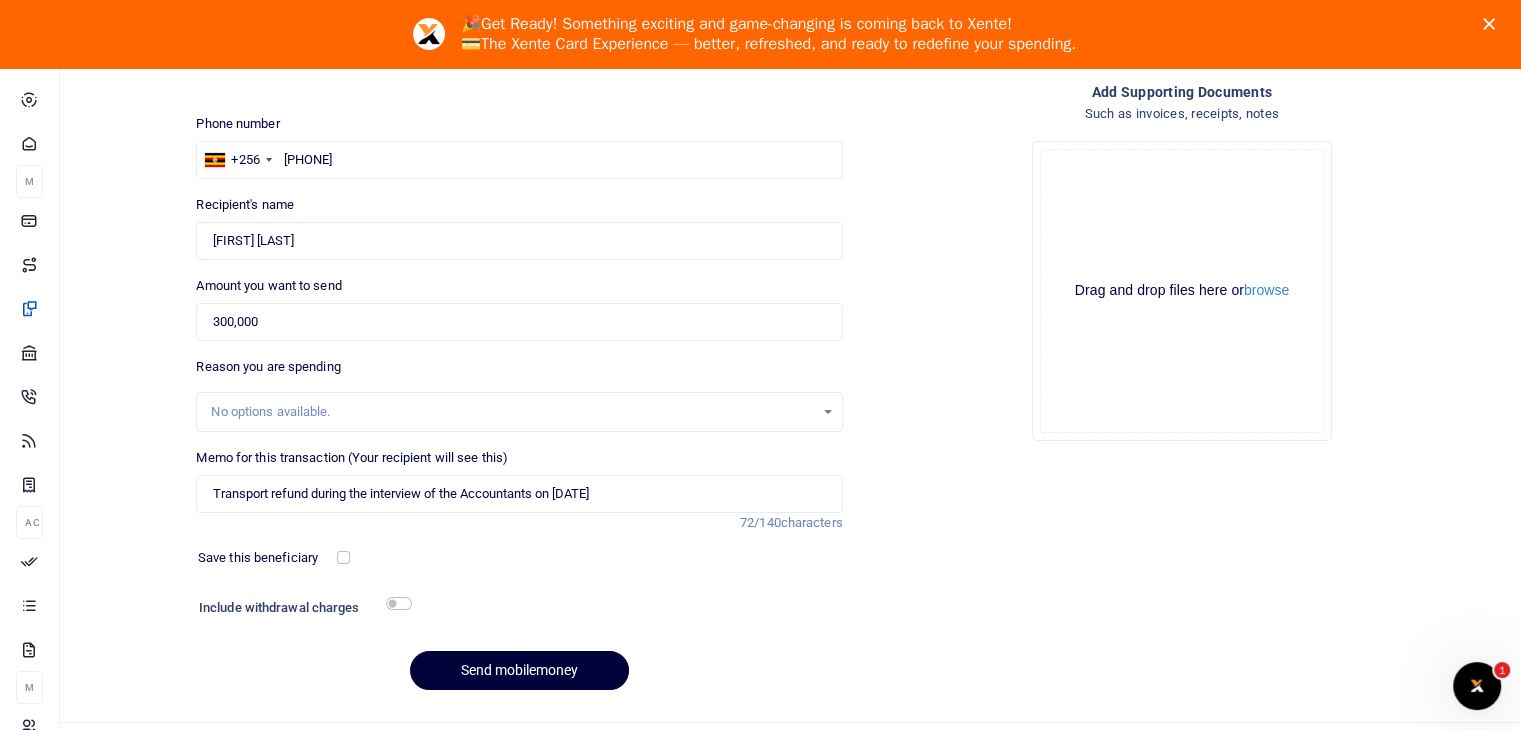 click on "Send mobilemoney" at bounding box center (519, 670) 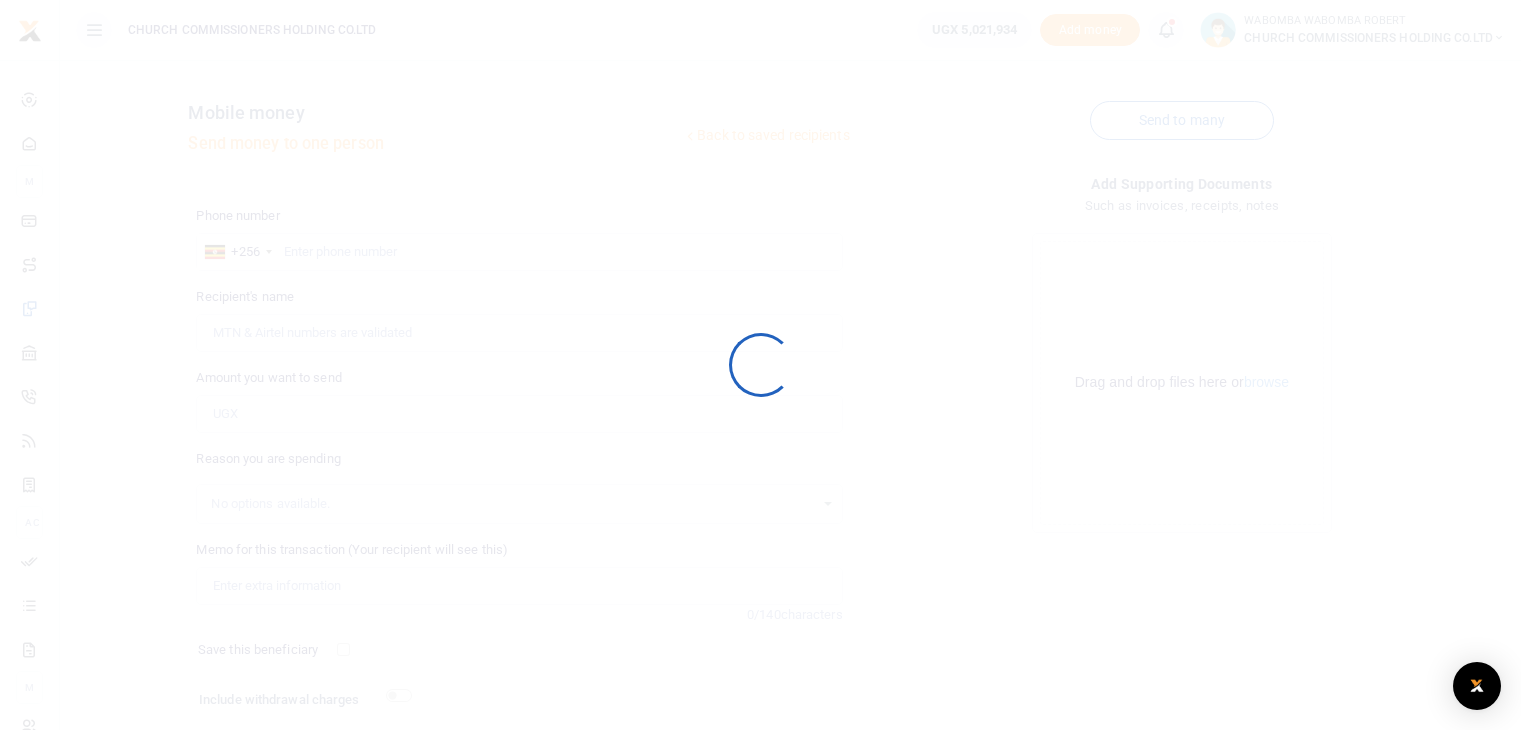 scroll, scrollTop: 92, scrollLeft: 0, axis: vertical 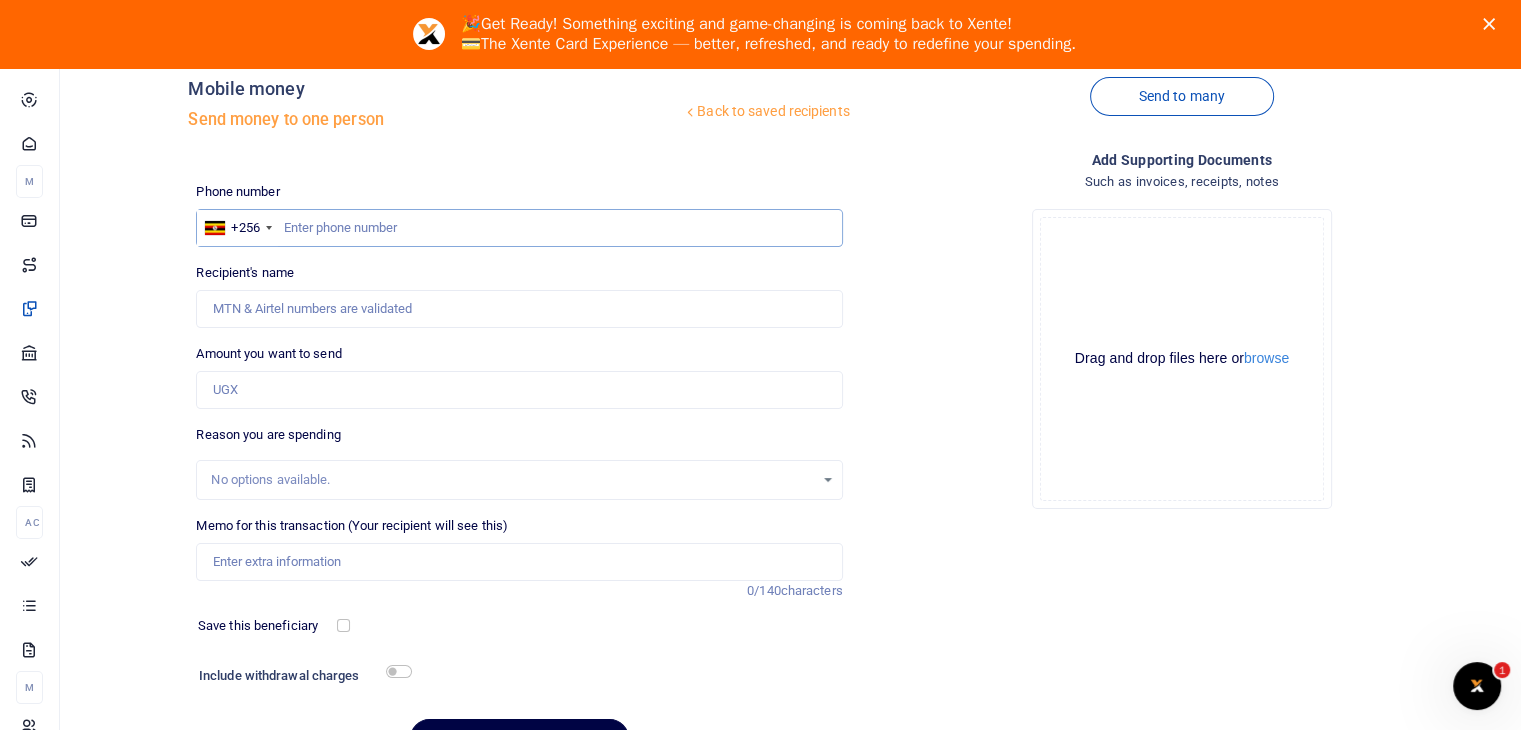 click at bounding box center (519, 228) 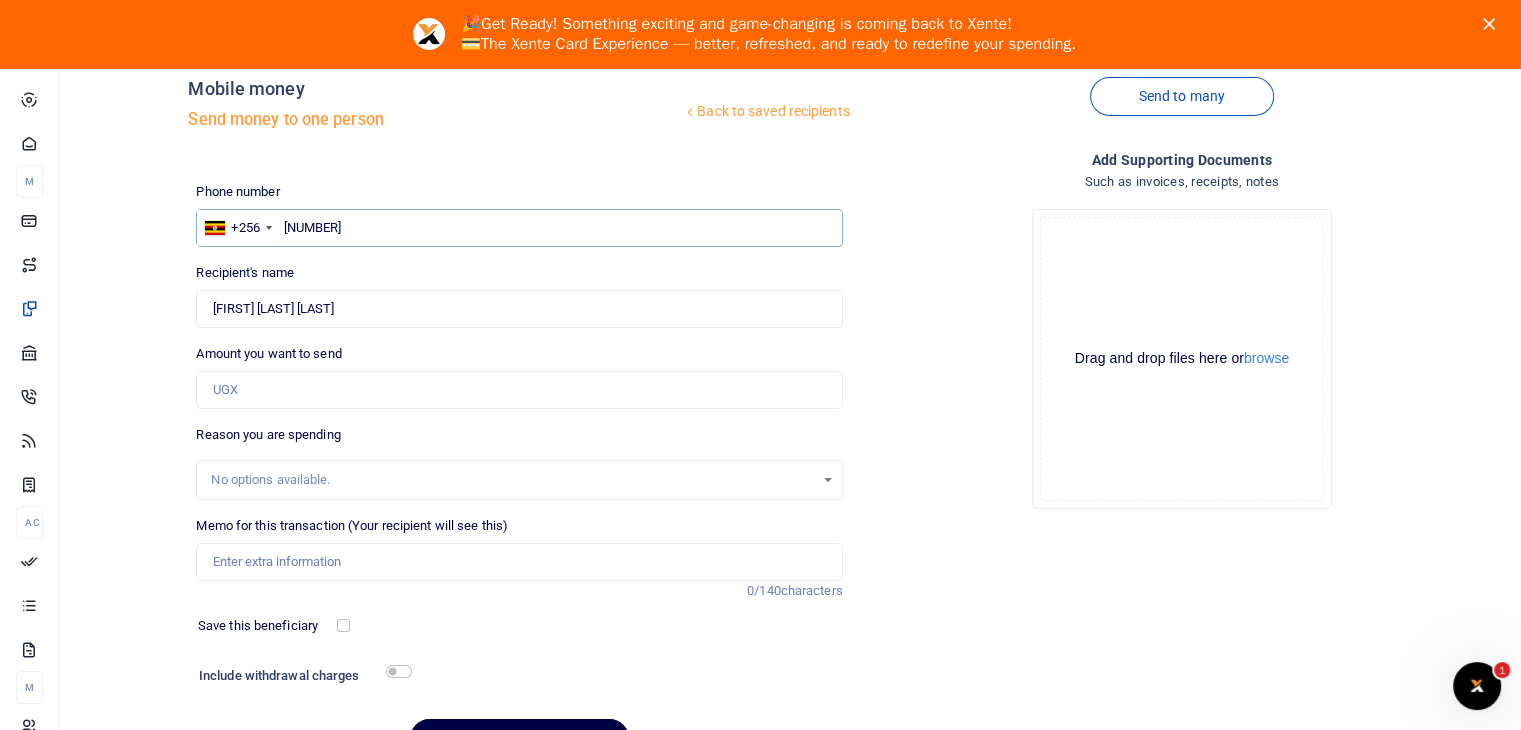 type on "[ZIP]" 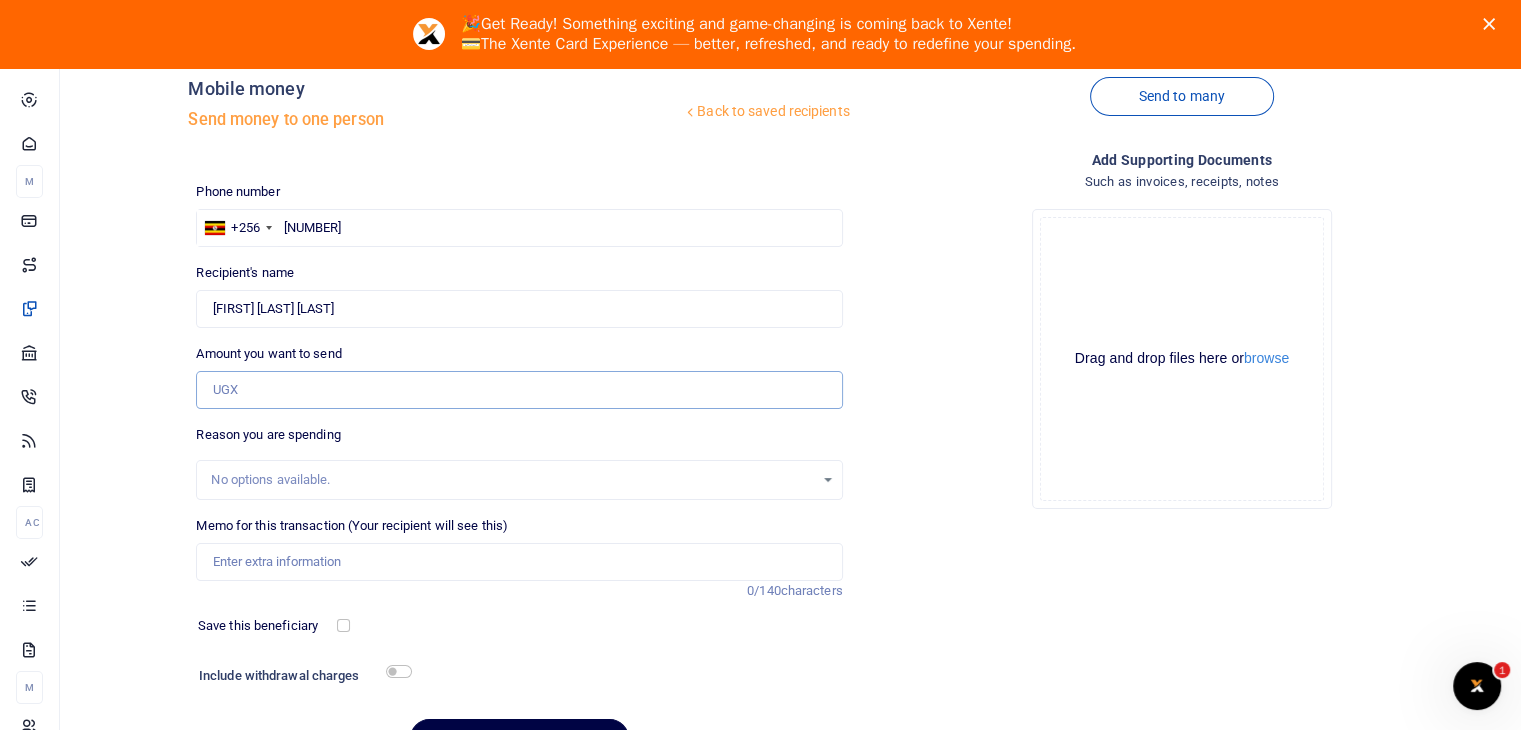 click on "Amount you want to send" at bounding box center (519, 390) 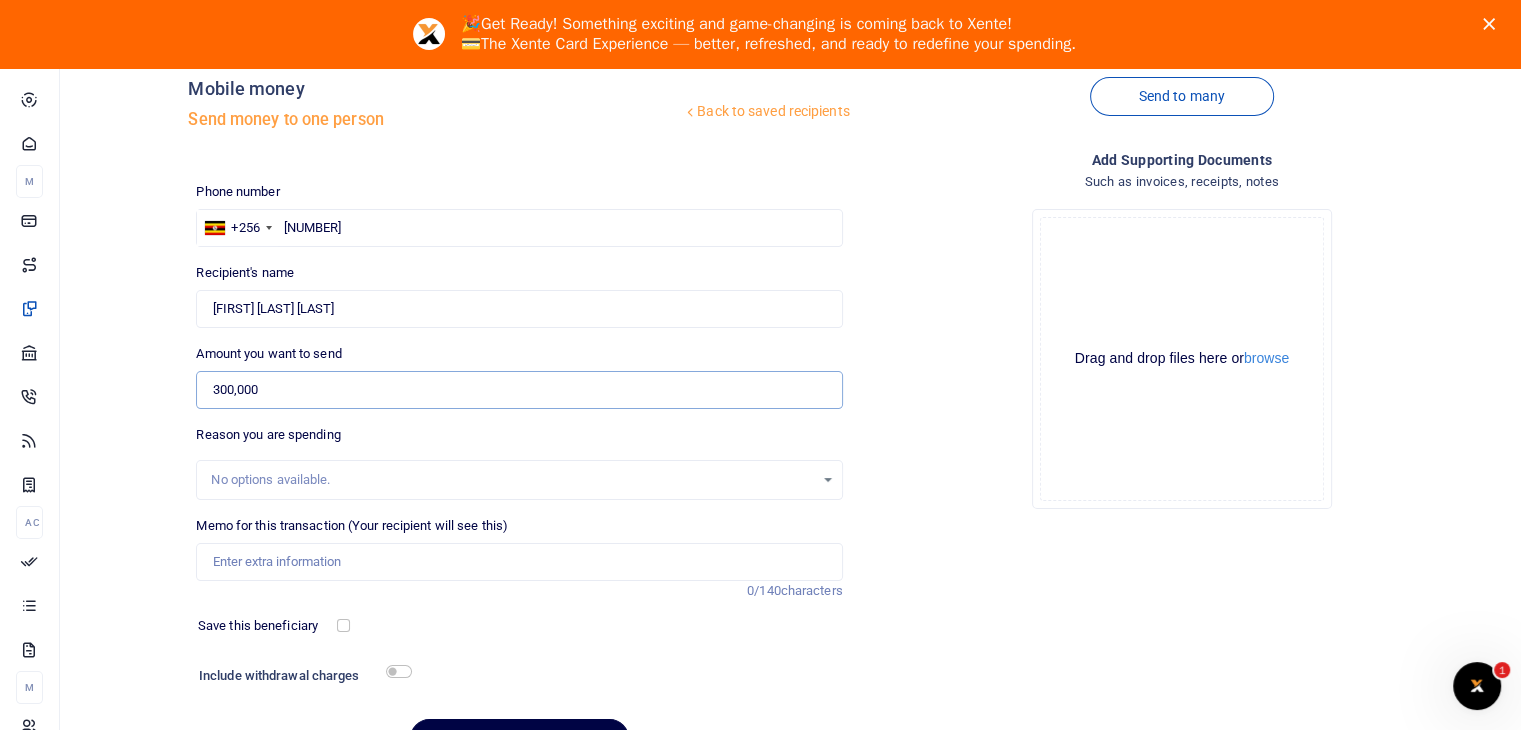 type on "300,000" 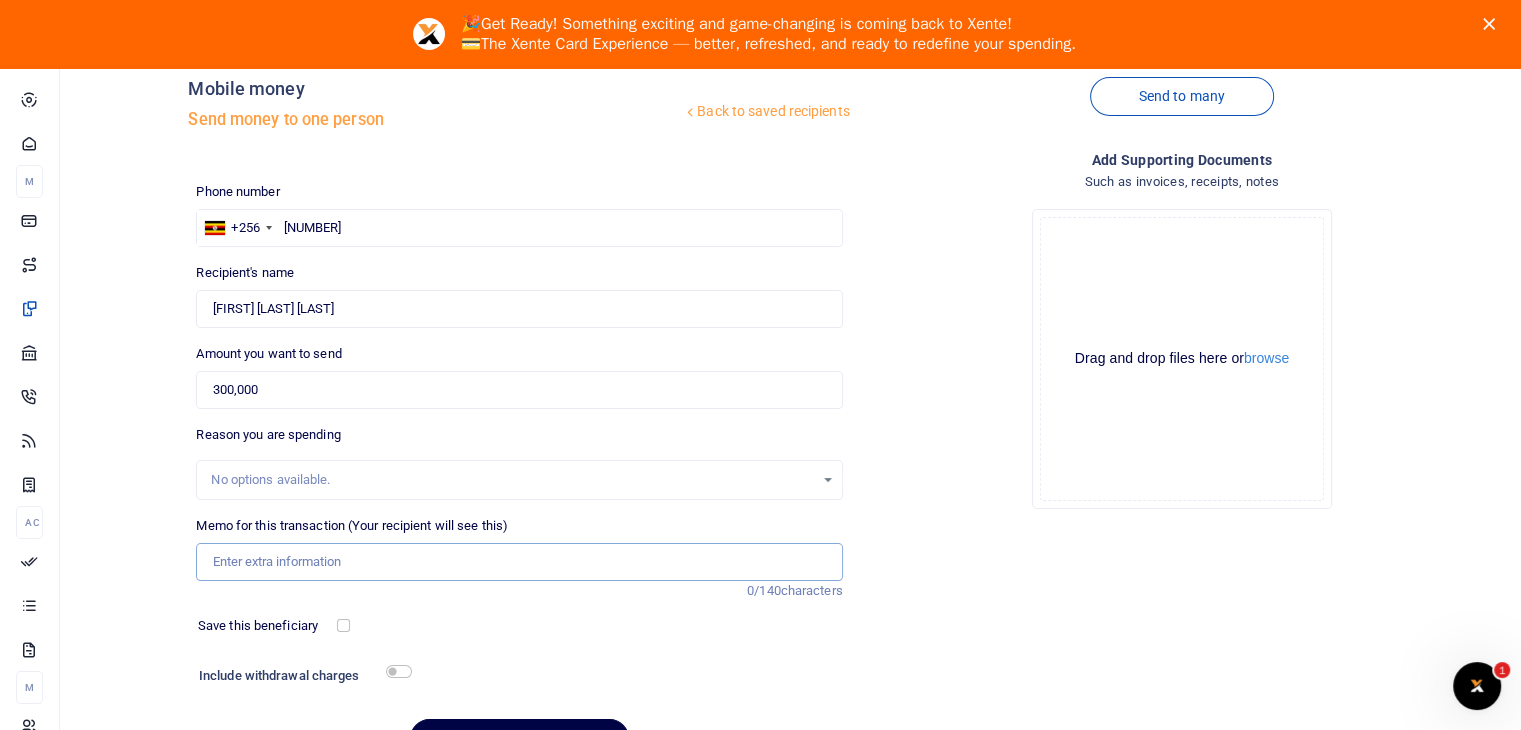 click on "Memo for this transaction (Your recipient will see this)" at bounding box center (519, 562) 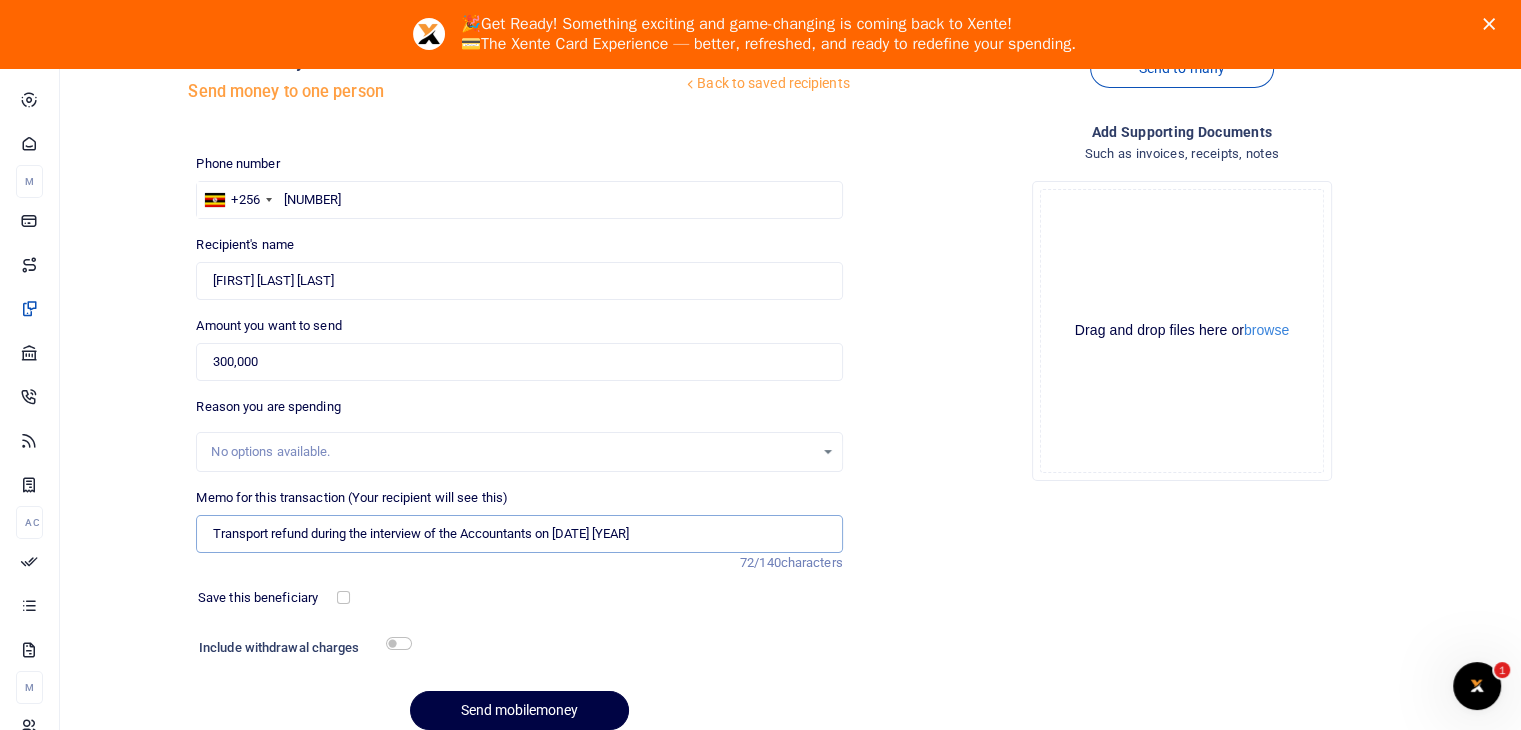 scroll, scrollTop: 132, scrollLeft: 0, axis: vertical 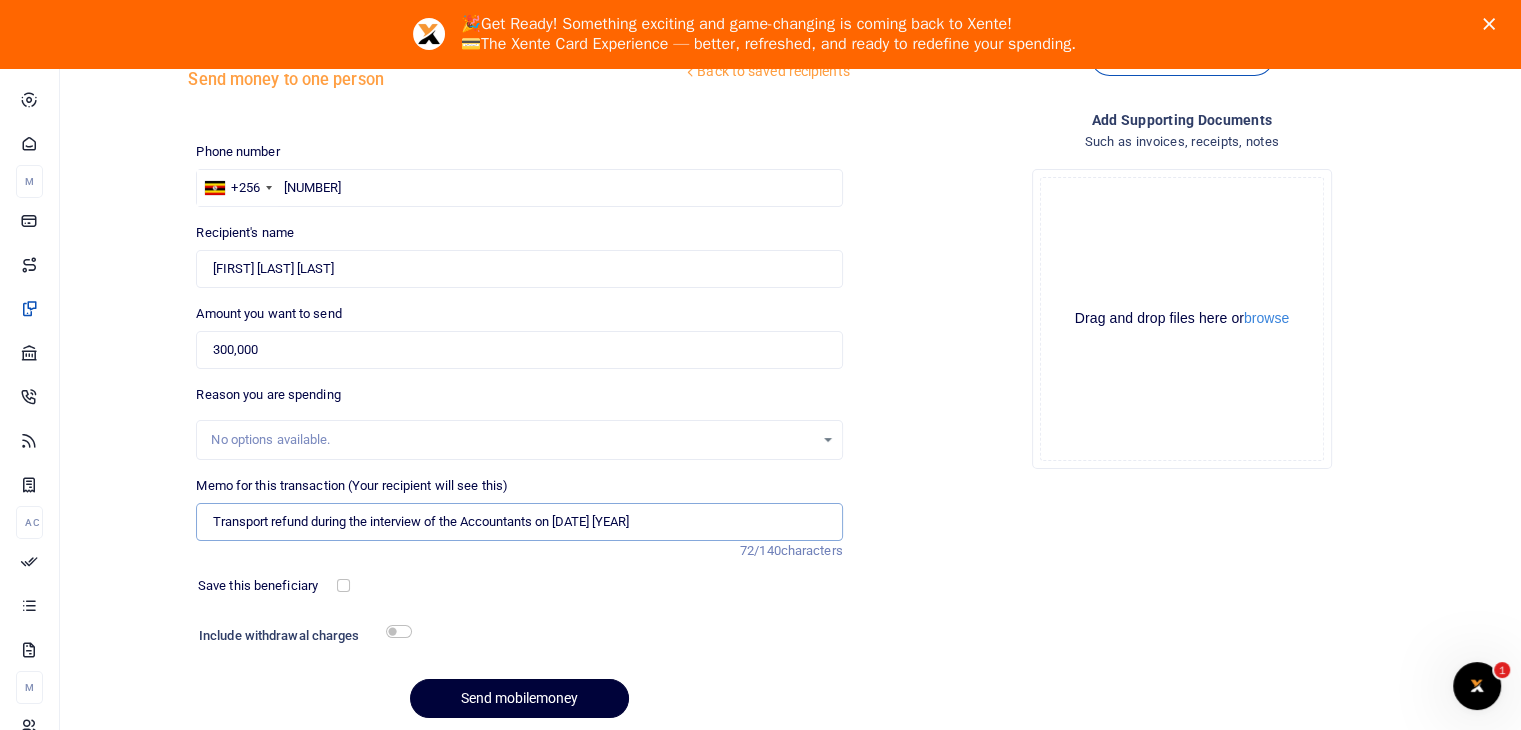 type on "Transport refund during the interview of the Accountants on [DATE]" 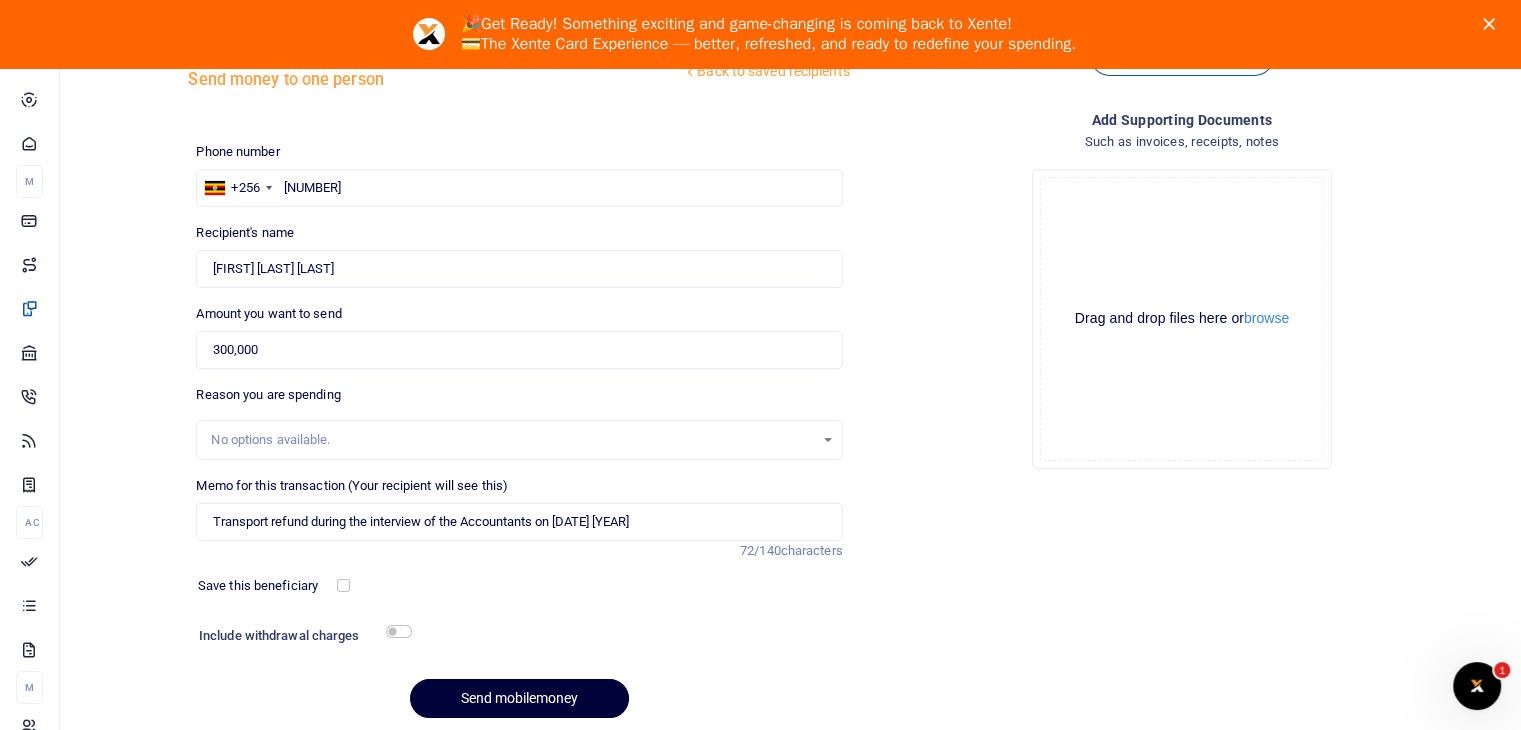 click on "Send mobilemoney" at bounding box center [519, 698] 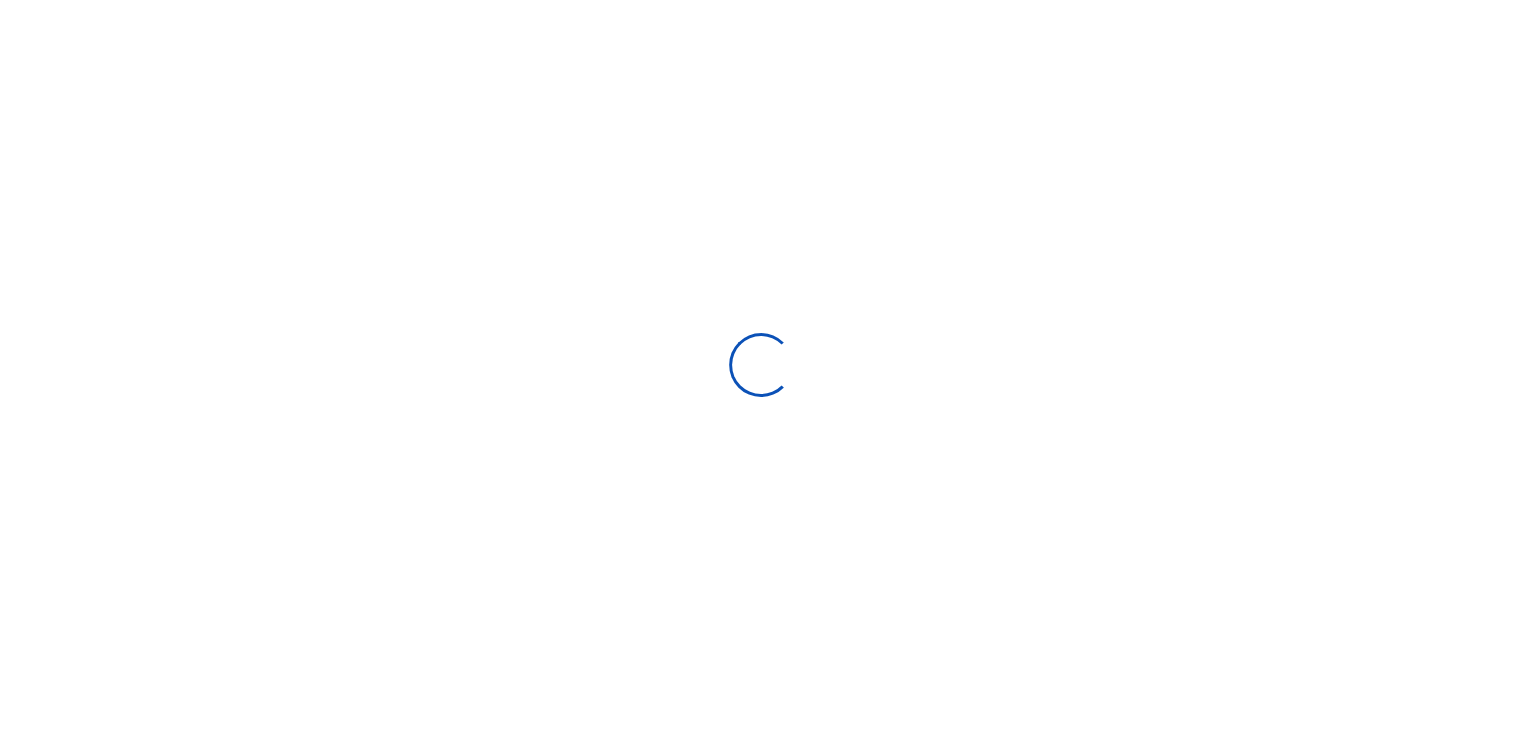 scroll, scrollTop: 64, scrollLeft: 0, axis: vertical 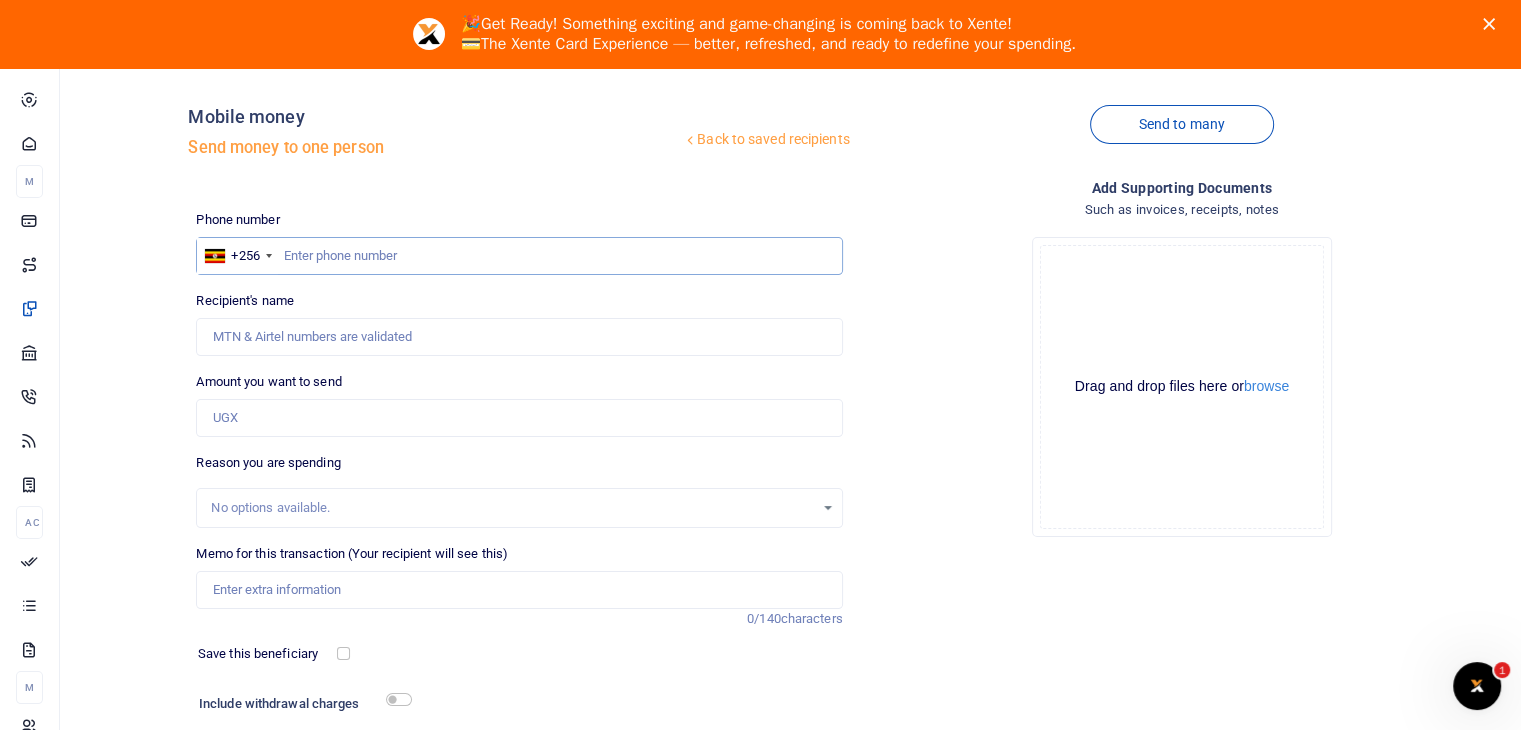 click at bounding box center (519, 256) 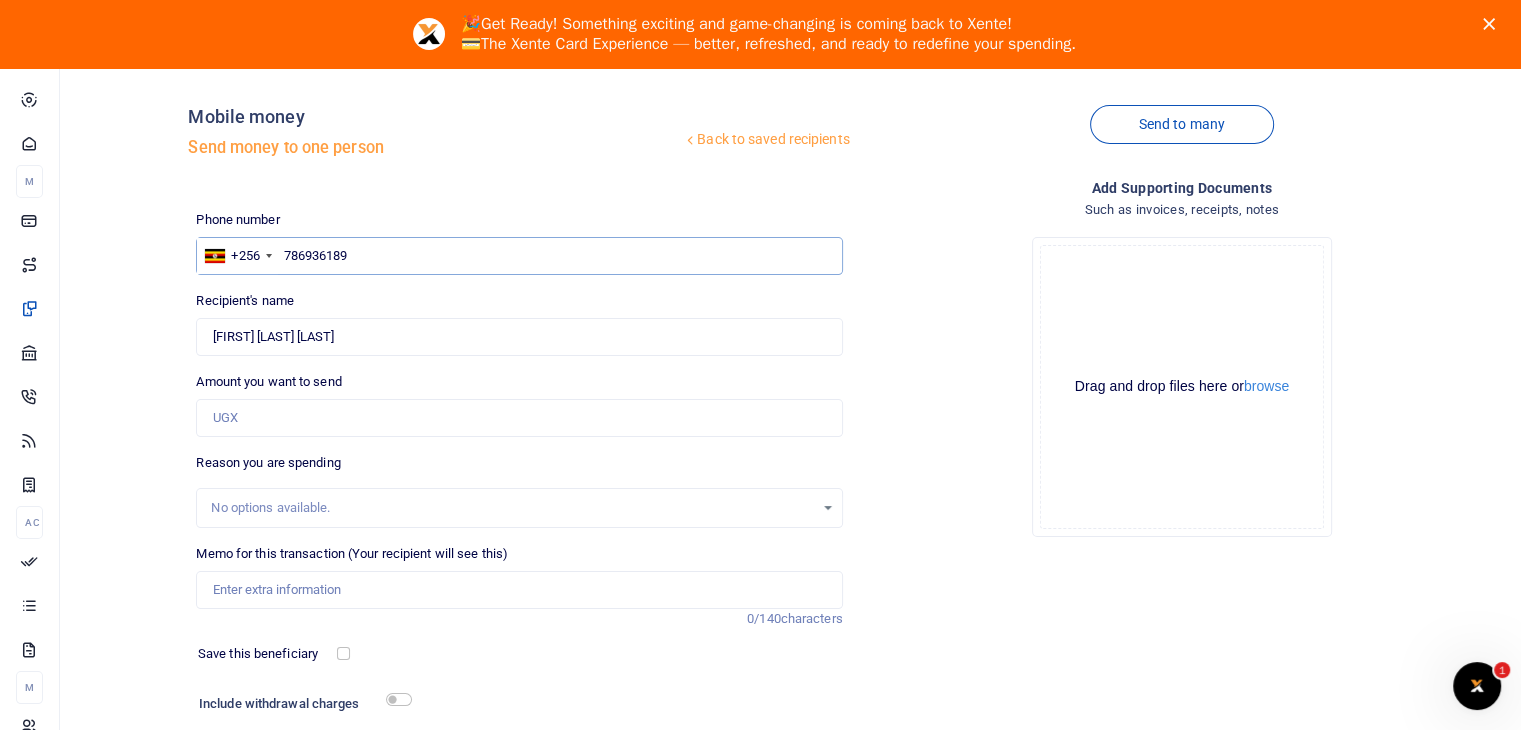 type on "786936189" 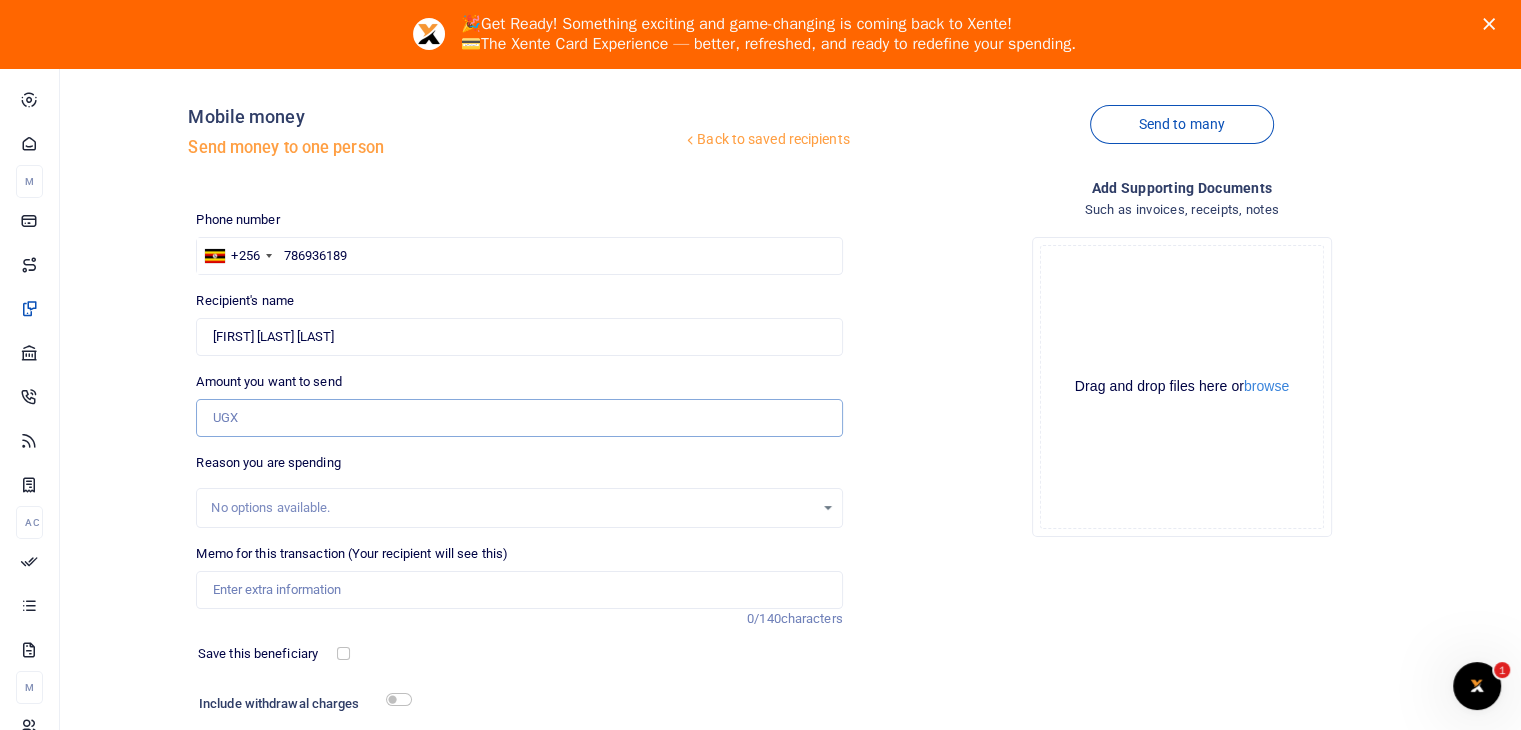 click on "Amount you want to send" at bounding box center (519, 418) 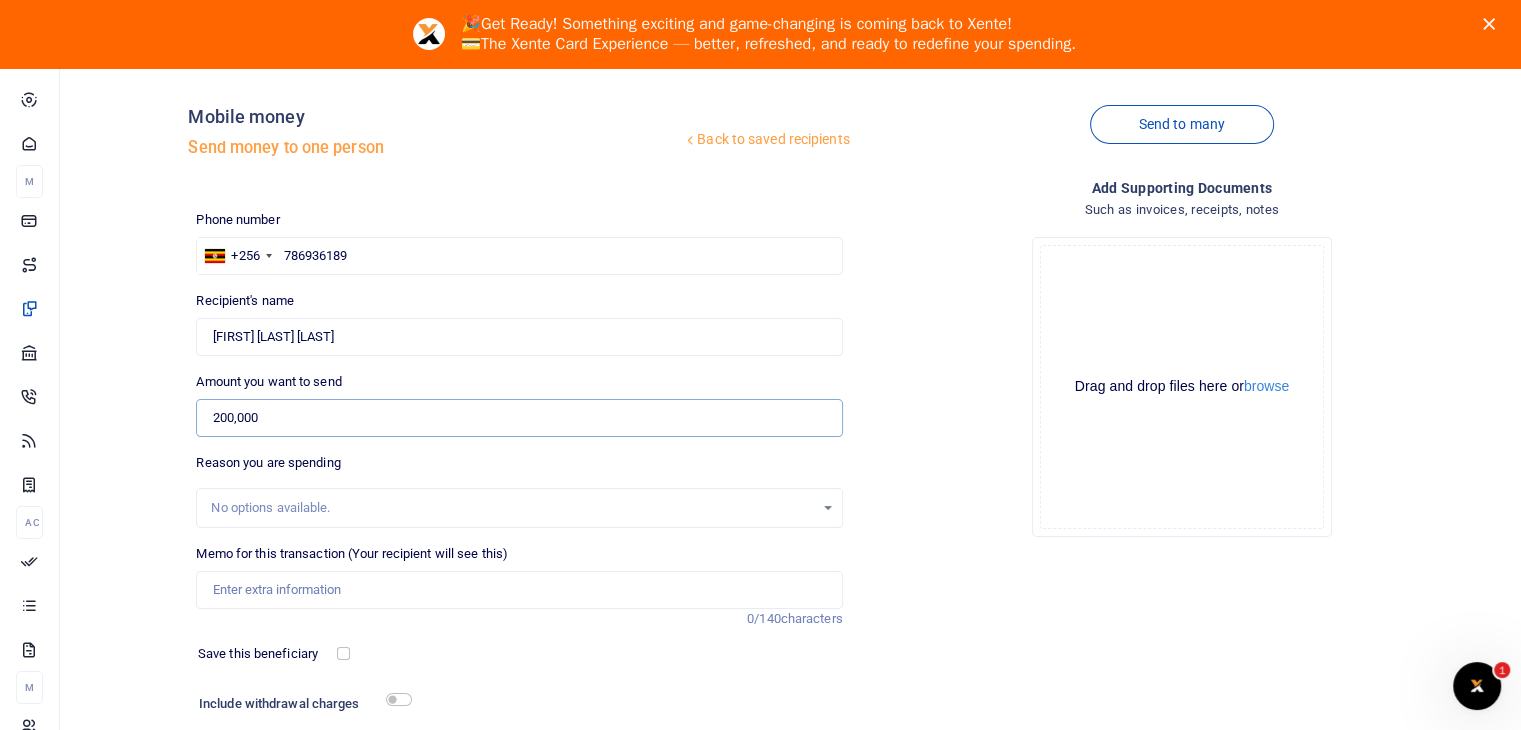 type on "200,000" 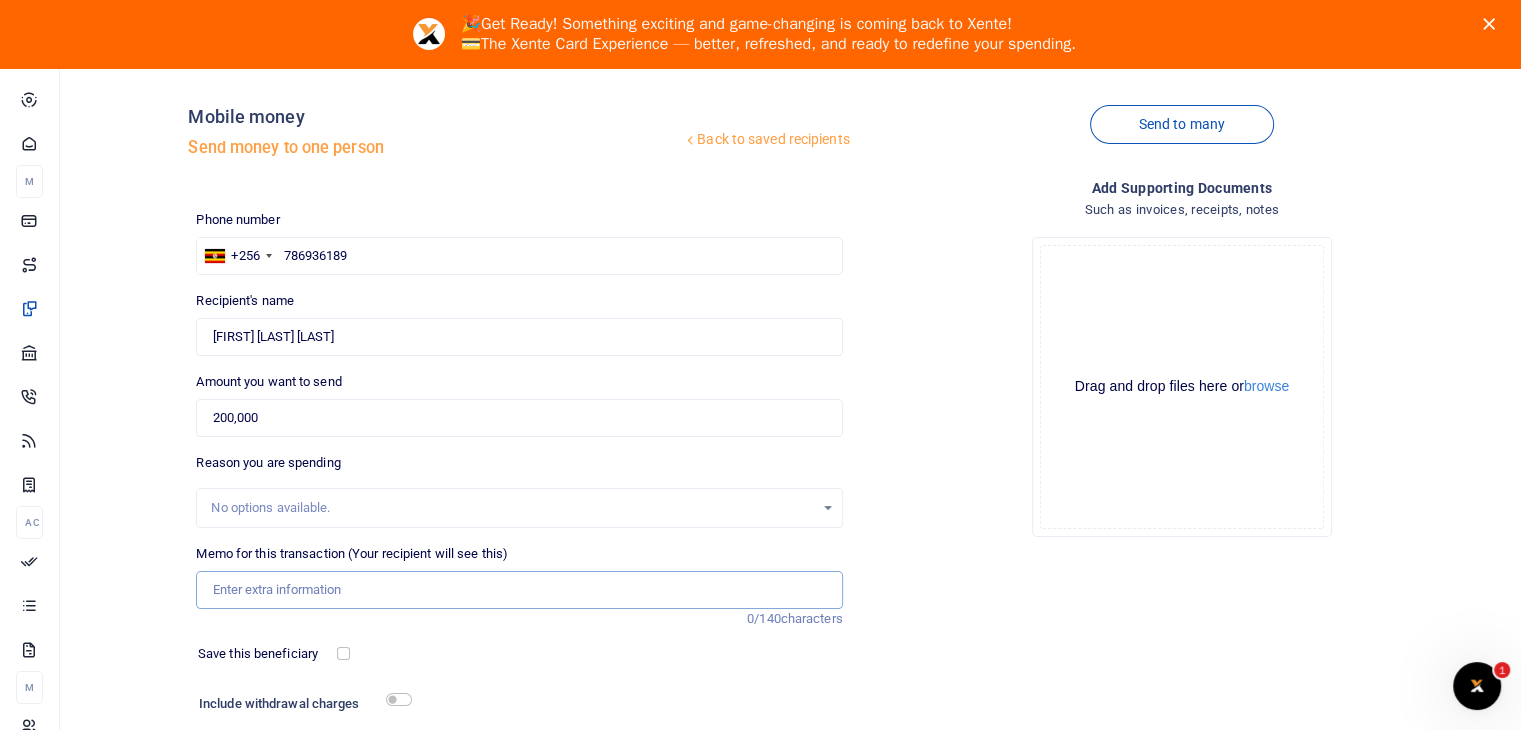 click on "Memo for this transaction (Your recipient will see this)" at bounding box center [519, 590] 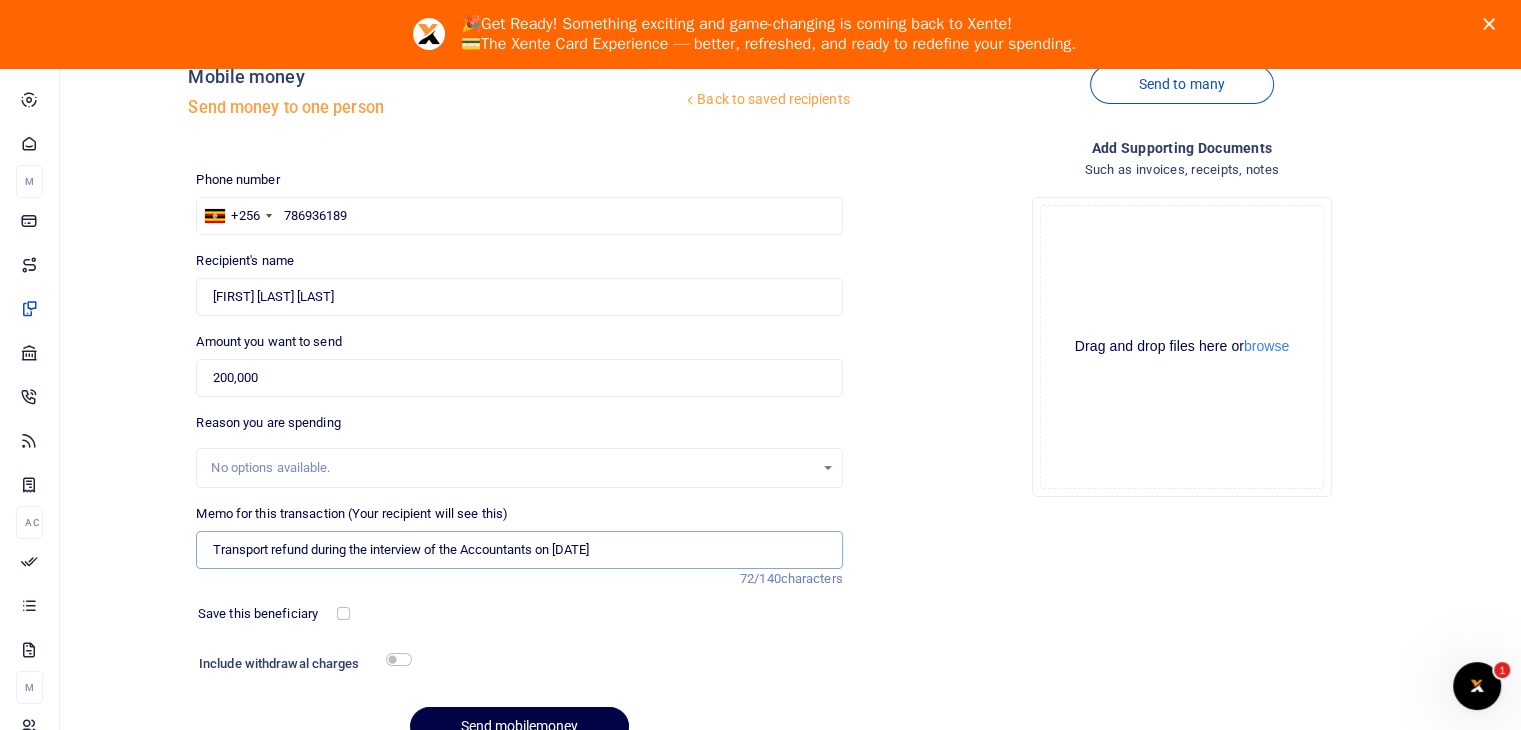 scroll, scrollTop: 144, scrollLeft: 0, axis: vertical 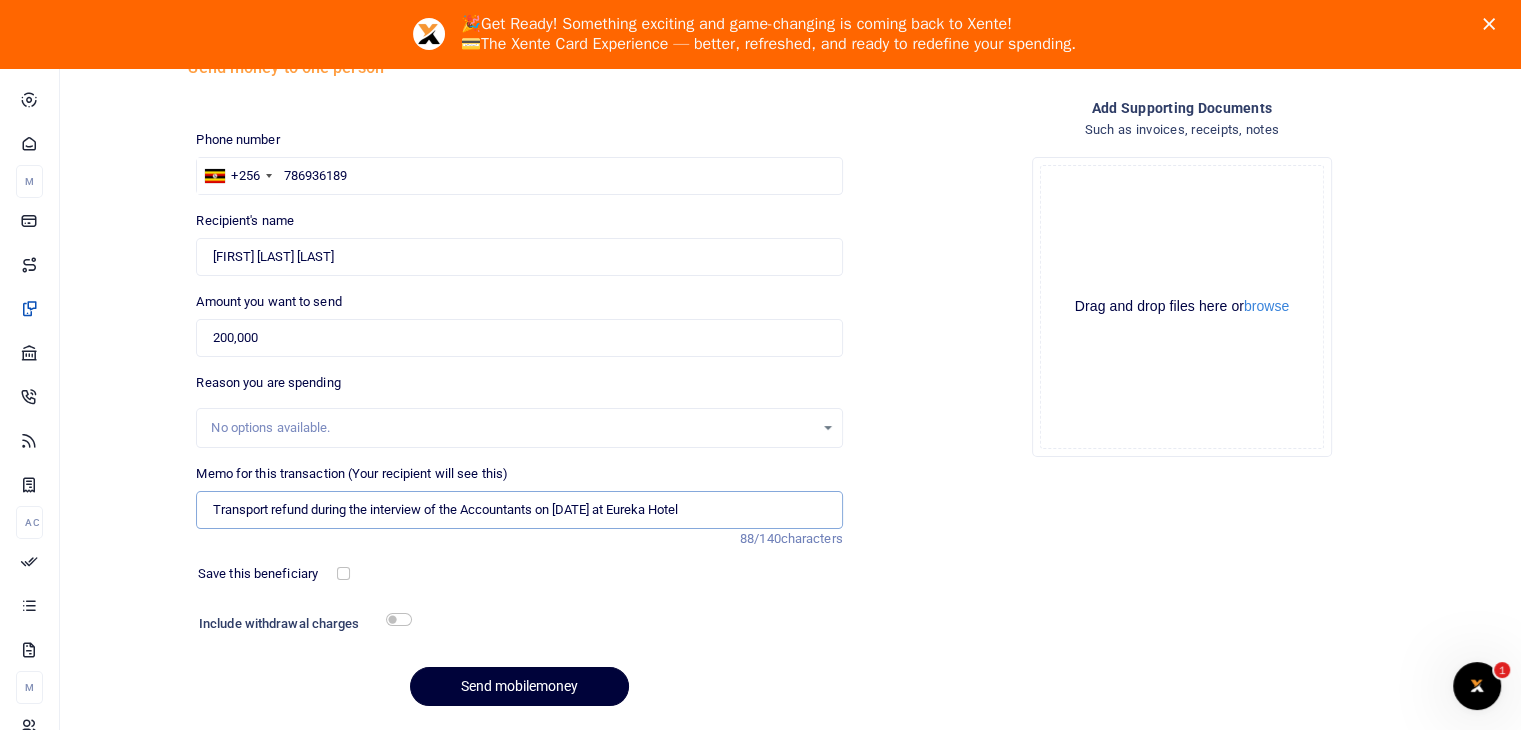 type on "Transport refund during the interview of the Accountants on 9thJuly 2025 at Eureka Hotel" 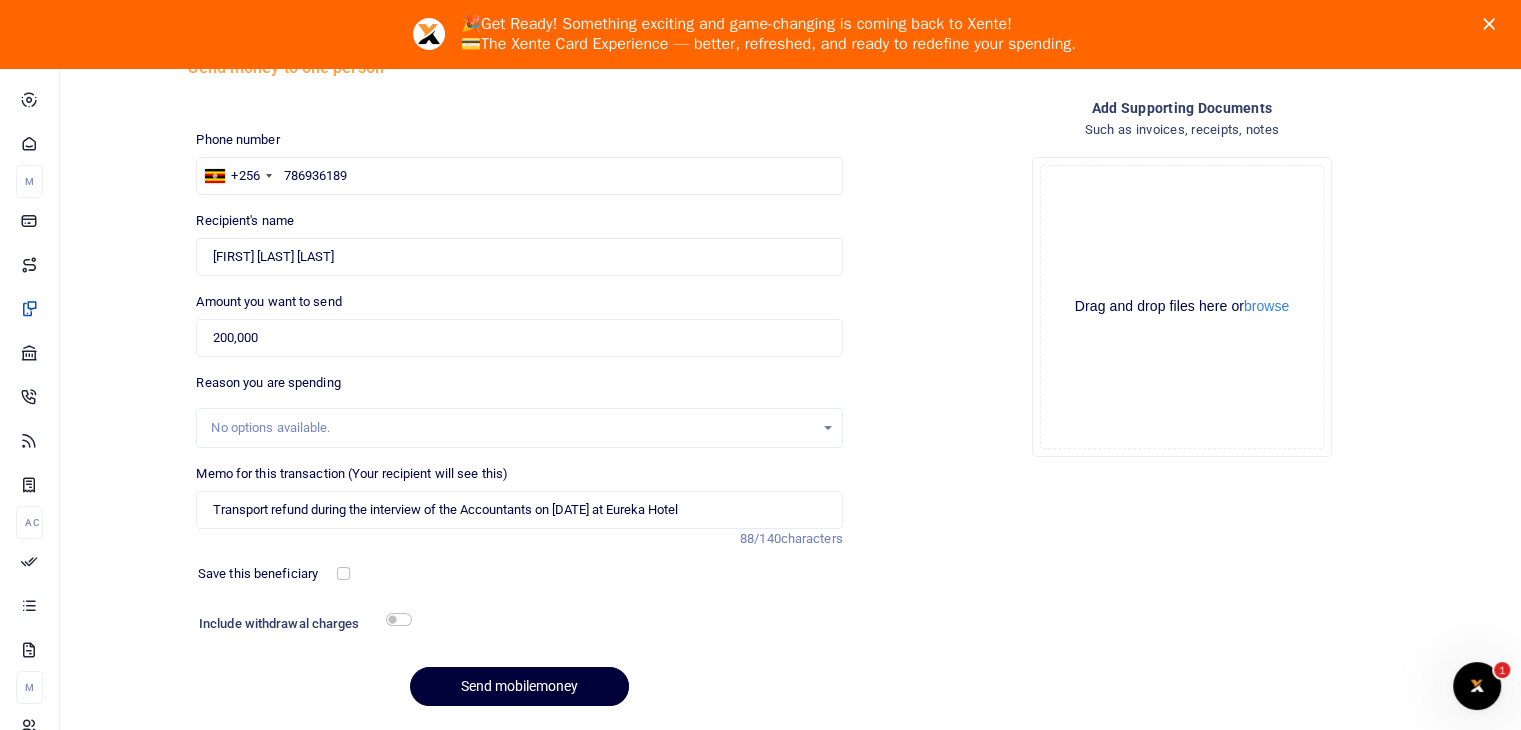 click on "Send mobilemoney" at bounding box center (519, 686) 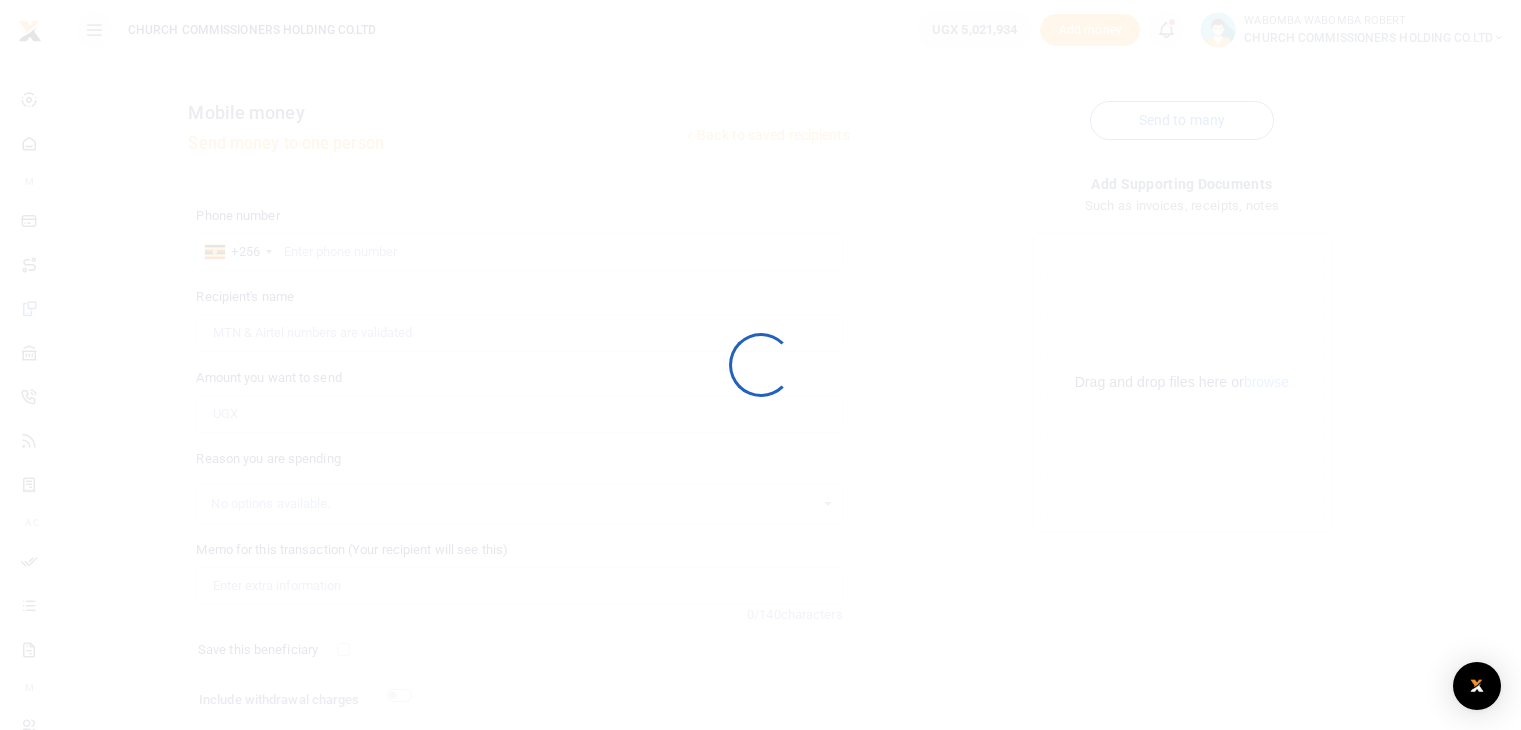 scroll, scrollTop: 76, scrollLeft: 0, axis: vertical 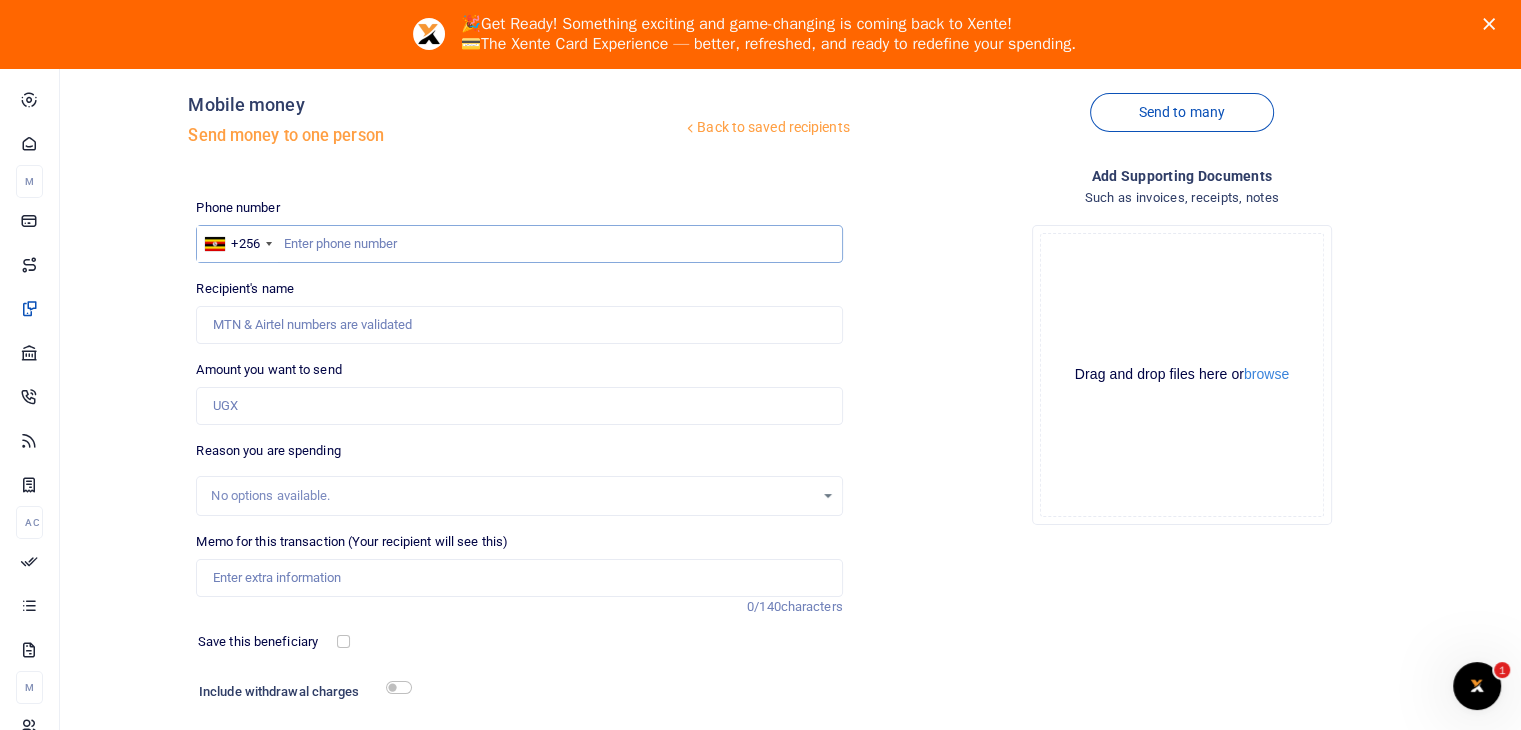 click at bounding box center [519, 244] 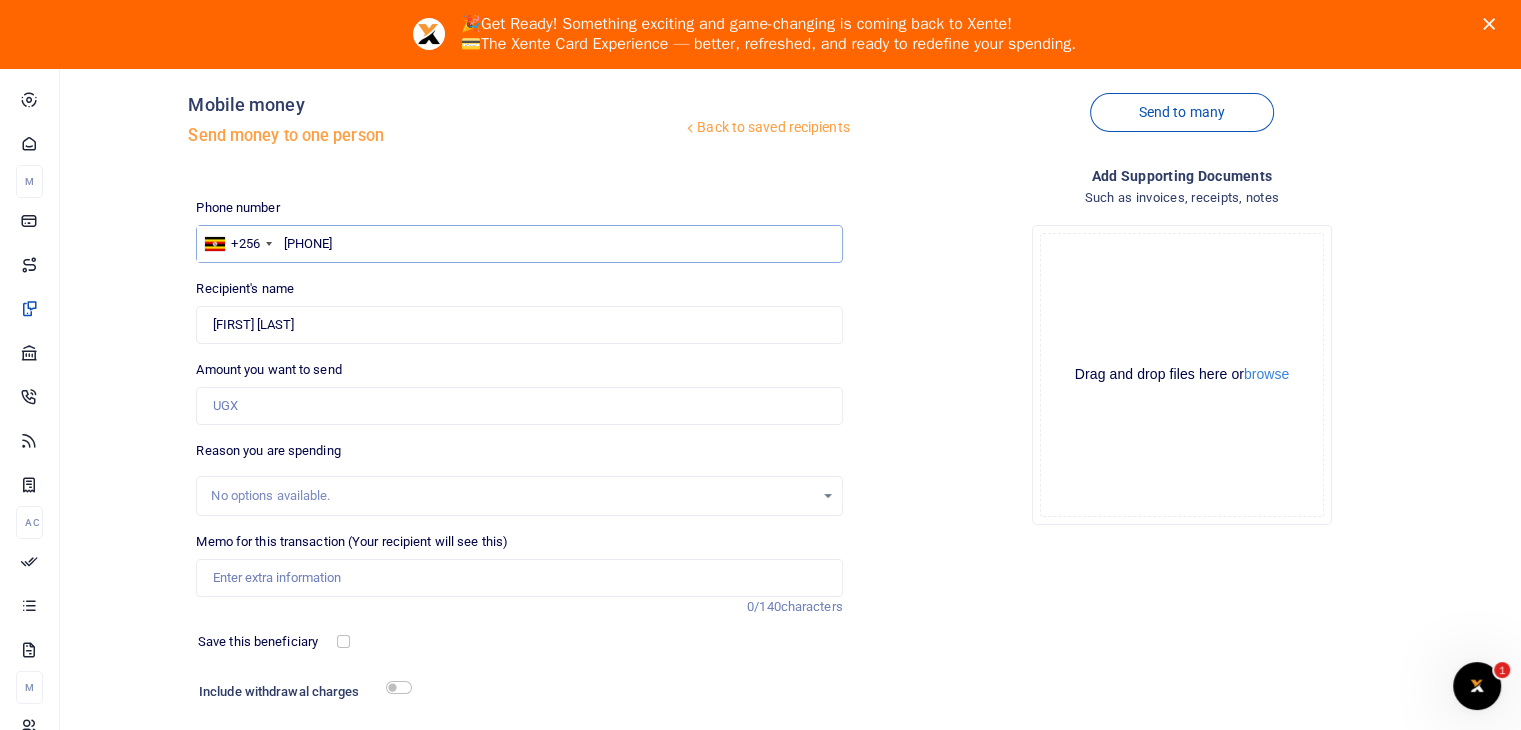 type on "[PHONE]" 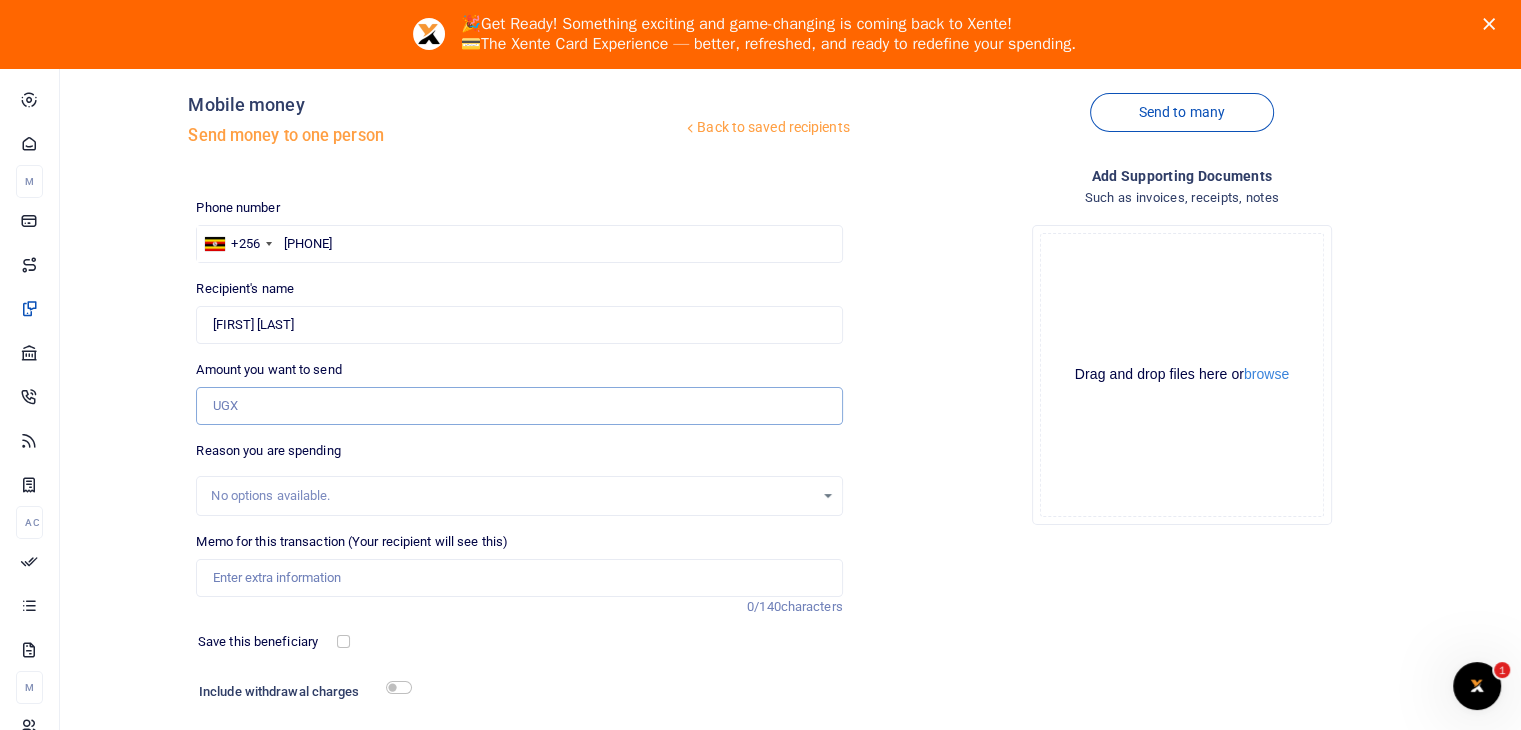click on "Amount you want to send" at bounding box center [519, 406] 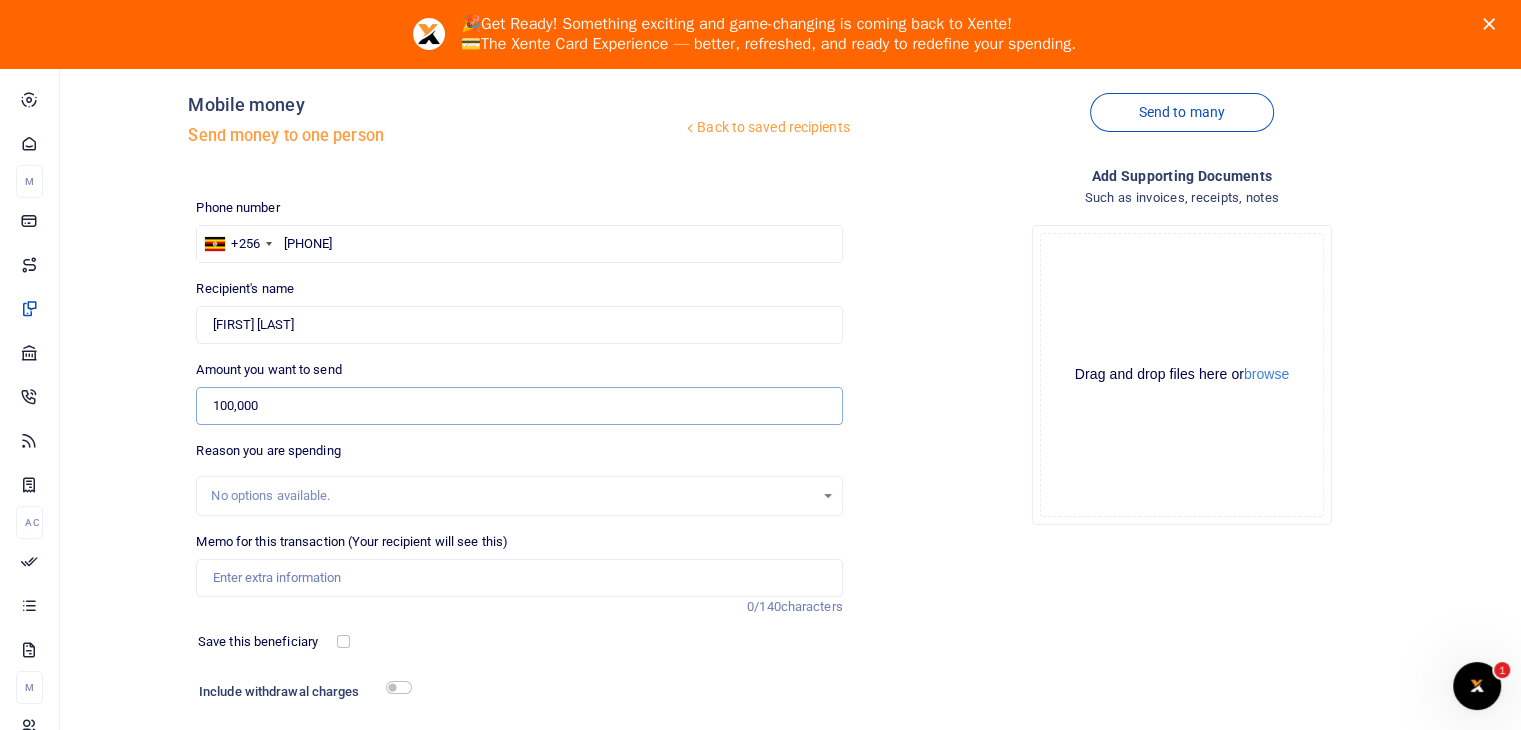 type on "100,000" 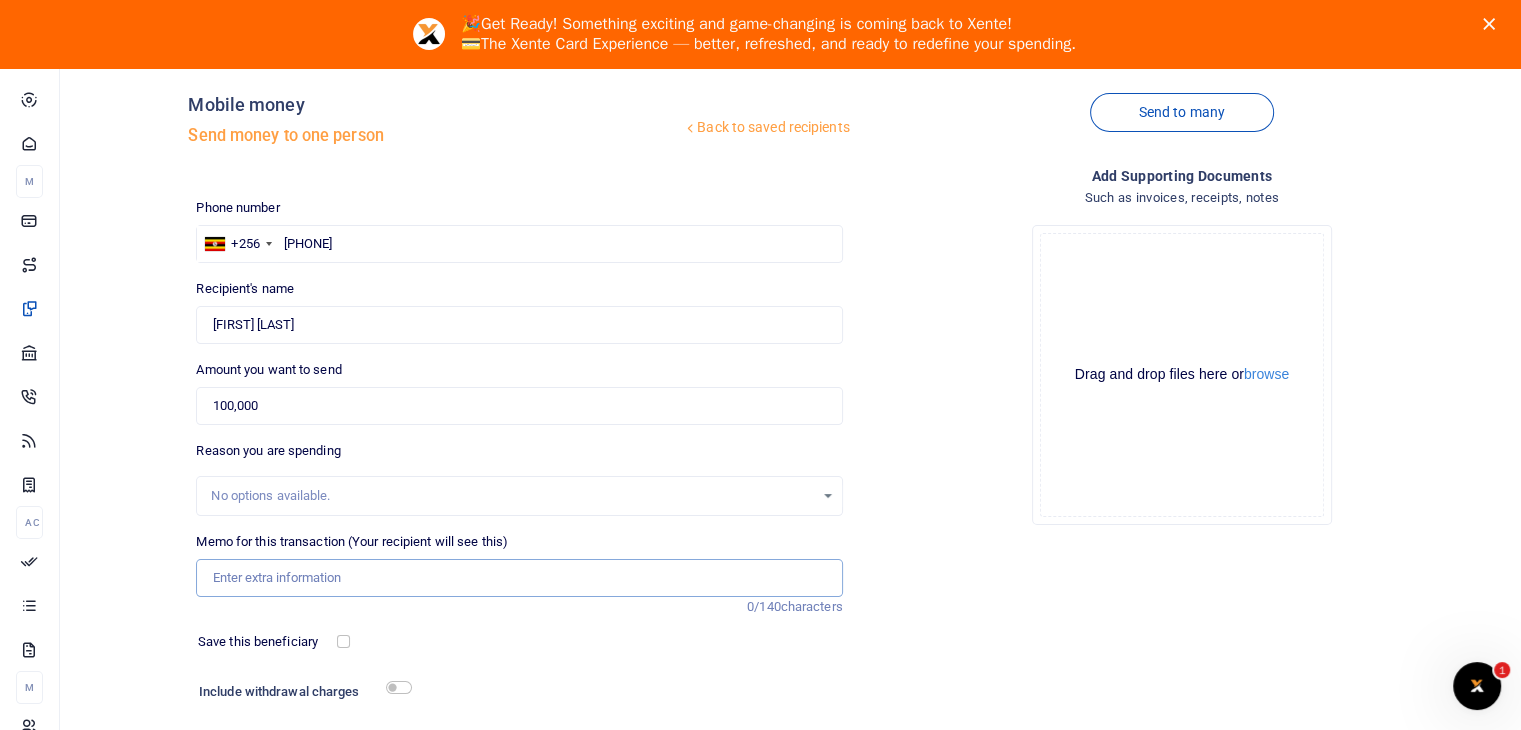 click on "Memo for this transaction (Your recipient will see this)" at bounding box center [519, 578] 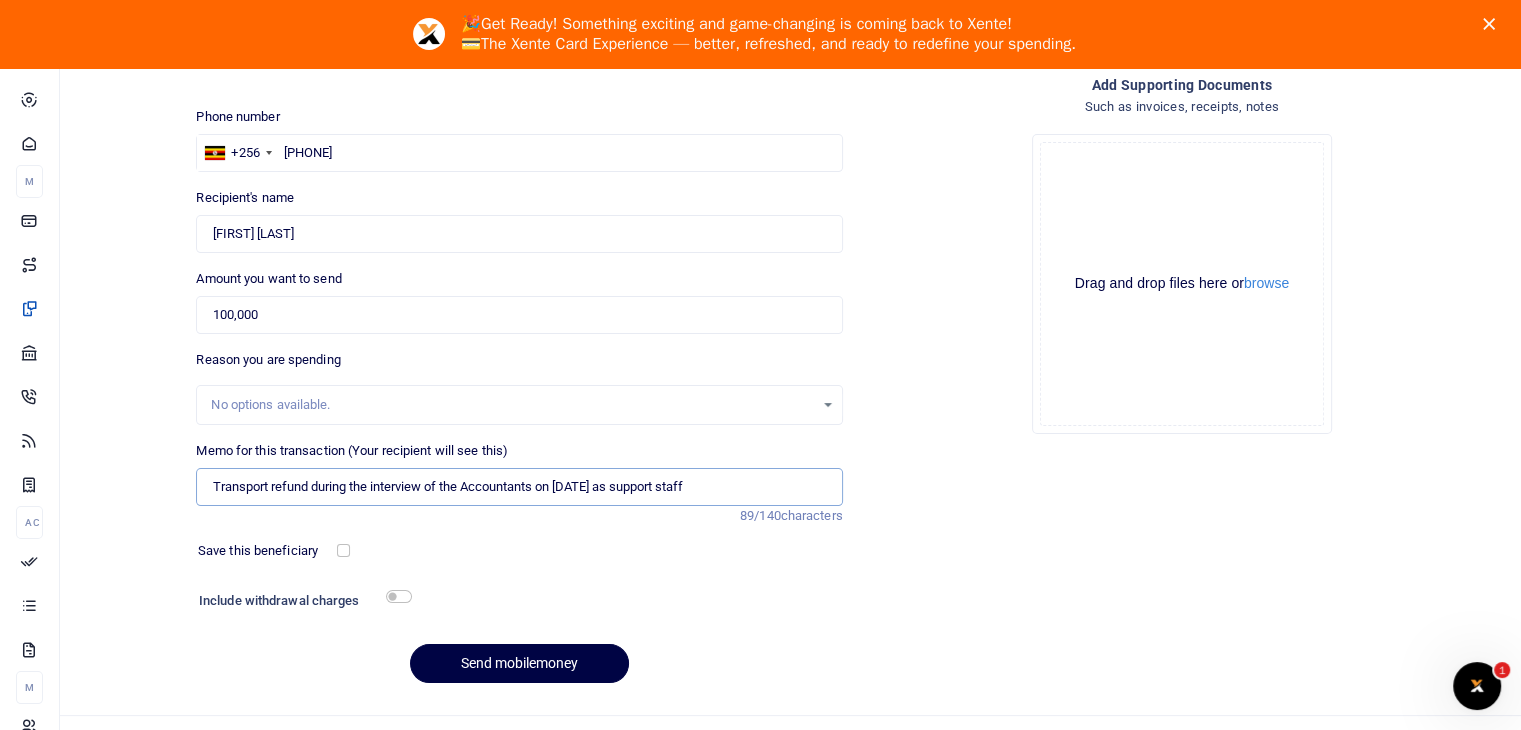 scroll, scrollTop: 196, scrollLeft: 0, axis: vertical 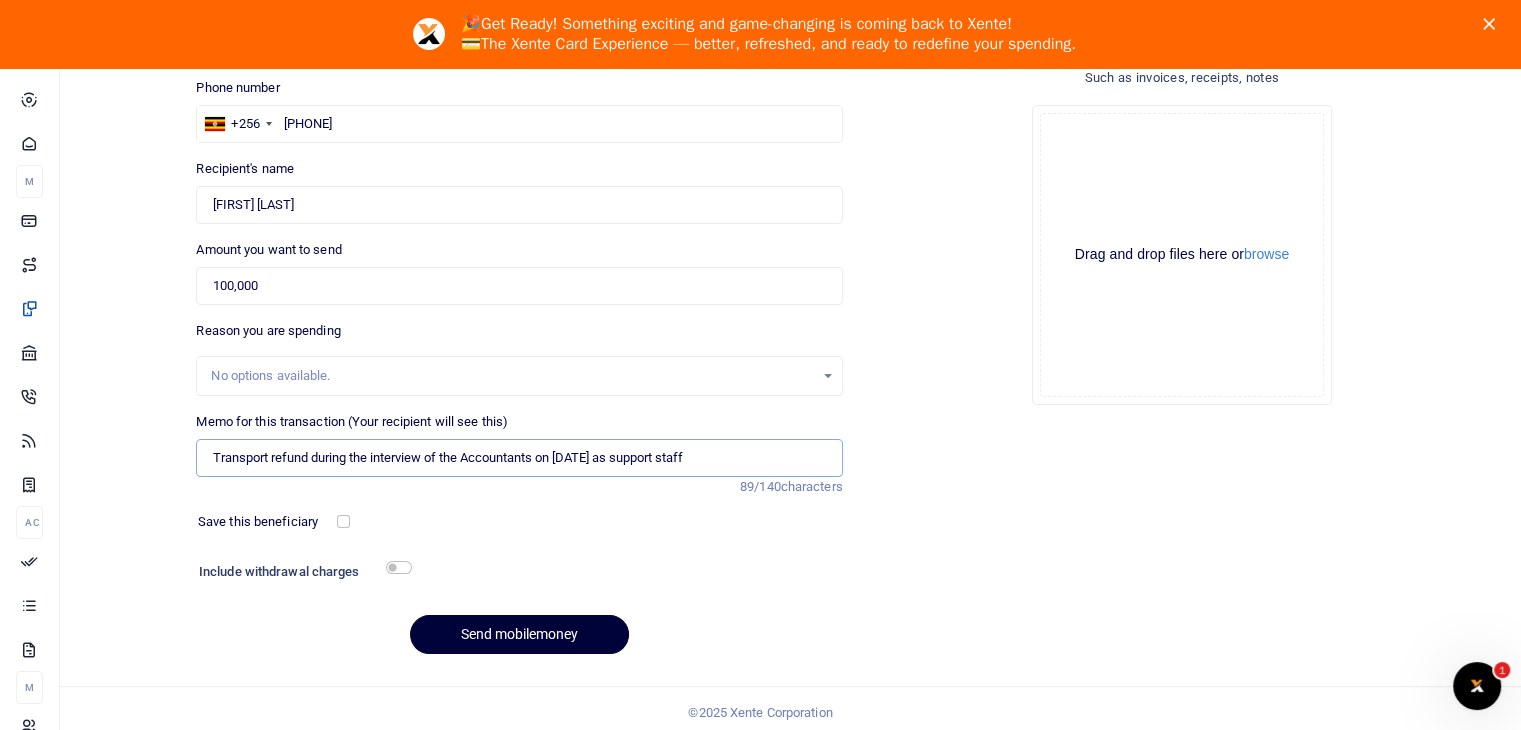 type on "Transport refund during the interview of the Accountants on [DATE] as support staff" 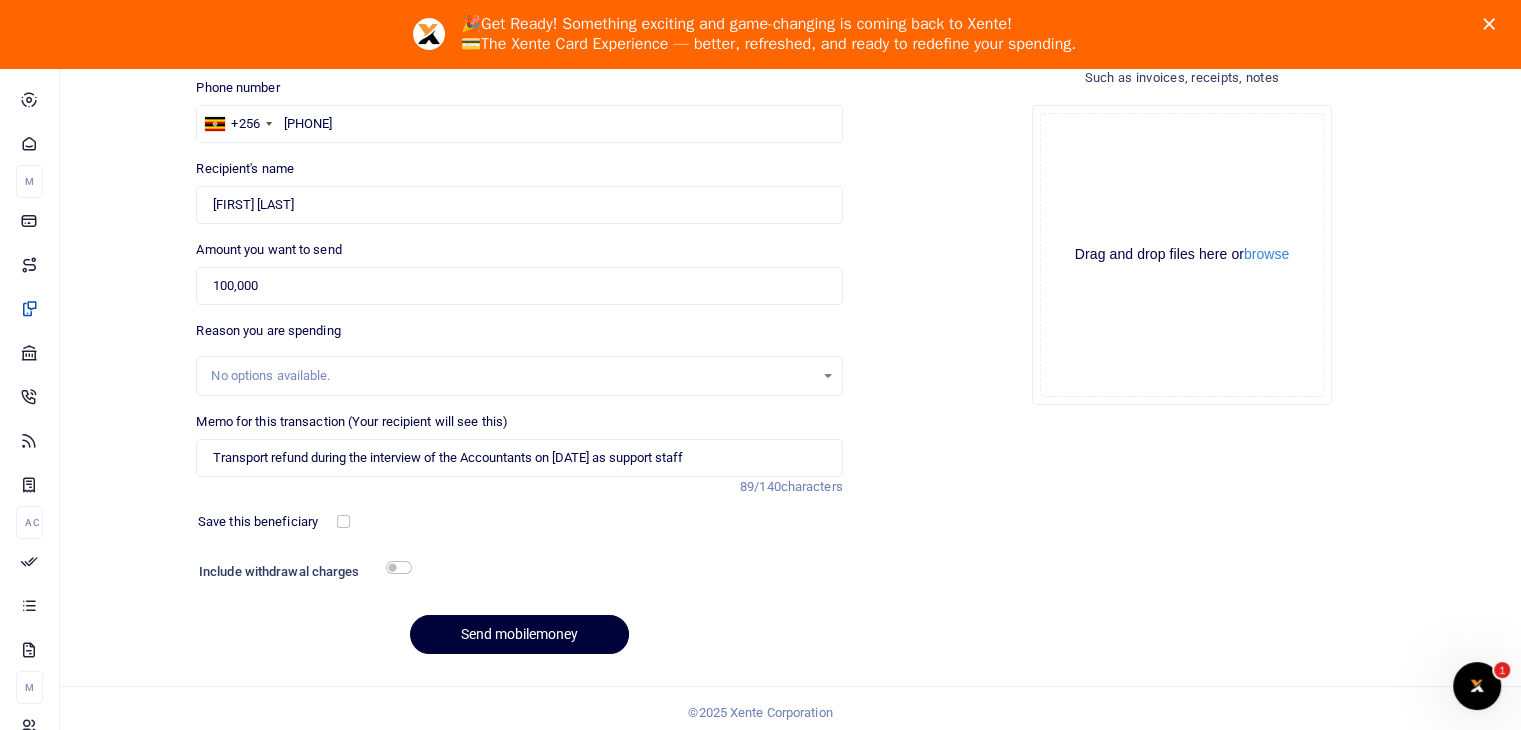 click on "Send mobilemoney" at bounding box center (519, 634) 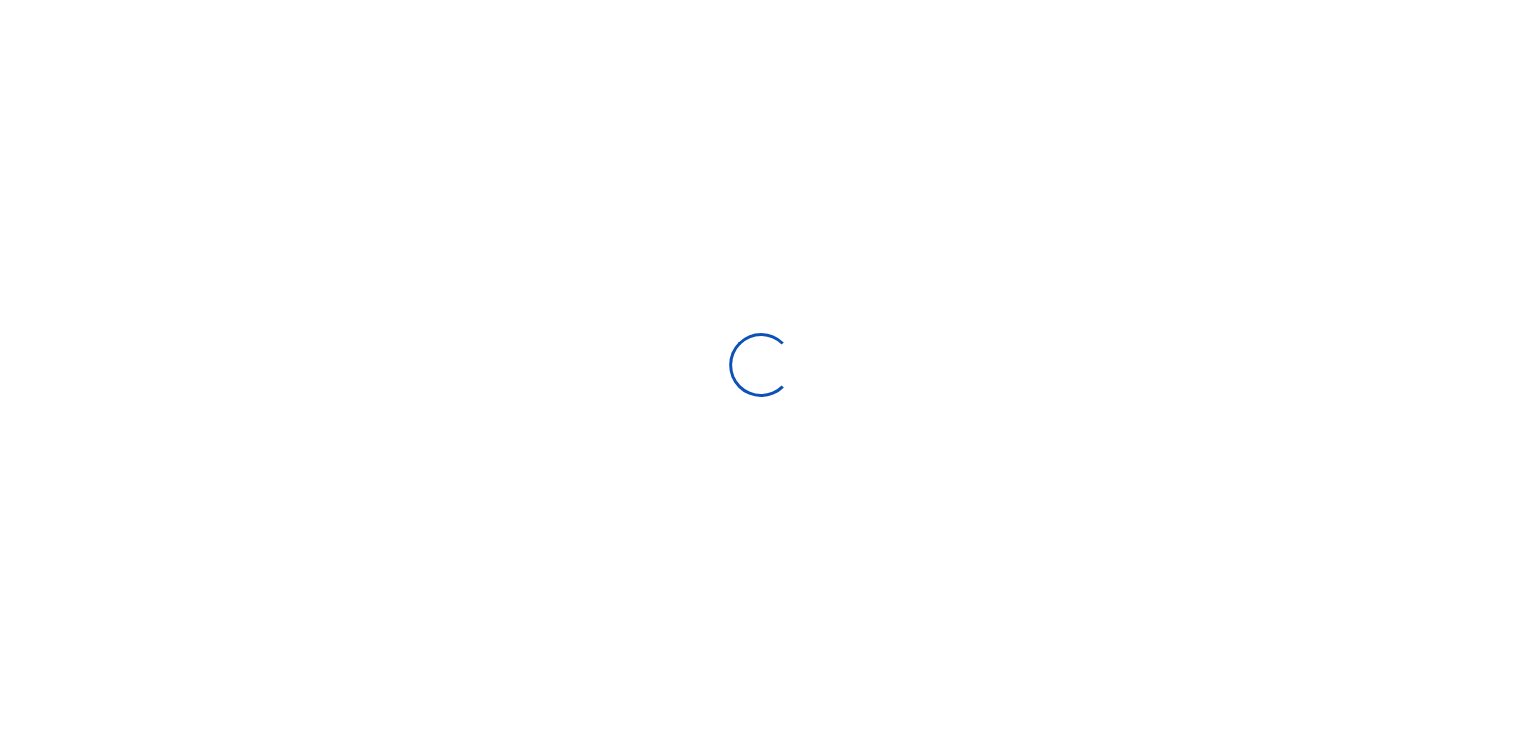 scroll, scrollTop: 128, scrollLeft: 0, axis: vertical 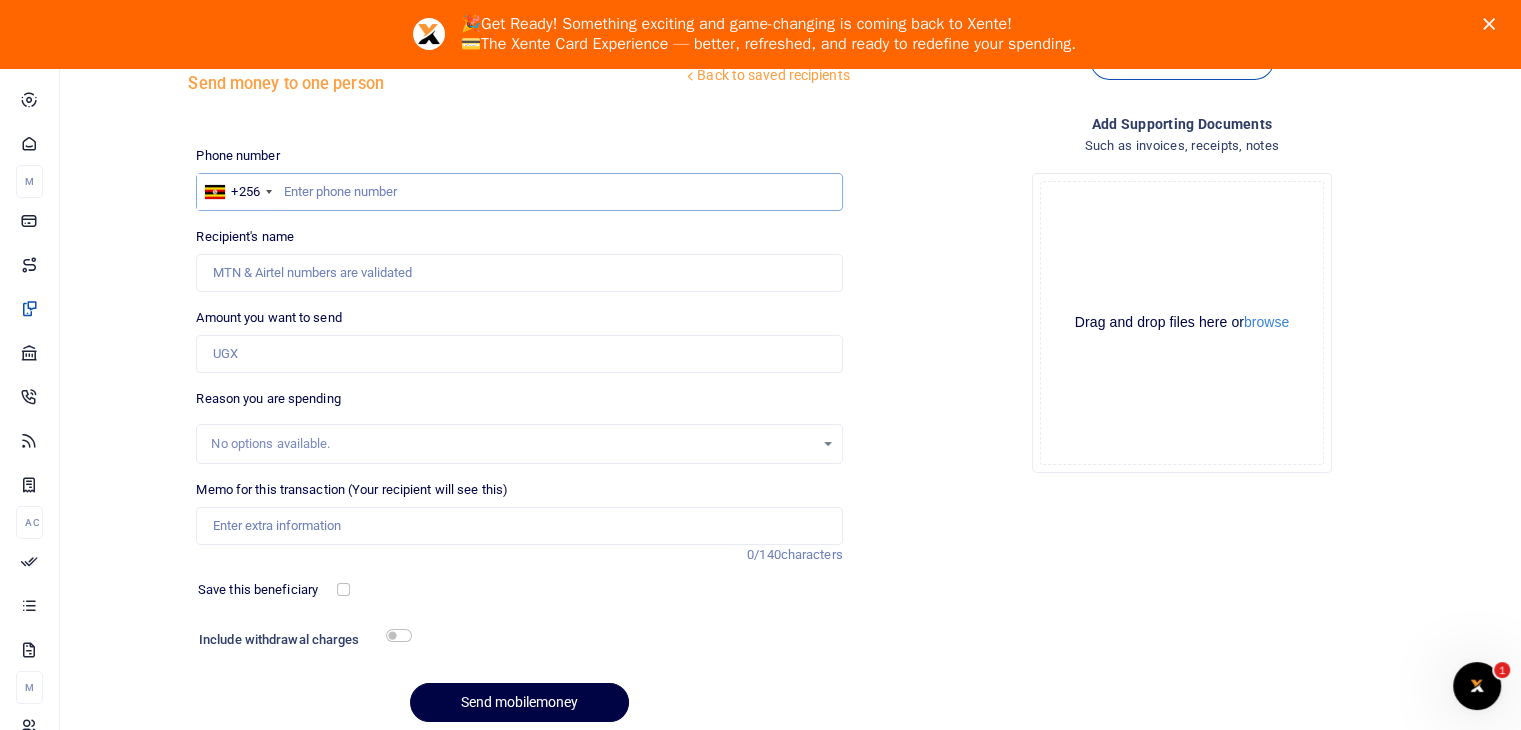 click at bounding box center (519, 192) 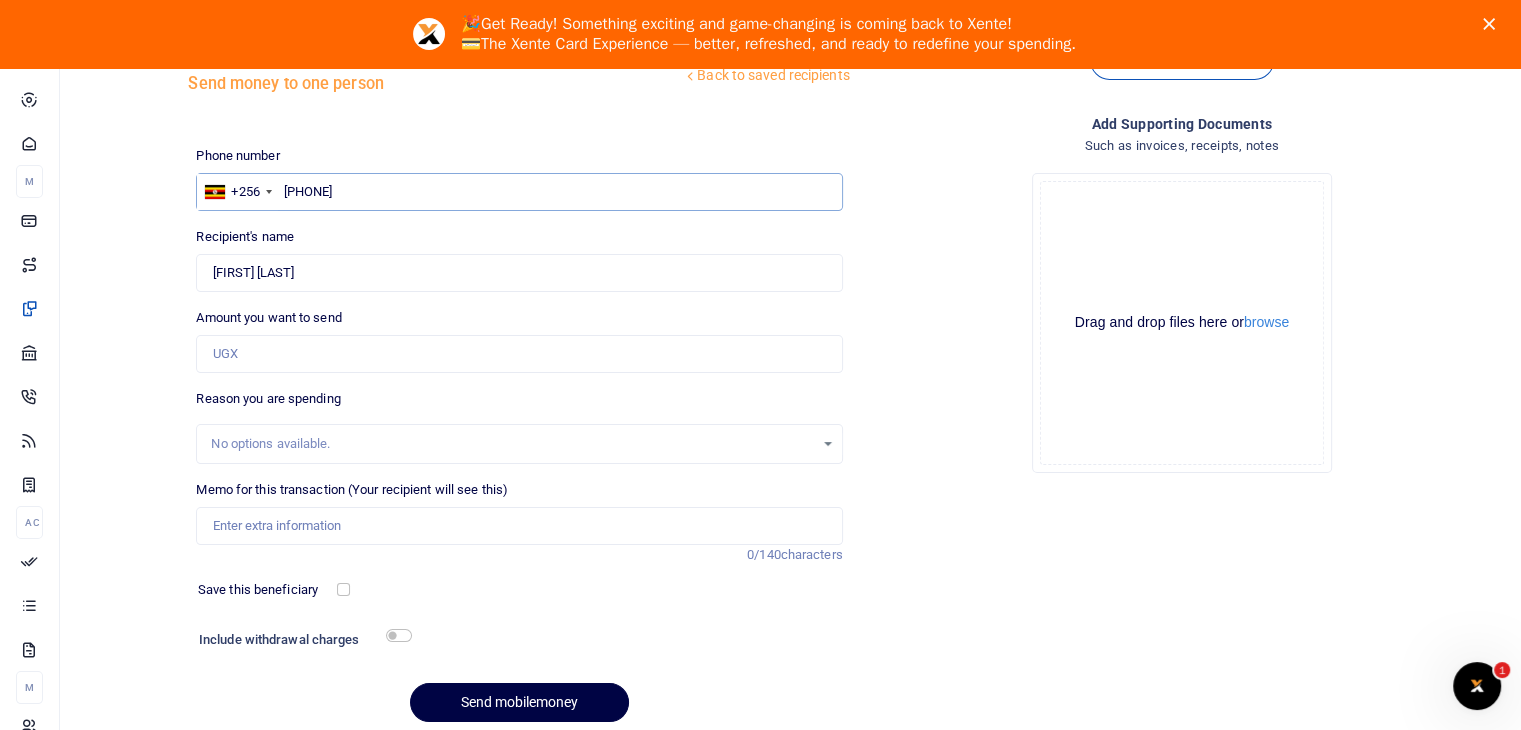 type on "[PHONE]" 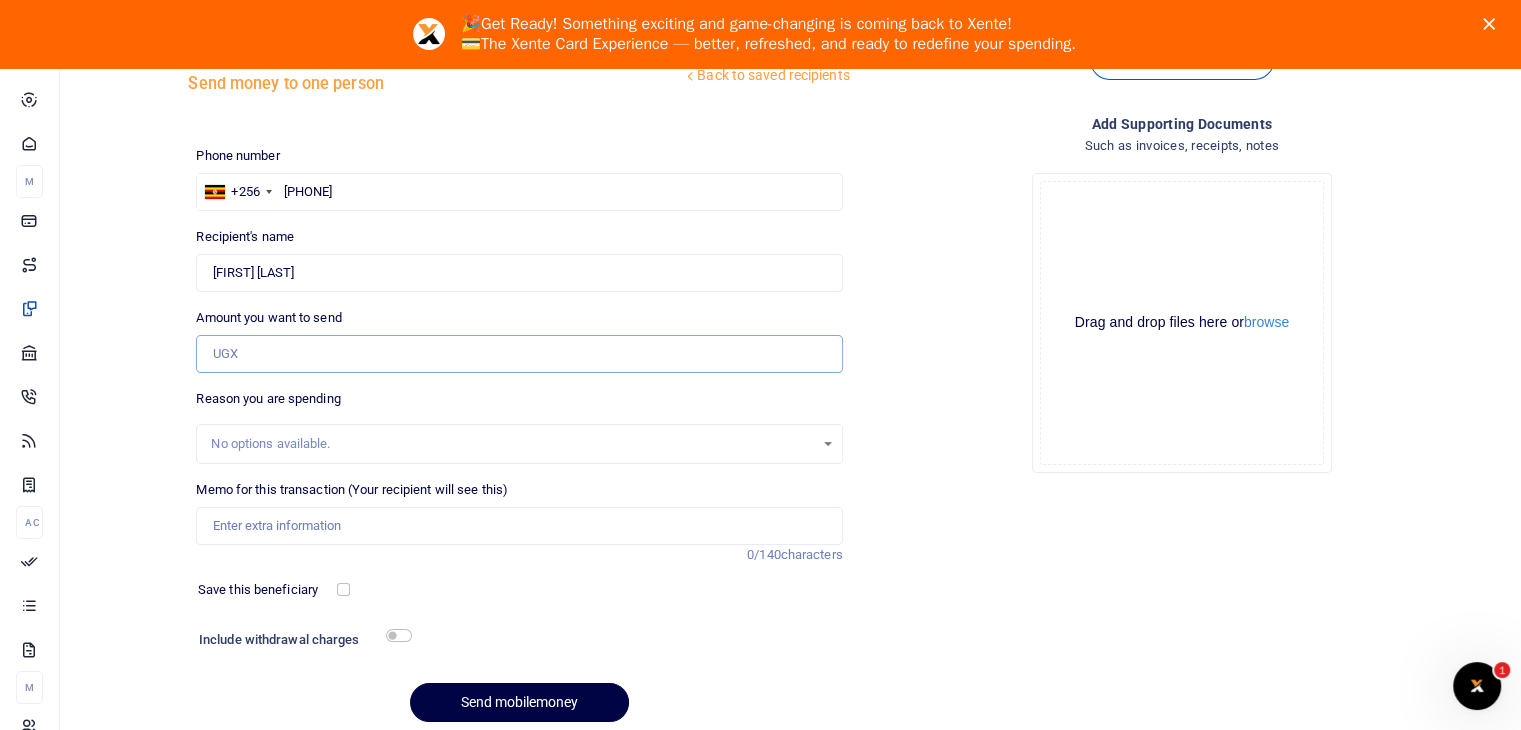 click on "Amount you want to send" at bounding box center [519, 354] 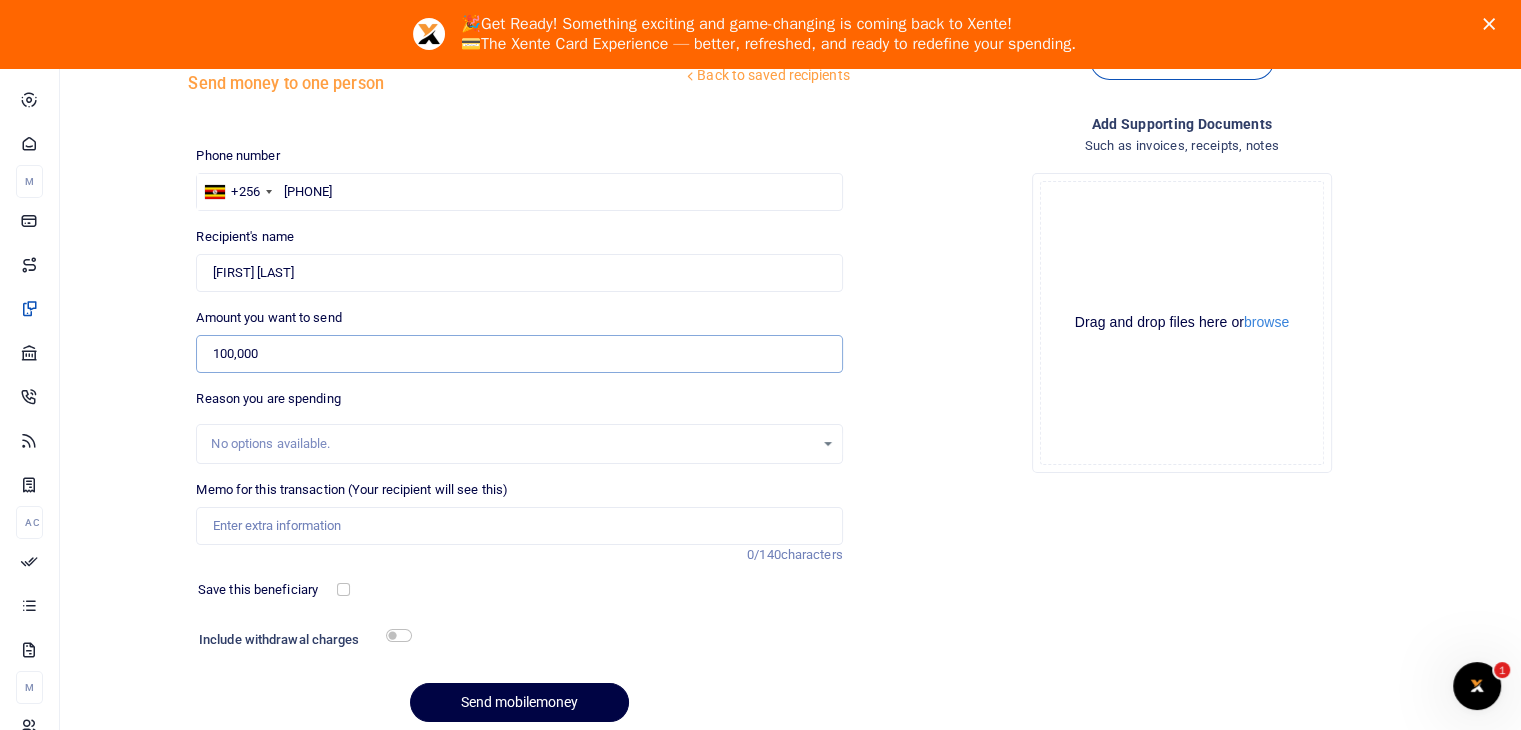 type on "100,000" 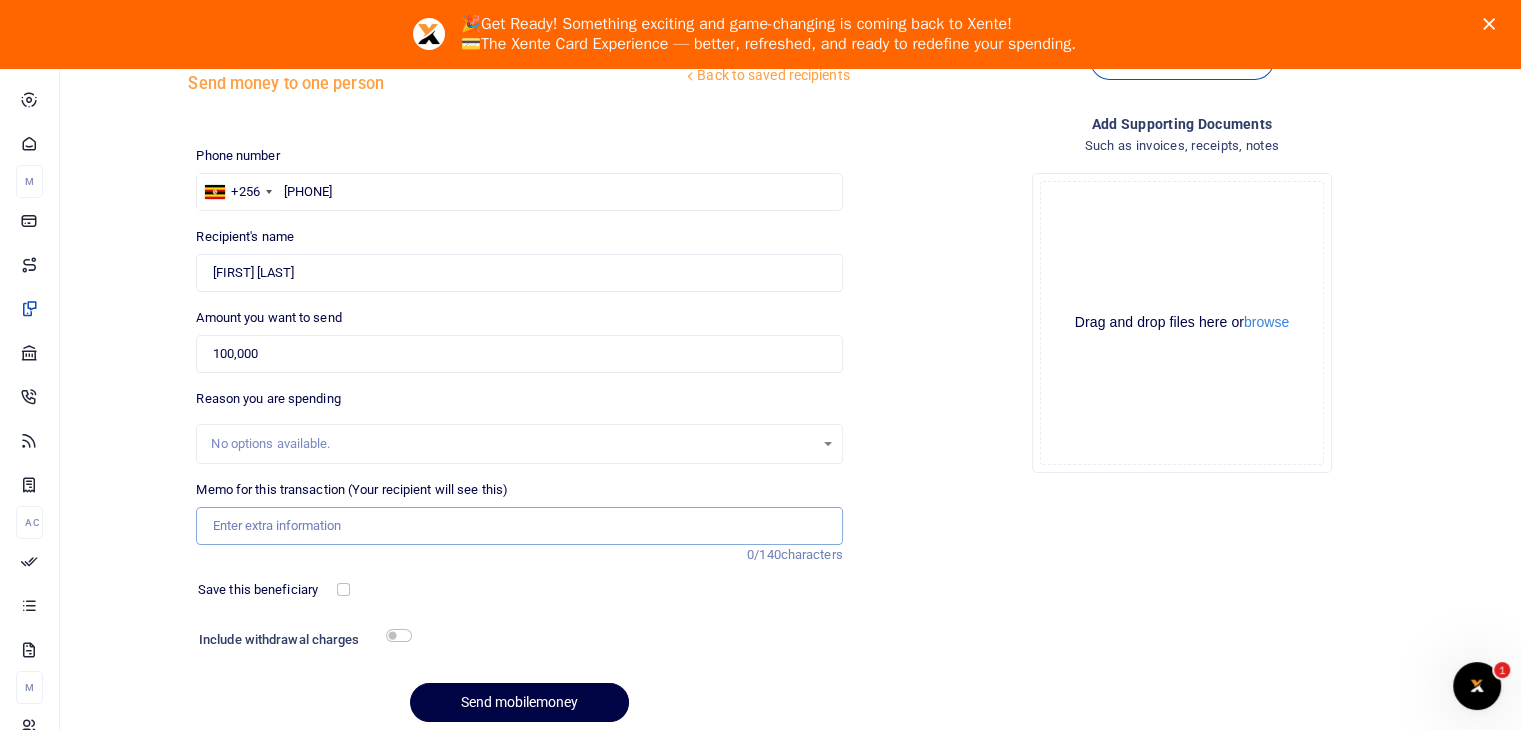 click on "Memo for this transaction (Your recipient will see this)" at bounding box center [519, 526] 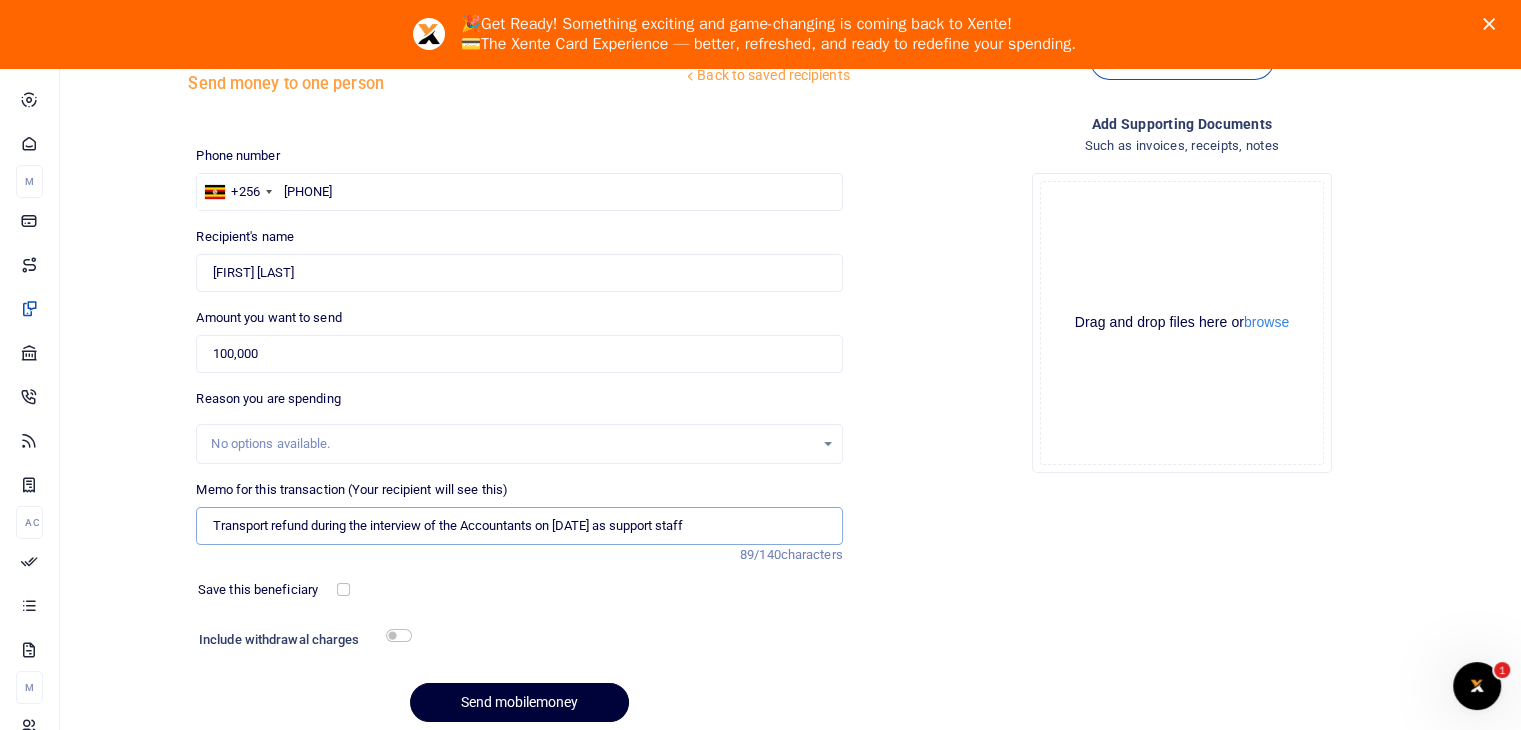 type on "Transport refund during the interview of the Accountants on [DATE] as support staff" 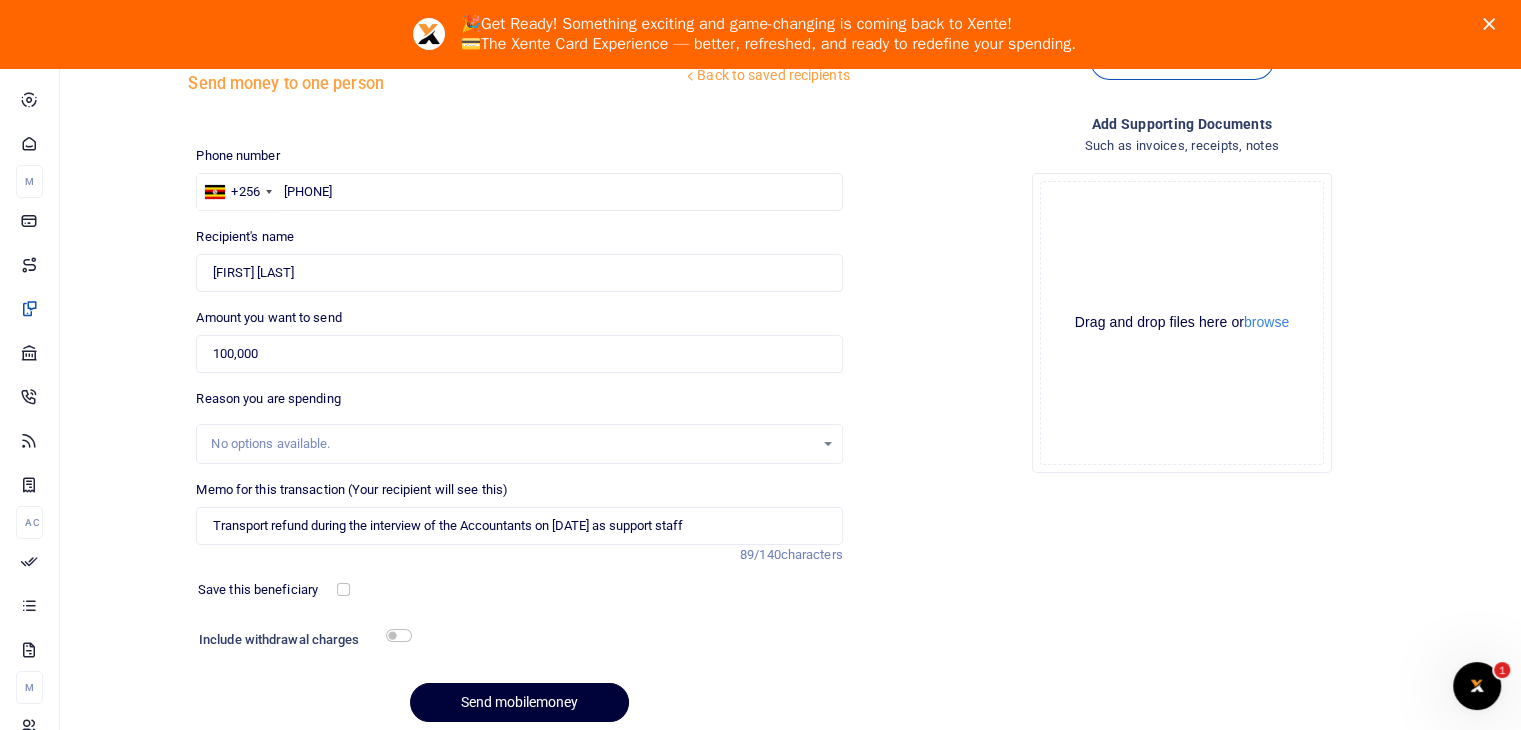 click on "Send mobilemoney" at bounding box center [519, 702] 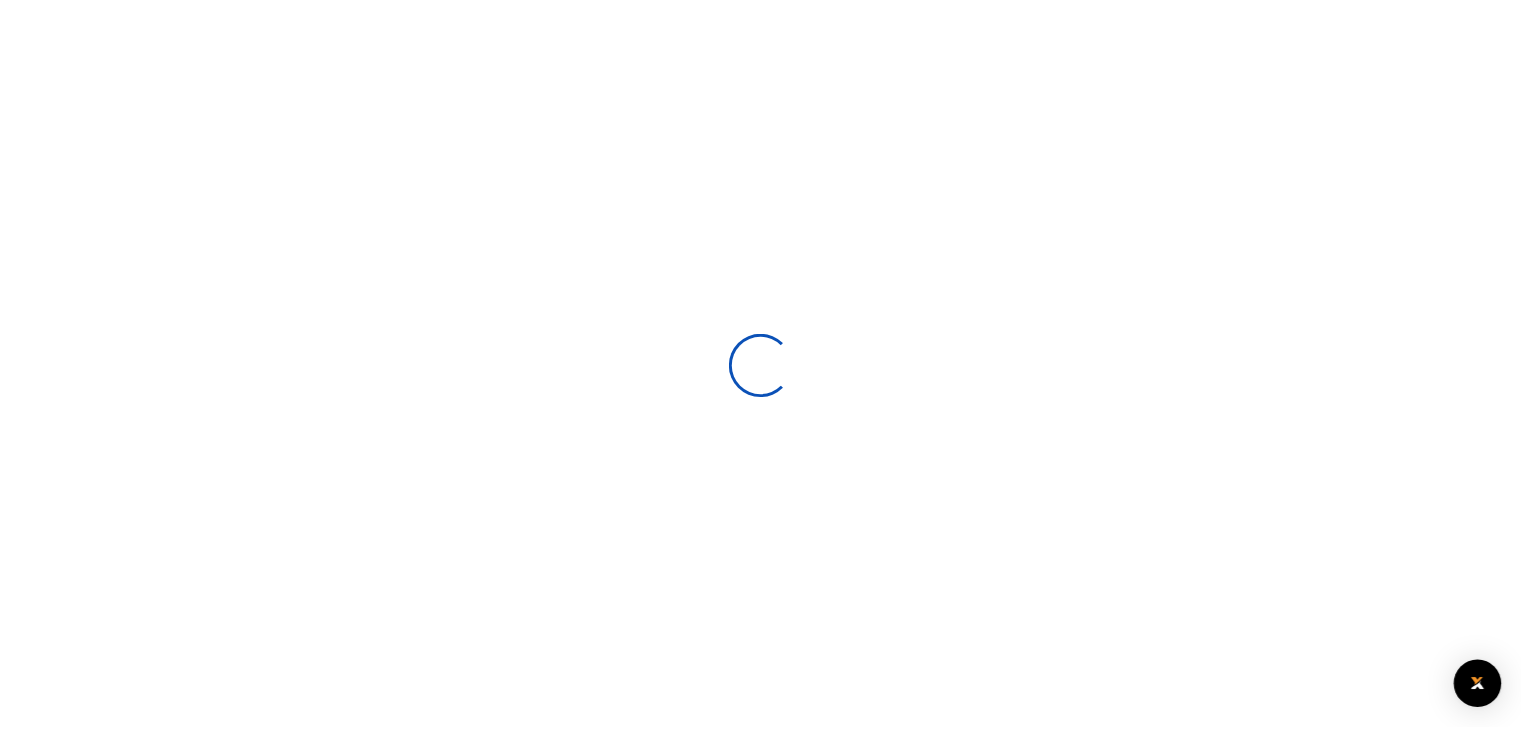 scroll, scrollTop: 60, scrollLeft: 0, axis: vertical 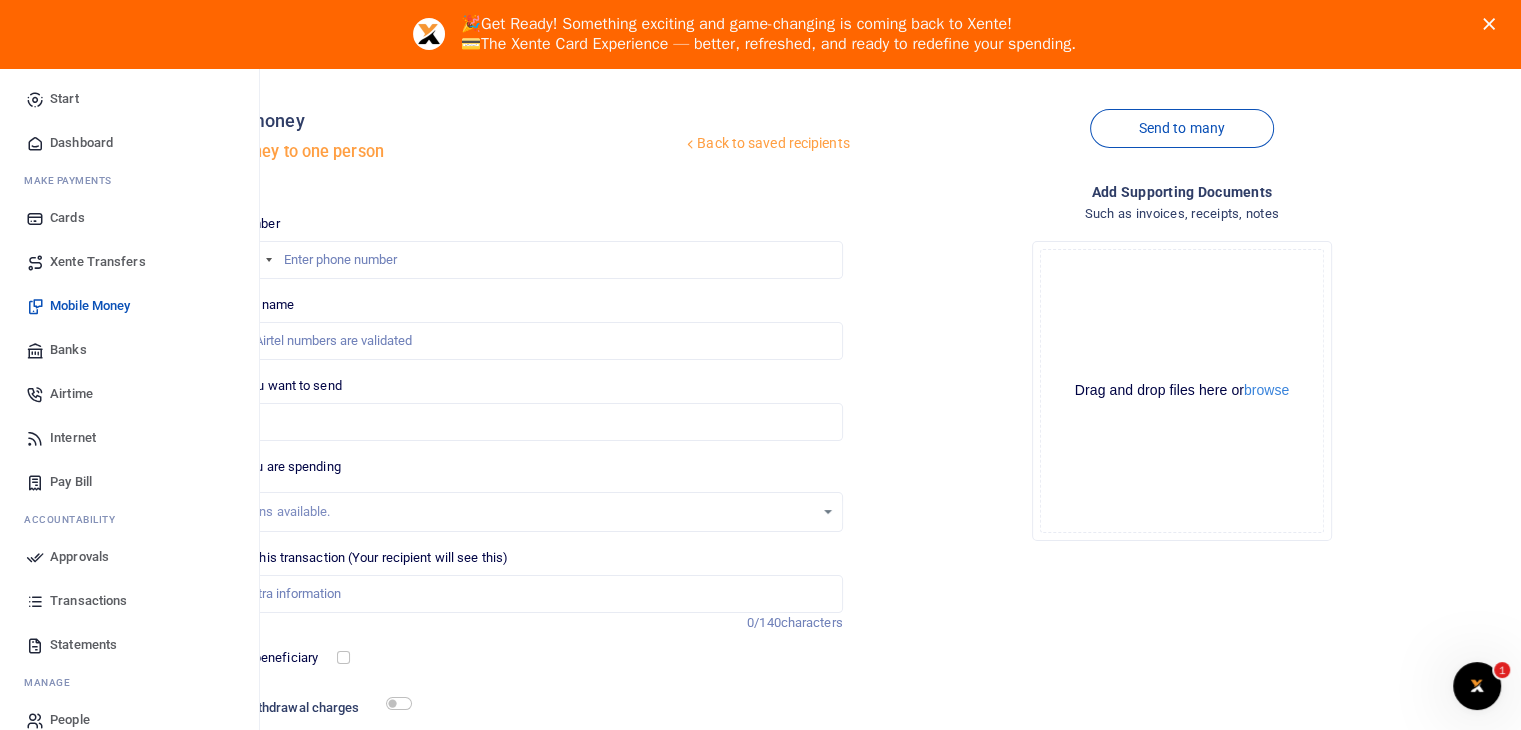 click on "Transactions" at bounding box center (88, 601) 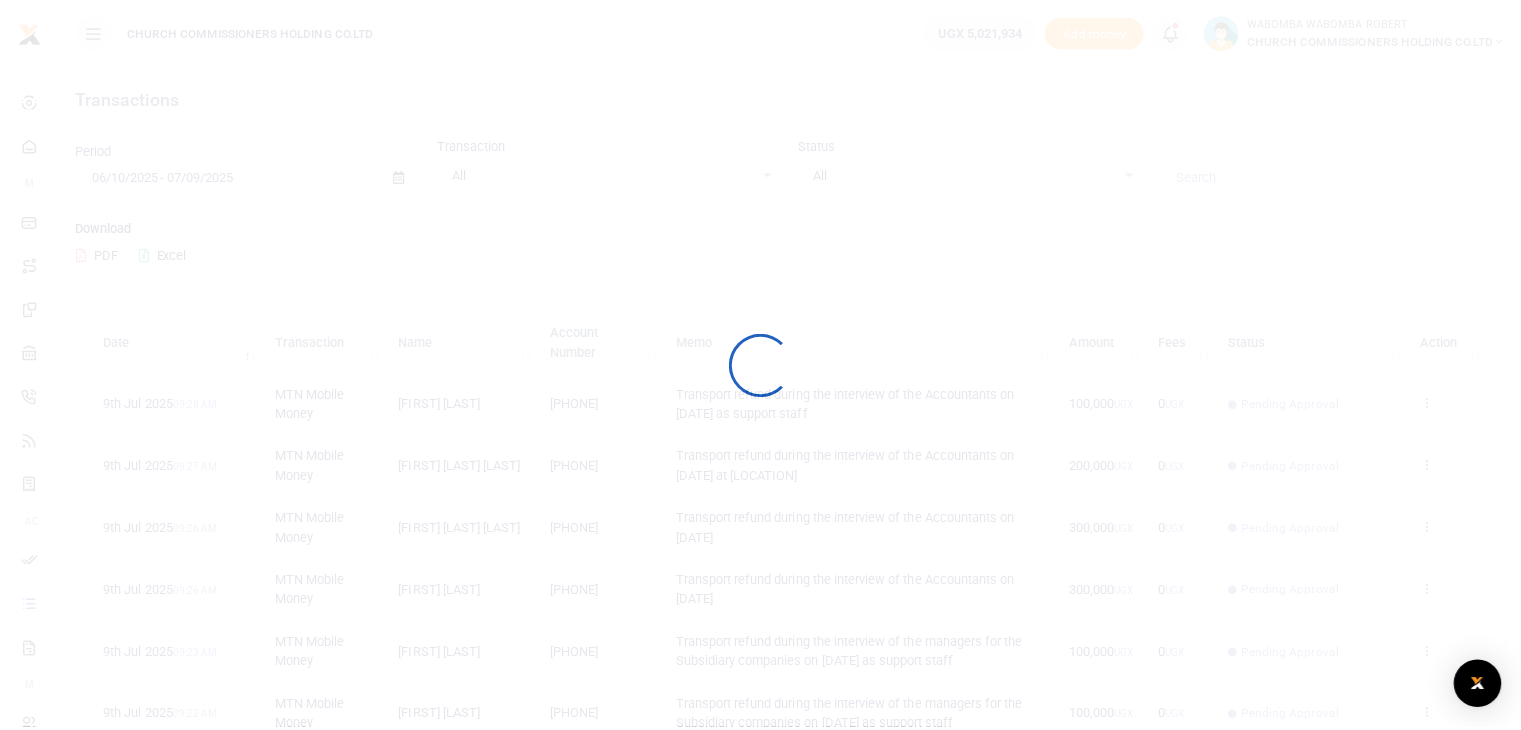 scroll, scrollTop: 0, scrollLeft: 0, axis: both 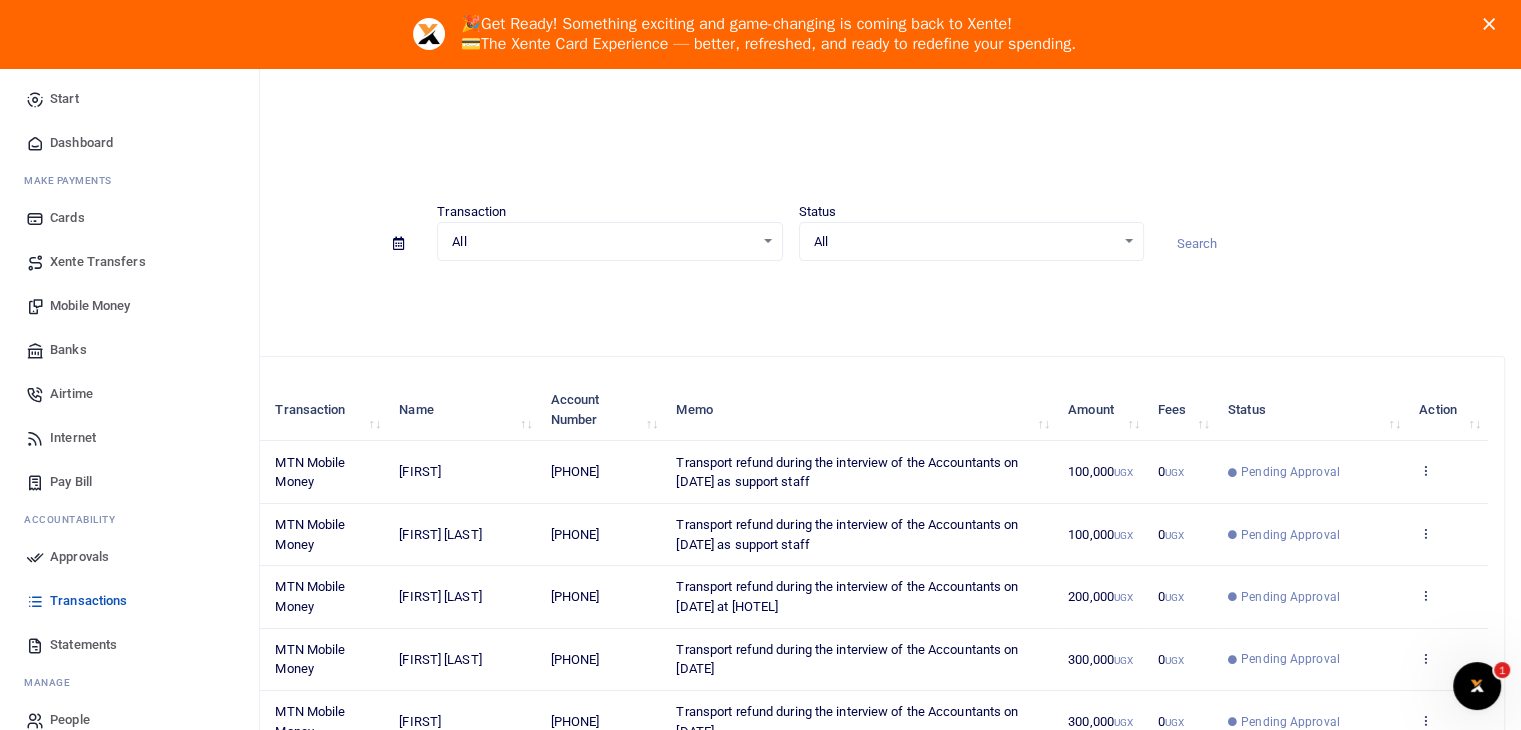 click on "Mobile Money" at bounding box center (90, 306) 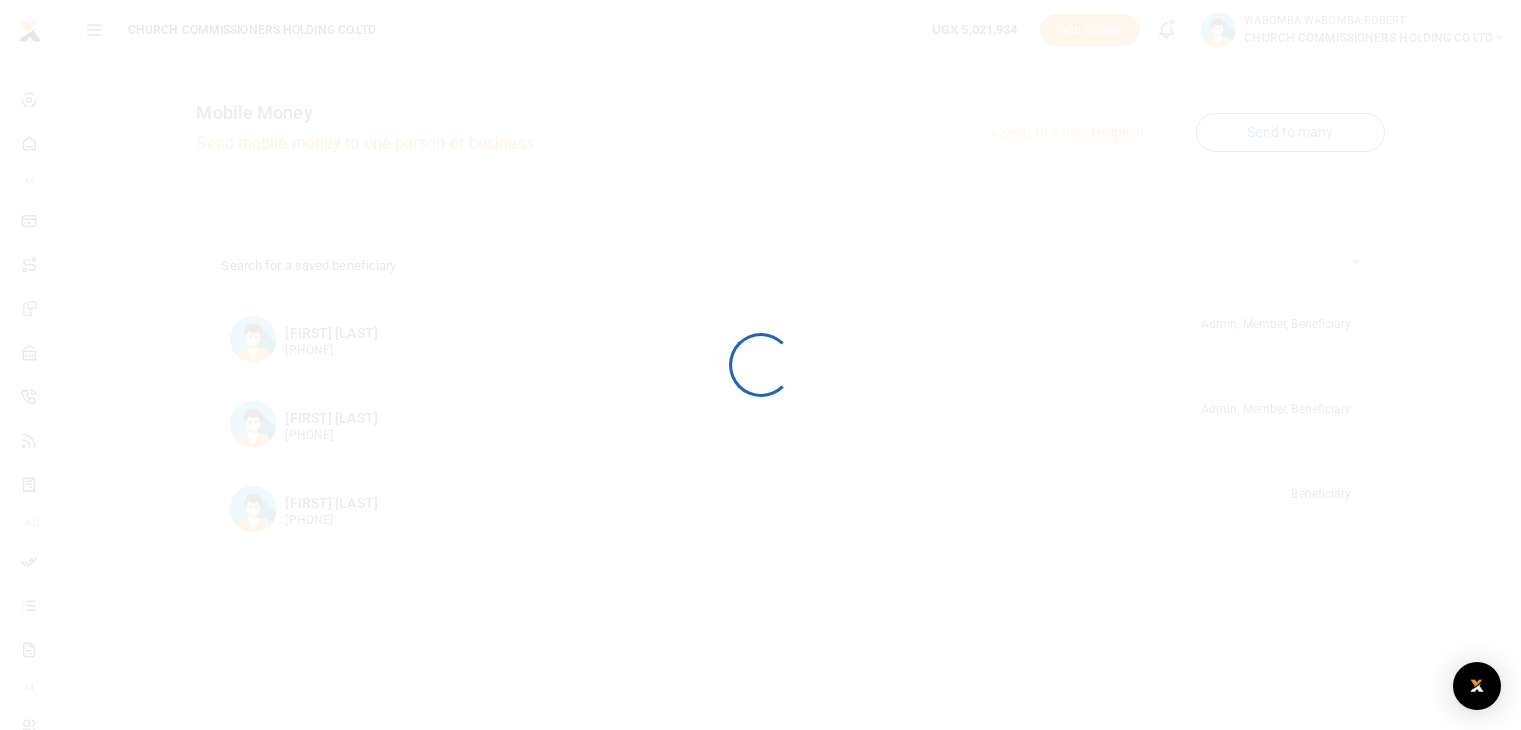 scroll, scrollTop: 0, scrollLeft: 0, axis: both 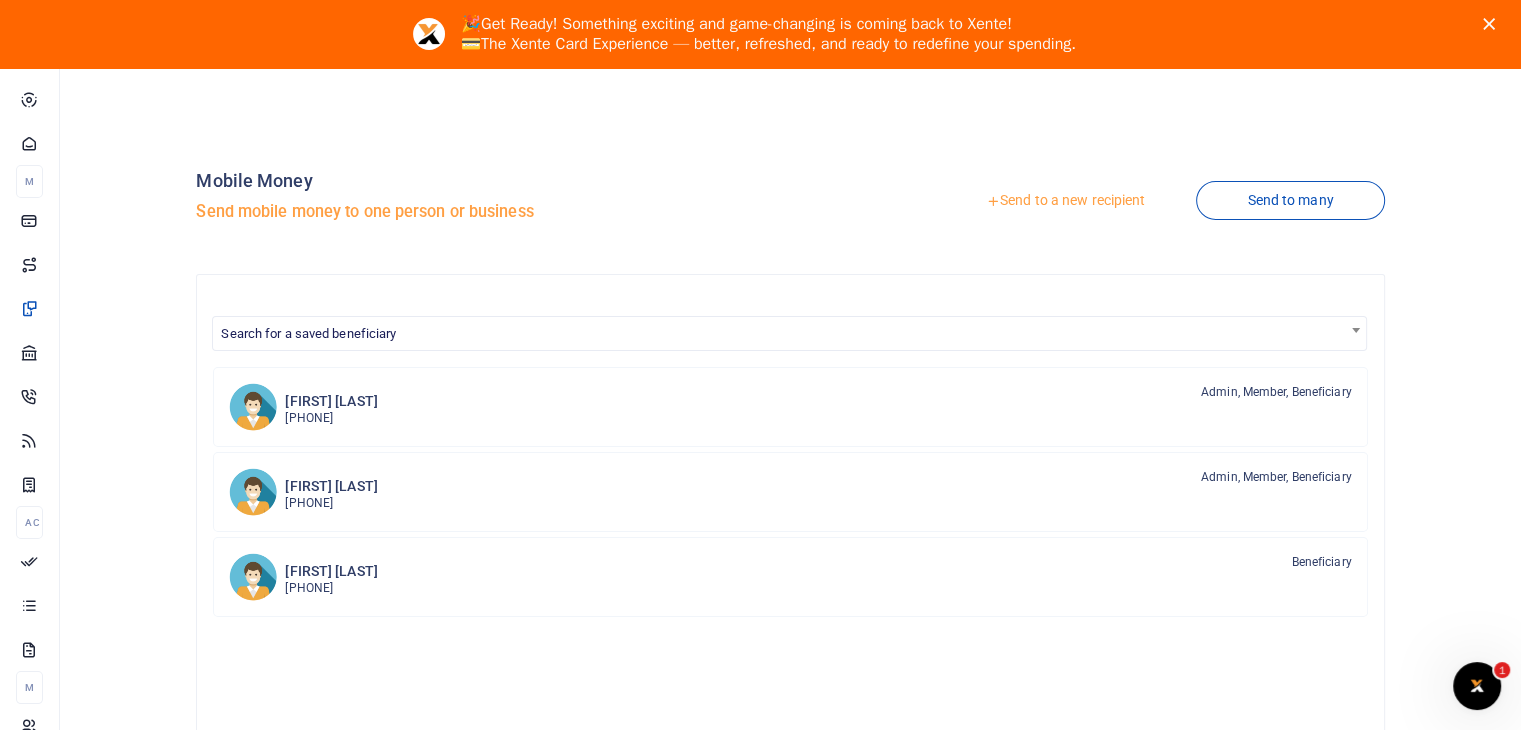 click on "Send to a new recipient" at bounding box center [1065, 201] 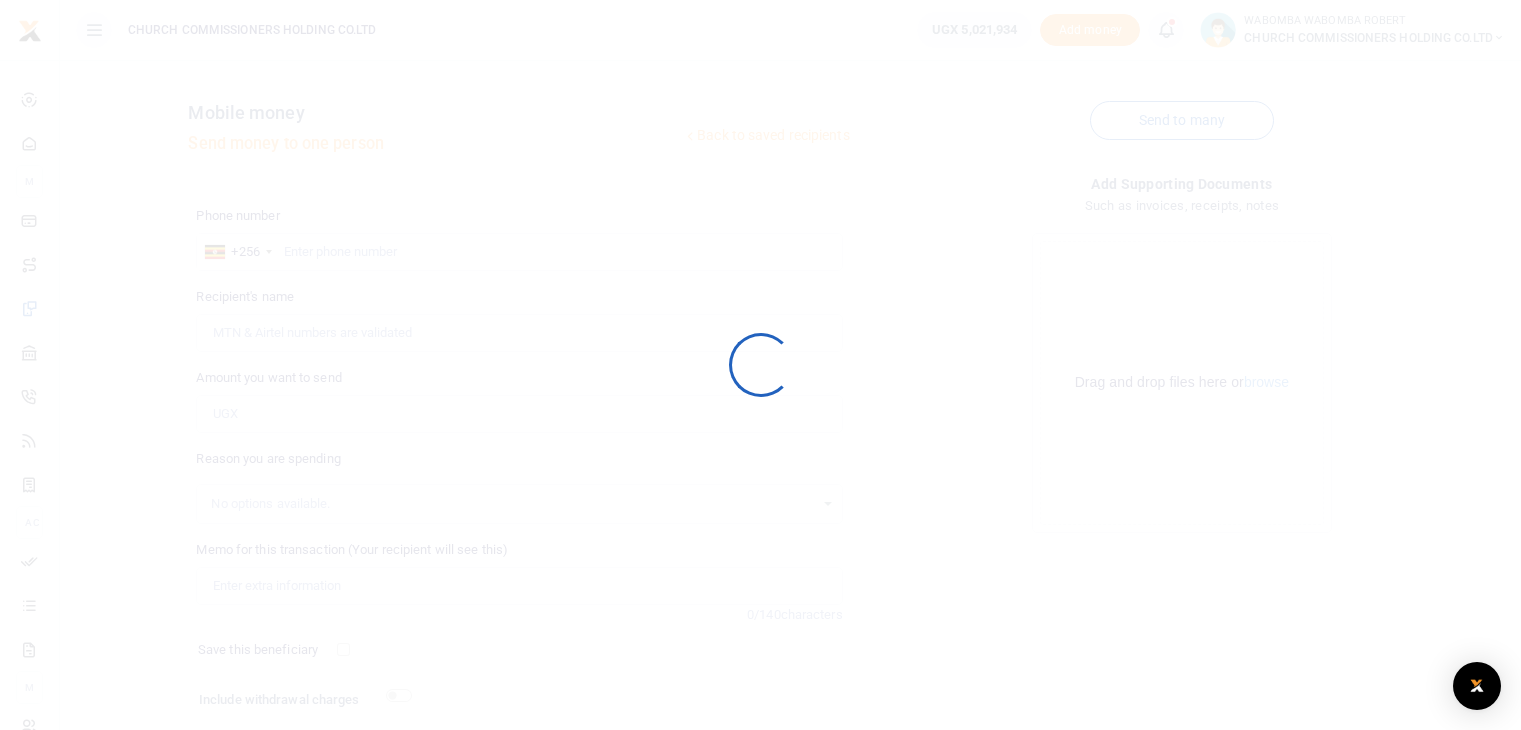 scroll, scrollTop: 0, scrollLeft: 0, axis: both 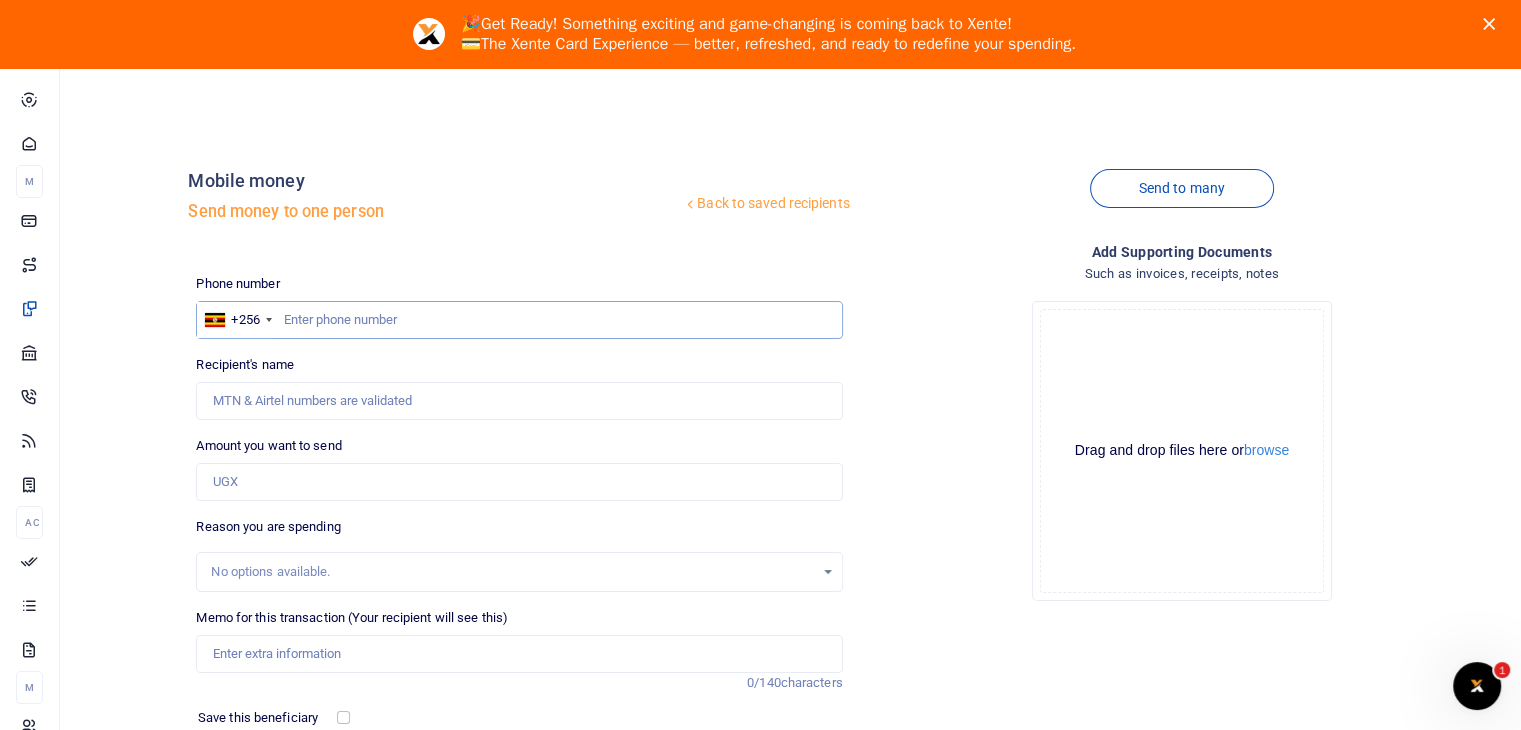 click at bounding box center [519, 320] 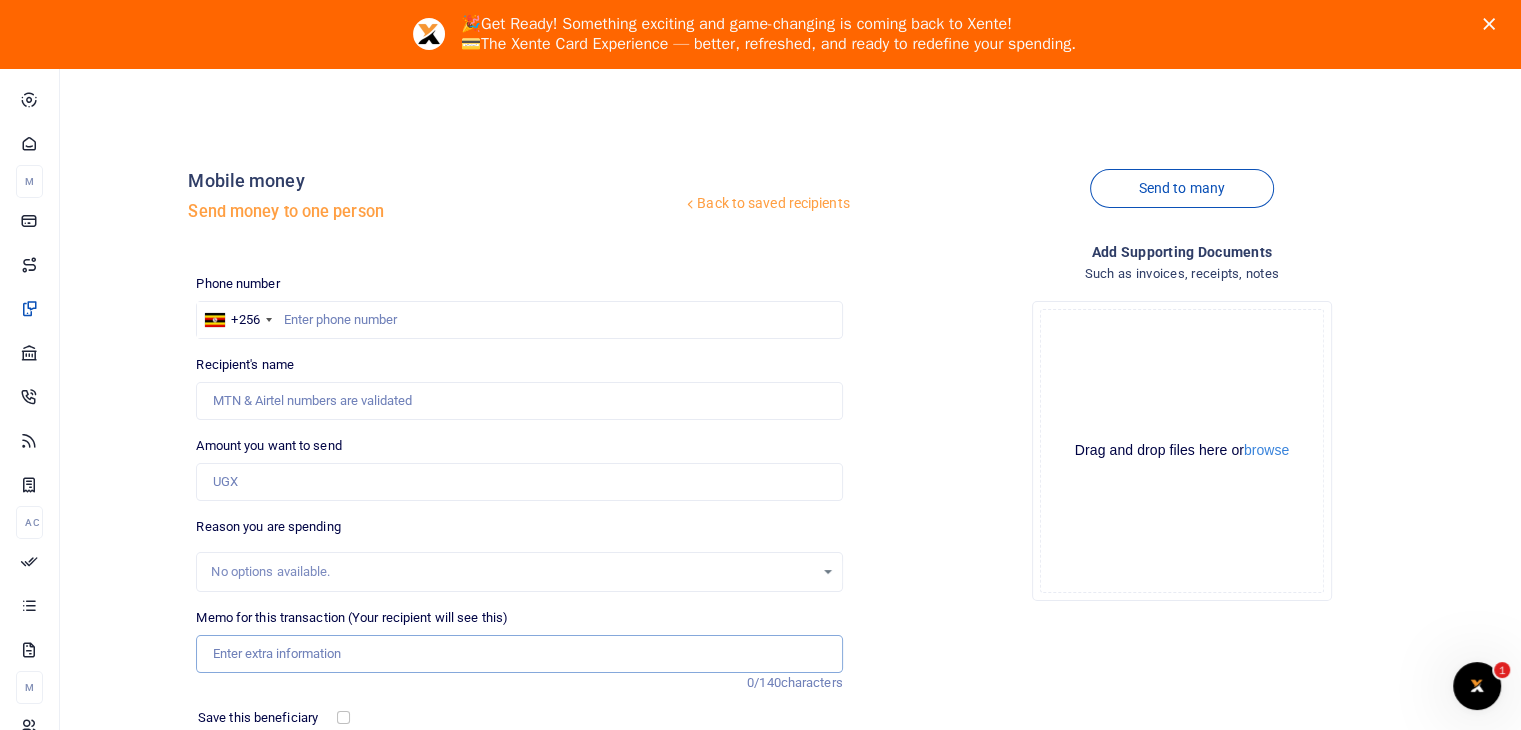 click on "Memo for this transaction (Your recipient will see this)" at bounding box center (519, 654) 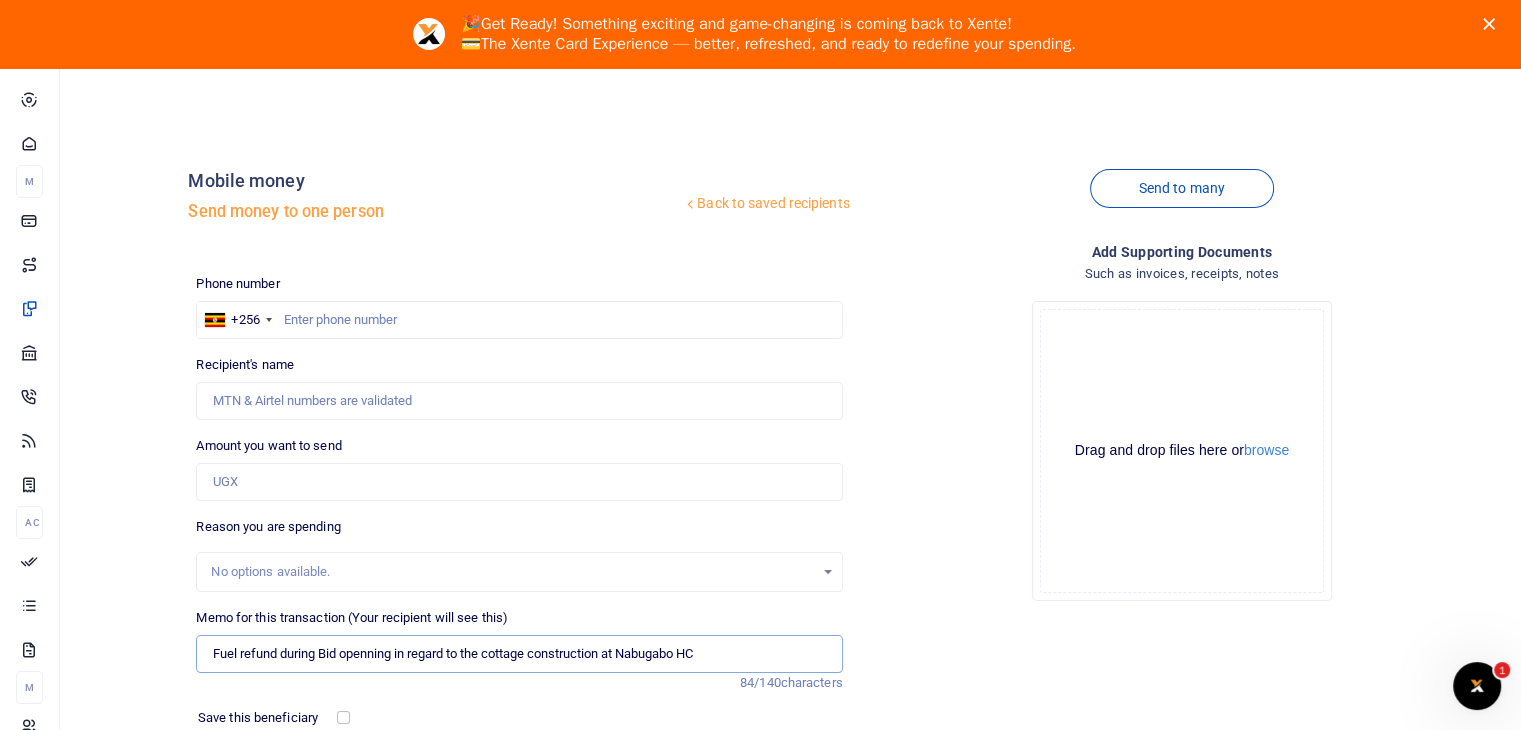 type on "Fuel refund during Bid openning in regard to the cottage construction at Nabugabo HC" 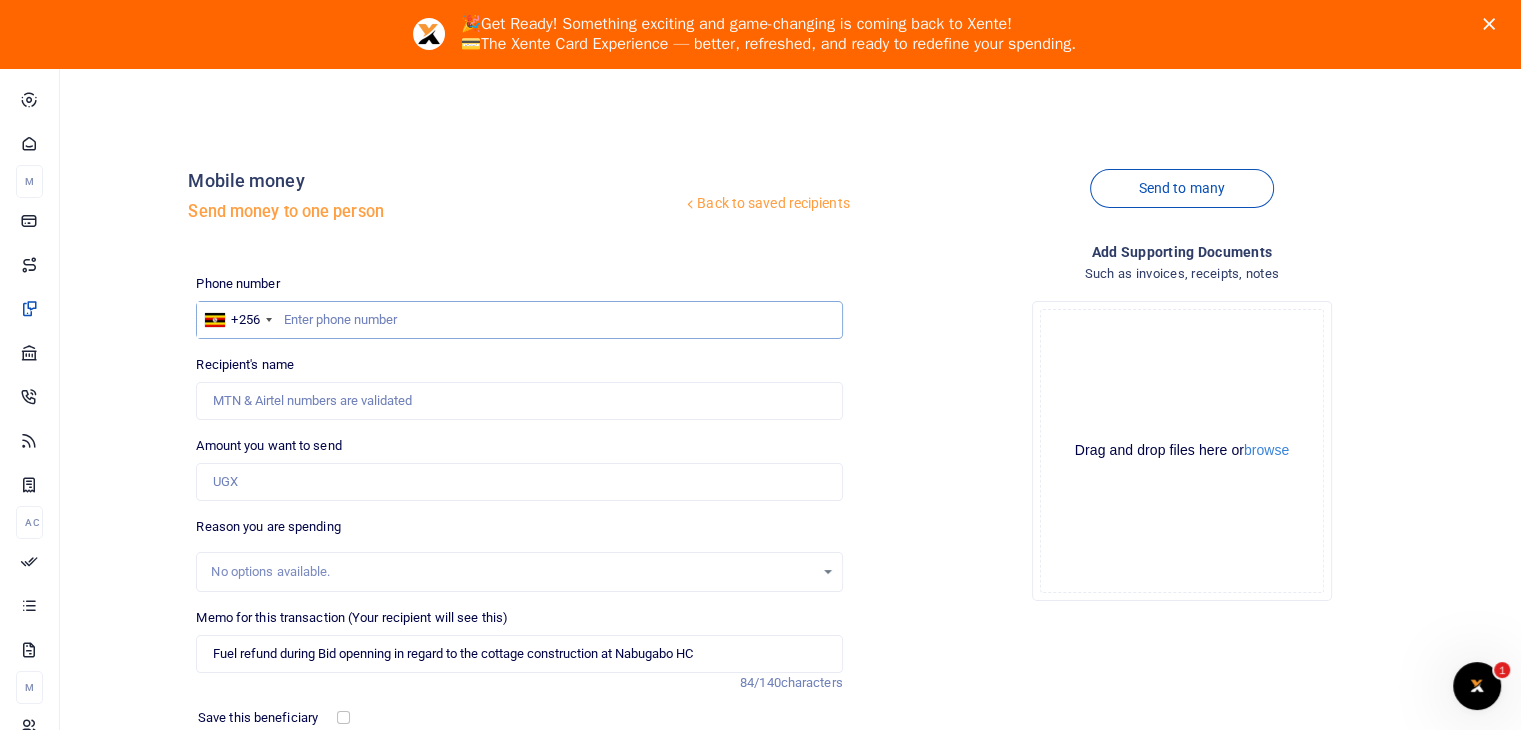 click at bounding box center (519, 320) 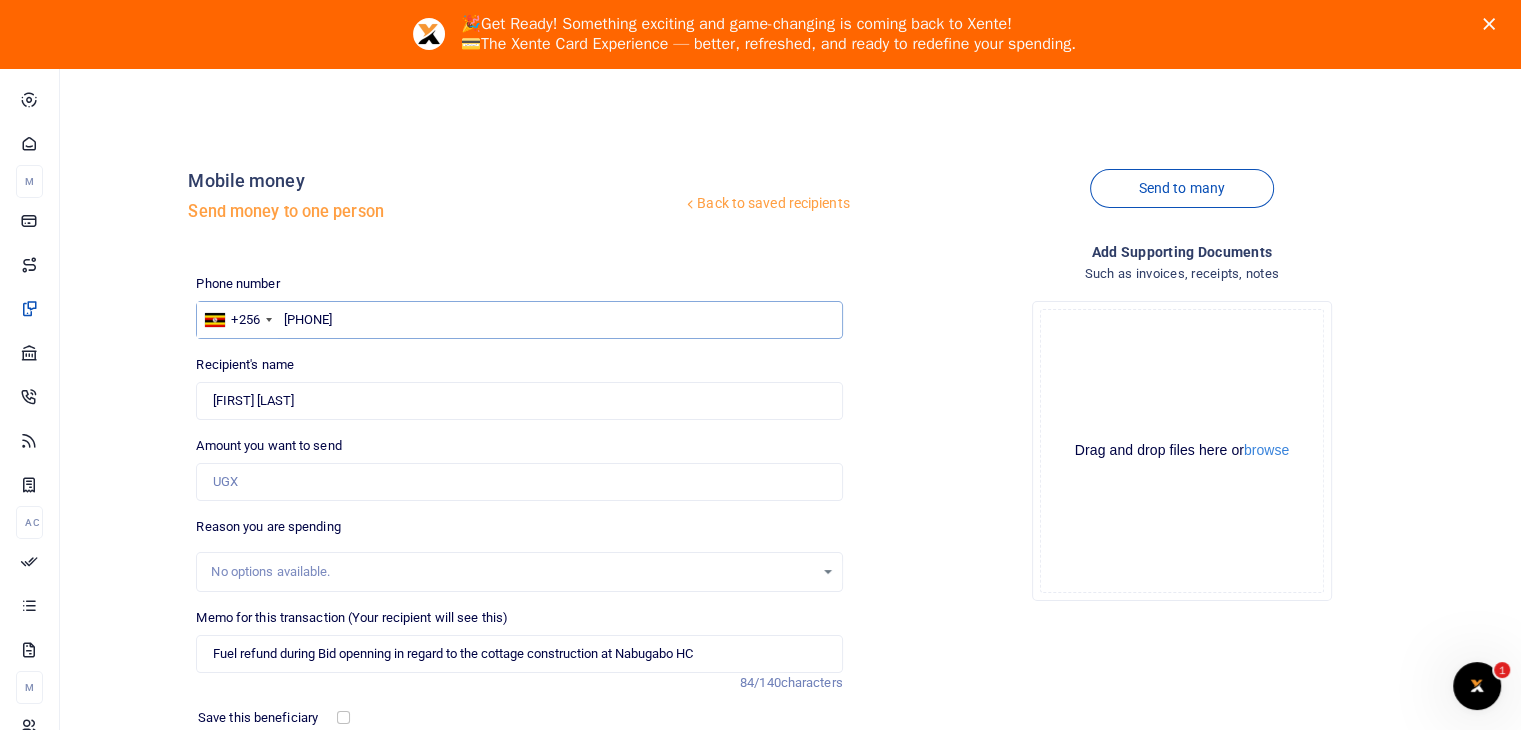 type on "752624154" 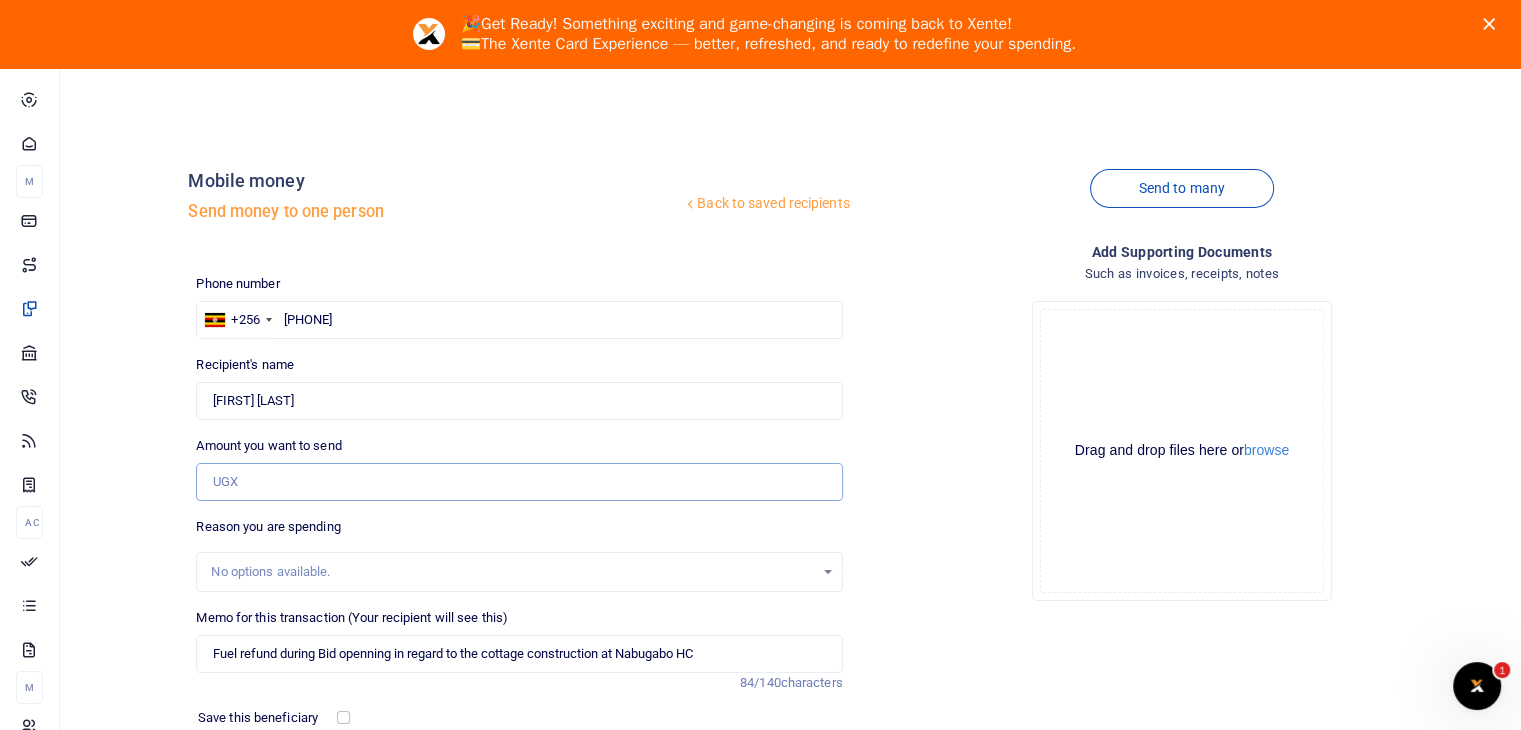 click on "Amount you want to send" at bounding box center (519, 482) 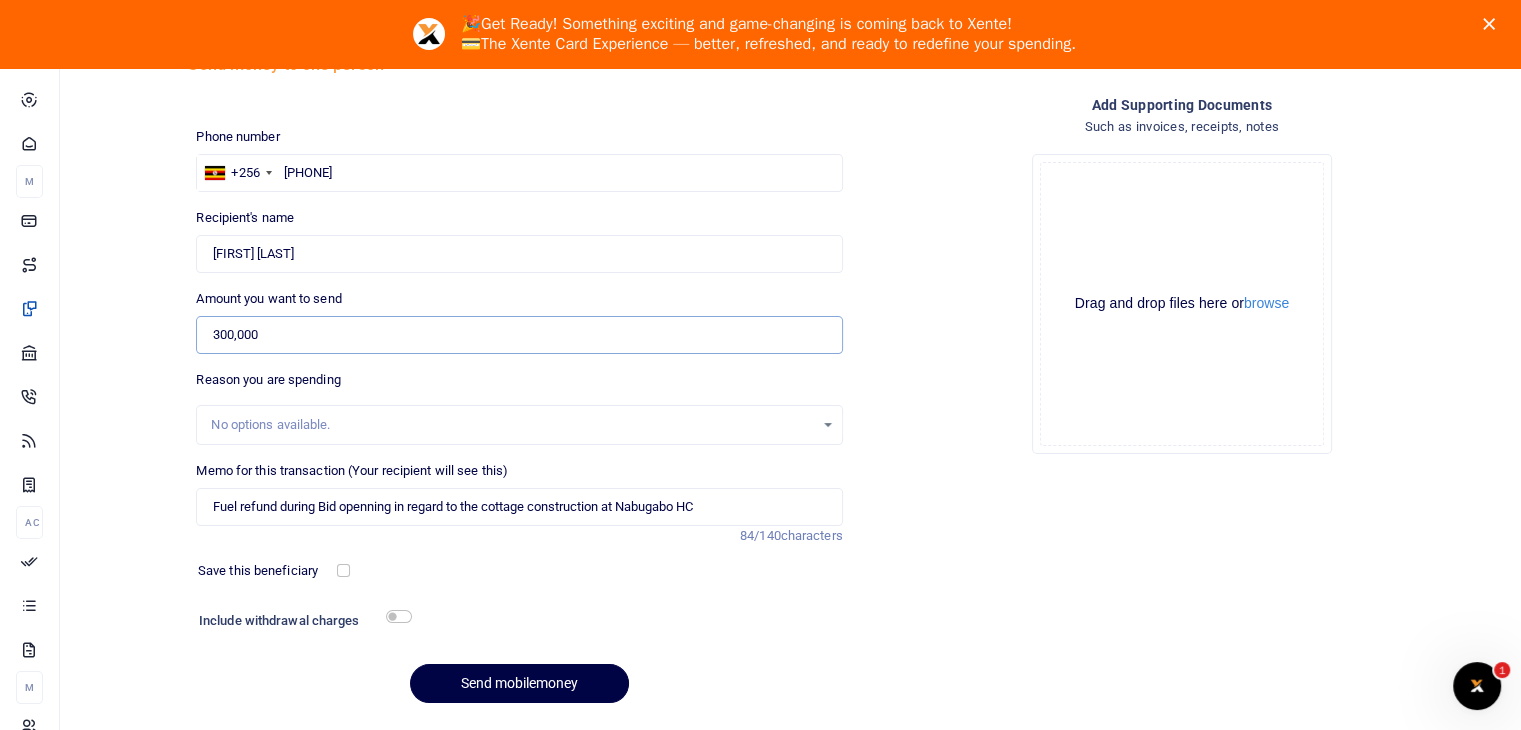 scroll, scrollTop: 160, scrollLeft: 0, axis: vertical 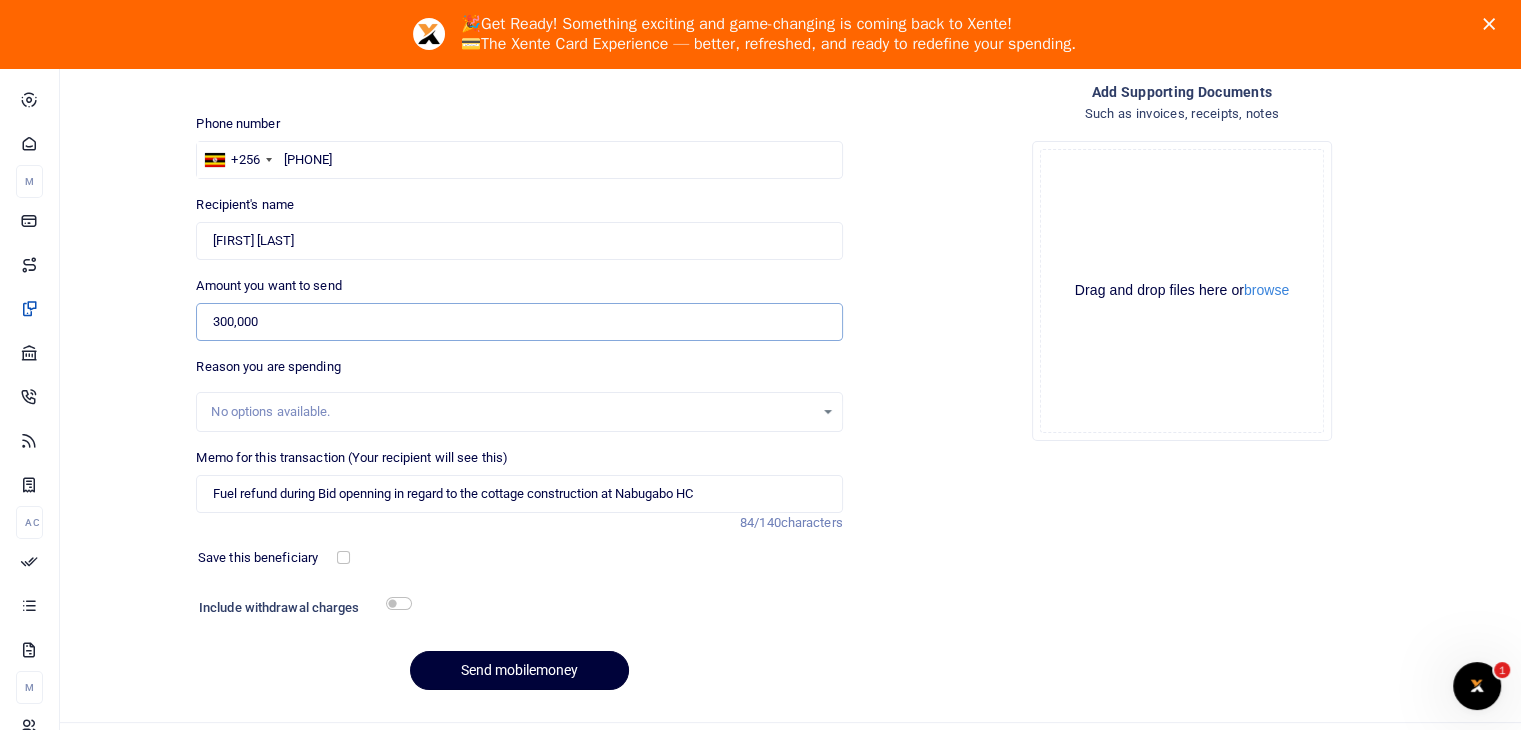 type on "300,000" 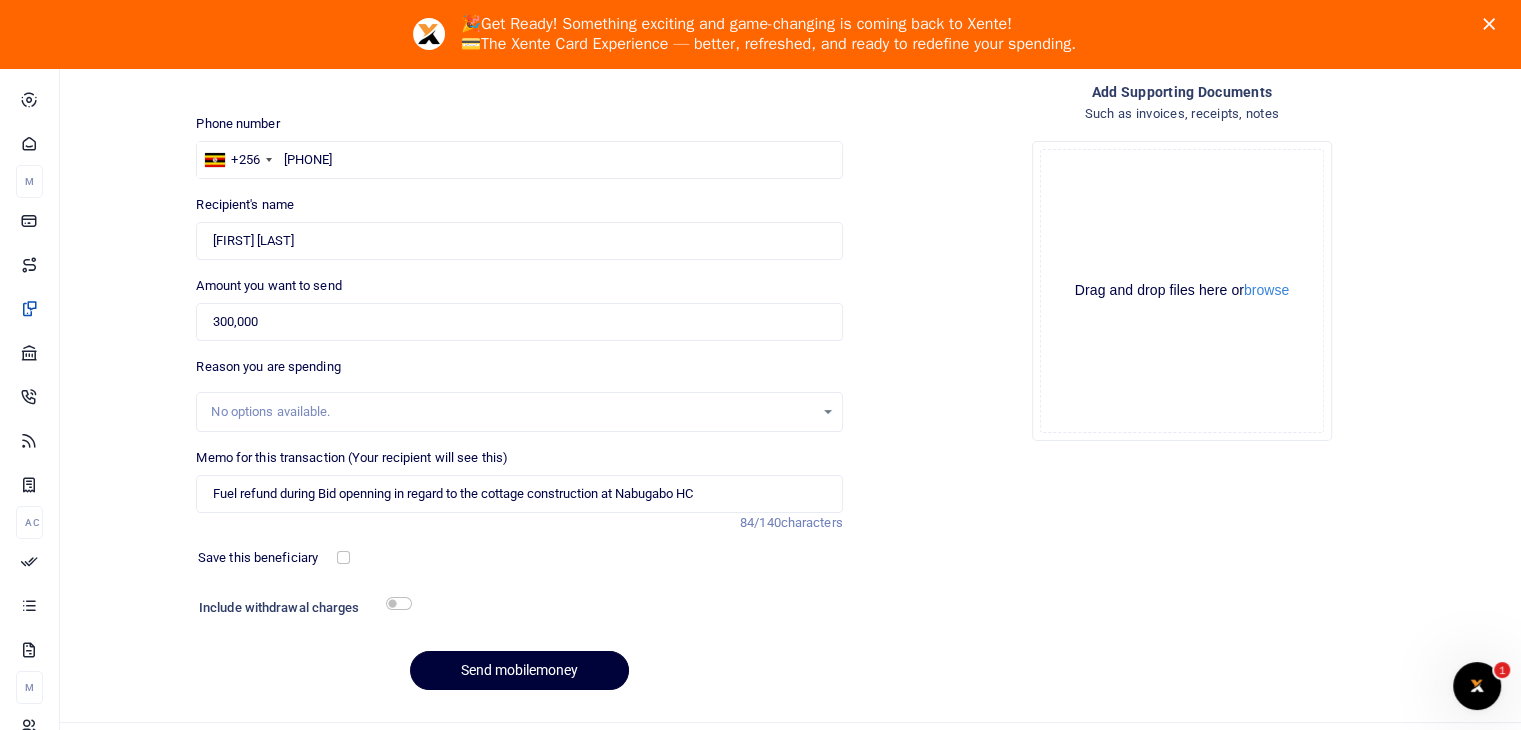 click on "Send mobilemoney" at bounding box center [519, 670] 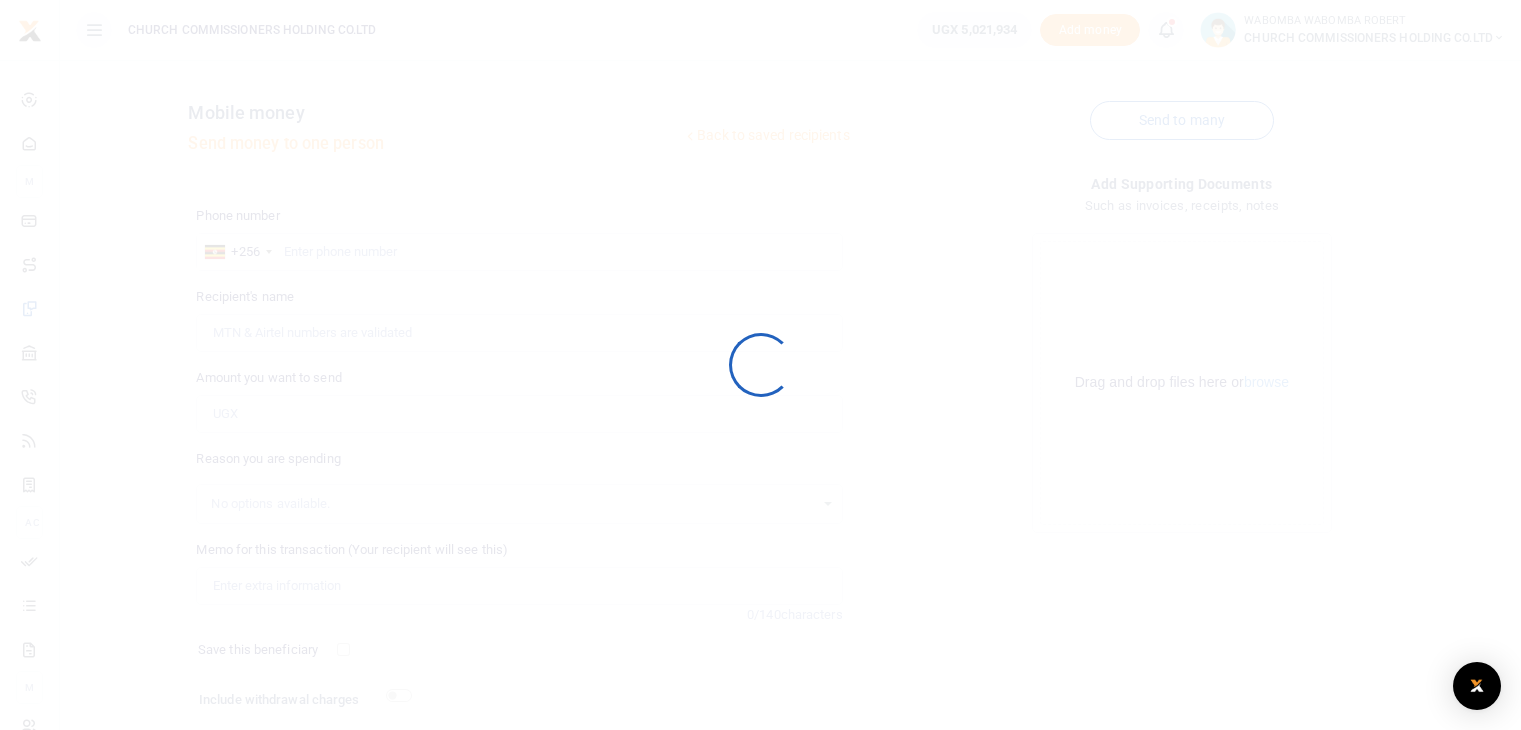 scroll, scrollTop: 92, scrollLeft: 0, axis: vertical 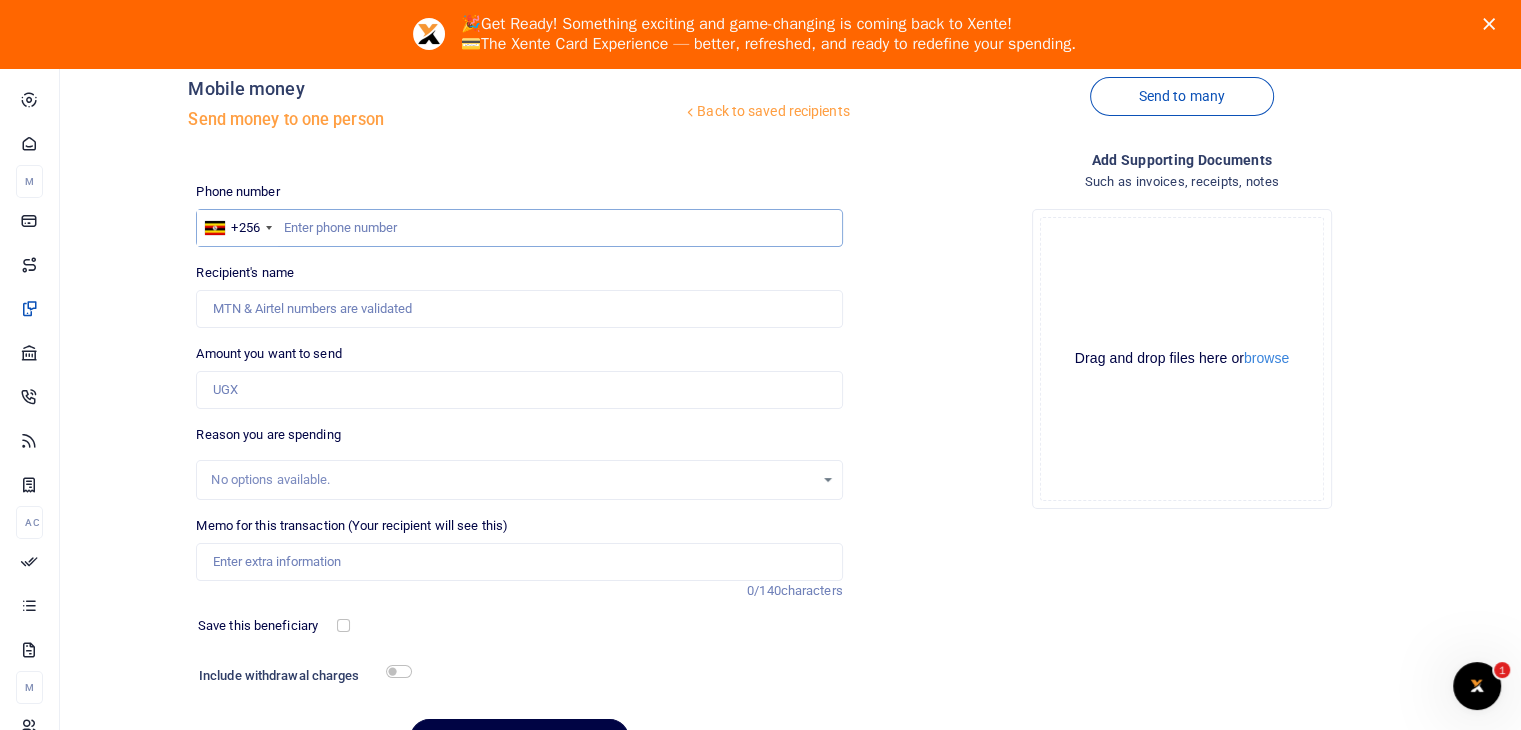 click at bounding box center (519, 228) 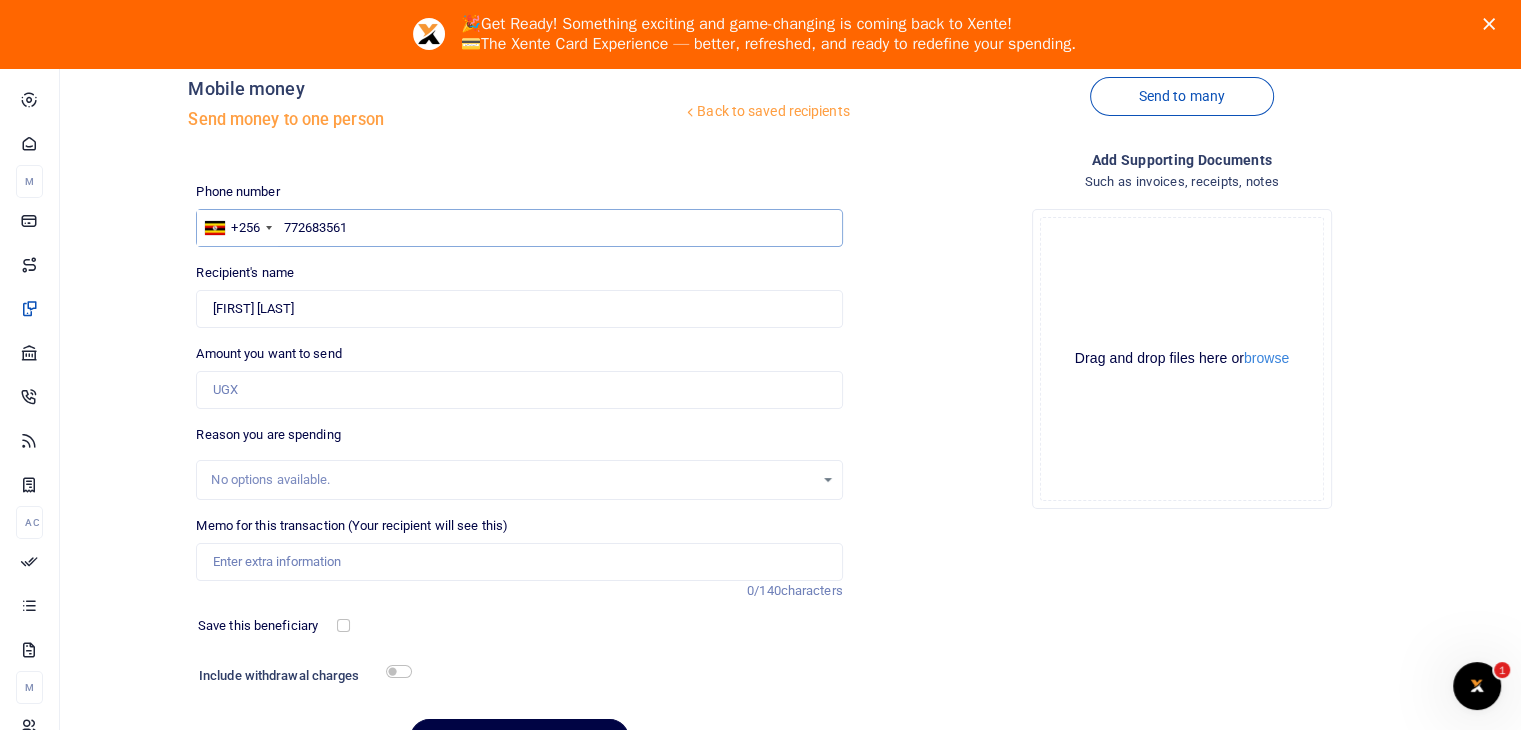 type on "[NUMBER]" 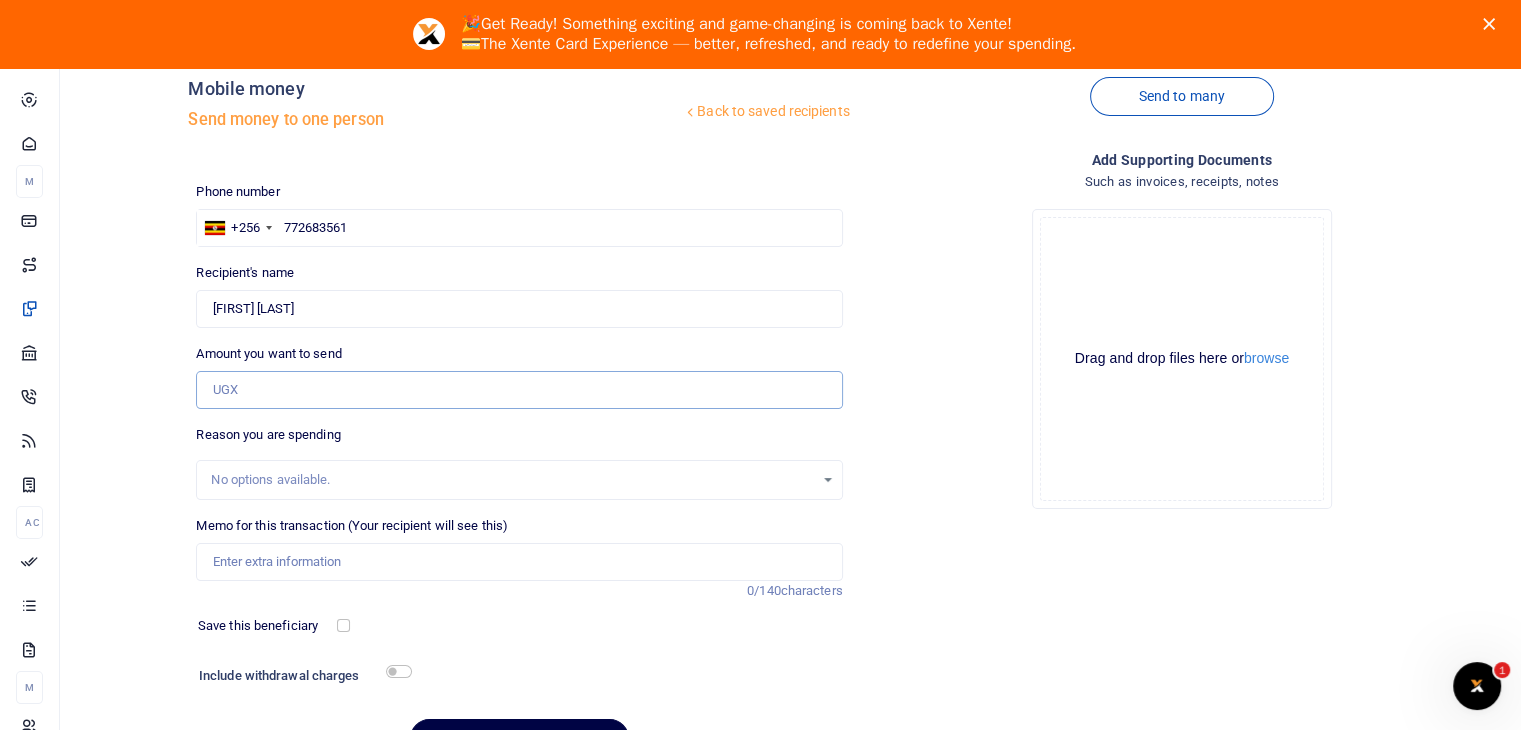 click on "Amount you want to send" at bounding box center [519, 390] 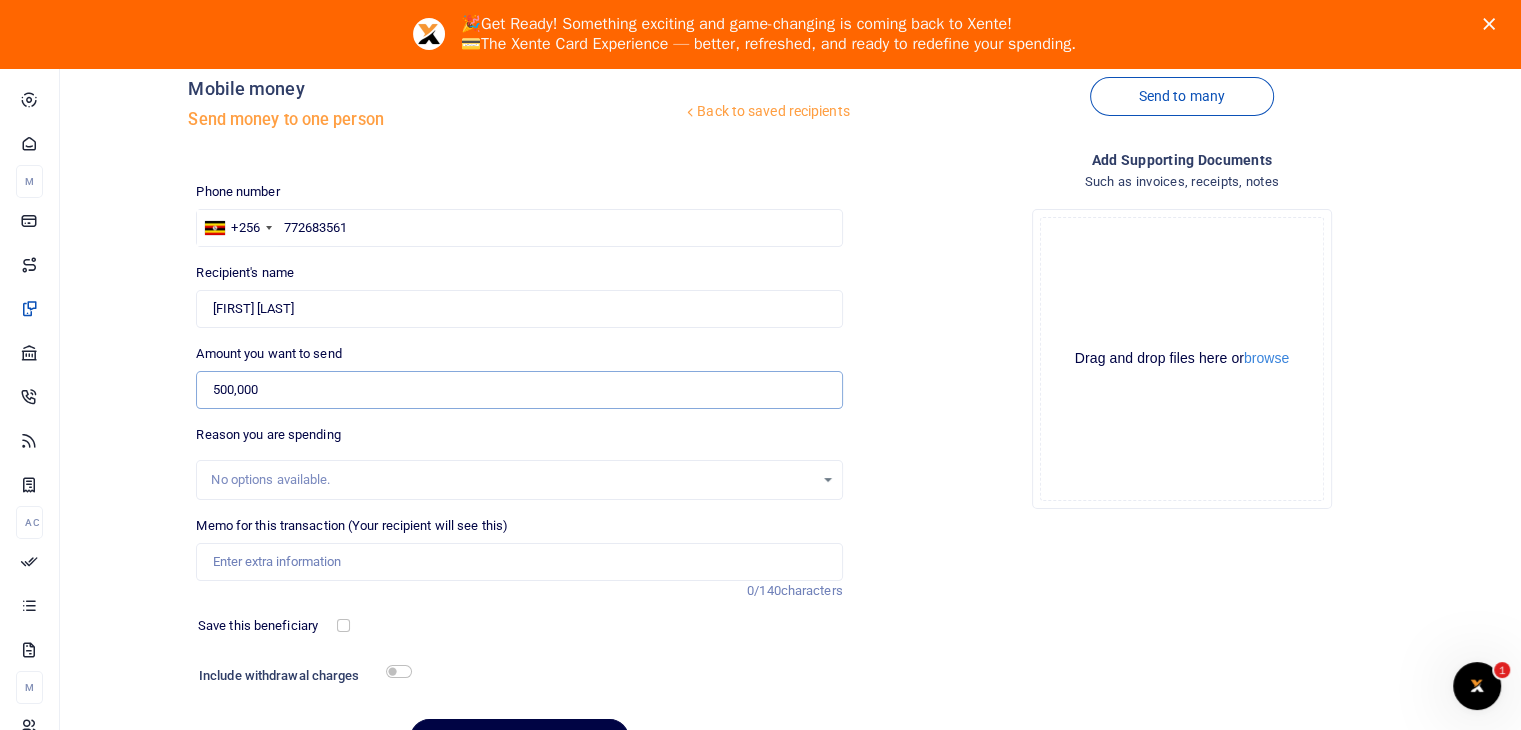 type on "500,000" 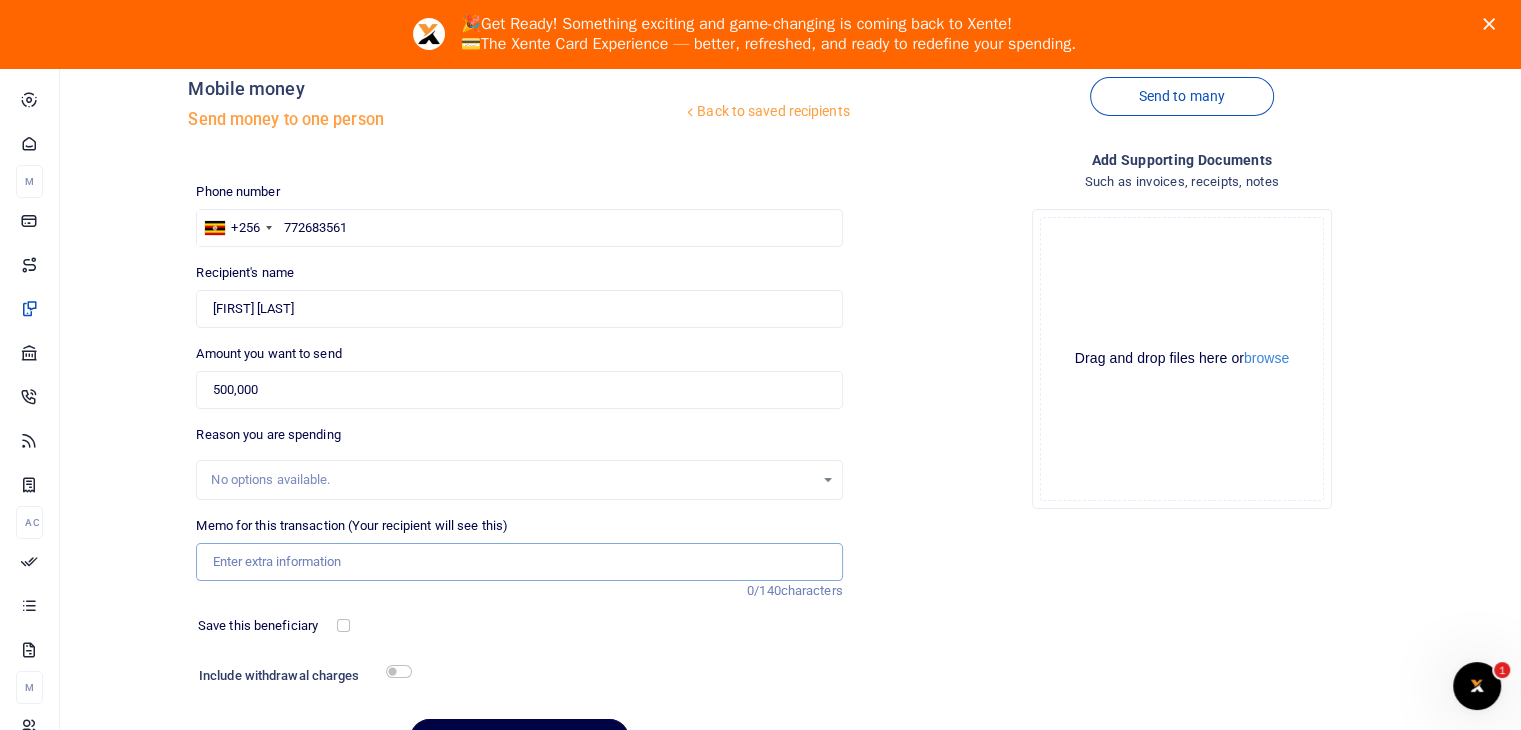 click on "Memo for this transaction (Your recipient will see this)" at bounding box center [519, 562] 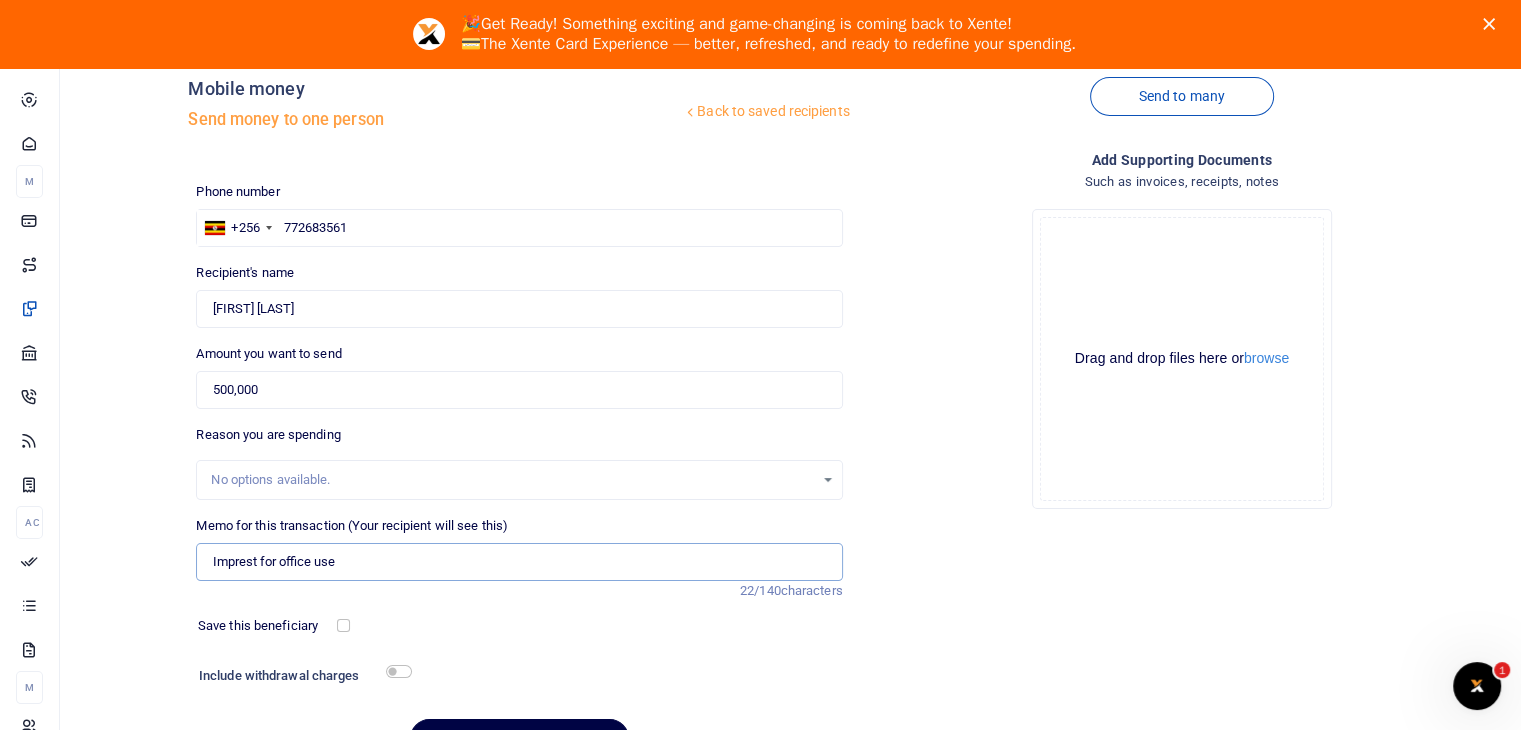 type on "Imprest for office use" 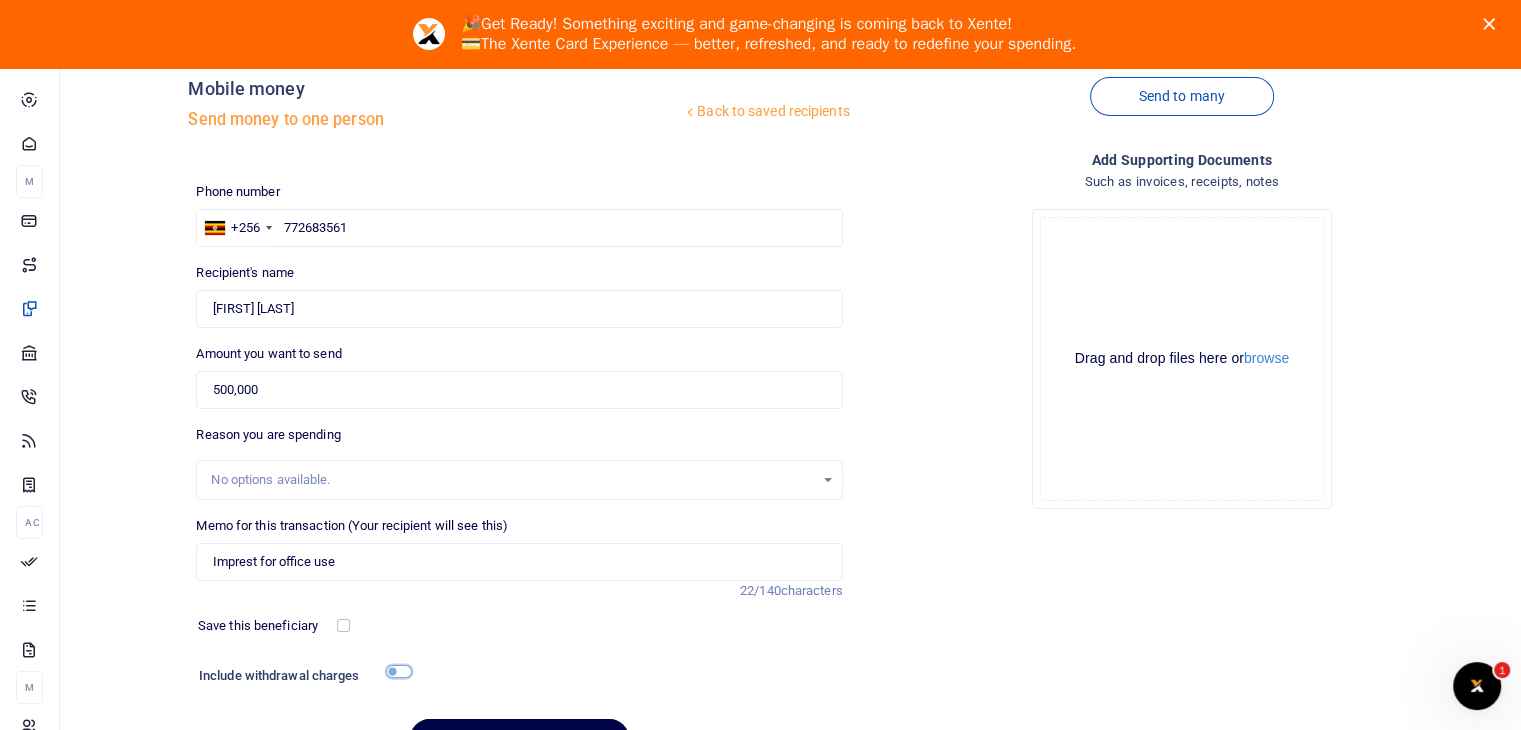 click at bounding box center [399, 671] 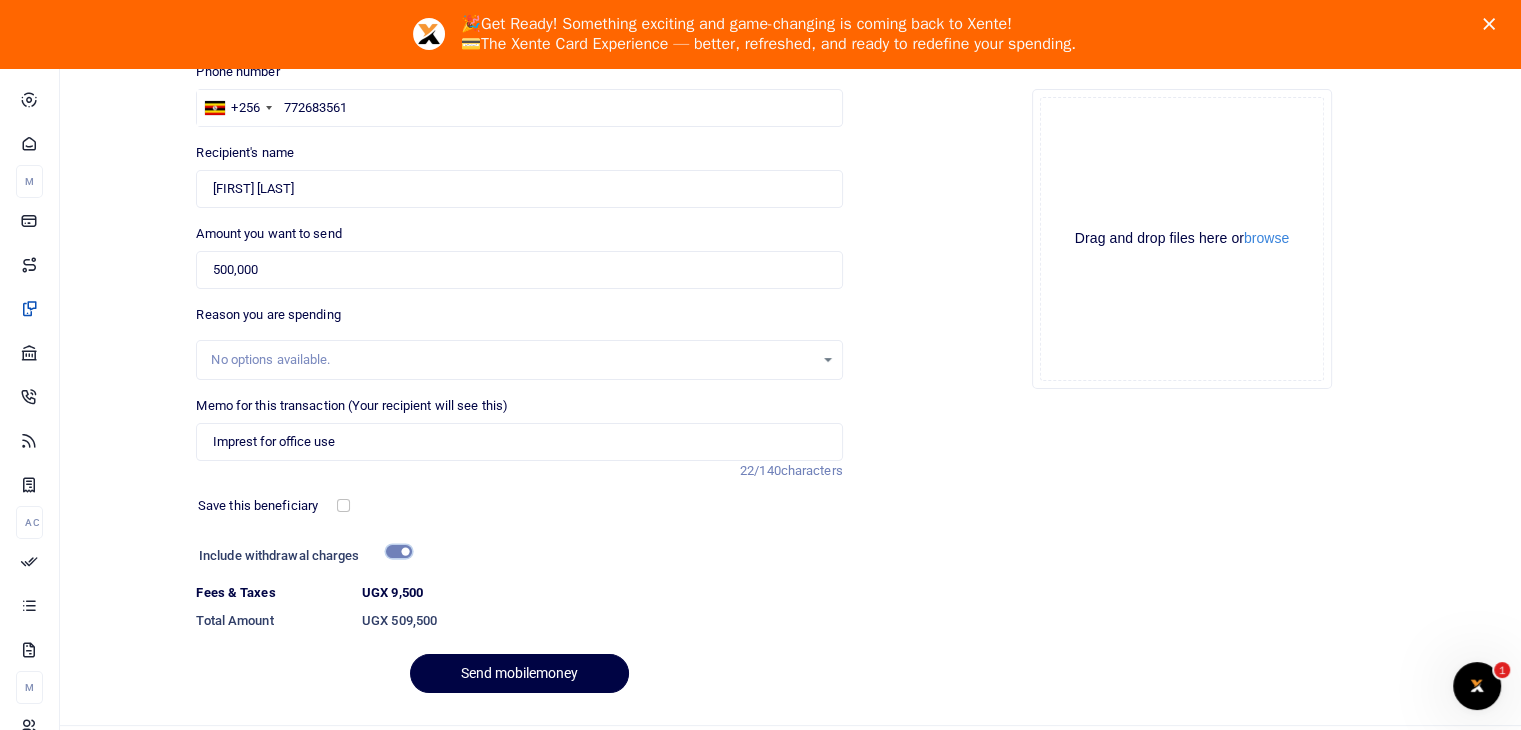 scroll, scrollTop: 252, scrollLeft: 0, axis: vertical 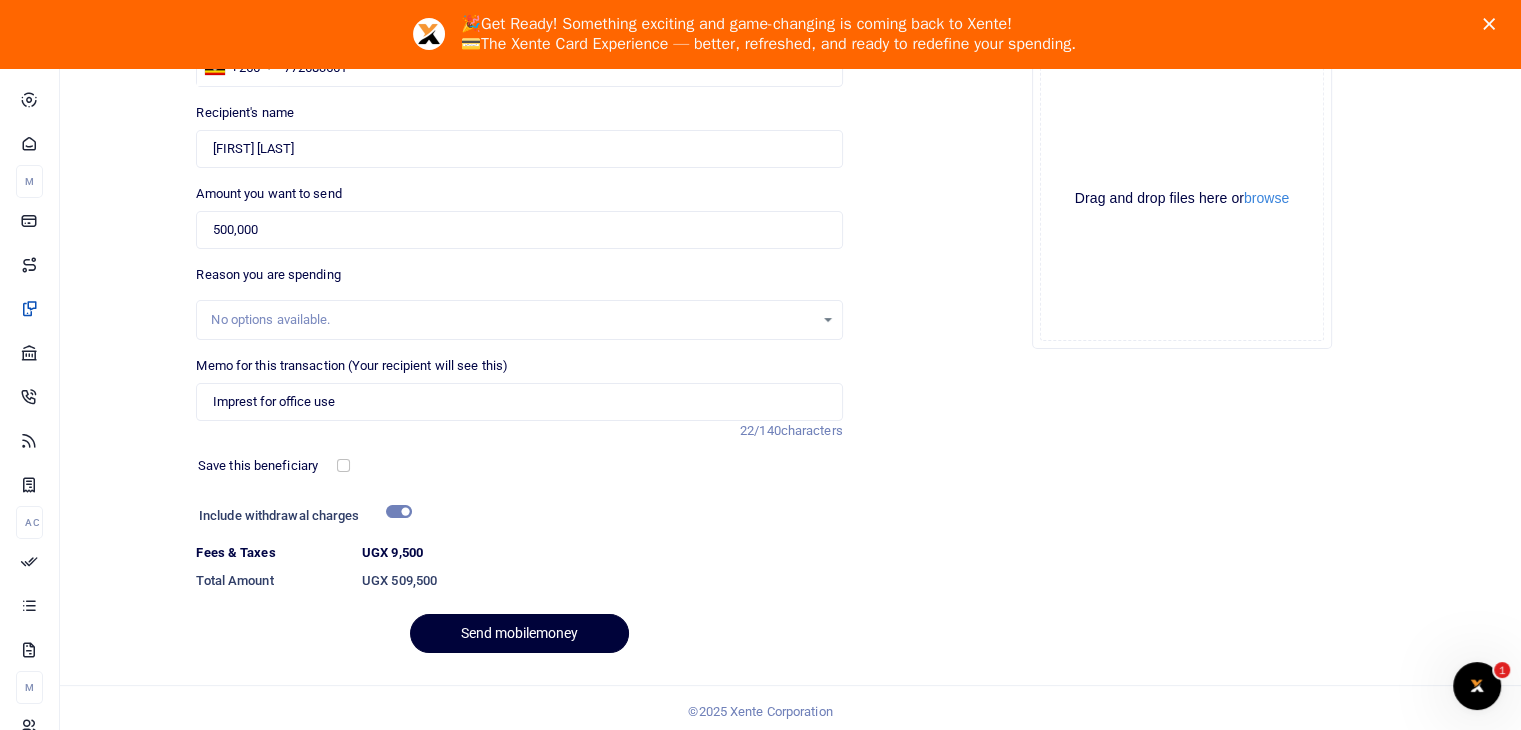 click on "Send mobilemoney" at bounding box center [519, 633] 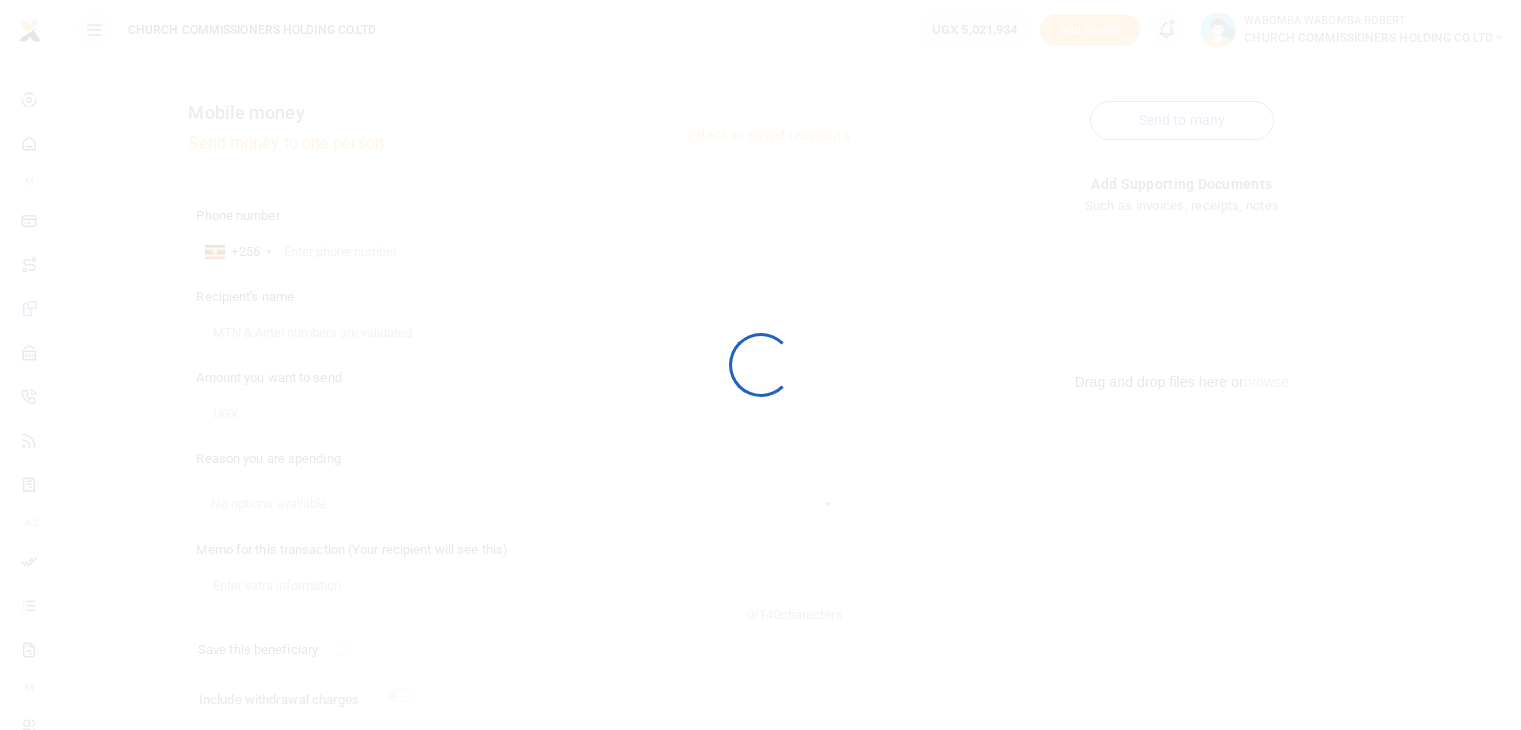 scroll, scrollTop: 136, scrollLeft: 0, axis: vertical 